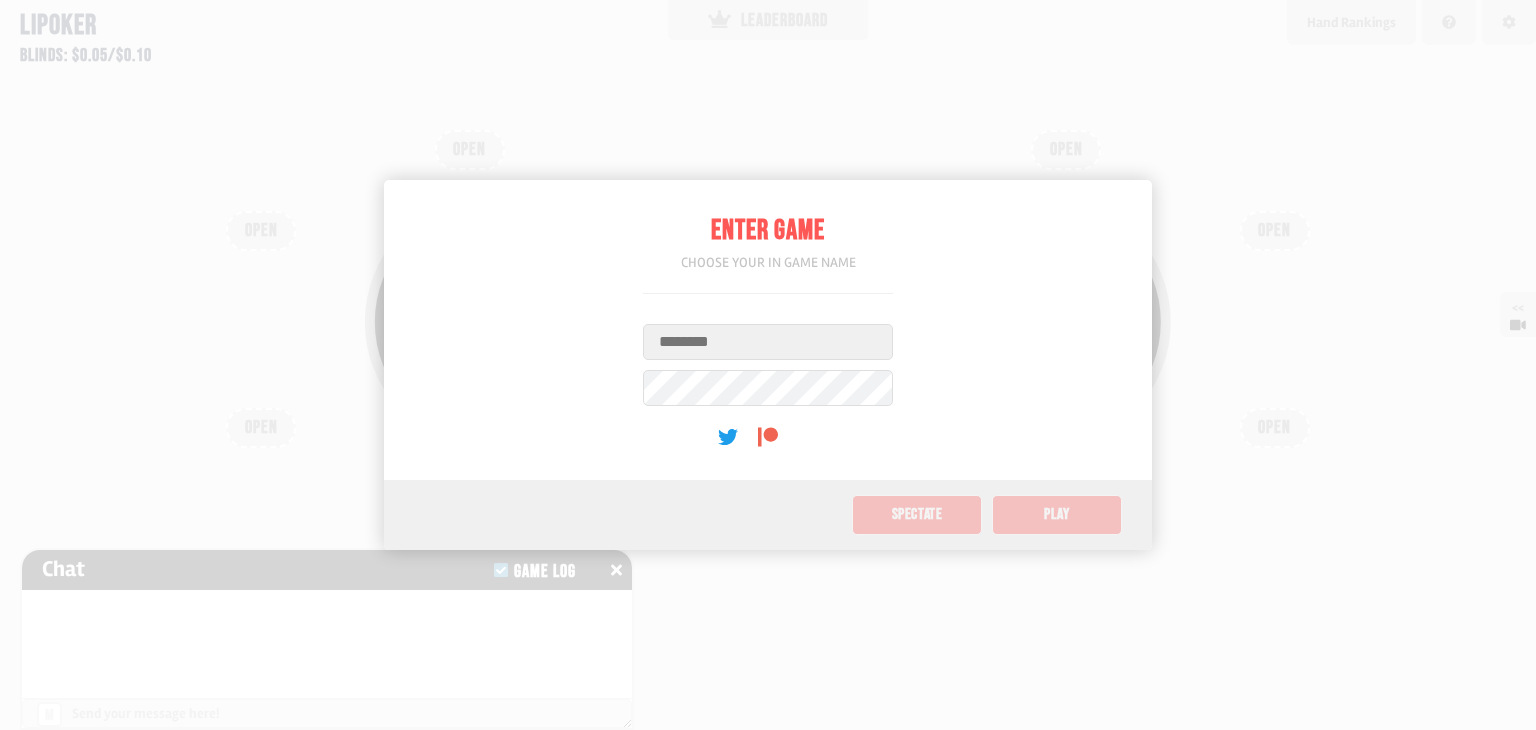scroll, scrollTop: 0, scrollLeft: 0, axis: both 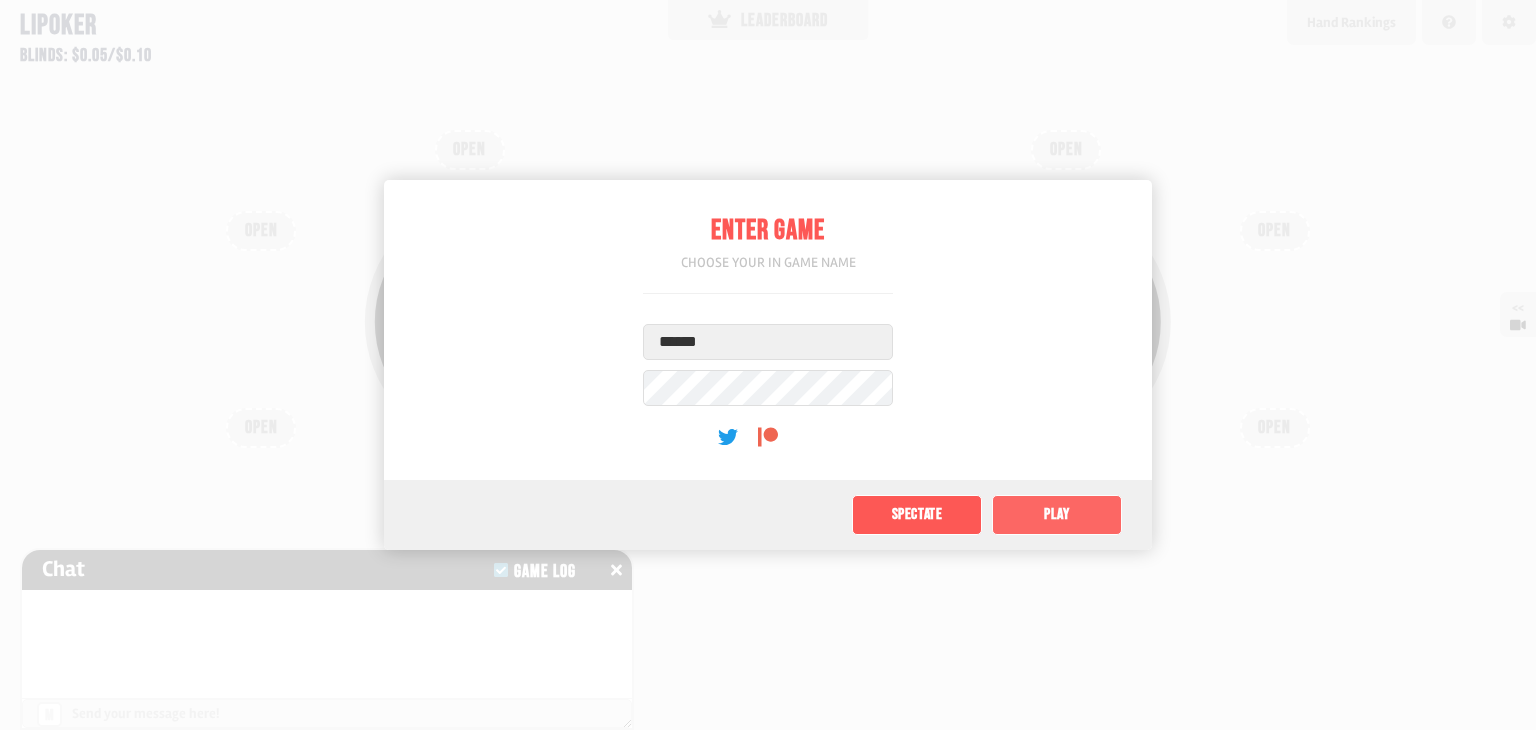 click on "Play" 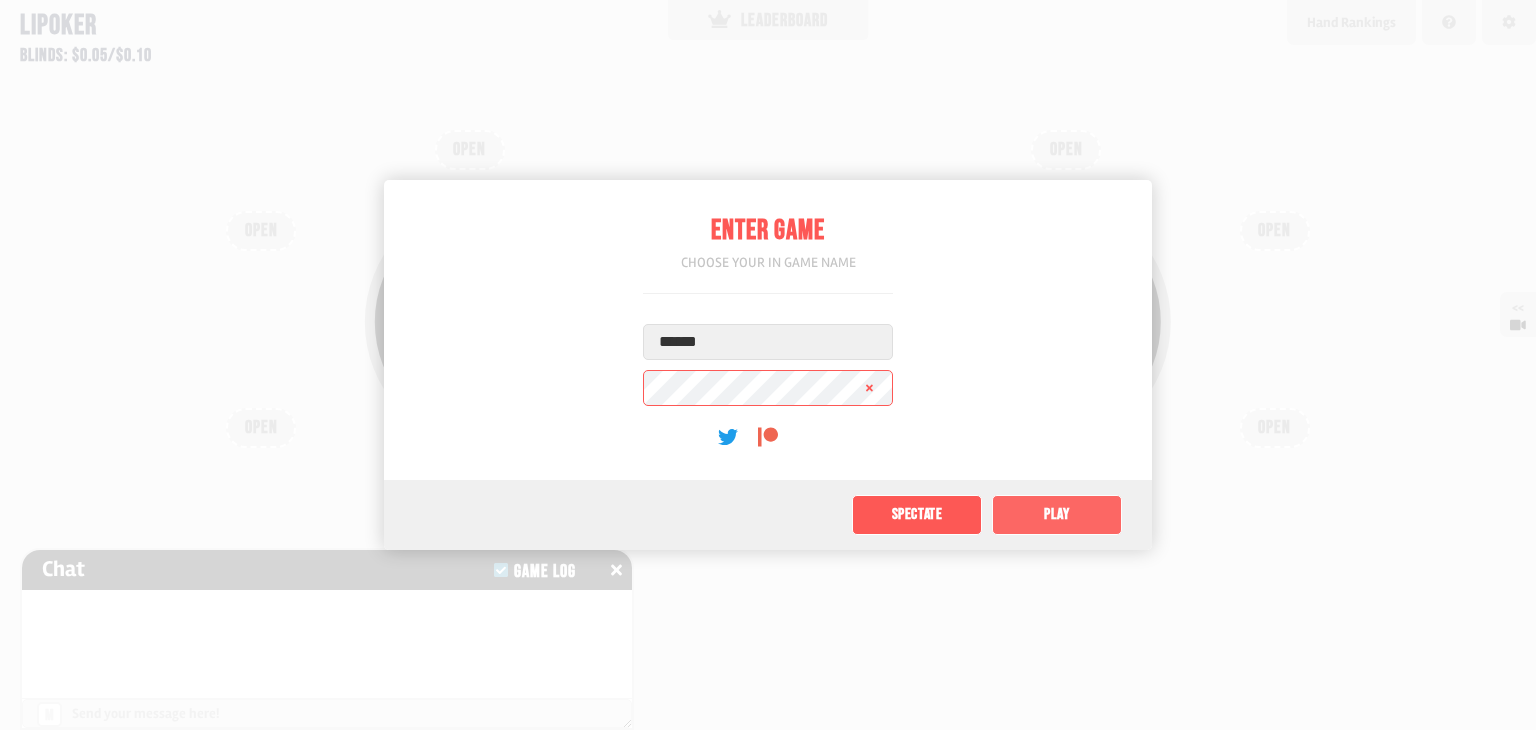 click on "Play" 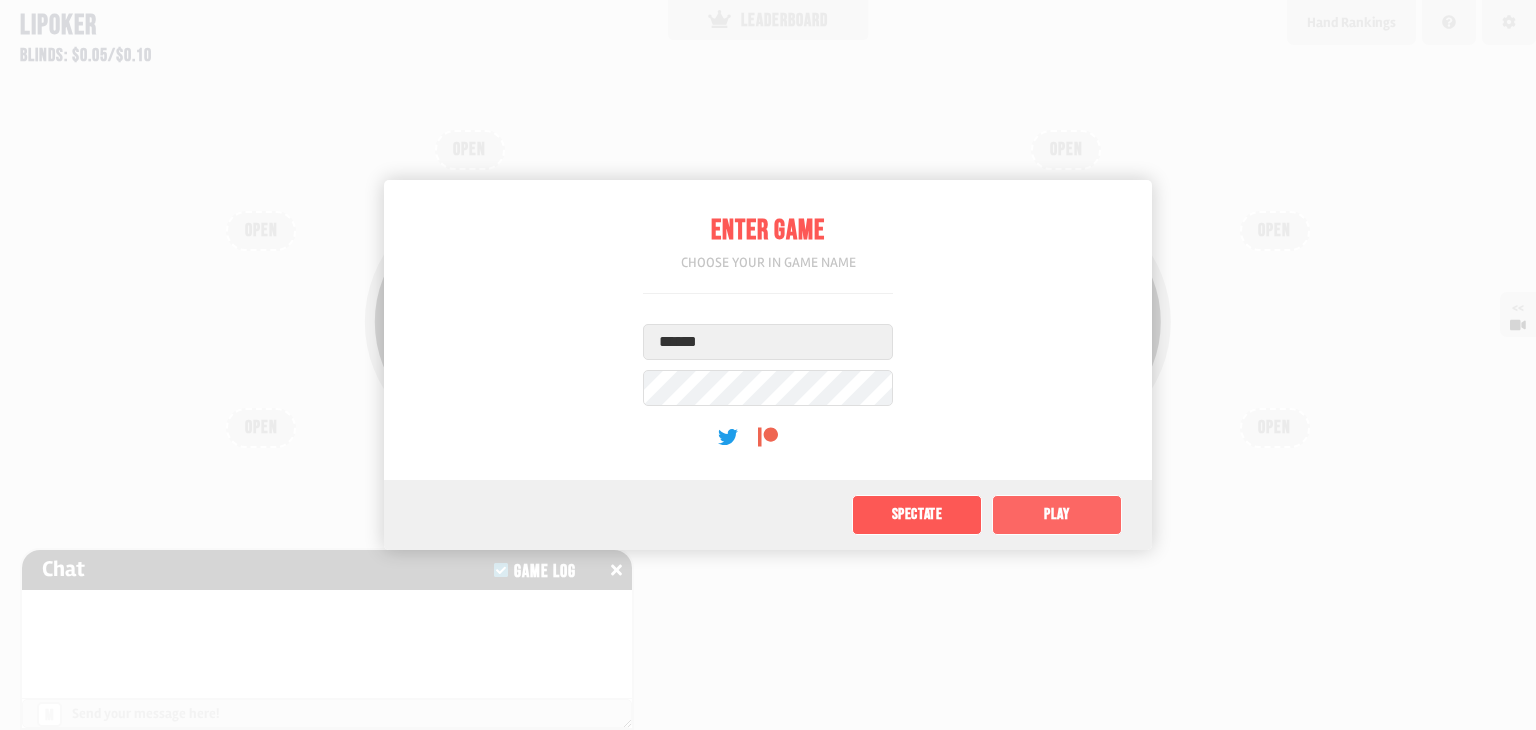click on "Play" 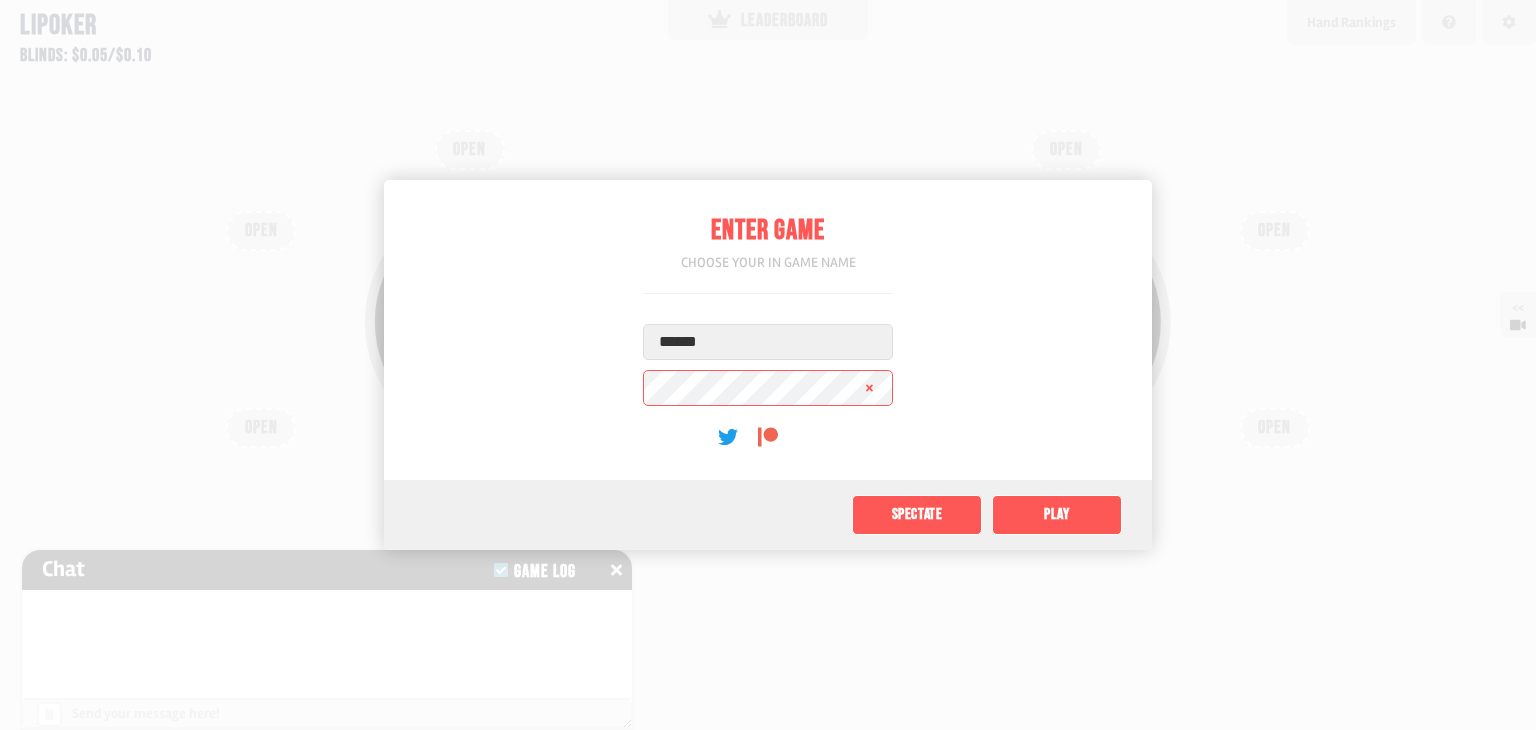 click 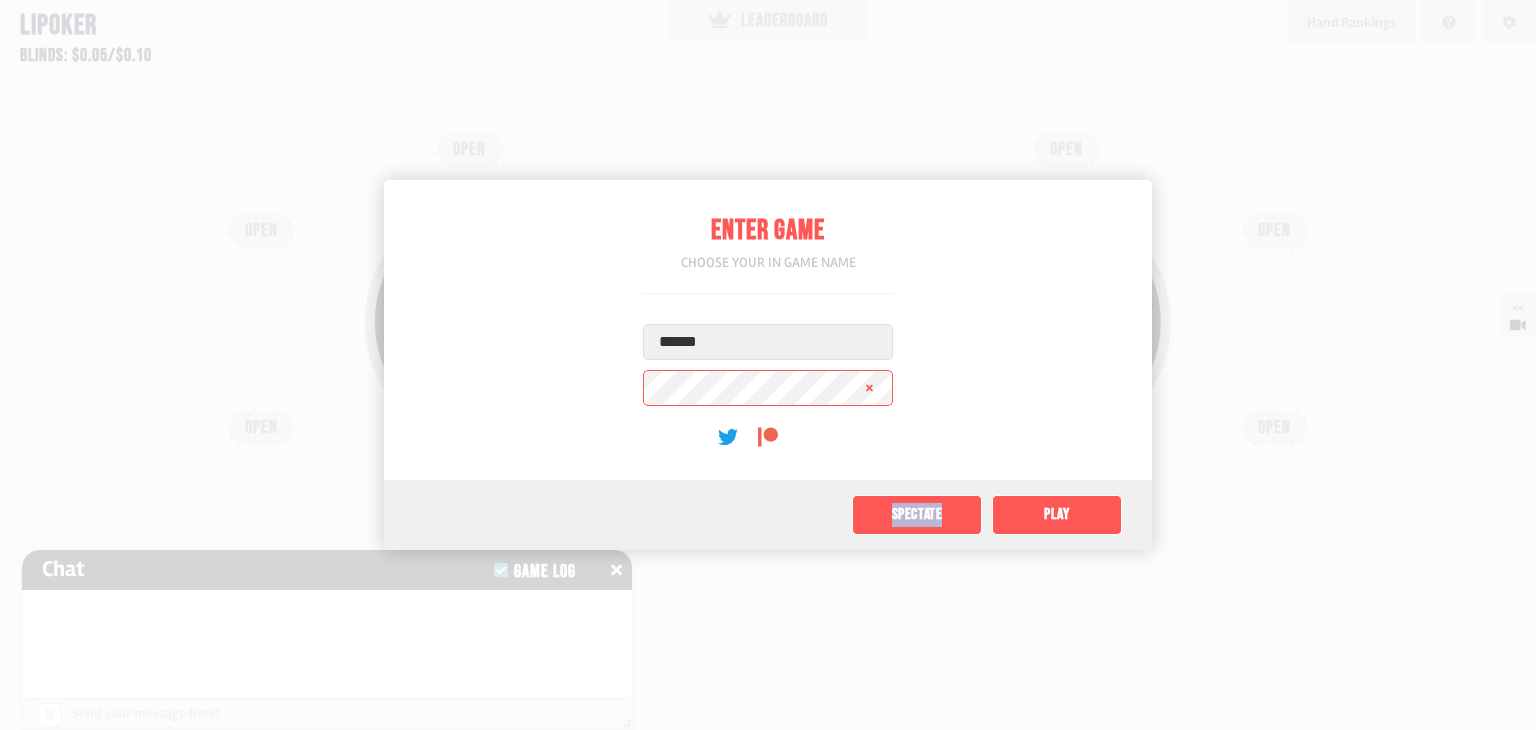 click 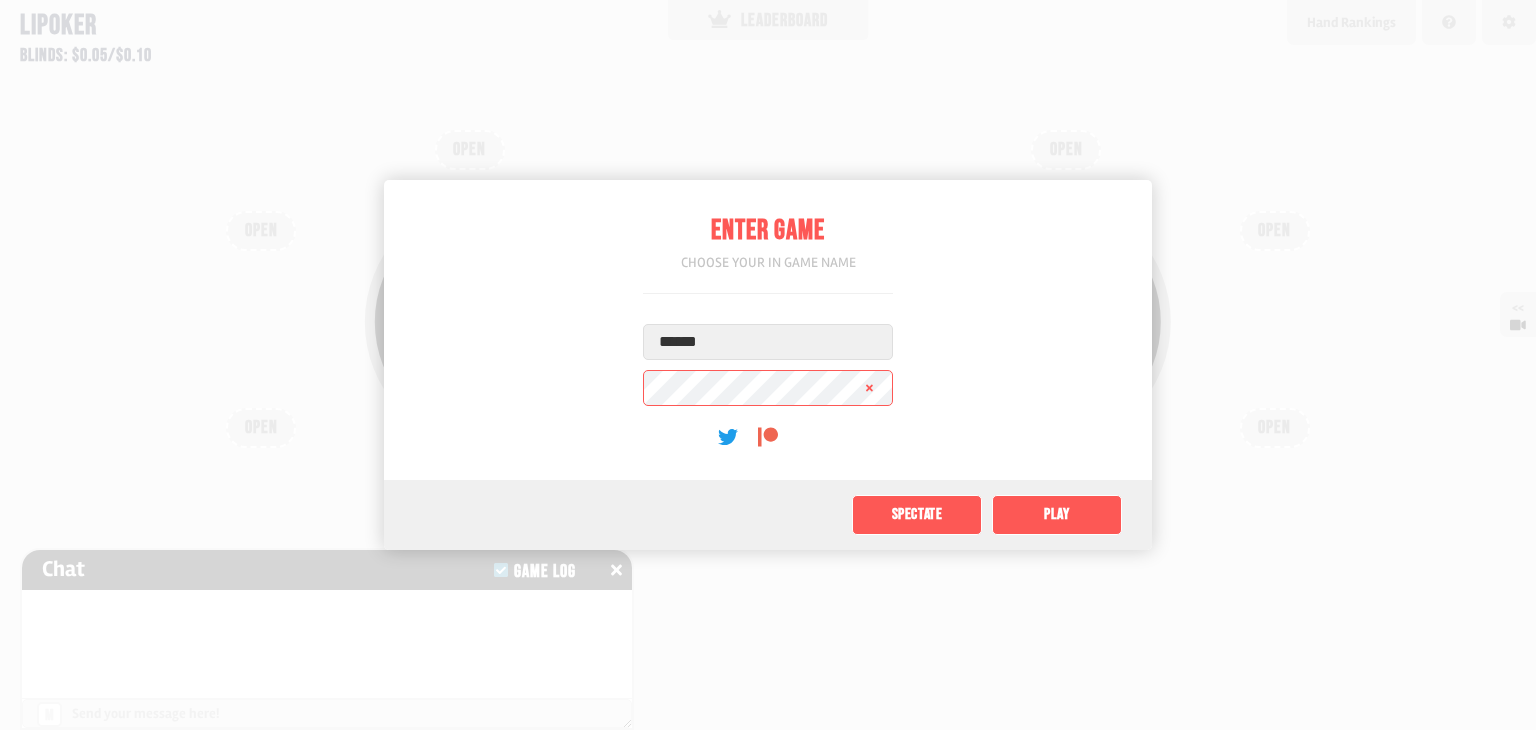click on "Enter Game  Choose your in game name Username ****** User Password (optional) Spectate Play" at bounding box center [768, 365] 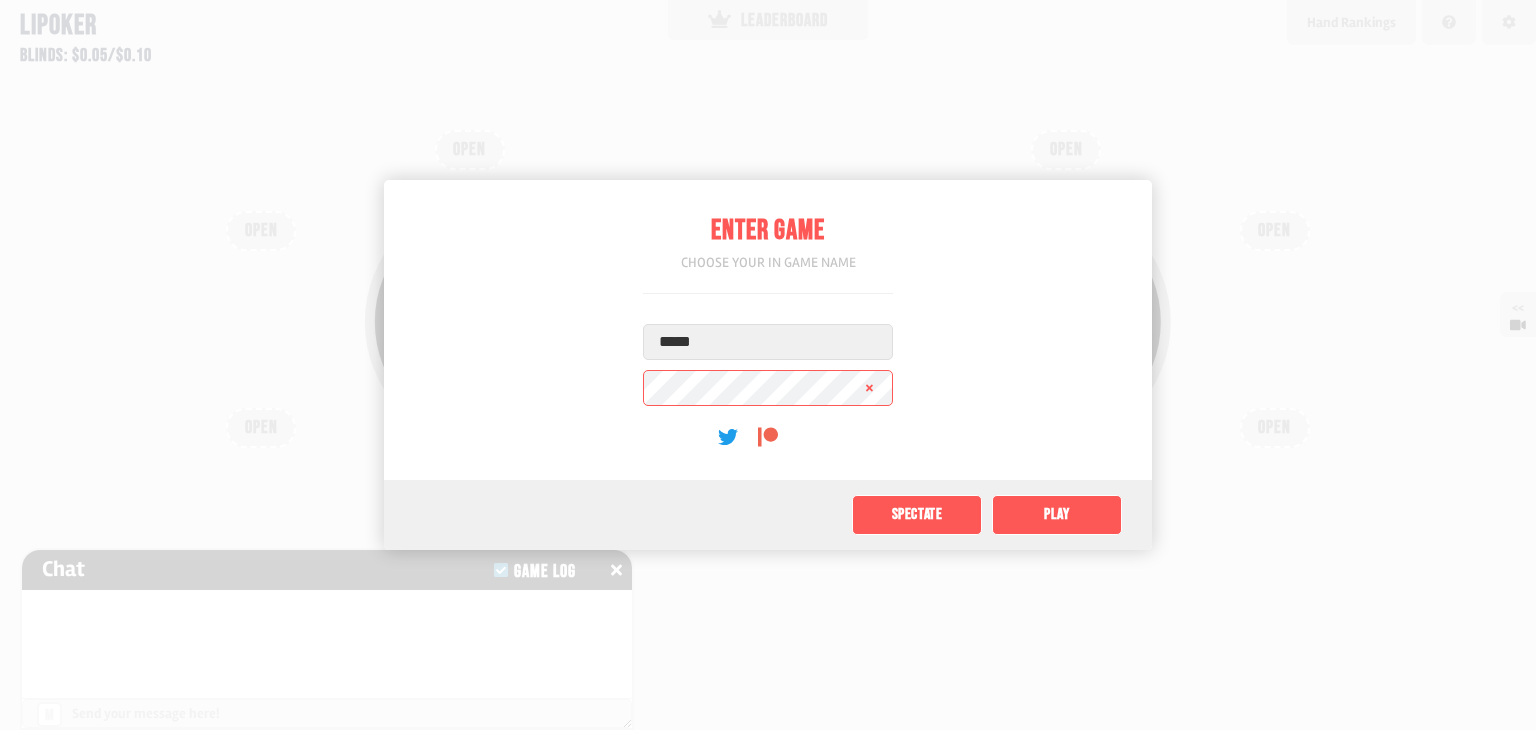type on "*****" 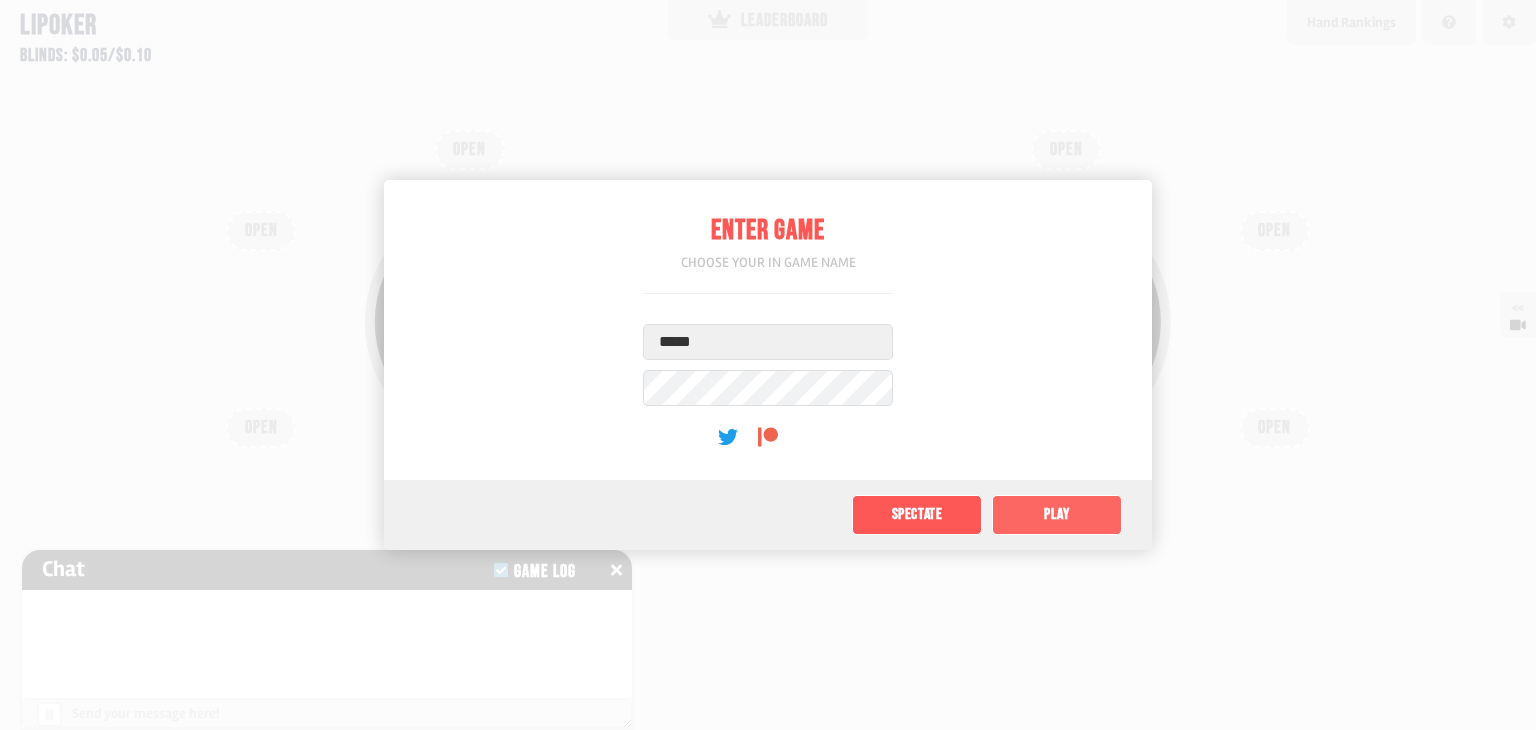 click on "Play" 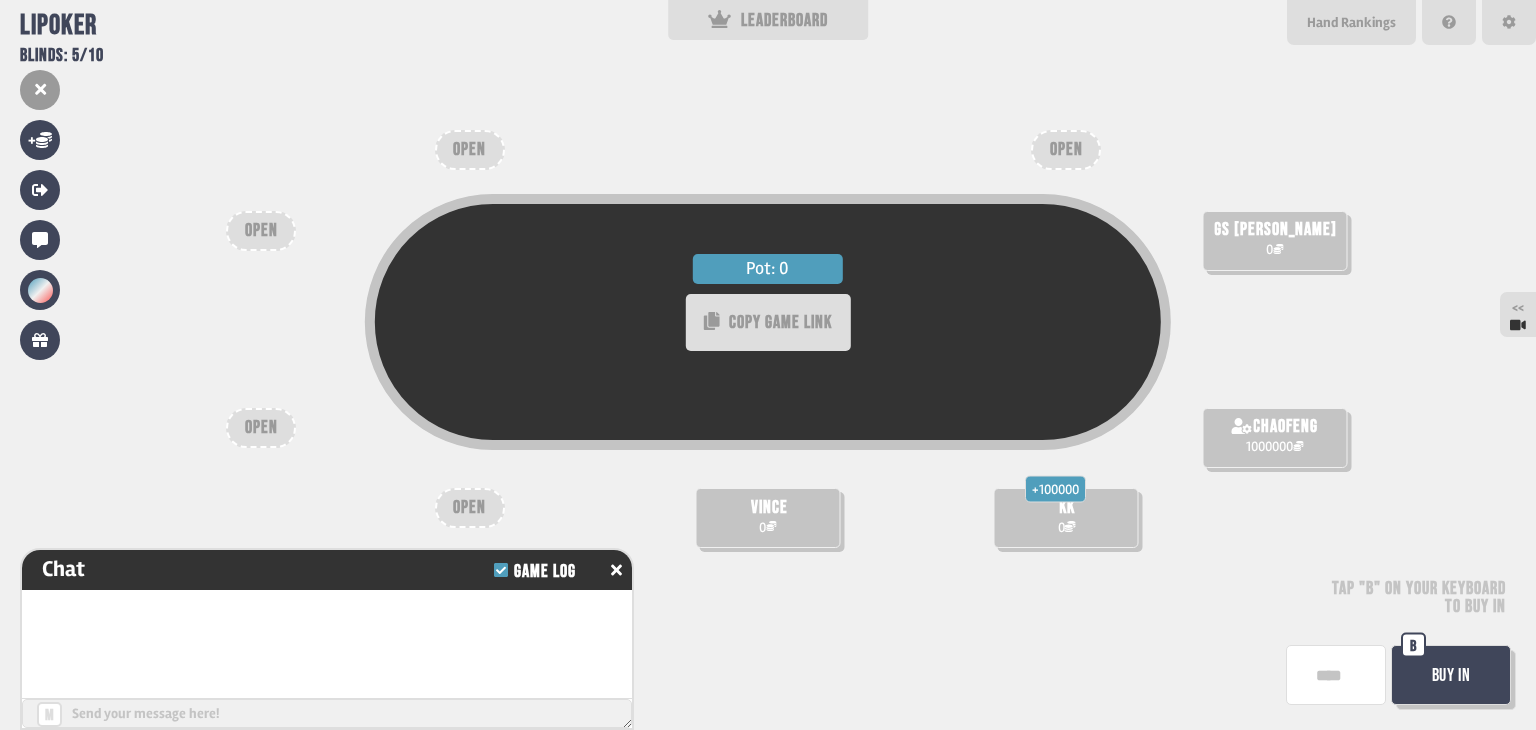 scroll, scrollTop: 4, scrollLeft: 0, axis: vertical 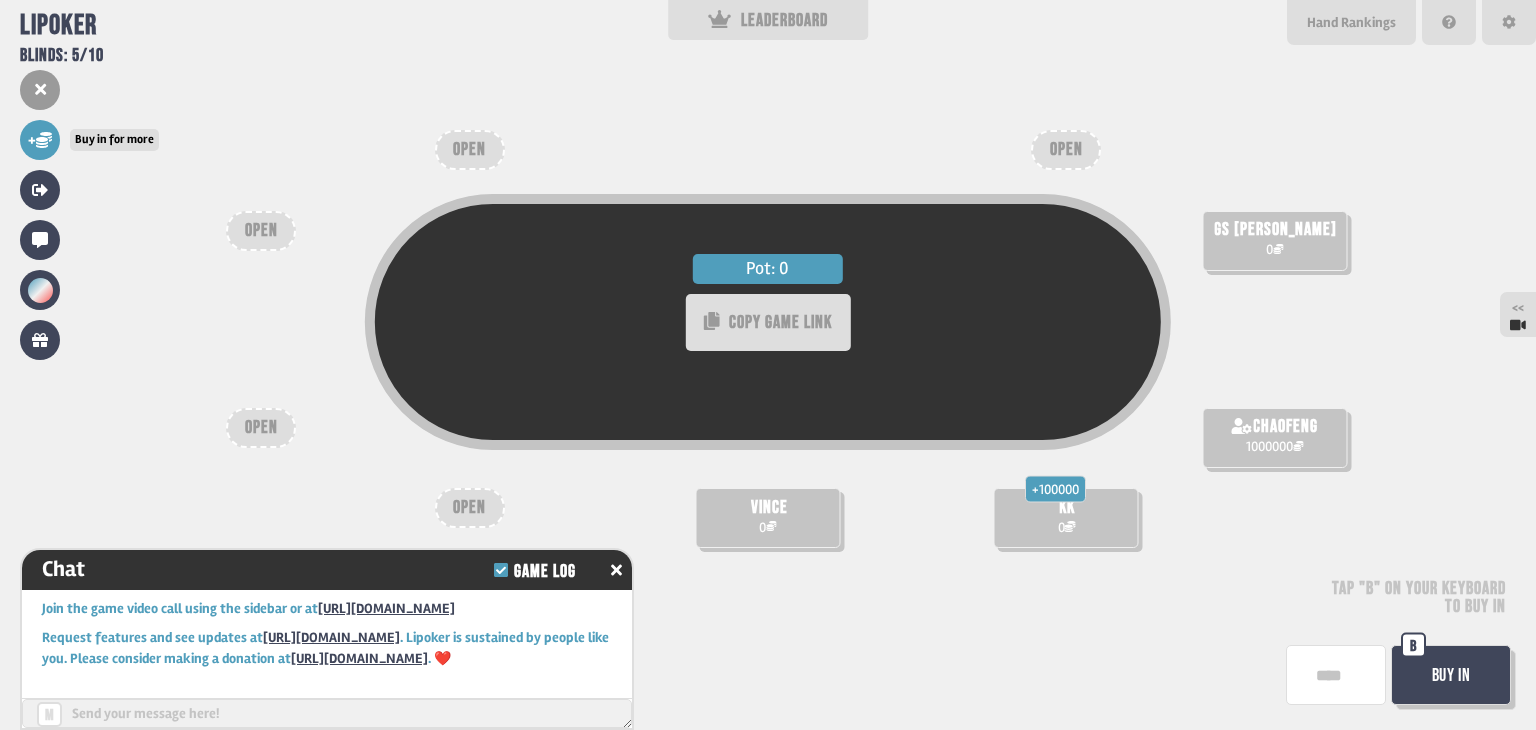 click on "+" at bounding box center [40, 140] 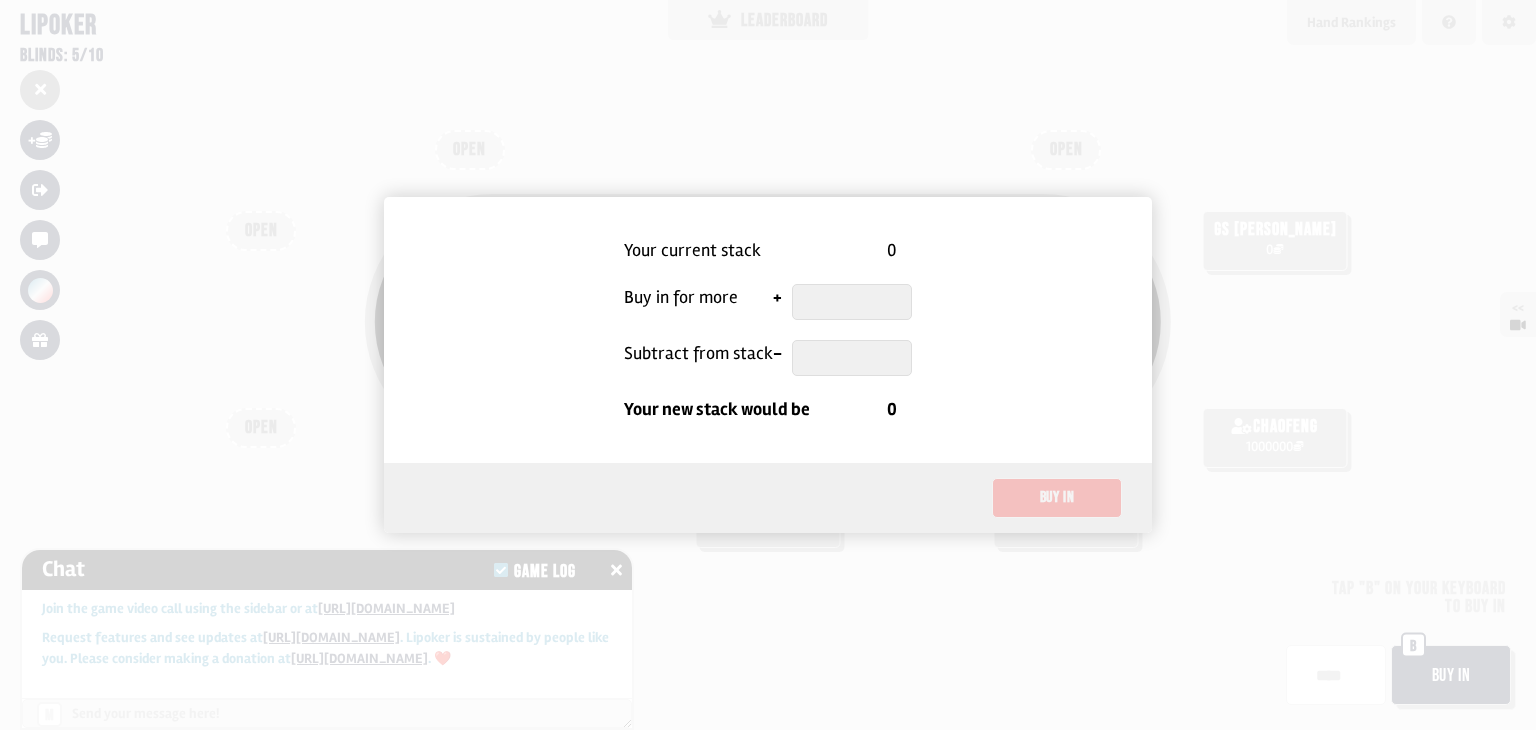 click at bounding box center [852, 302] 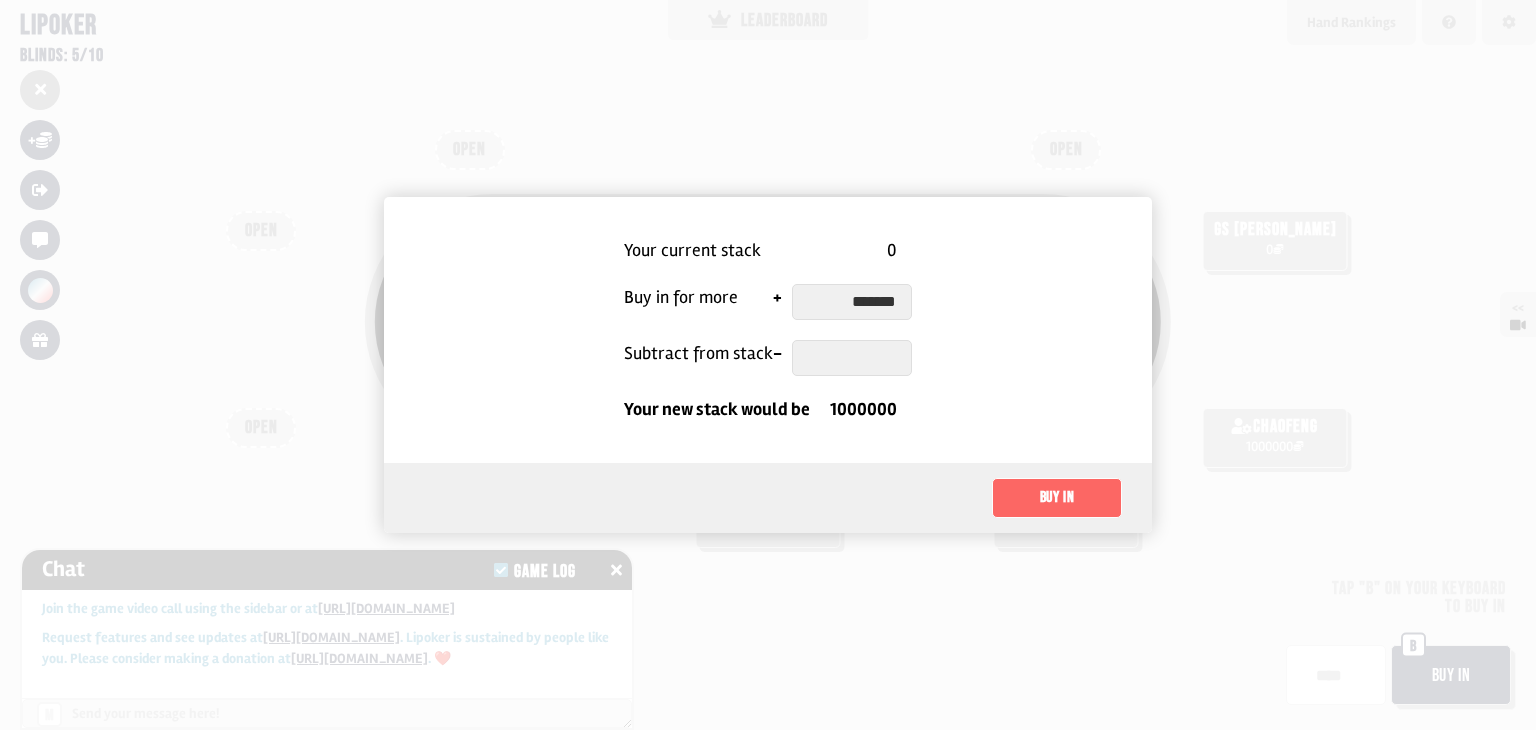 type on "*******" 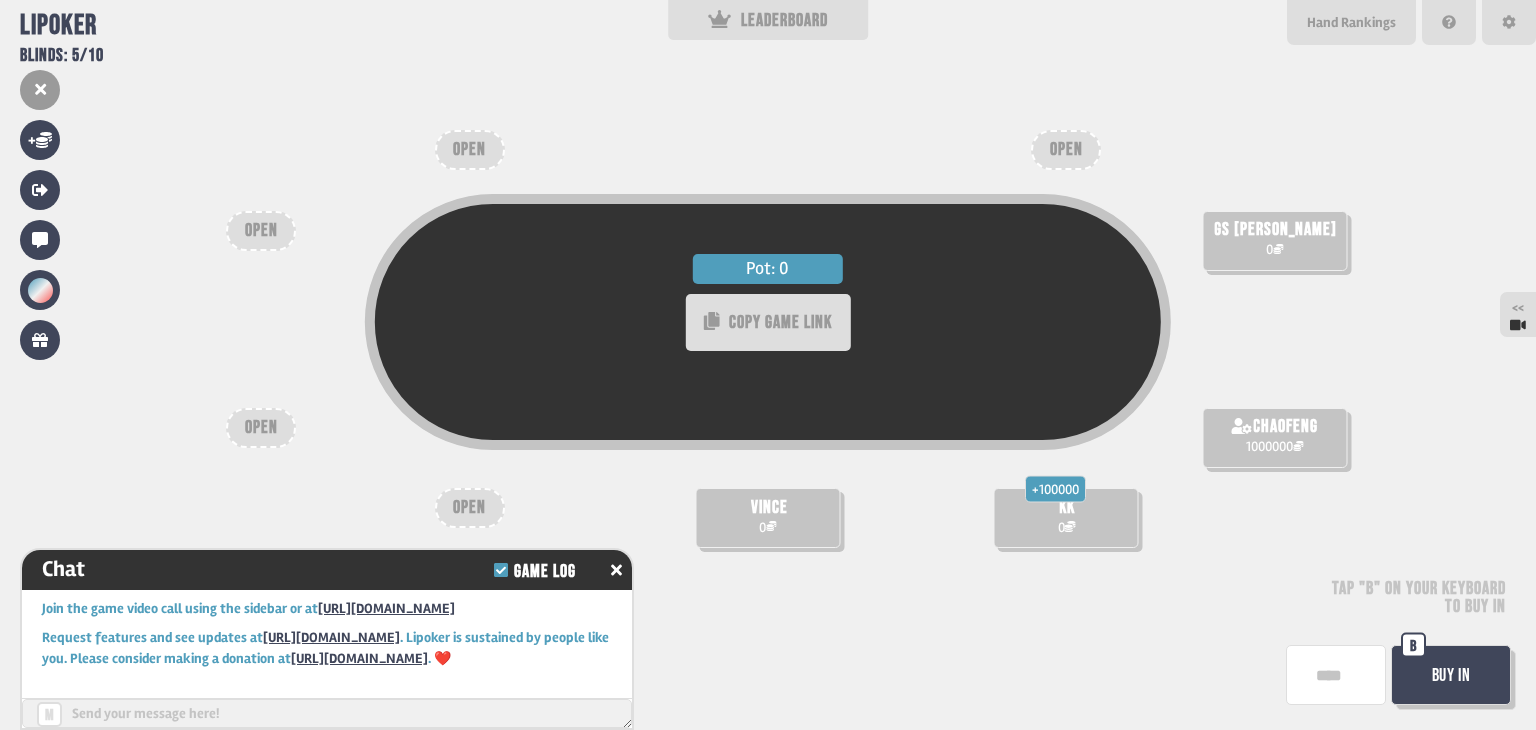 click on "Buy In" at bounding box center (1451, 675) 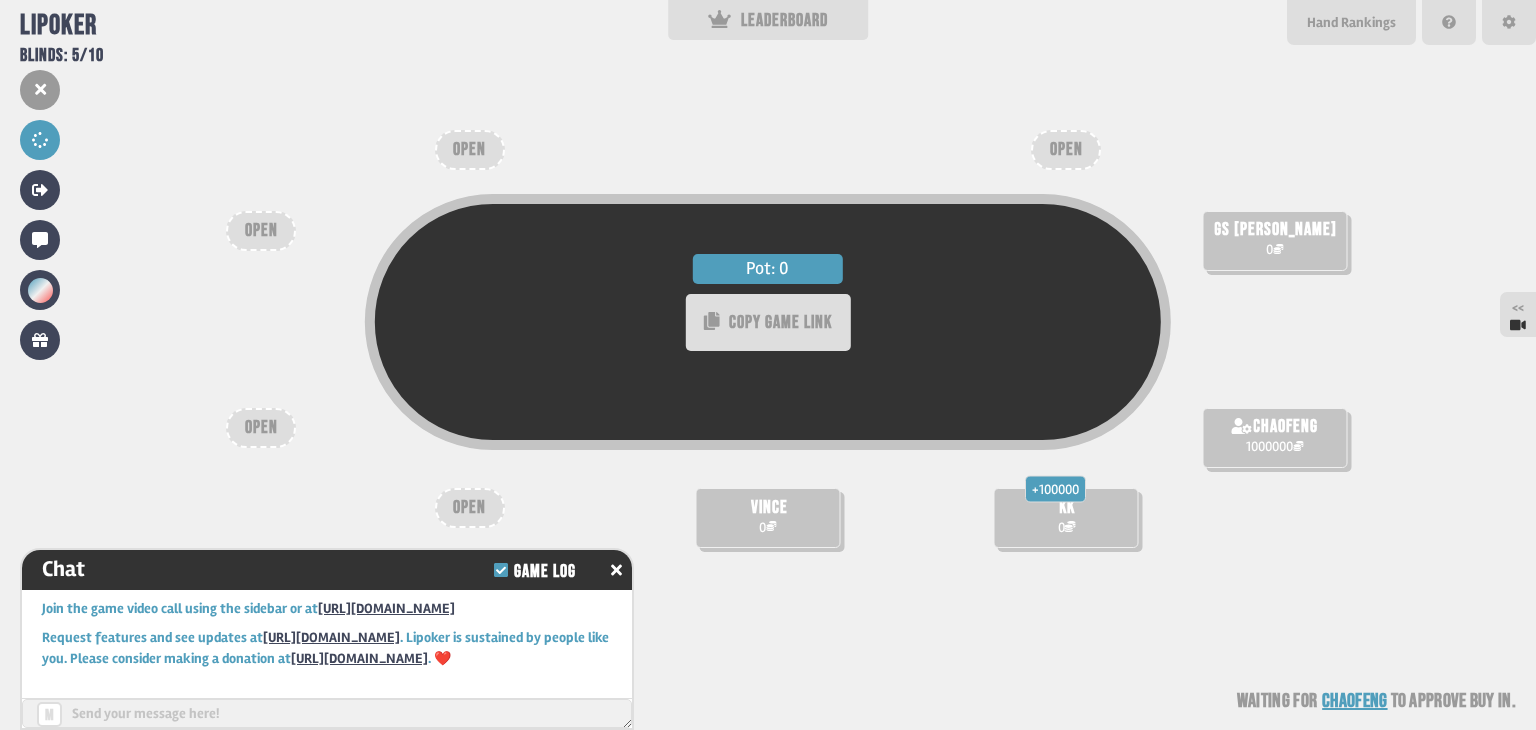 click on "Pot: 0   COPY GAME LINK" at bounding box center (768, 322) 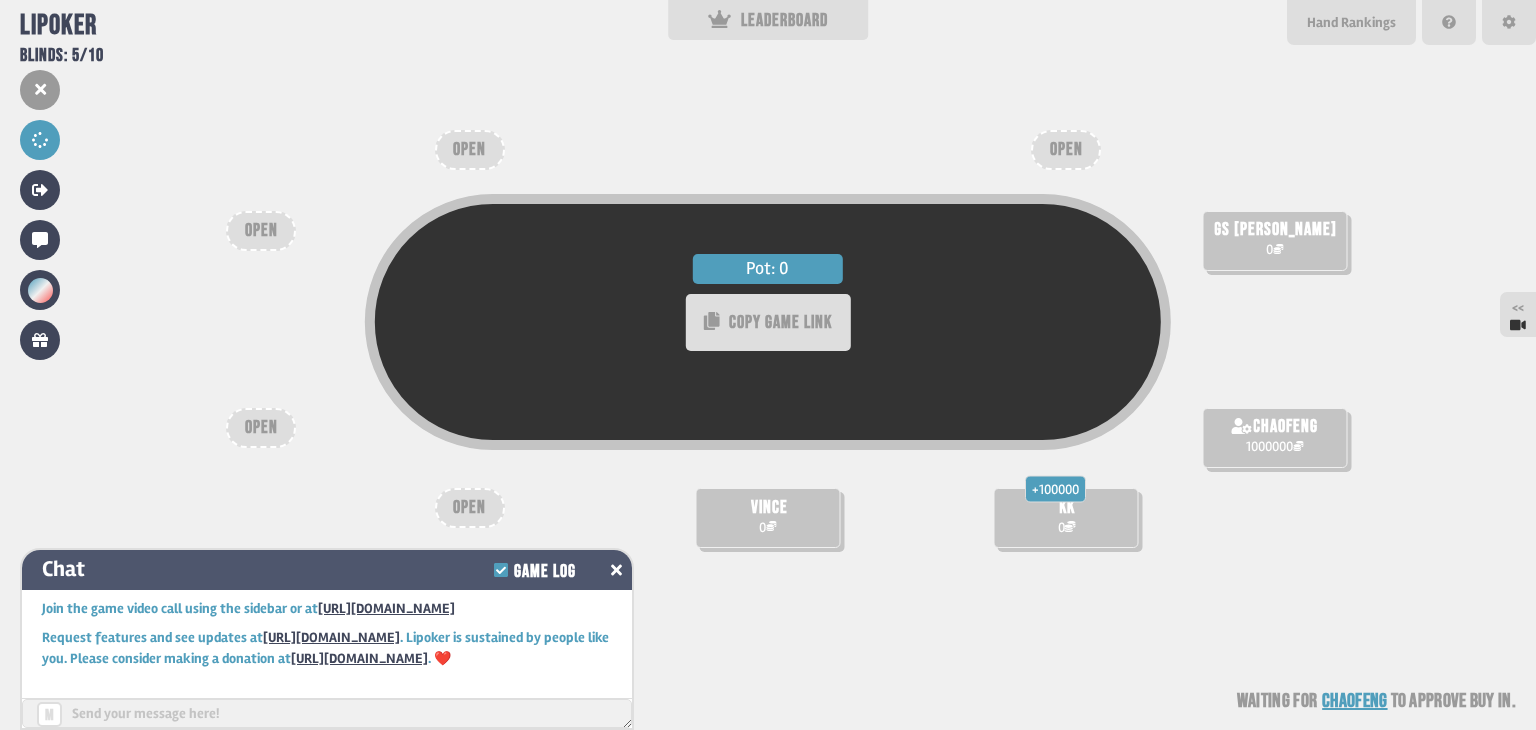 click 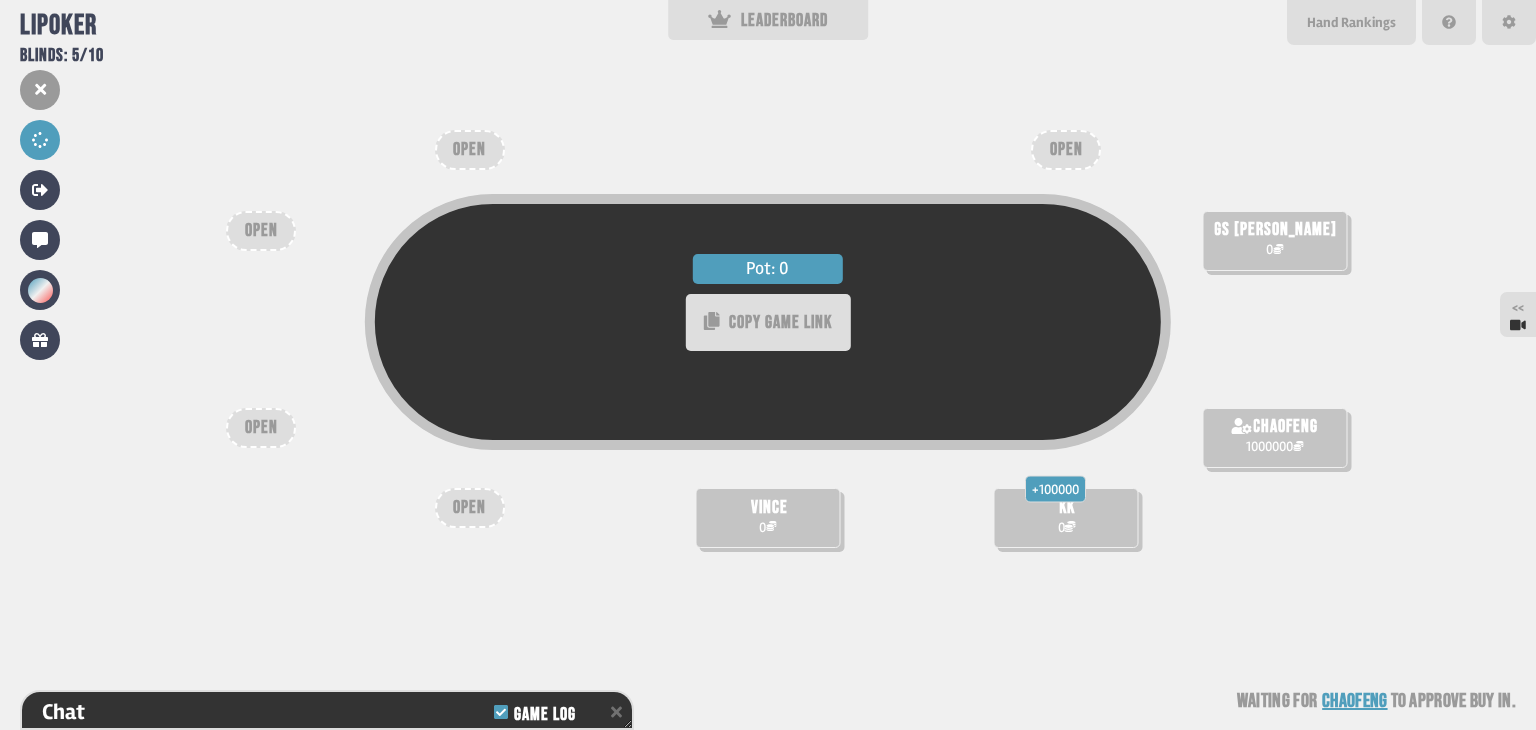scroll, scrollTop: 108, scrollLeft: 0, axis: vertical 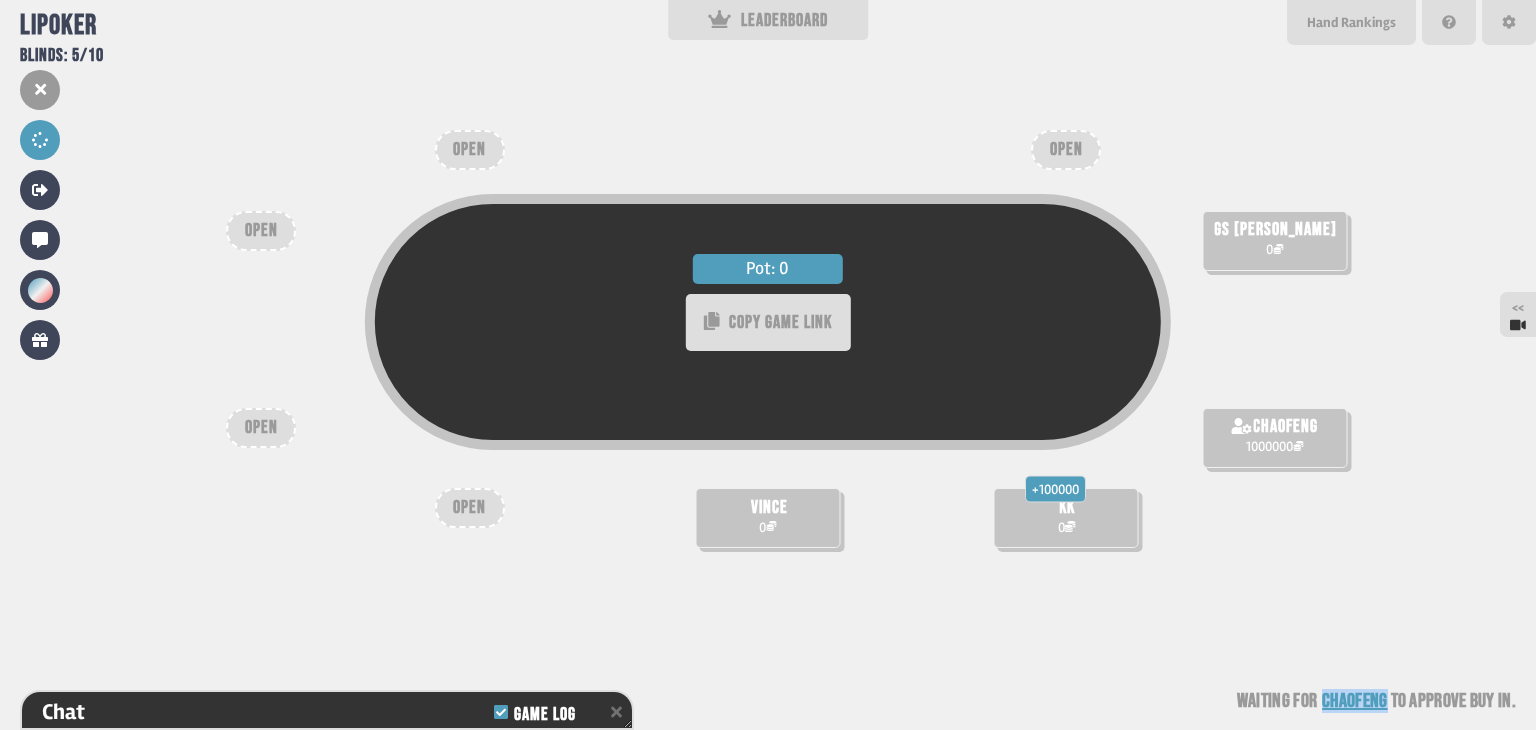 click on "chaofeng" at bounding box center (1354, 701) 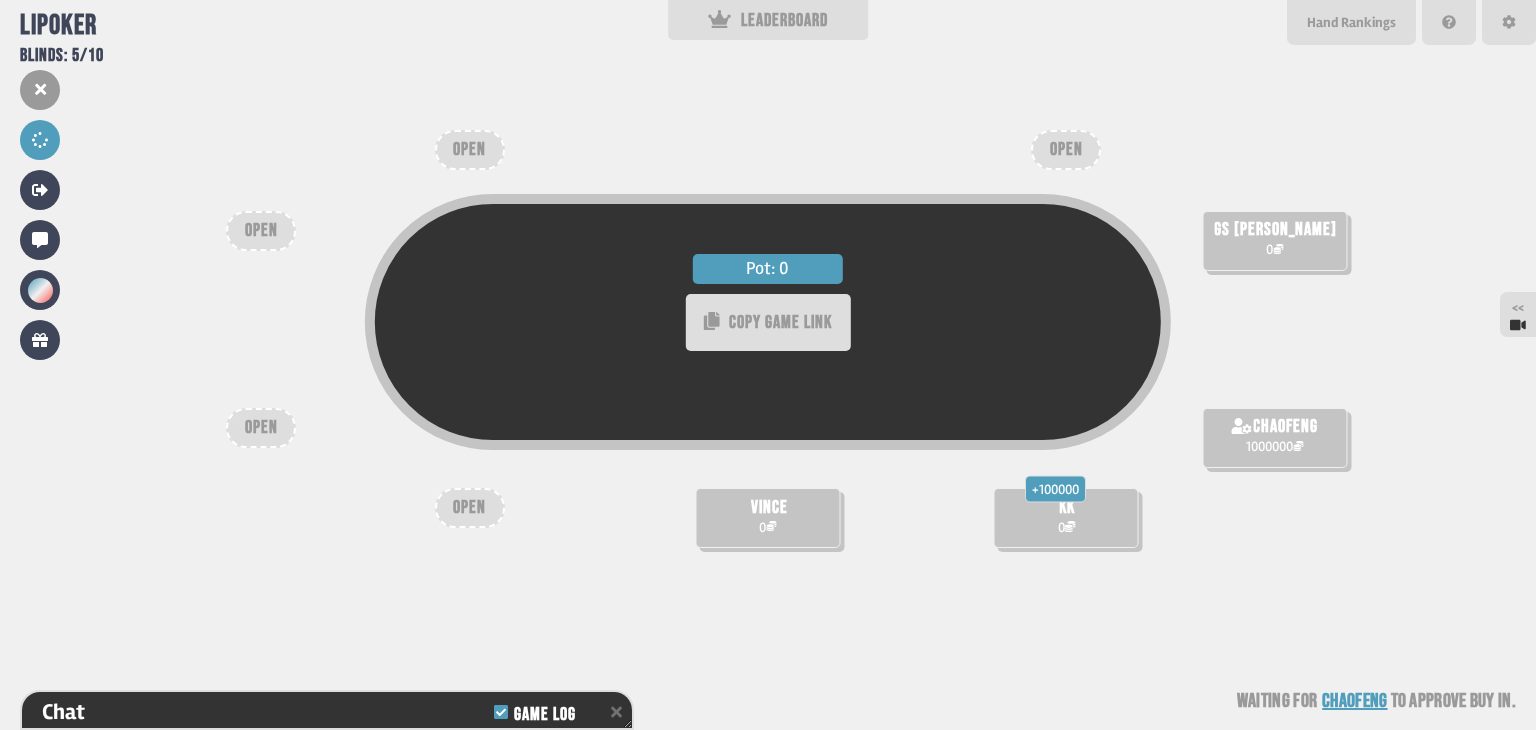 click on "chaofeng" at bounding box center (1354, 701) 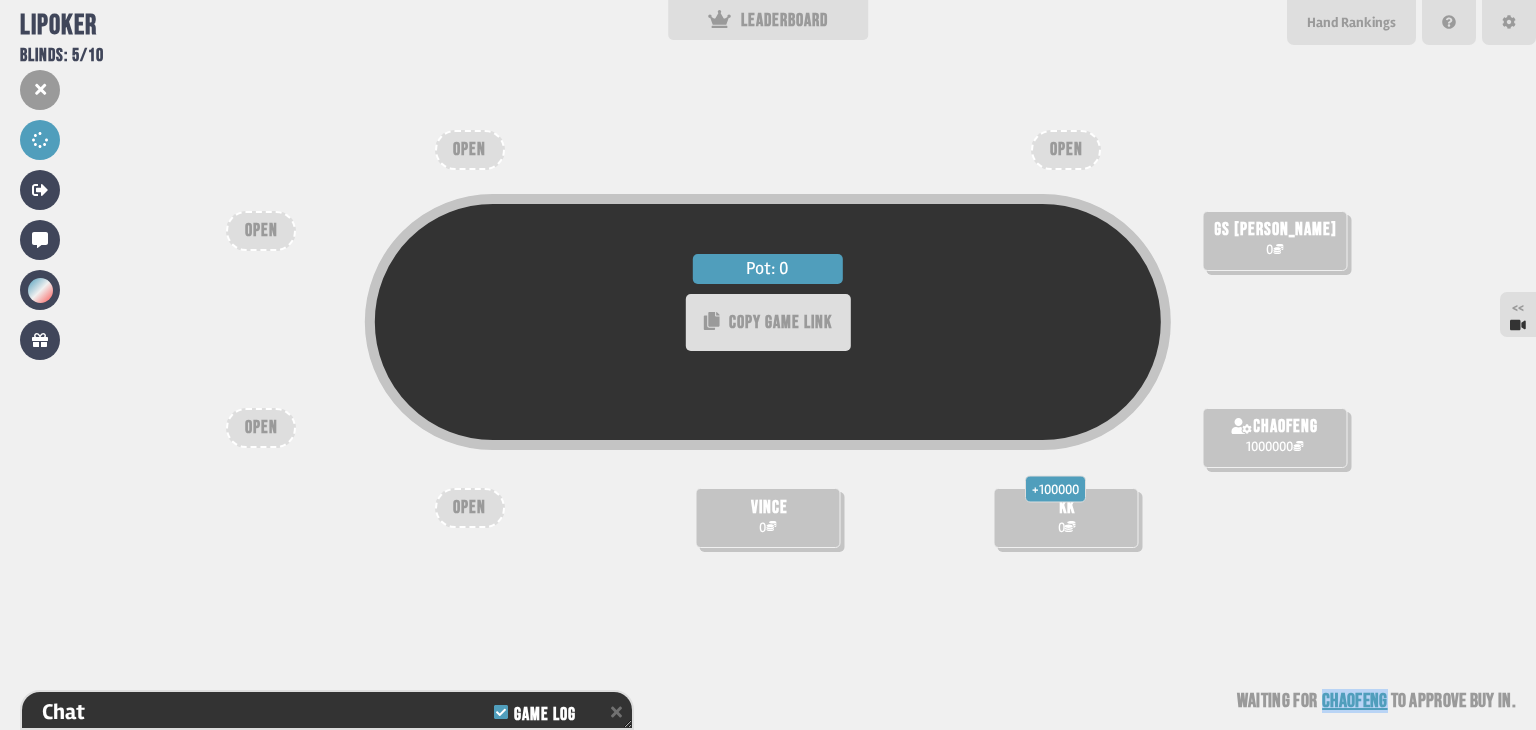click on "chaofeng" at bounding box center [1354, 701] 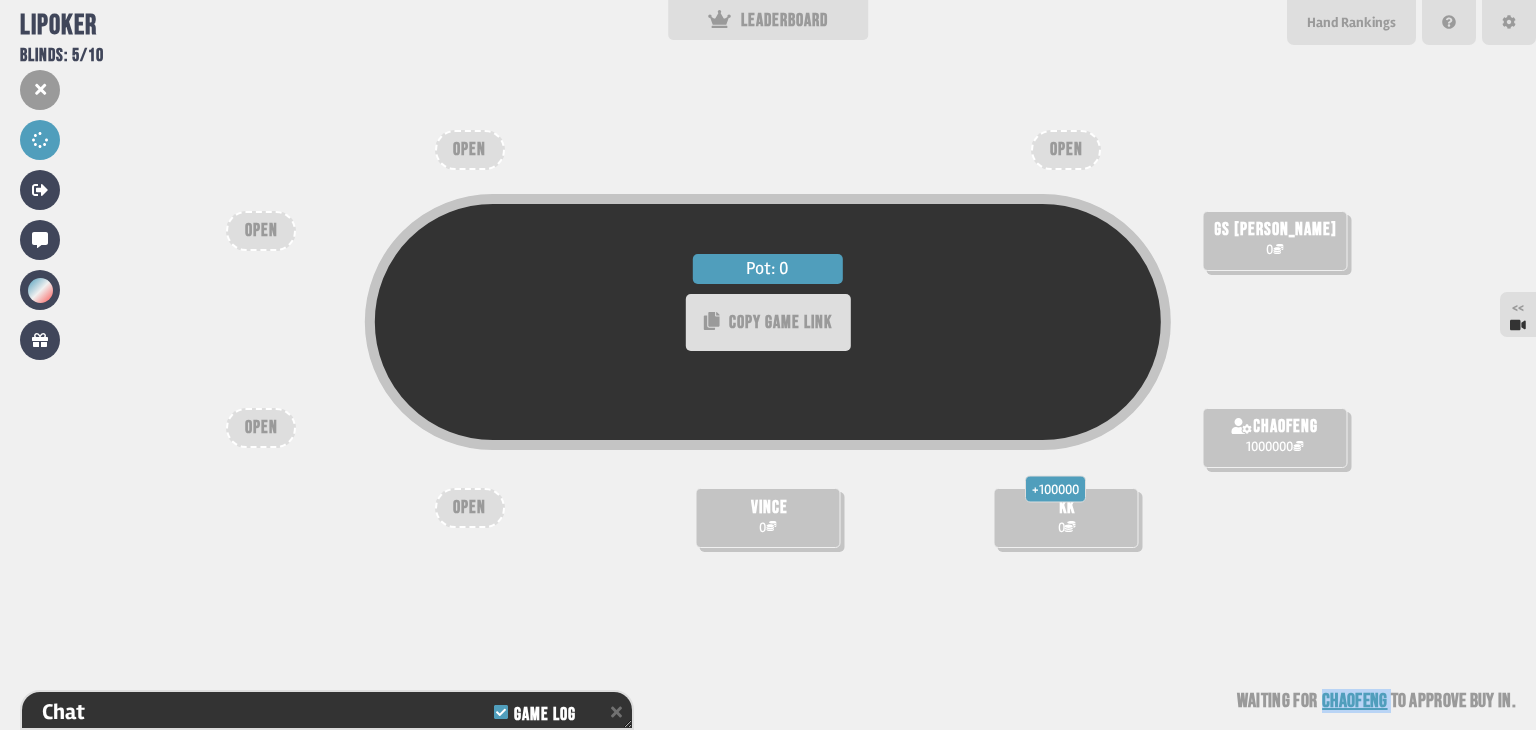 click on "chaofeng" at bounding box center (1354, 701) 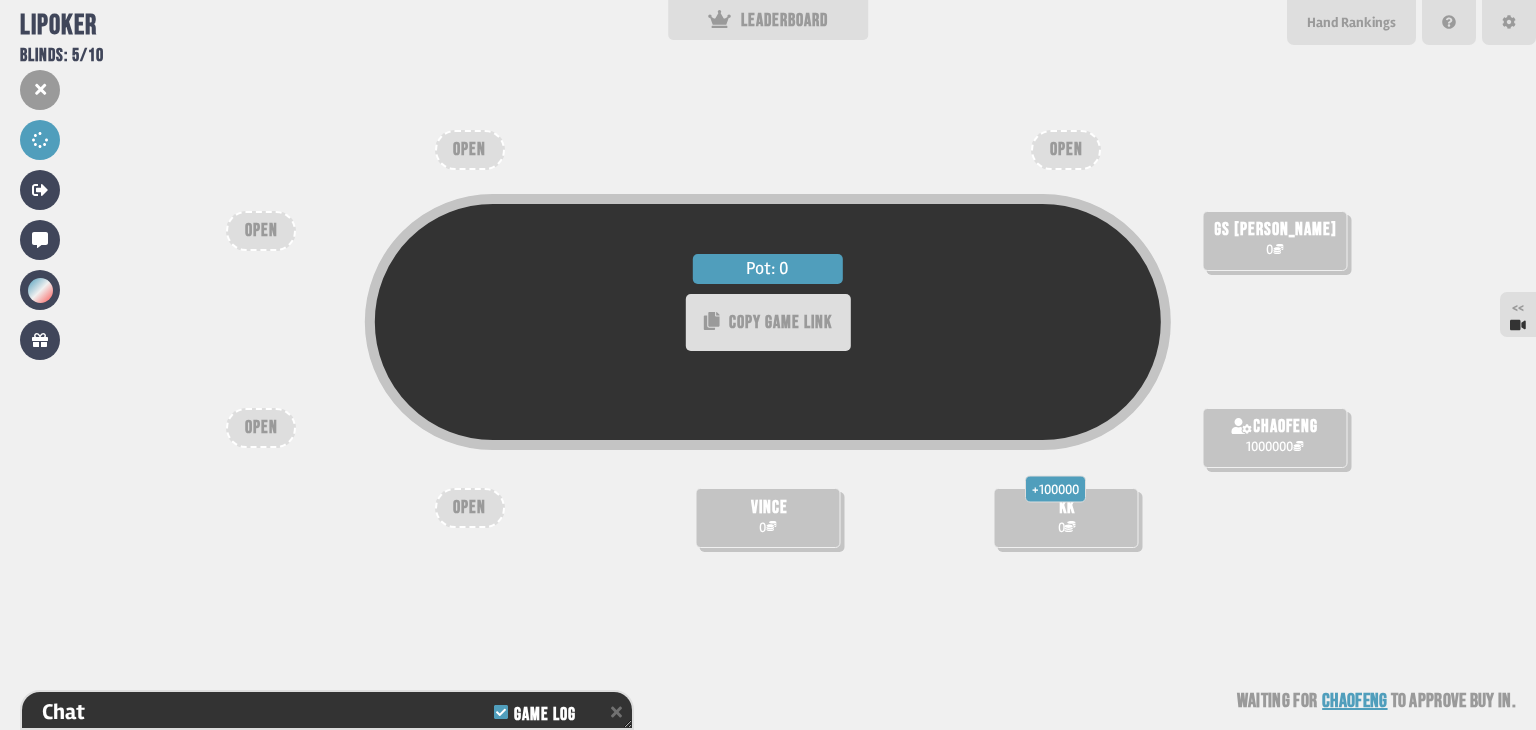 click on "Pot: 0   COPY GAME LINK gs robin 0  chaofeng 1000000  + 100000 kk 0  vince 0  OPEN OPEN OPEN OPEN OPEN Waiting for  chaofeng  to approve buy in" at bounding box center (768, 365) 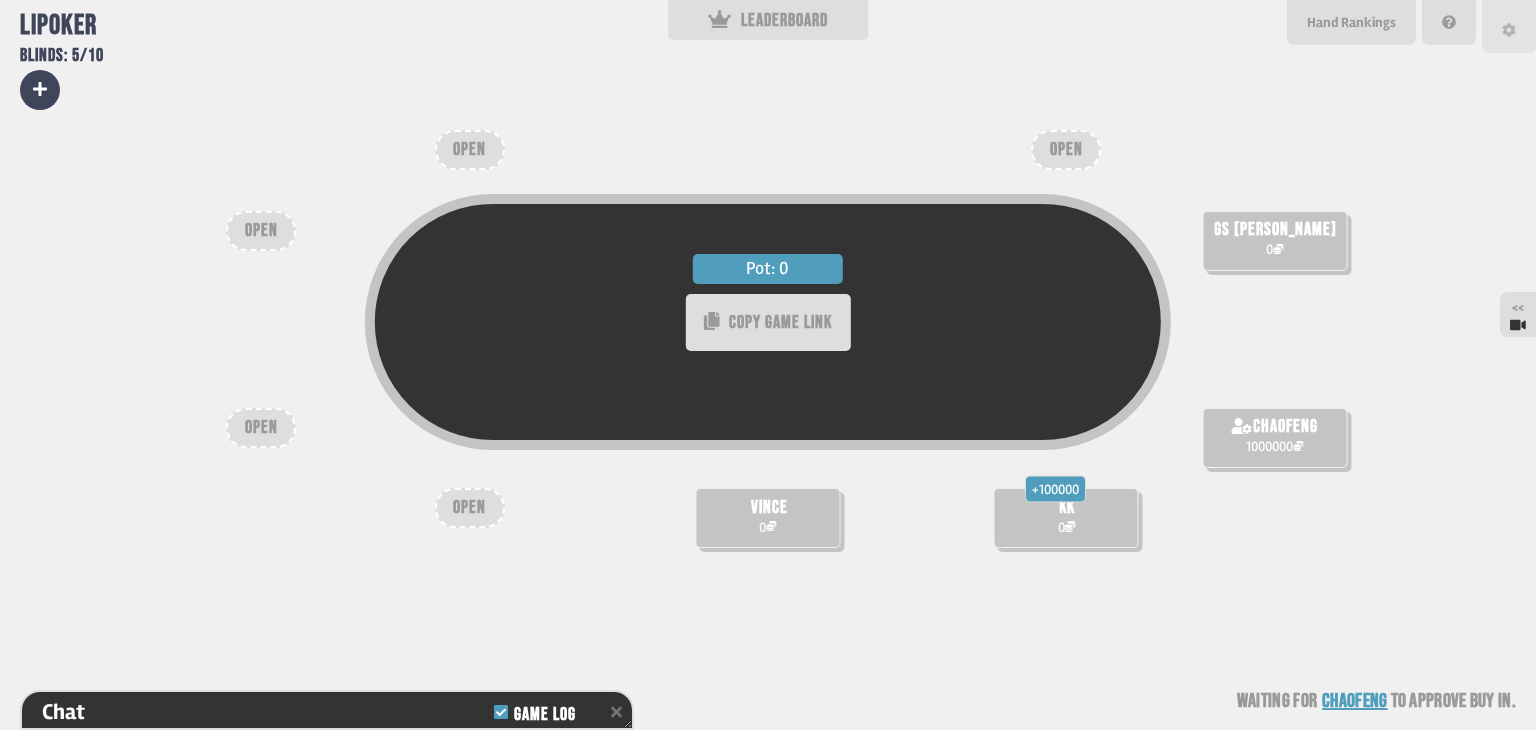 click at bounding box center (1509, 26) 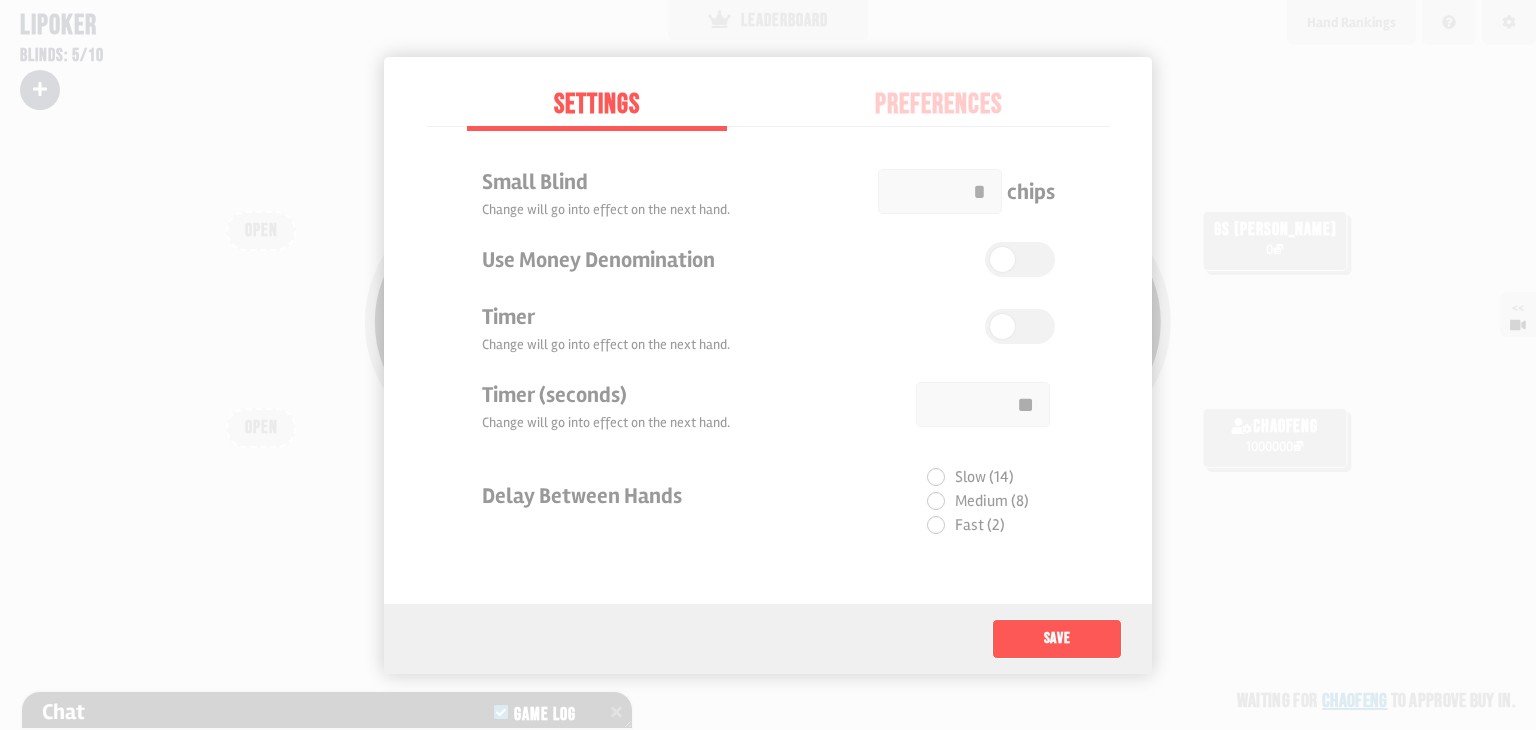 click at bounding box center [768, 365] 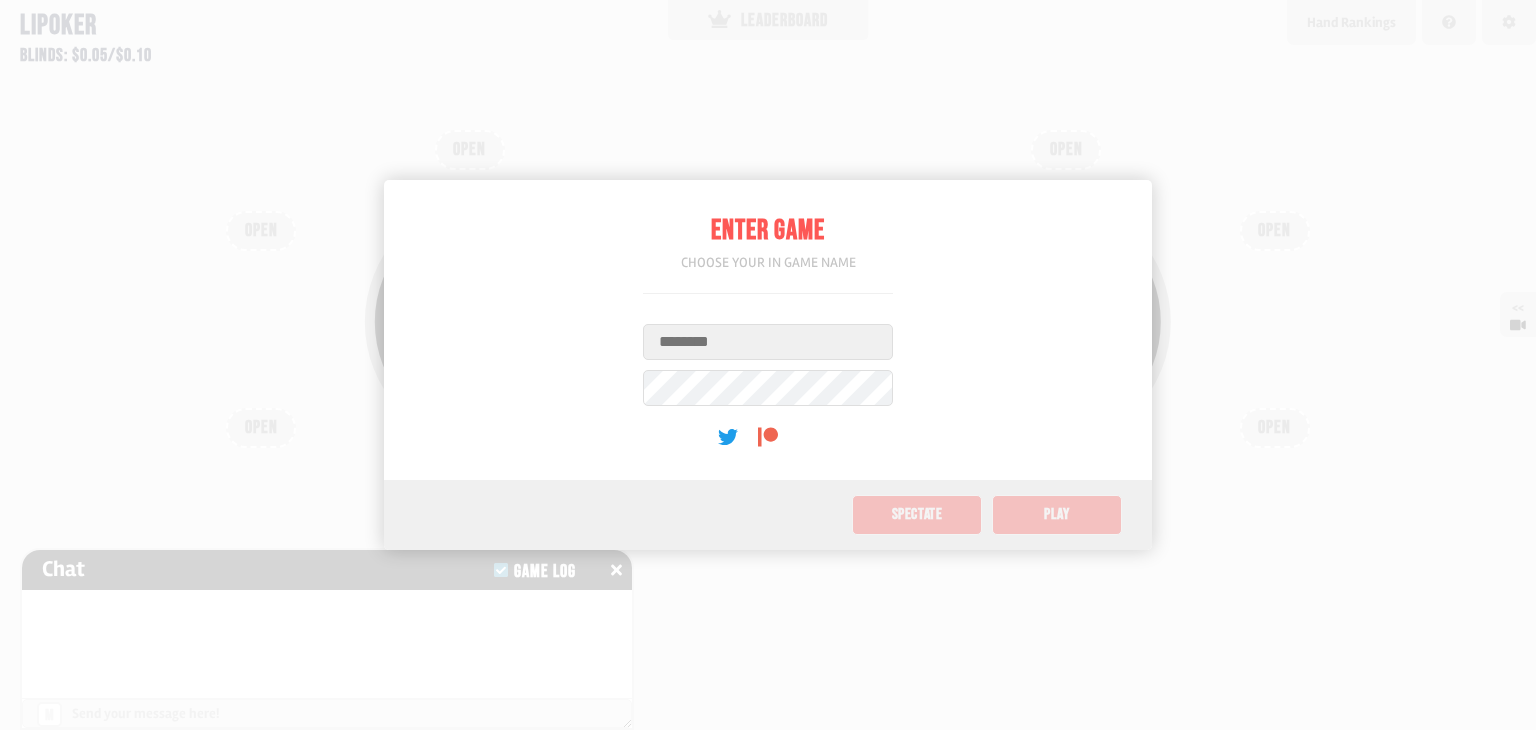 scroll, scrollTop: 0, scrollLeft: 0, axis: both 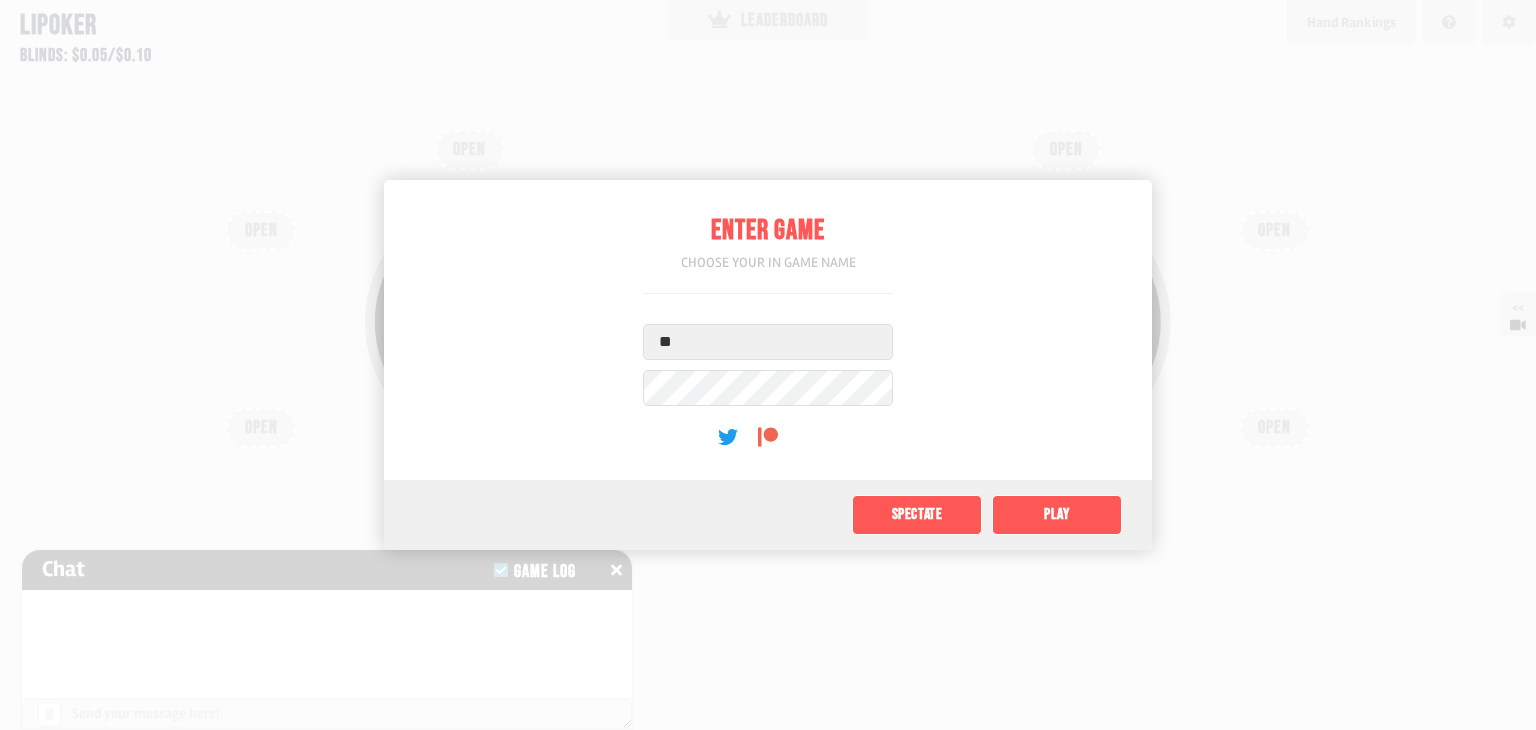 type on "*" 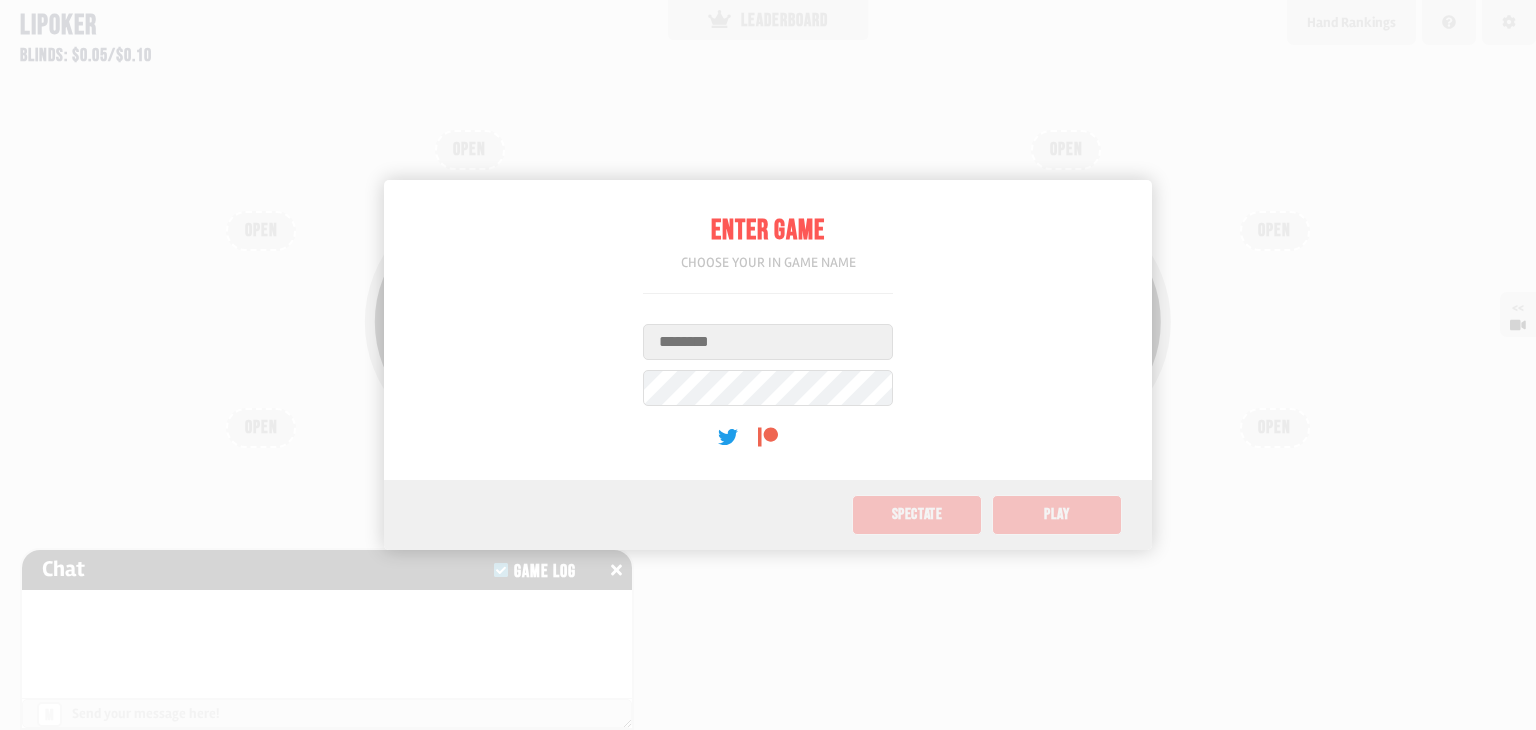 click on "Username" at bounding box center (768, 342) 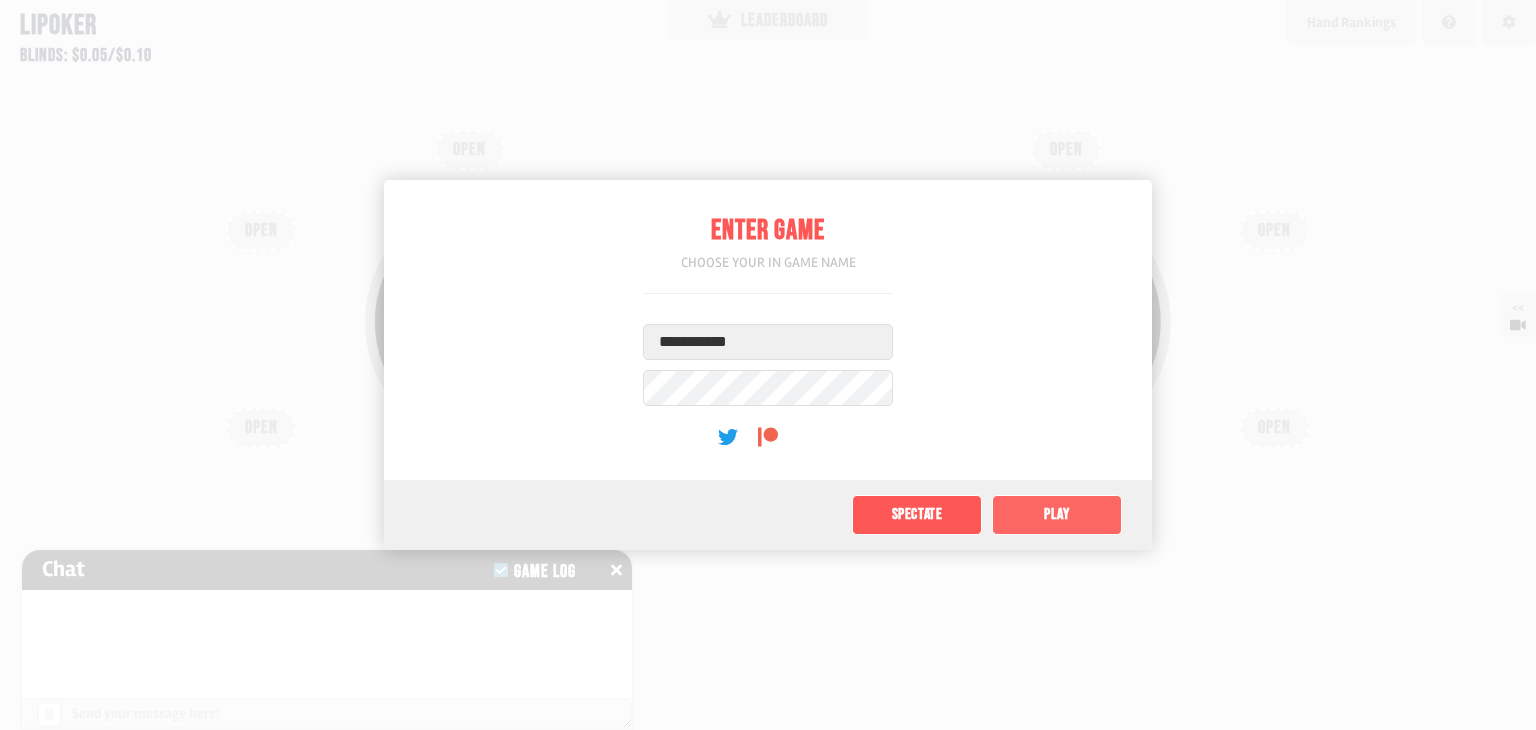 type on "**********" 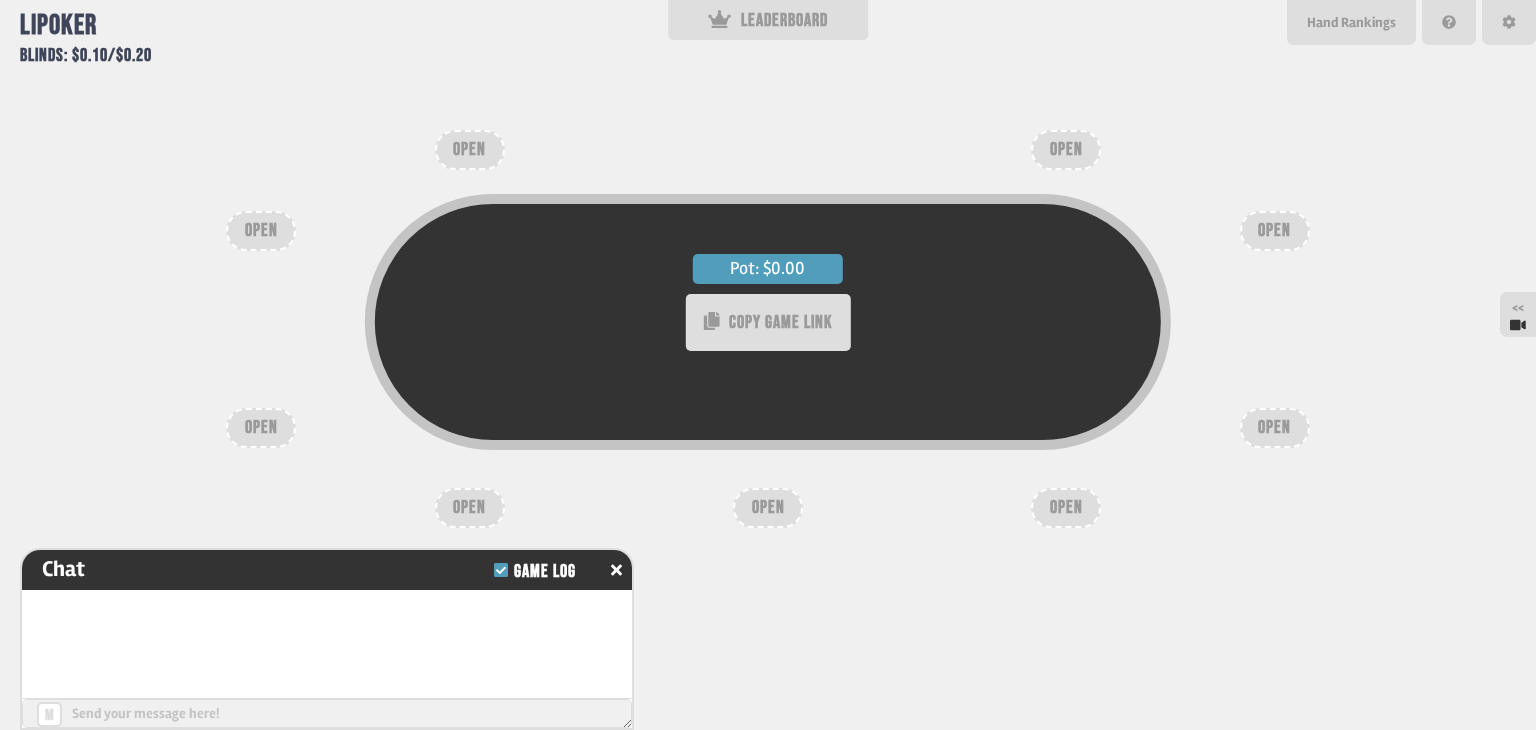 type on "**" 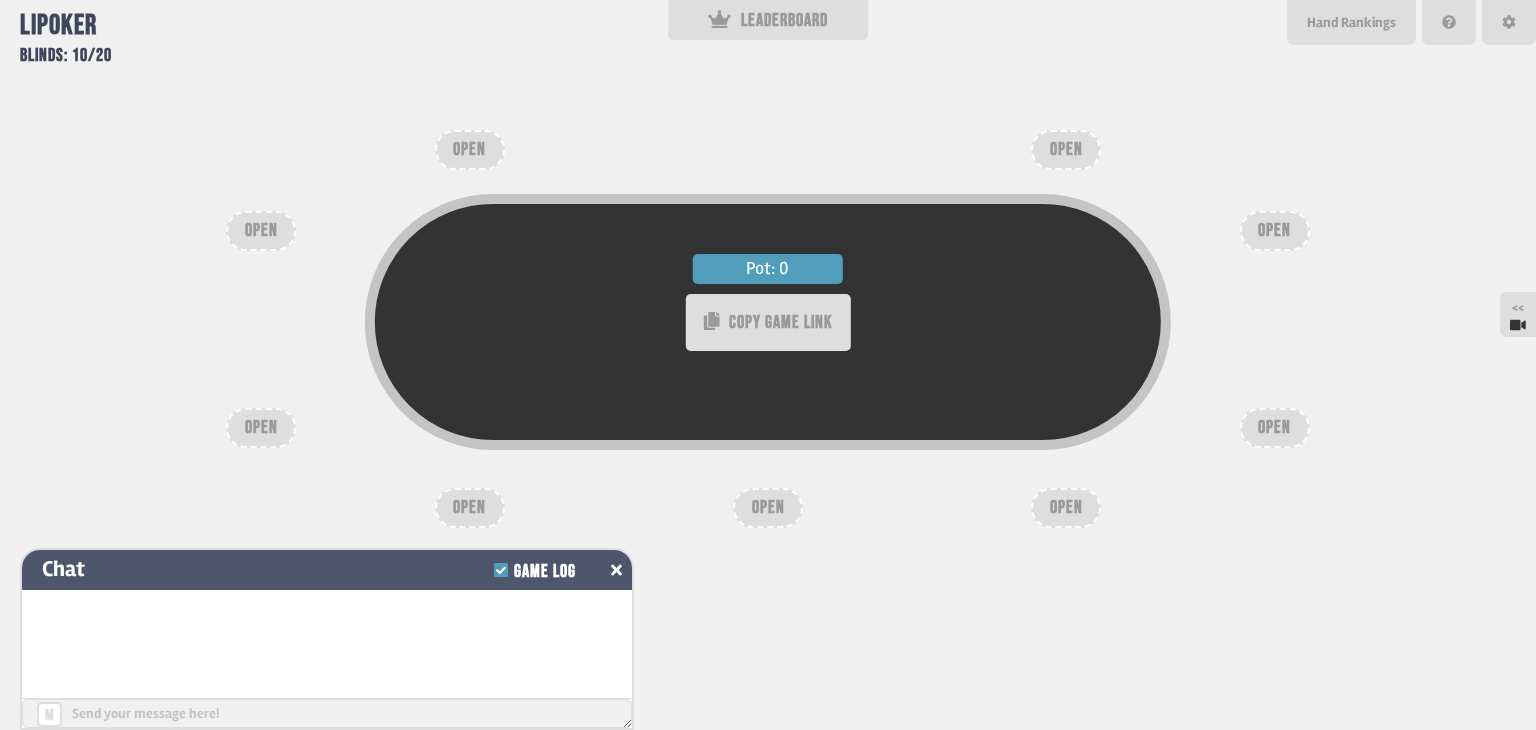 click 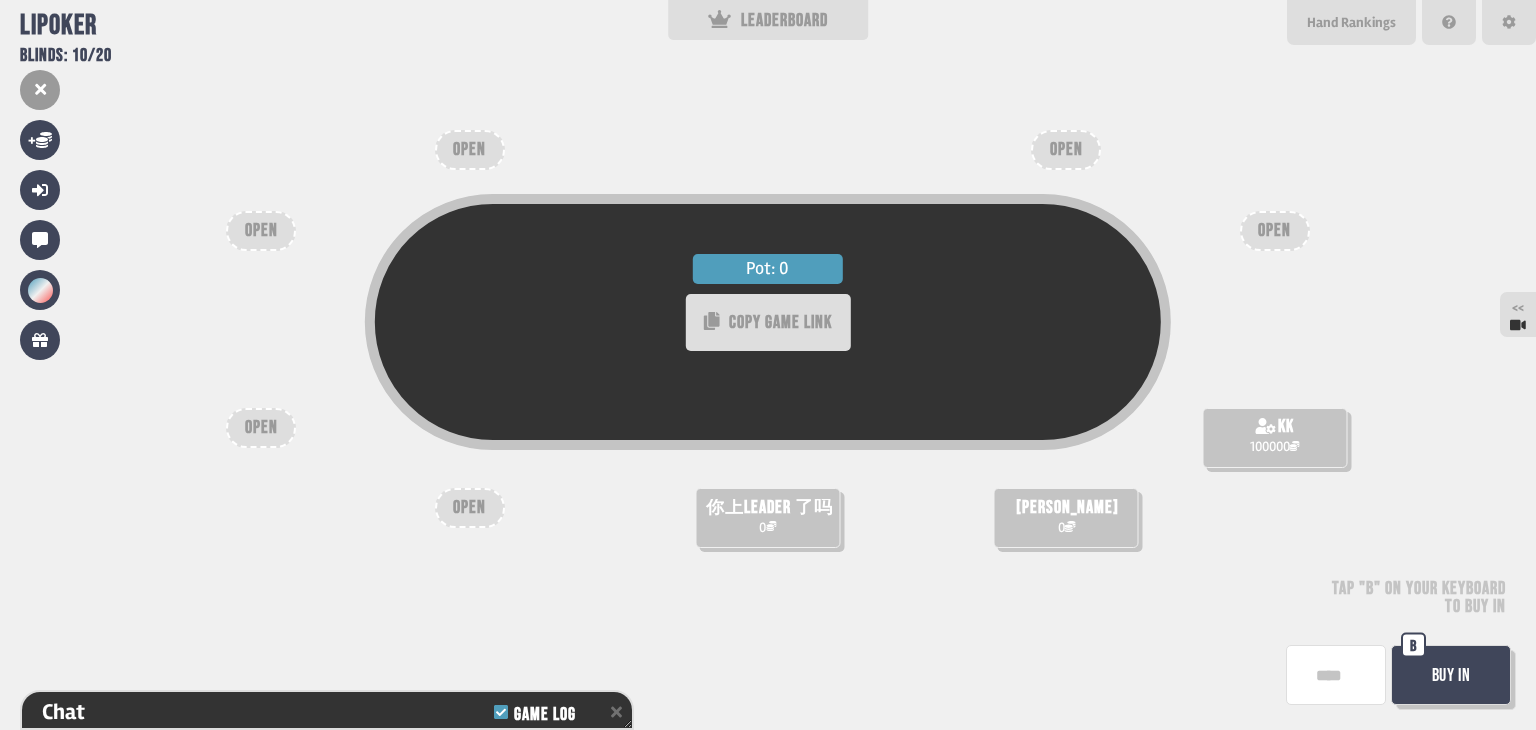 scroll, scrollTop: 108, scrollLeft: 0, axis: vertical 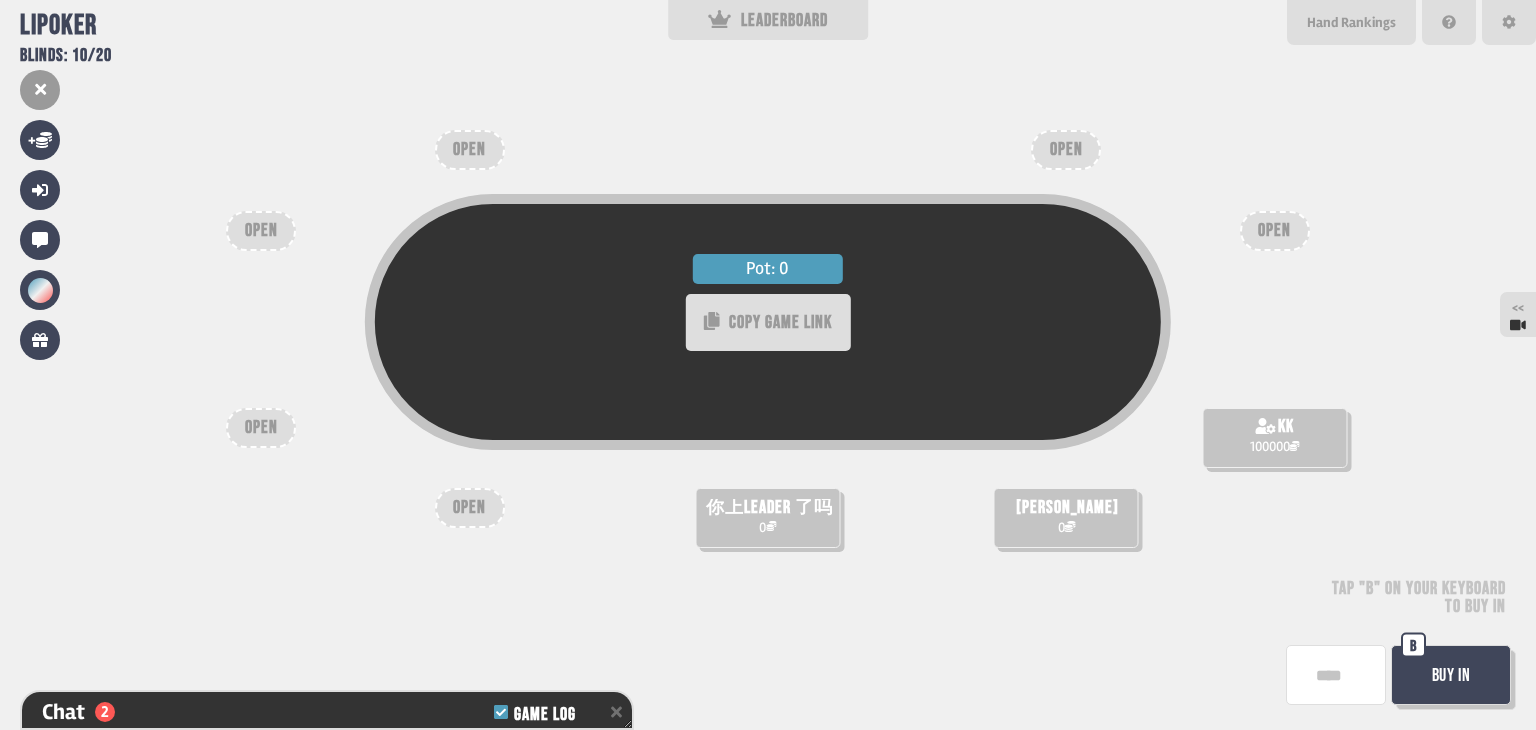 click on "Buy In" at bounding box center (1451, 675) 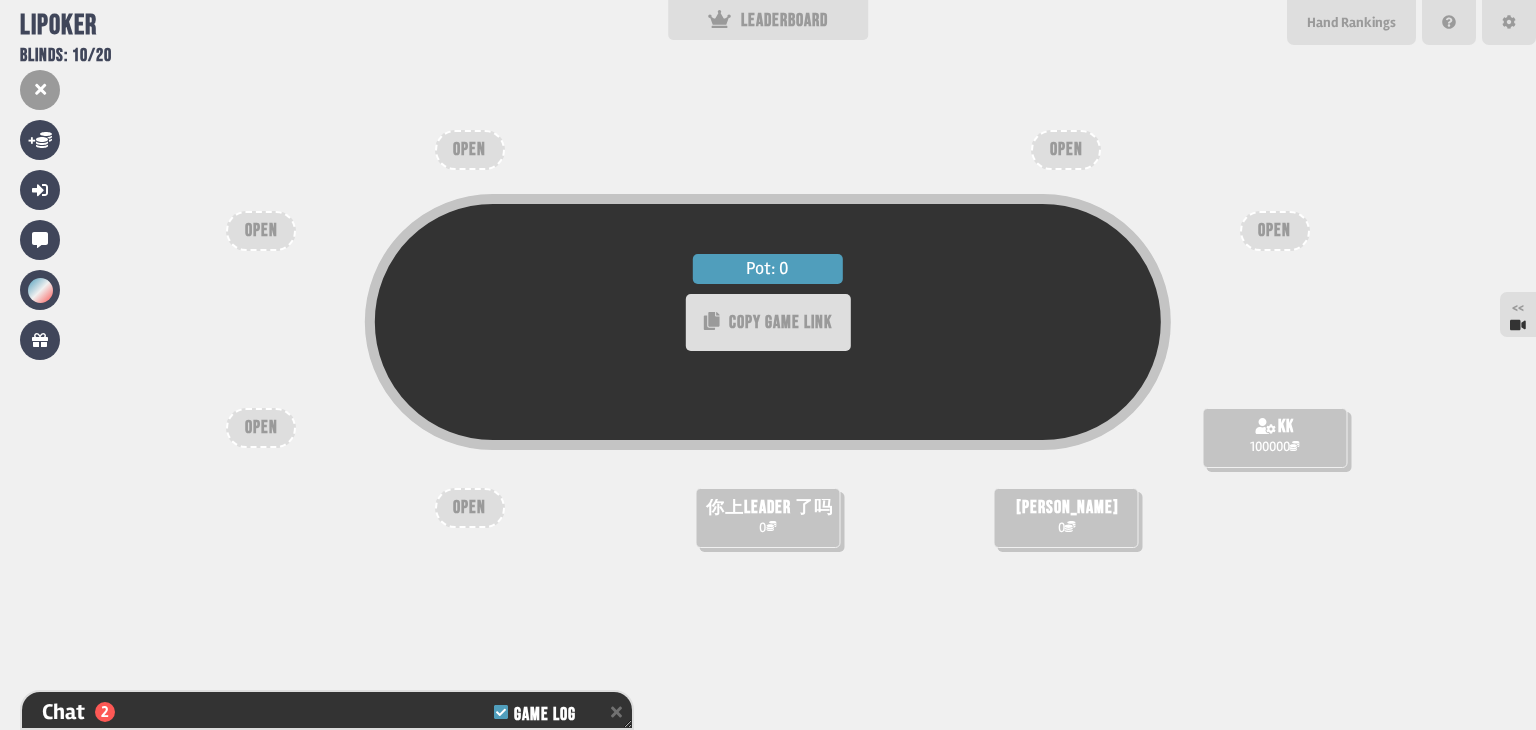 click on "Pot: 0   COPY GAME LINK 你上leader 了吗 0  [PERSON_NAME] 0  kk 100000  OPEN OPEN OPEN OPEN OPEN OPEN" at bounding box center (768, 365) 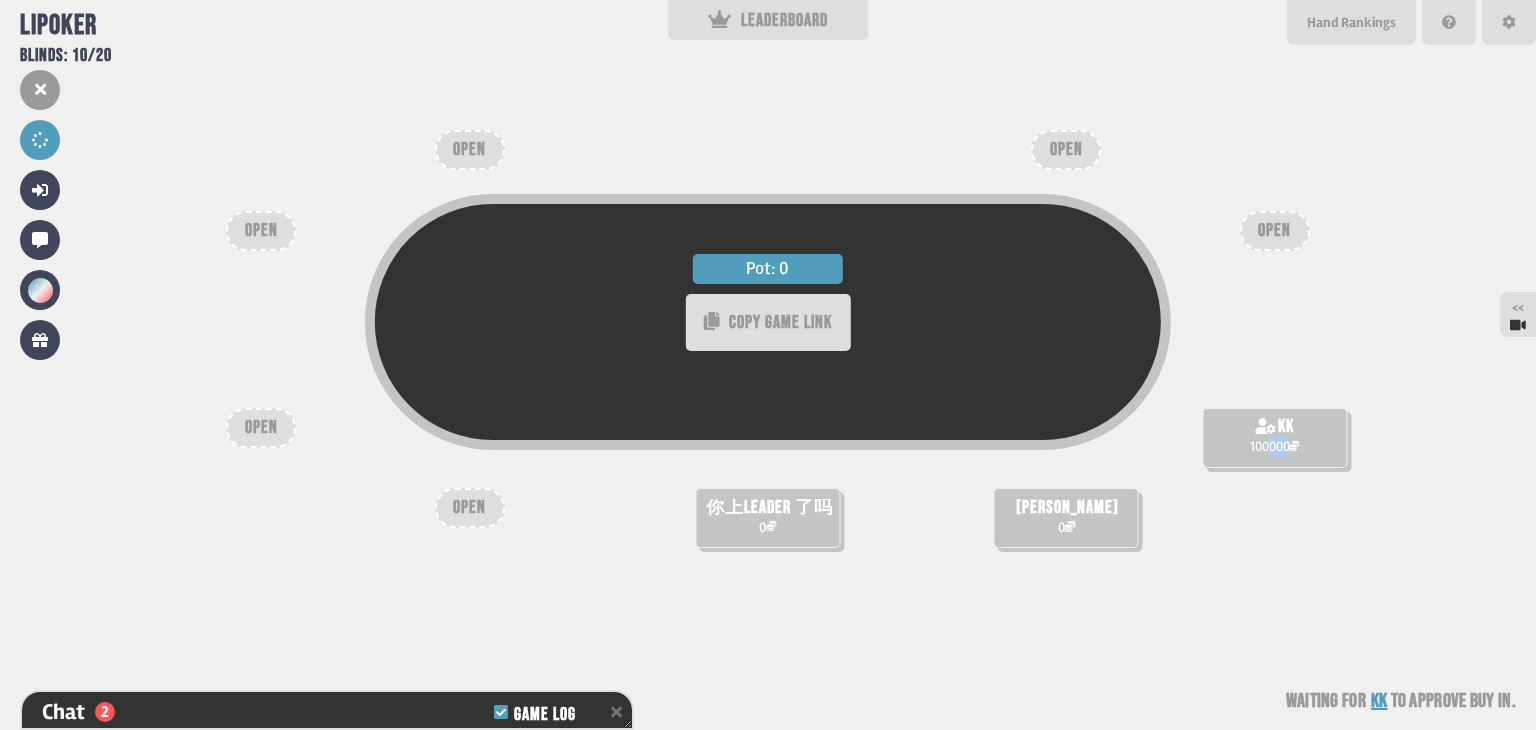 drag, startPoint x: 1268, startPoint y: 446, endPoint x: 1285, endPoint y: 445, distance: 17.029387 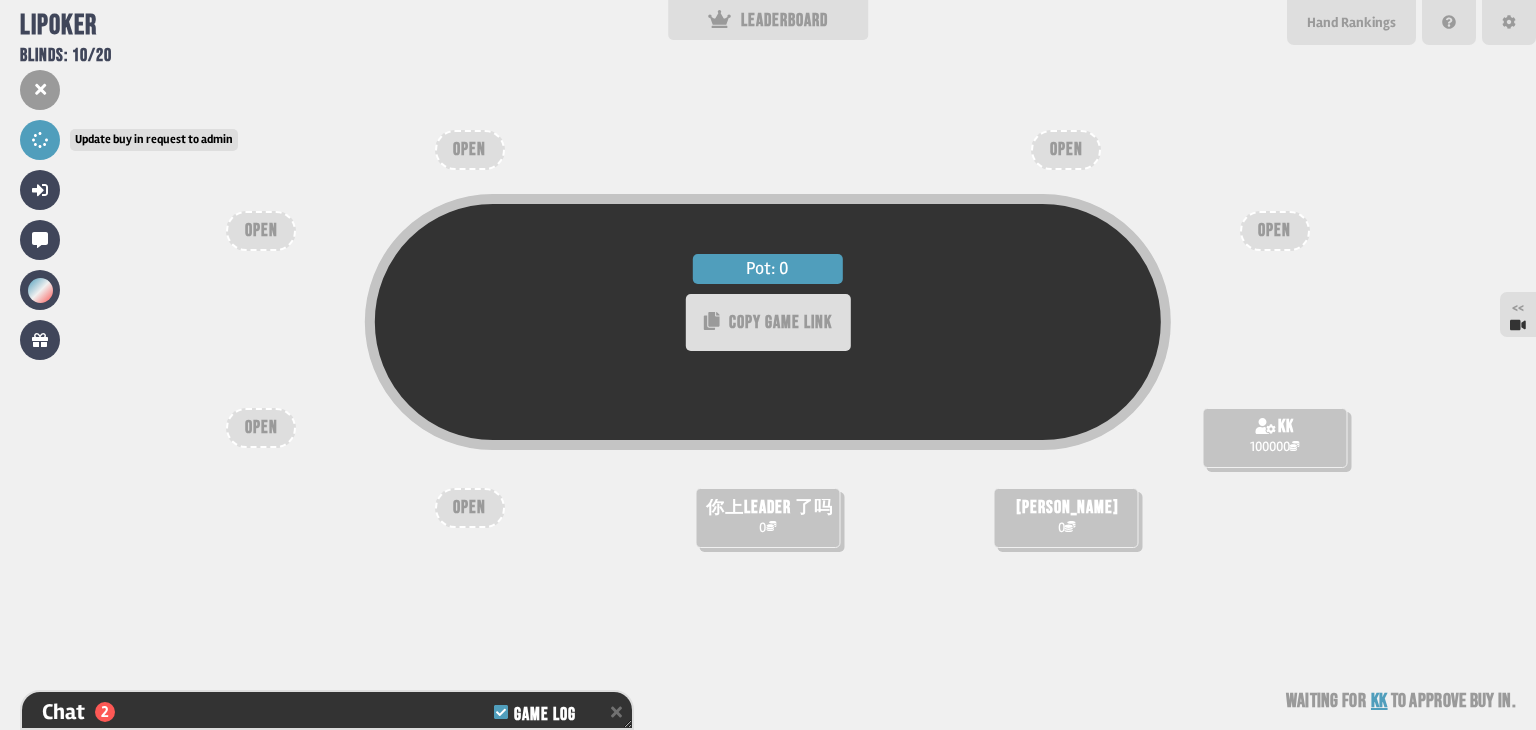 click at bounding box center (40, 140) 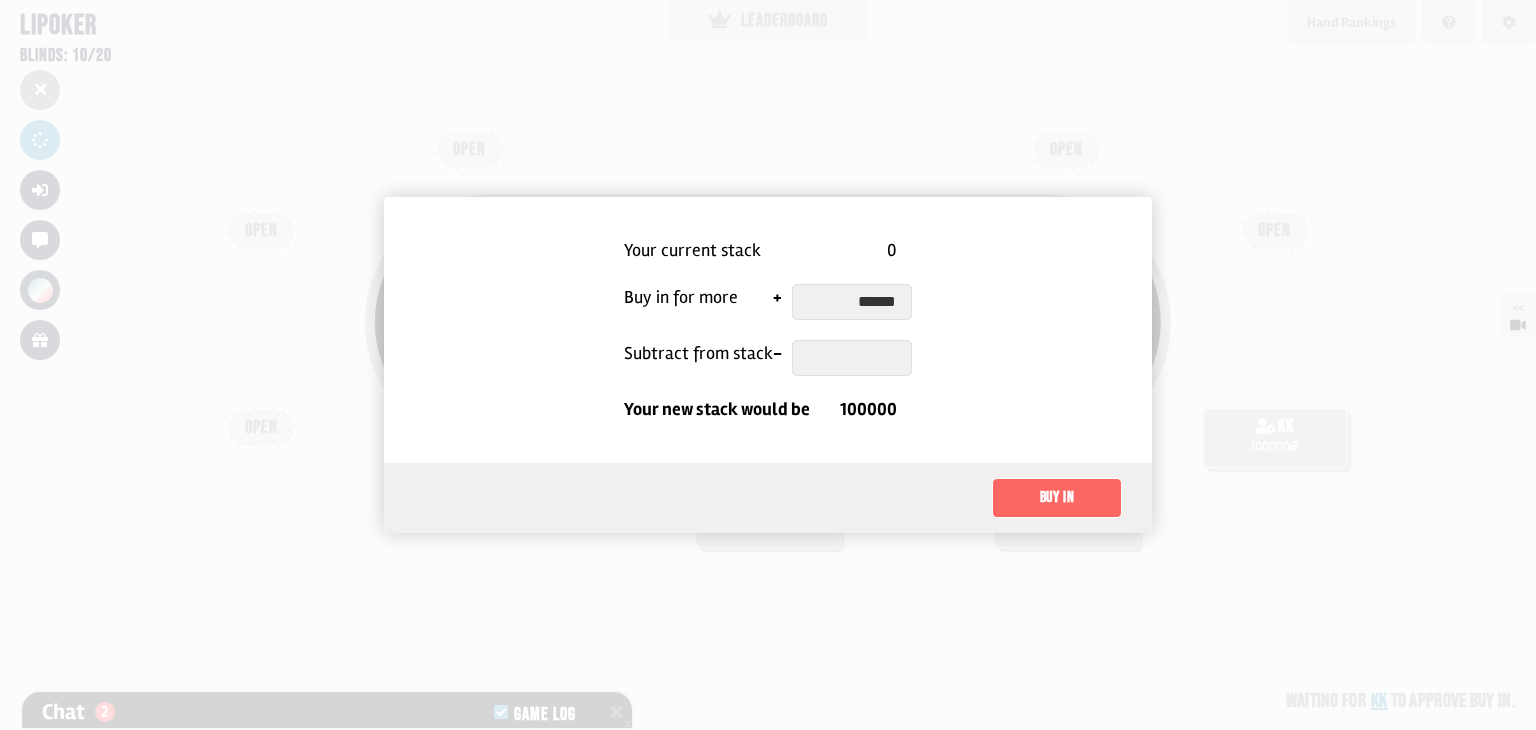 type on "******" 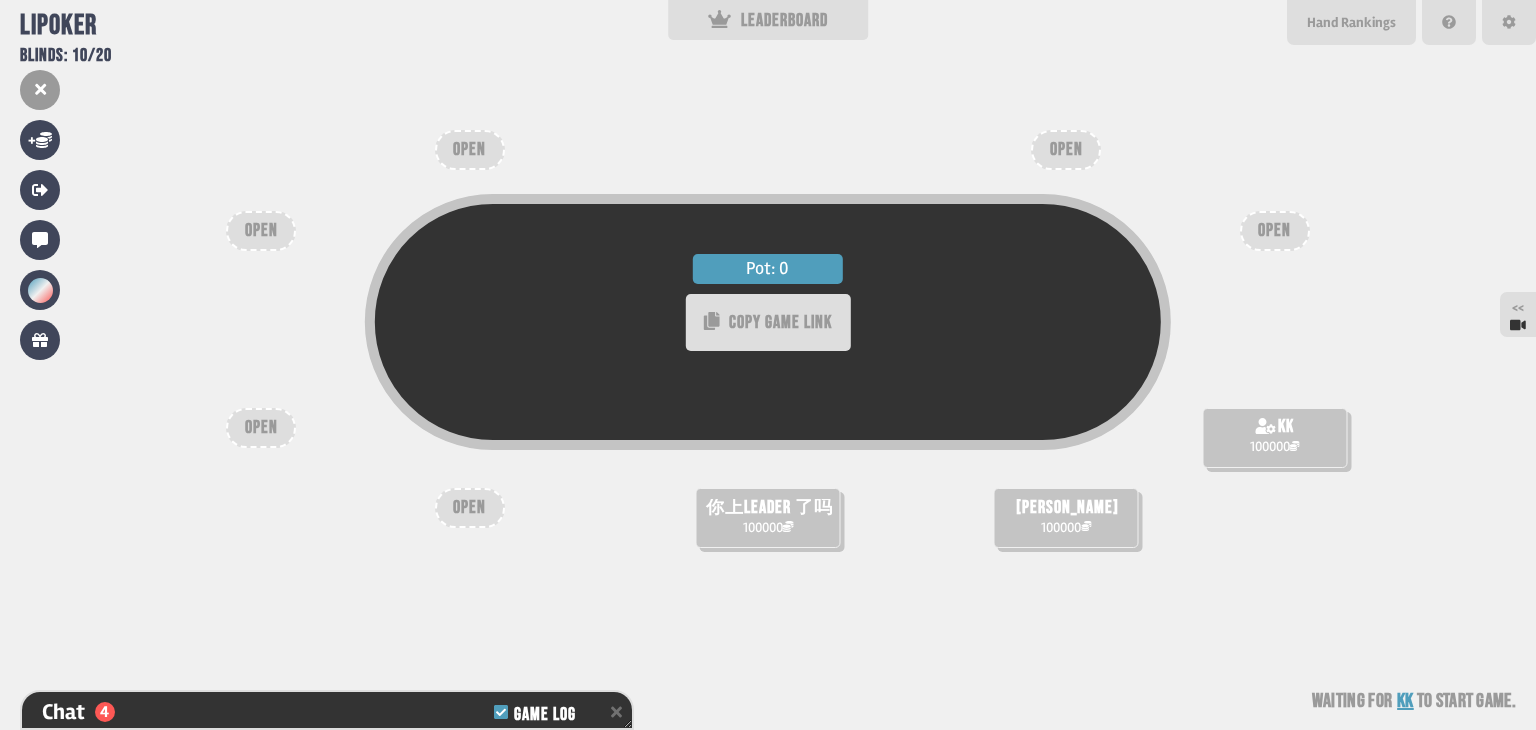 scroll, scrollTop: 166, scrollLeft: 0, axis: vertical 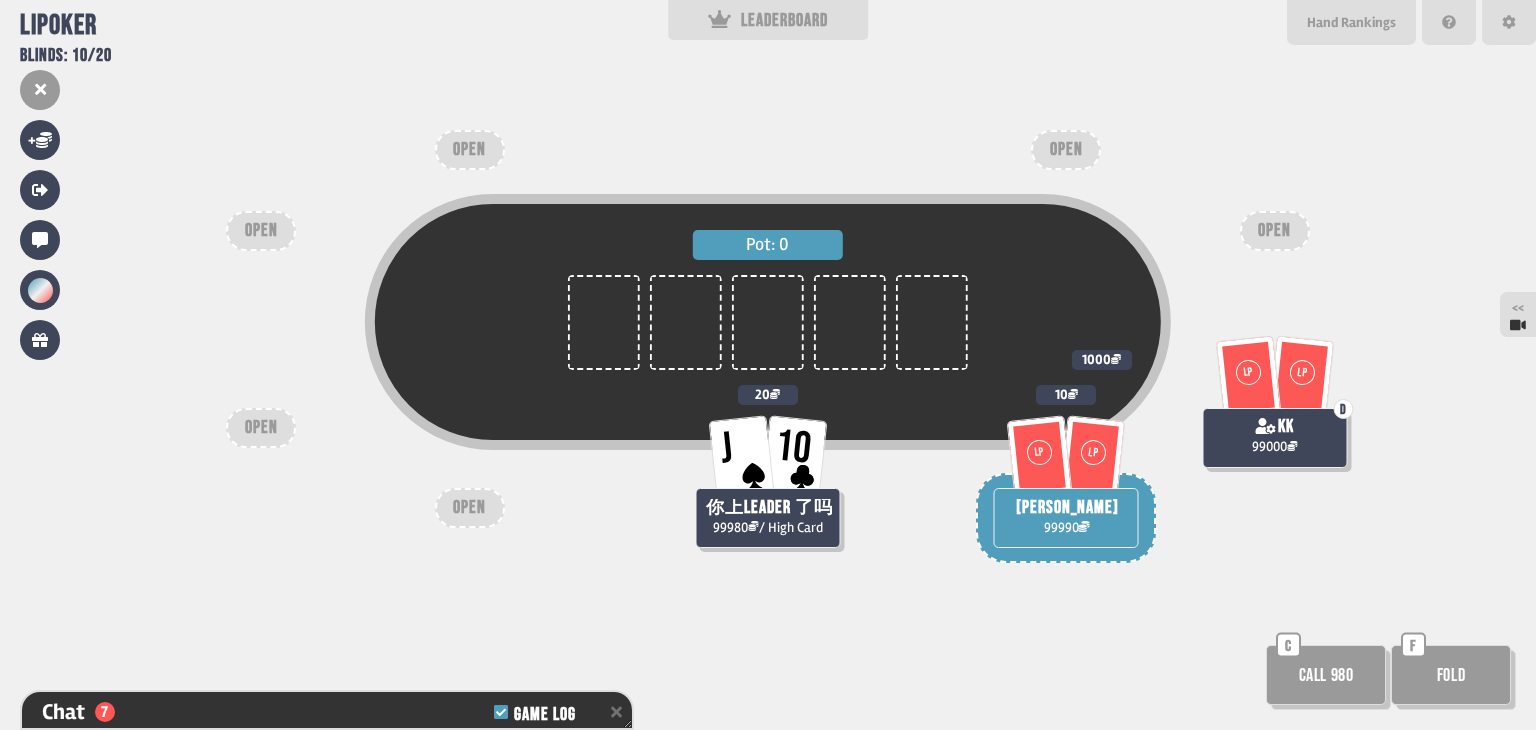 click on "Call 980" at bounding box center [1326, 675] 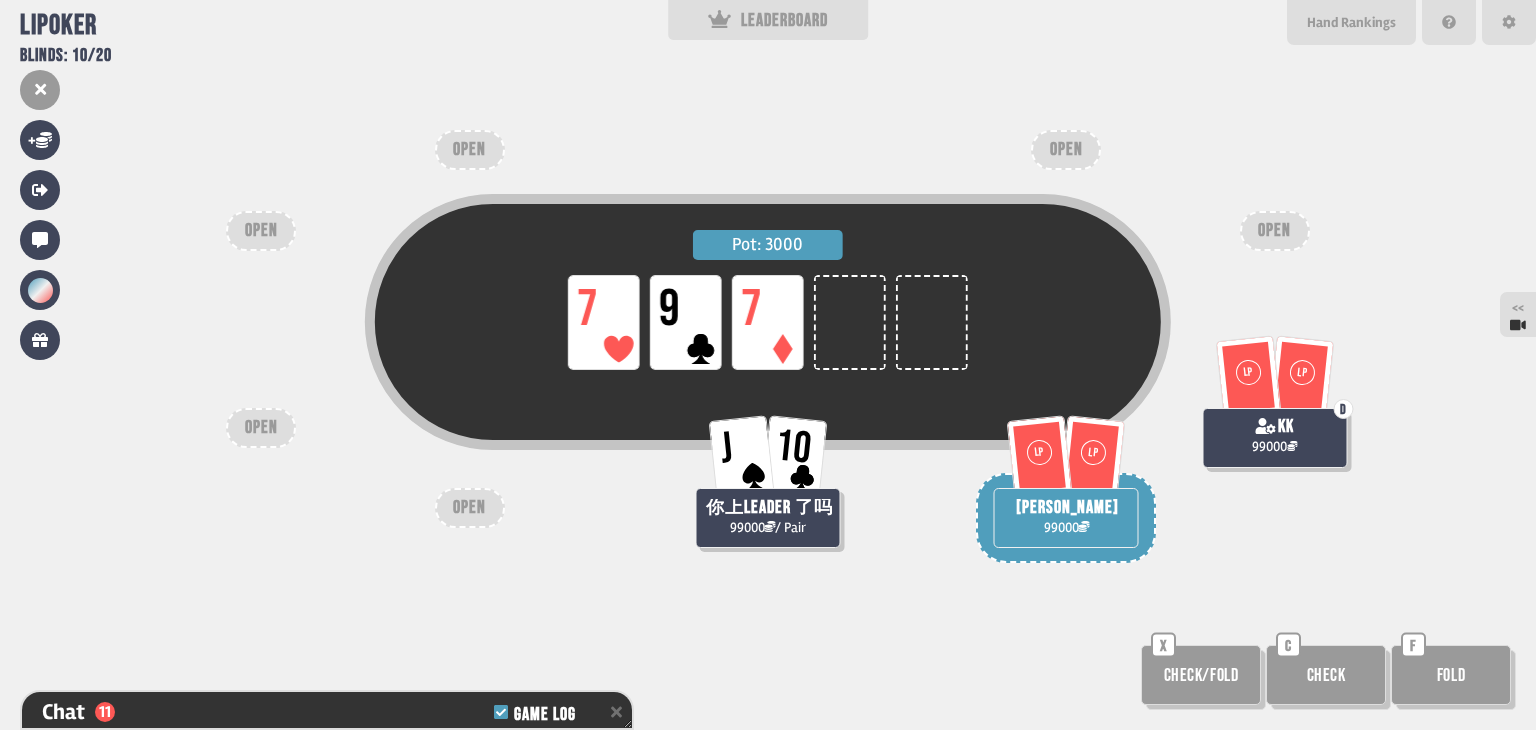 click on "Check/Fold" at bounding box center [1201, 675] 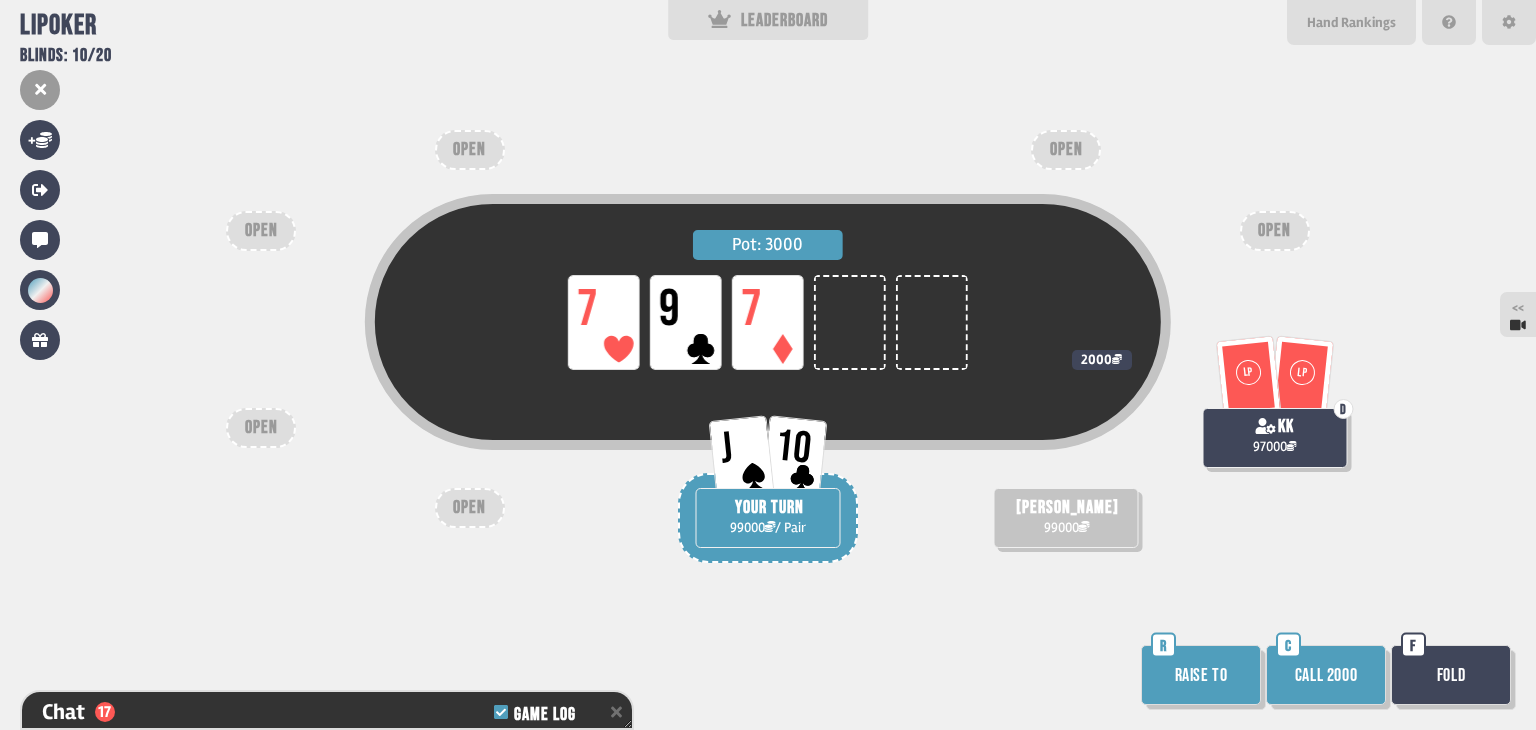 click on "Call 2000" at bounding box center (1326, 675) 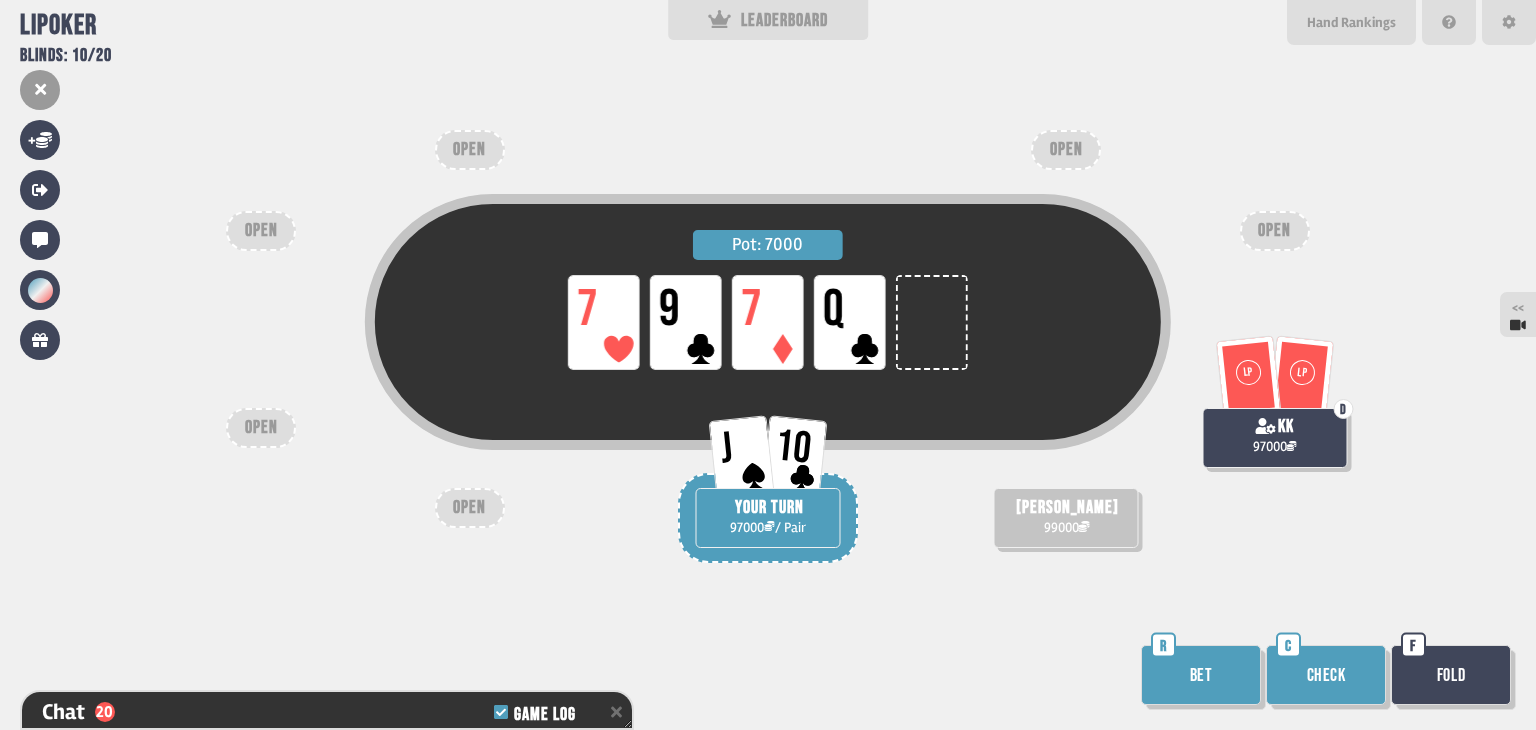 click on "Check" at bounding box center (1326, 675) 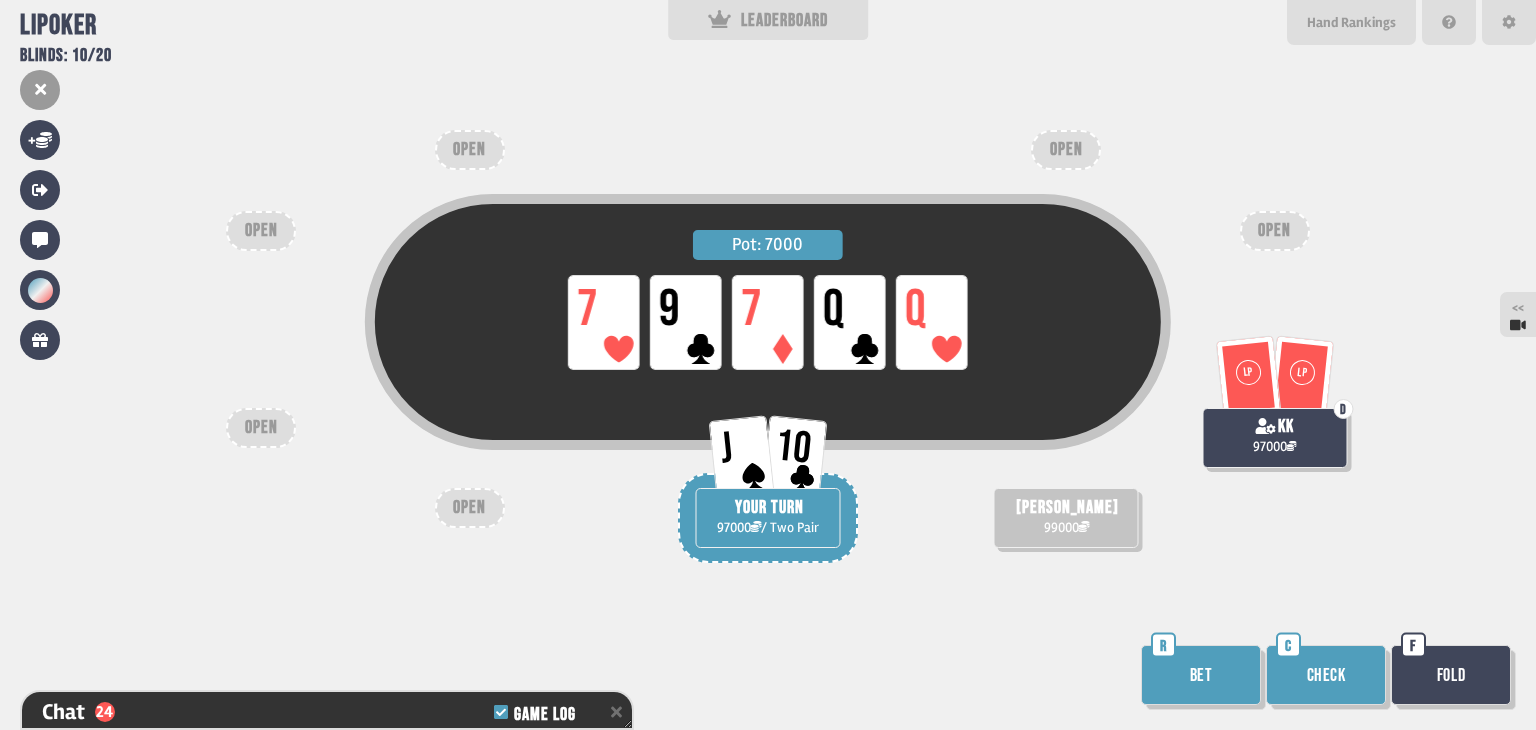 click on "Check" at bounding box center (1326, 675) 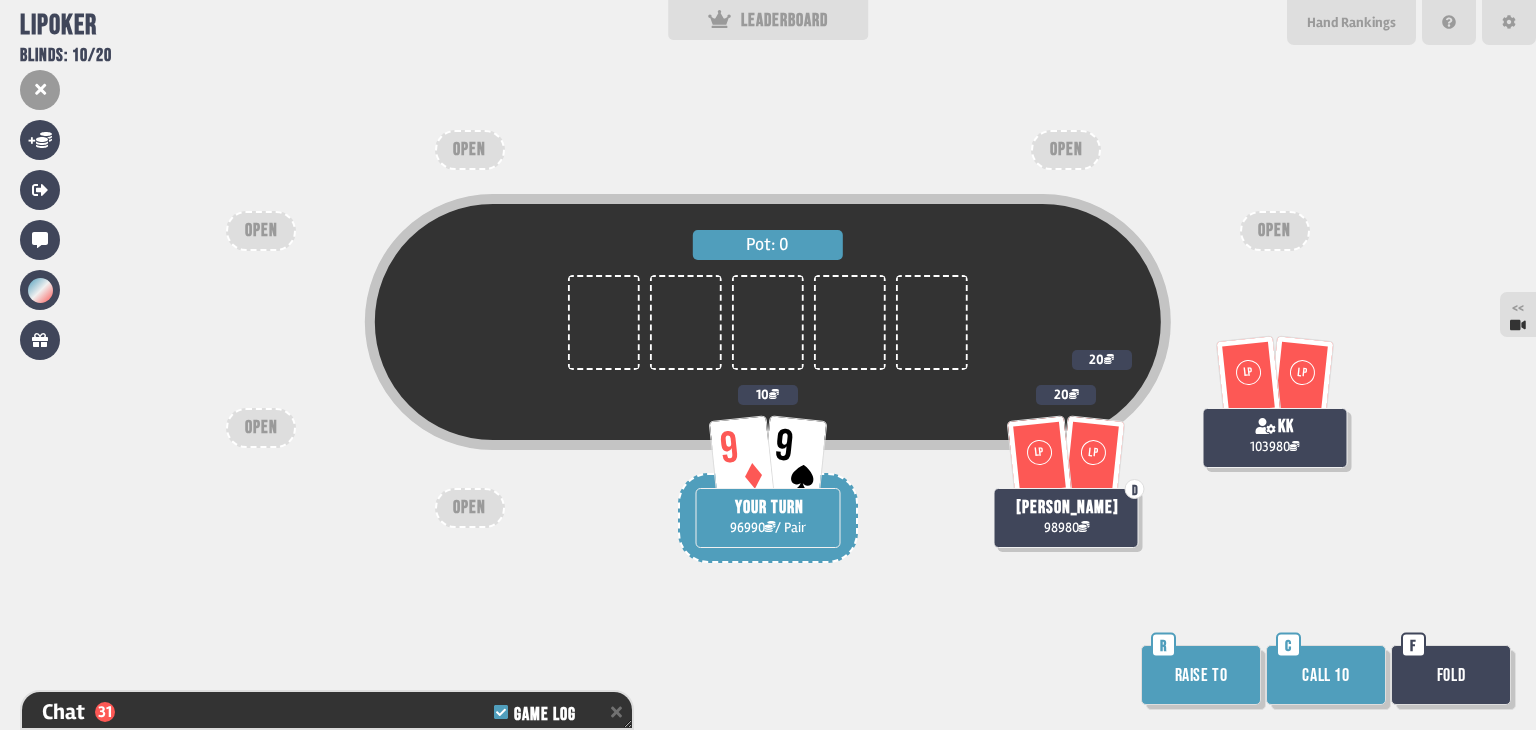 click on "Raise to R" at bounding box center [1203, 677] 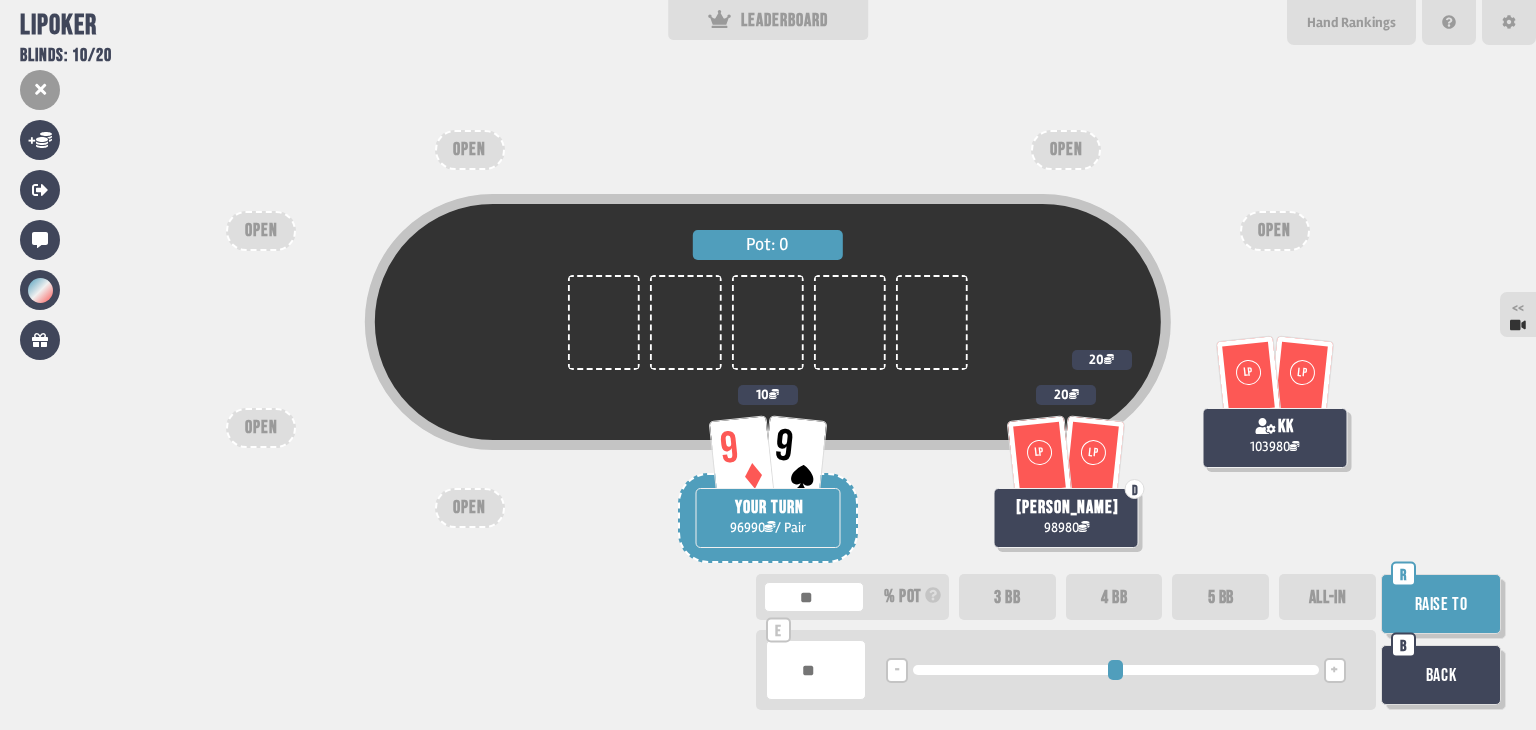 type on "*****" 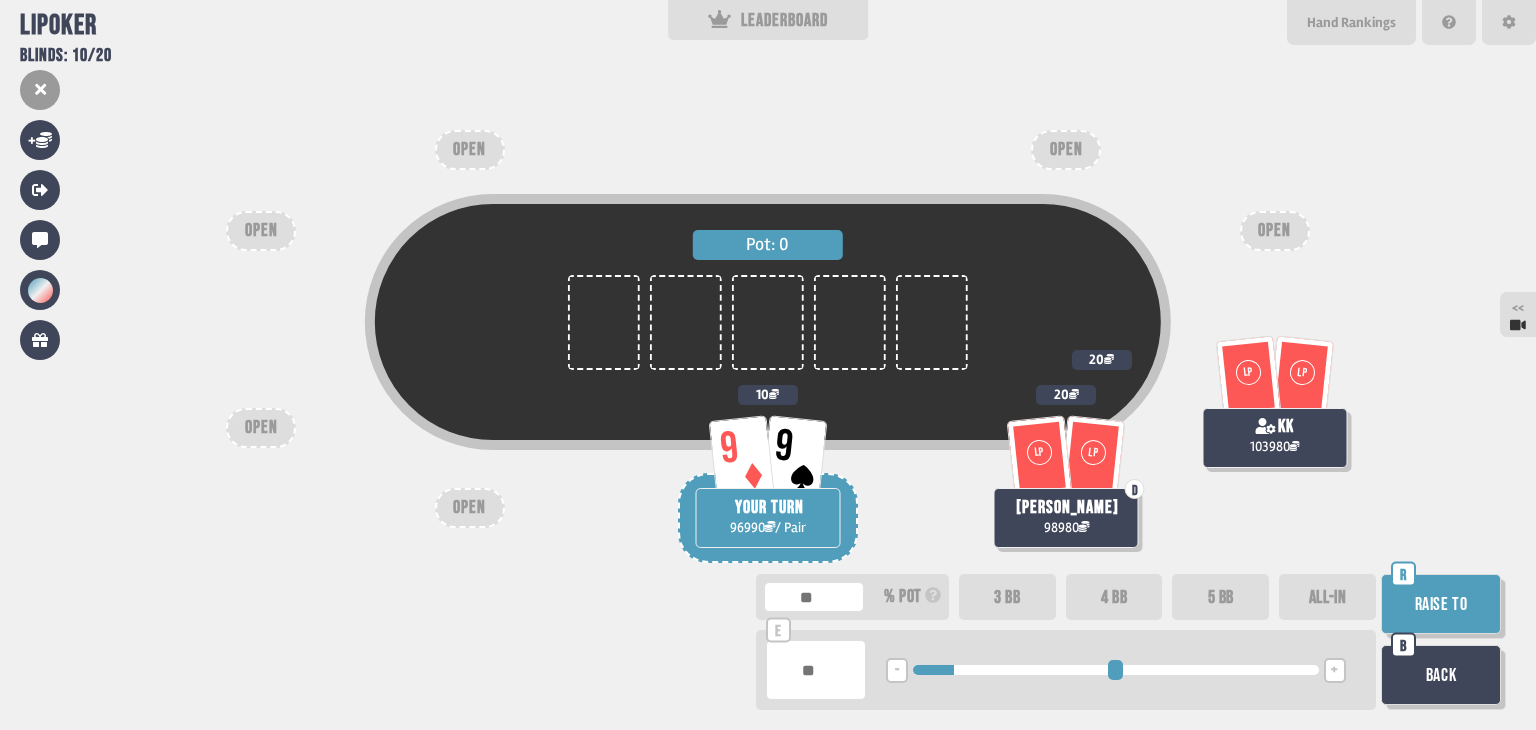 click at bounding box center [1115, 670] 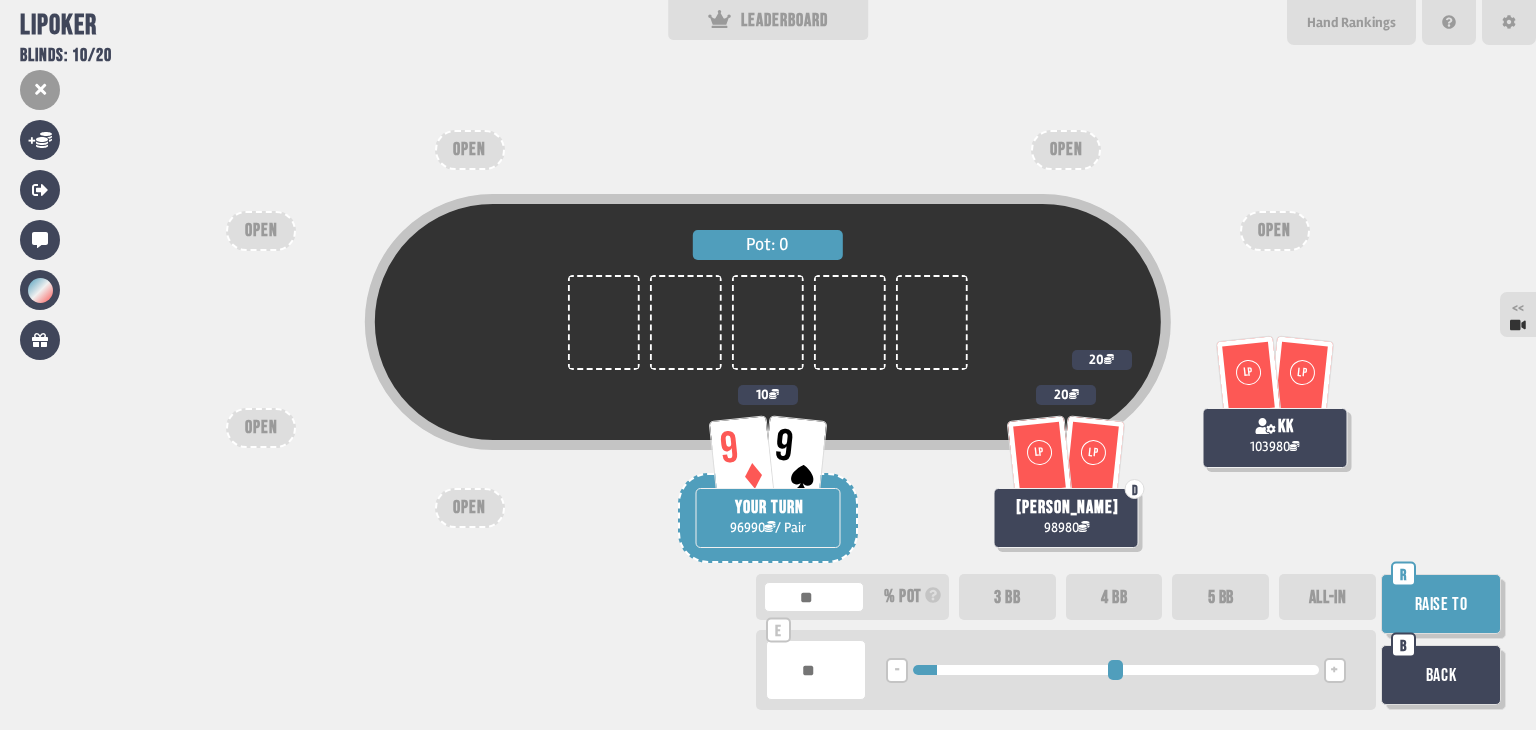 type on "****" 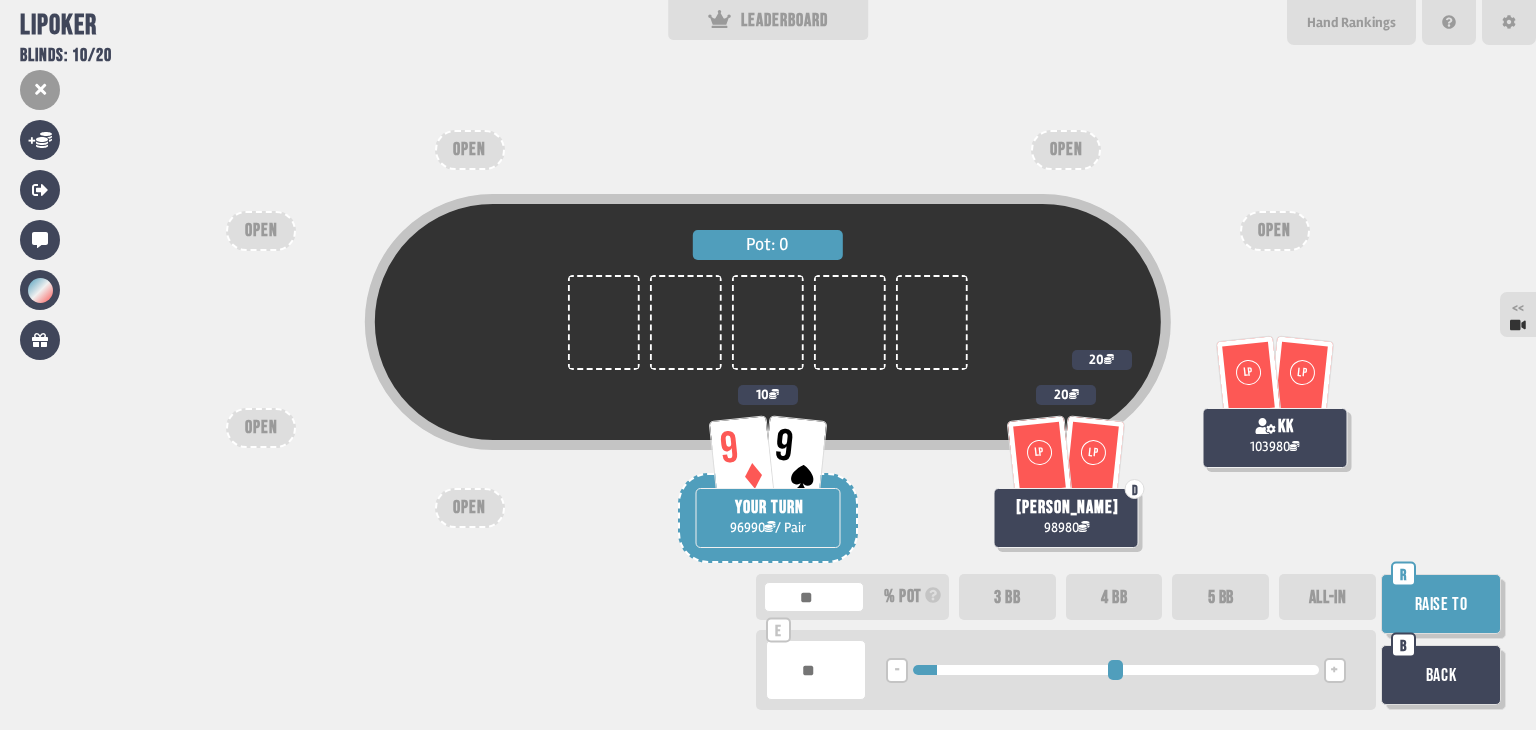 click on "Raise to" at bounding box center [1441, 604] 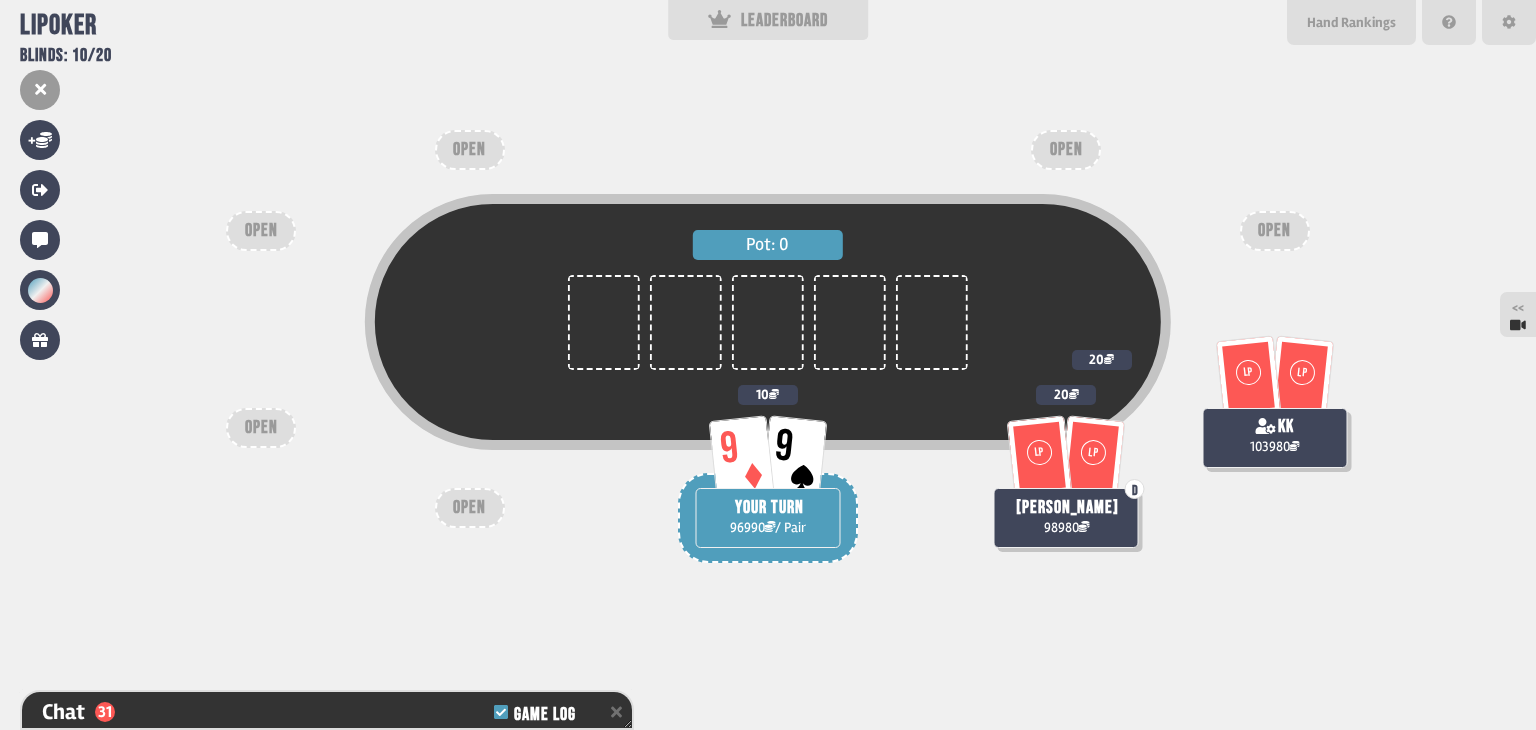 scroll, scrollTop: 948, scrollLeft: 0, axis: vertical 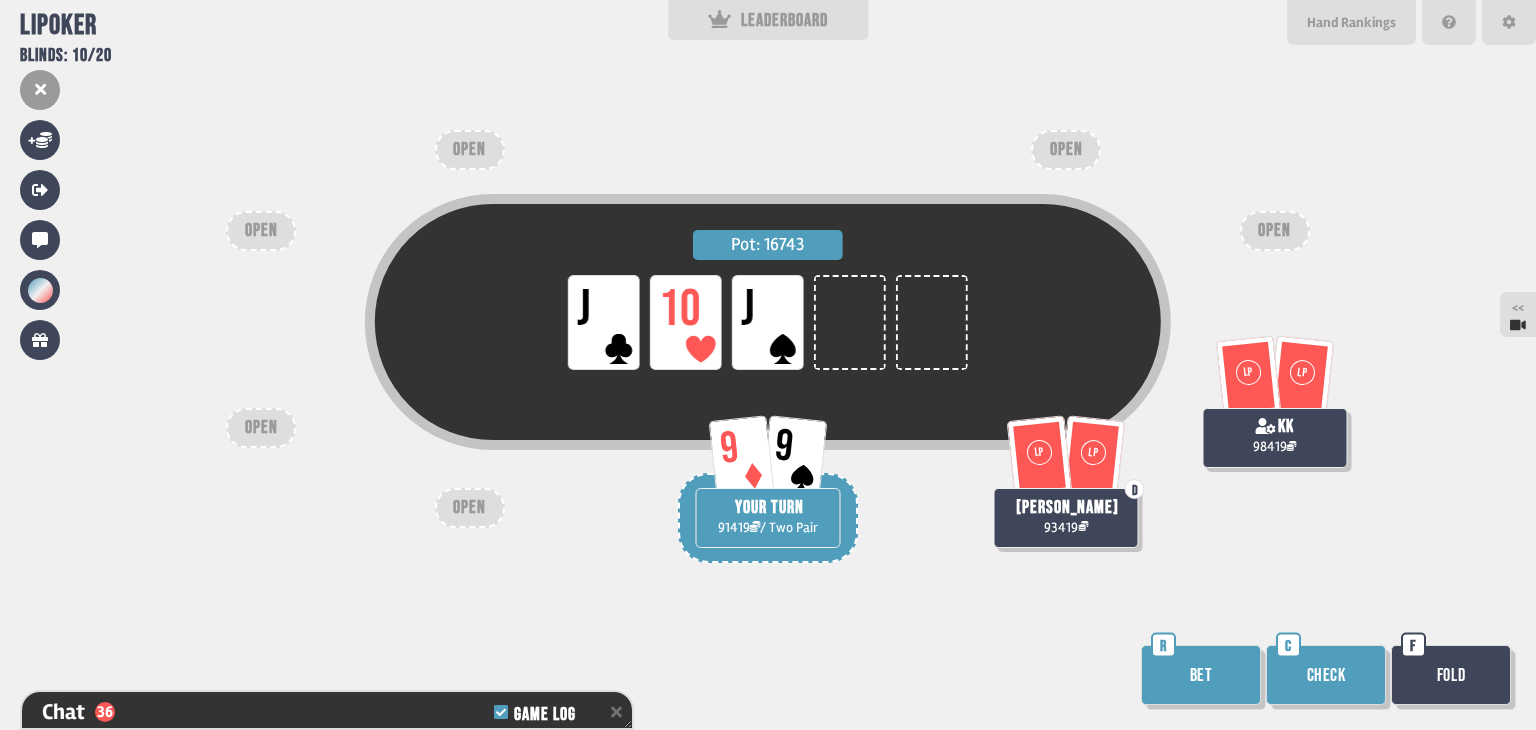 click on "Check" at bounding box center (1326, 675) 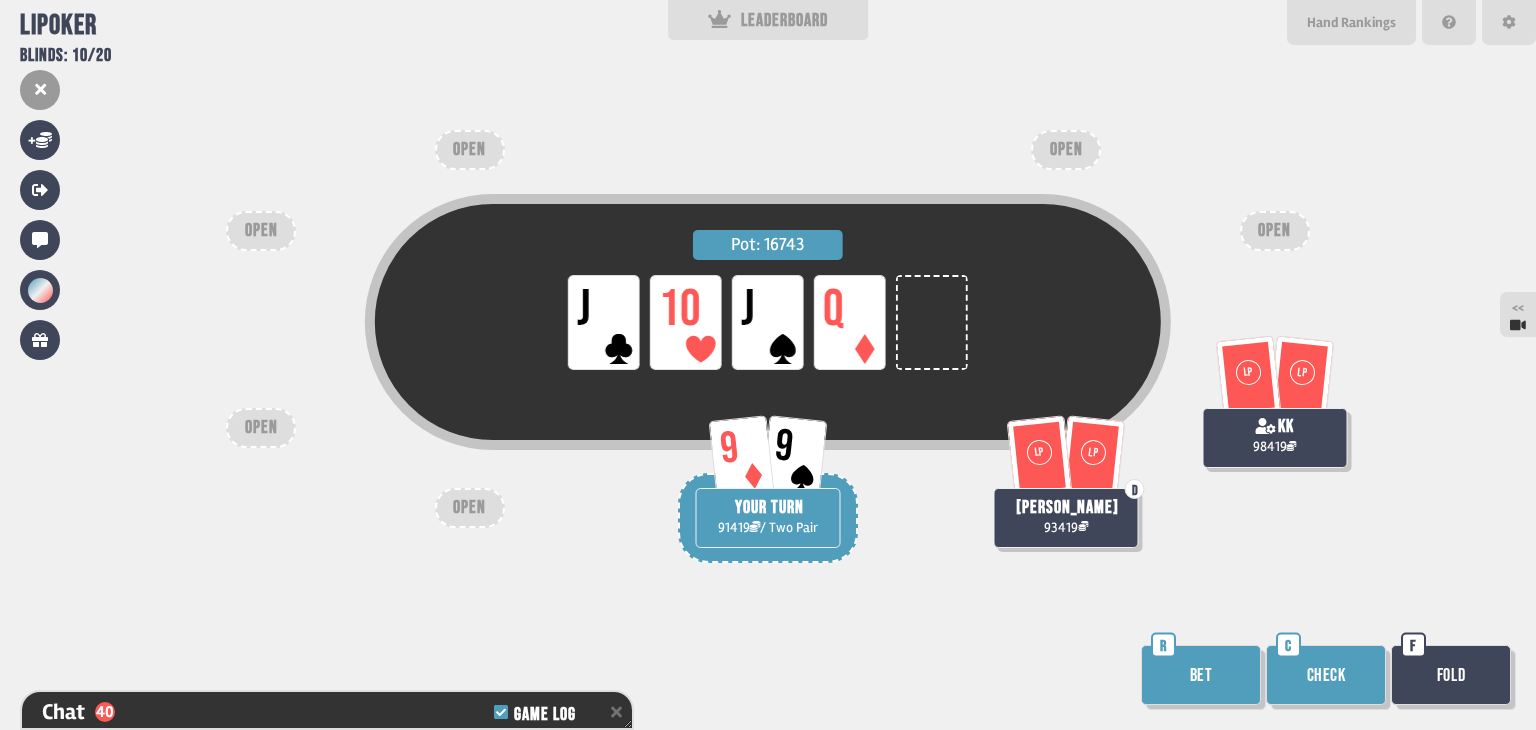click on "Check" at bounding box center (1326, 675) 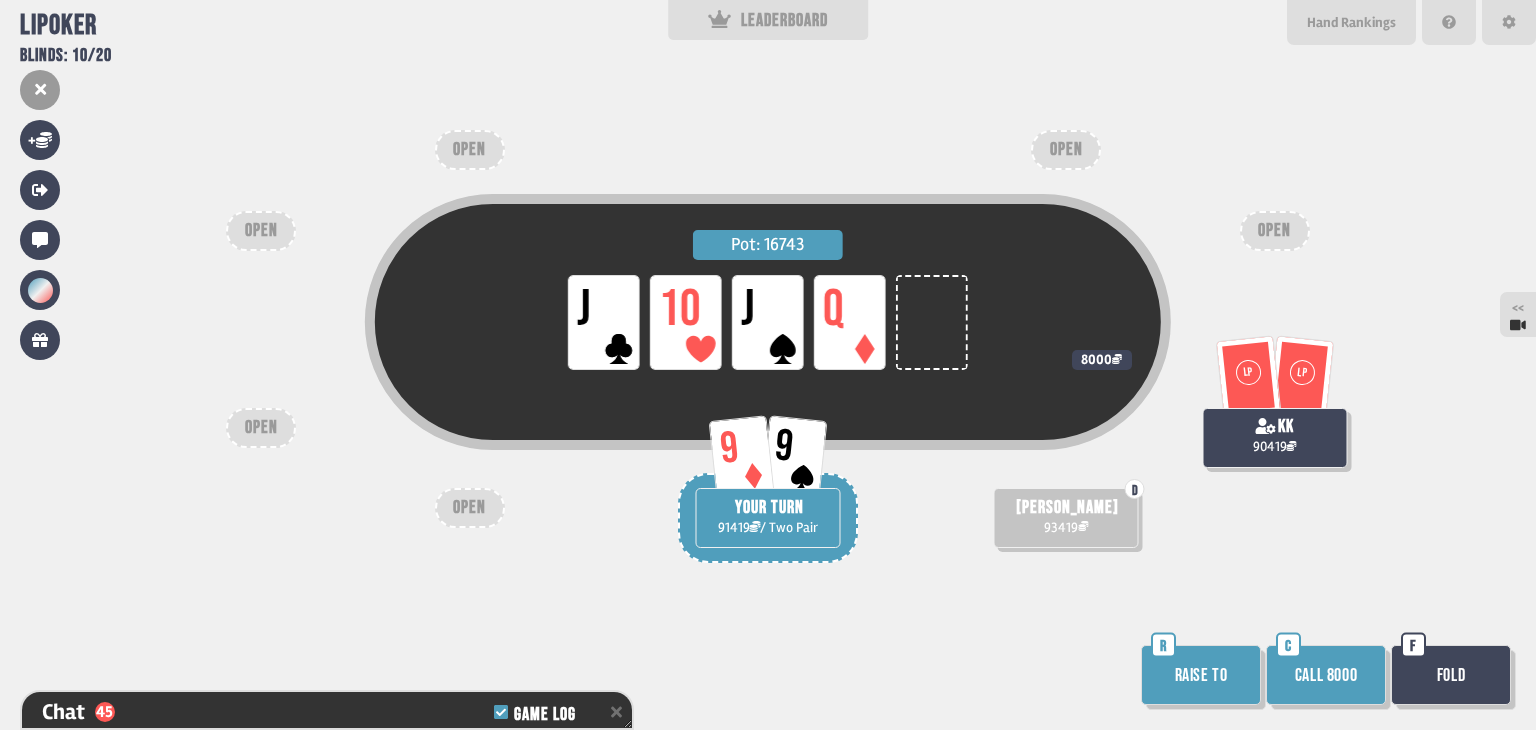 click on "Call 8000" at bounding box center (1326, 675) 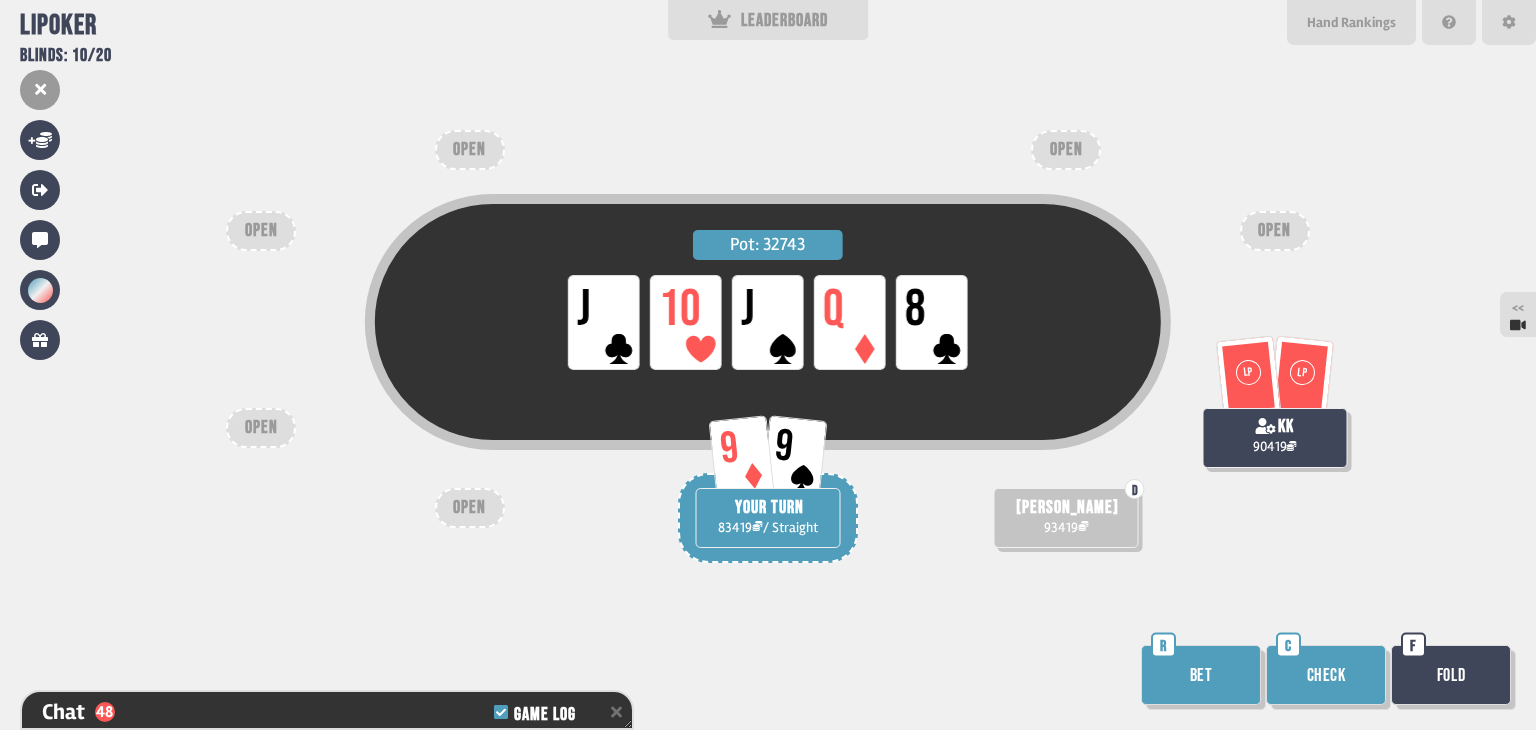 click on "Bet" at bounding box center [1201, 675] 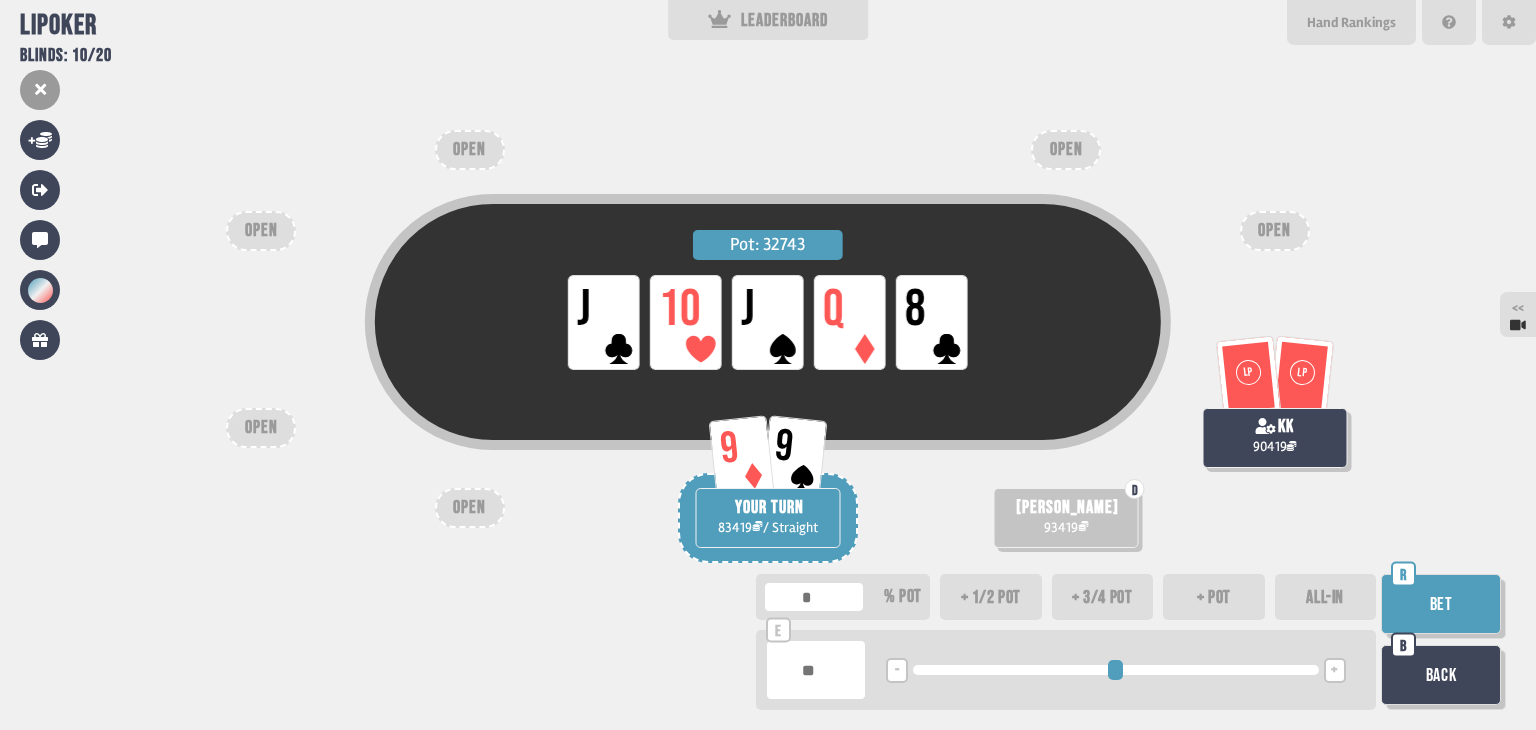 click on "Bet" at bounding box center (1441, 604) 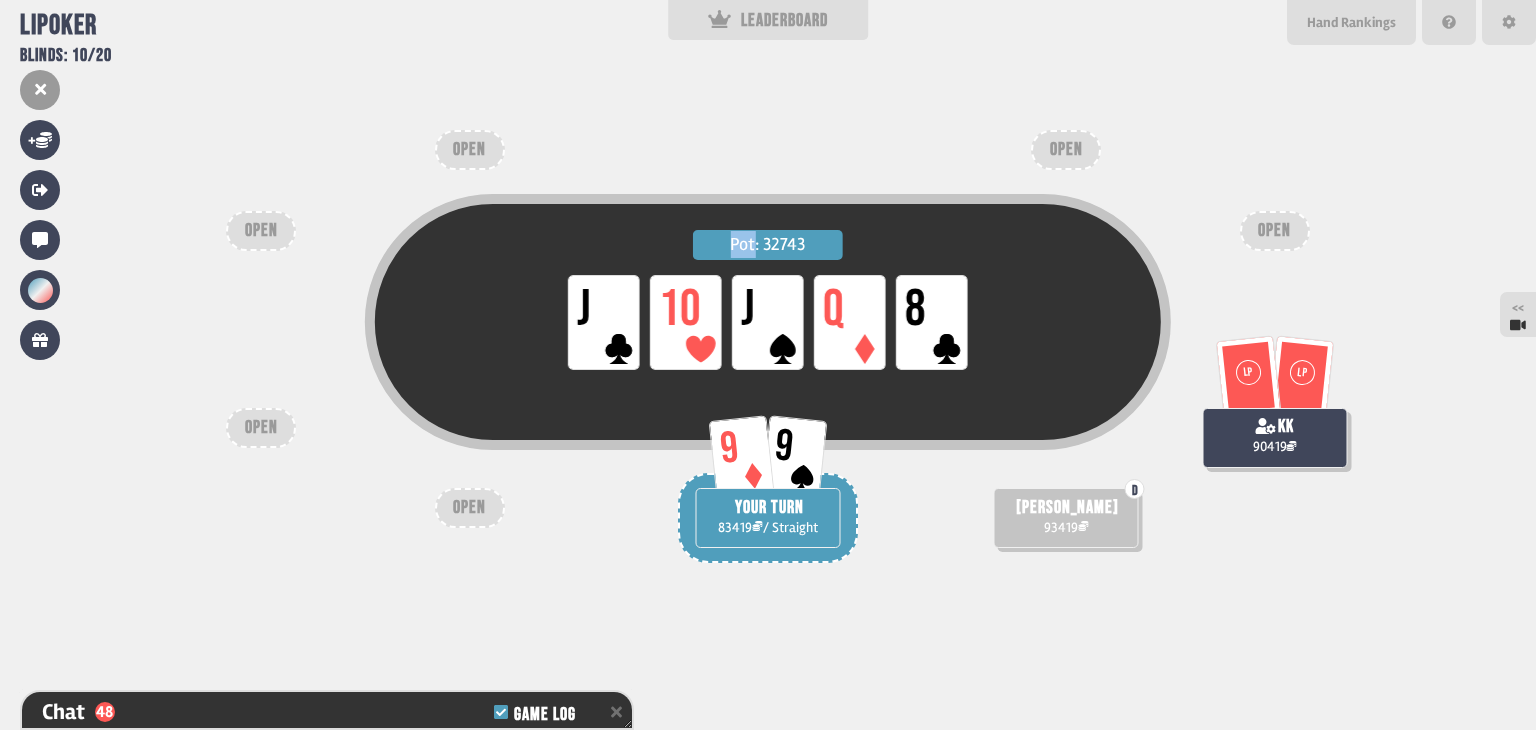 scroll, scrollTop: 1442, scrollLeft: 0, axis: vertical 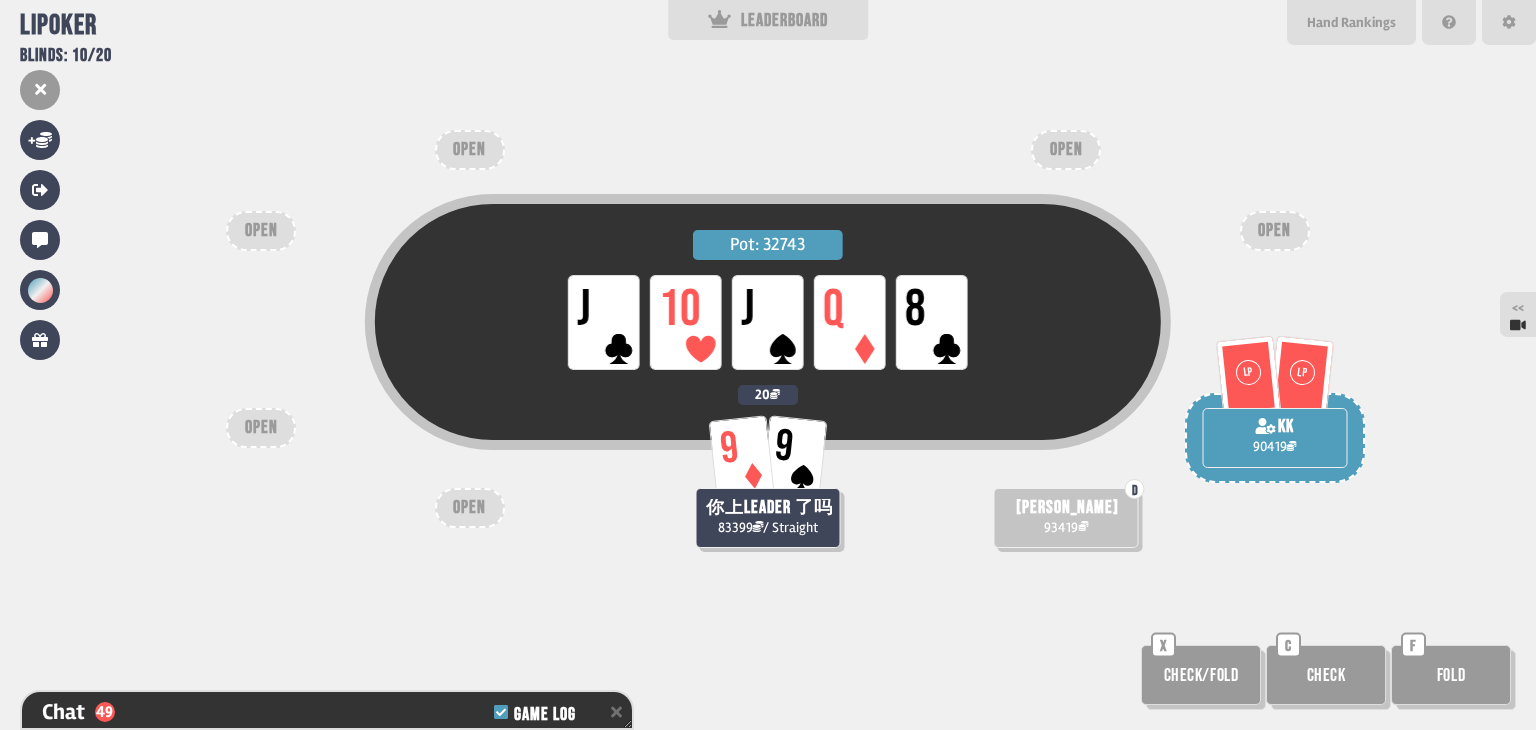 click on "Pot: 32743   LP J LP 10 LP J LP Q LP 8" at bounding box center [768, 358] 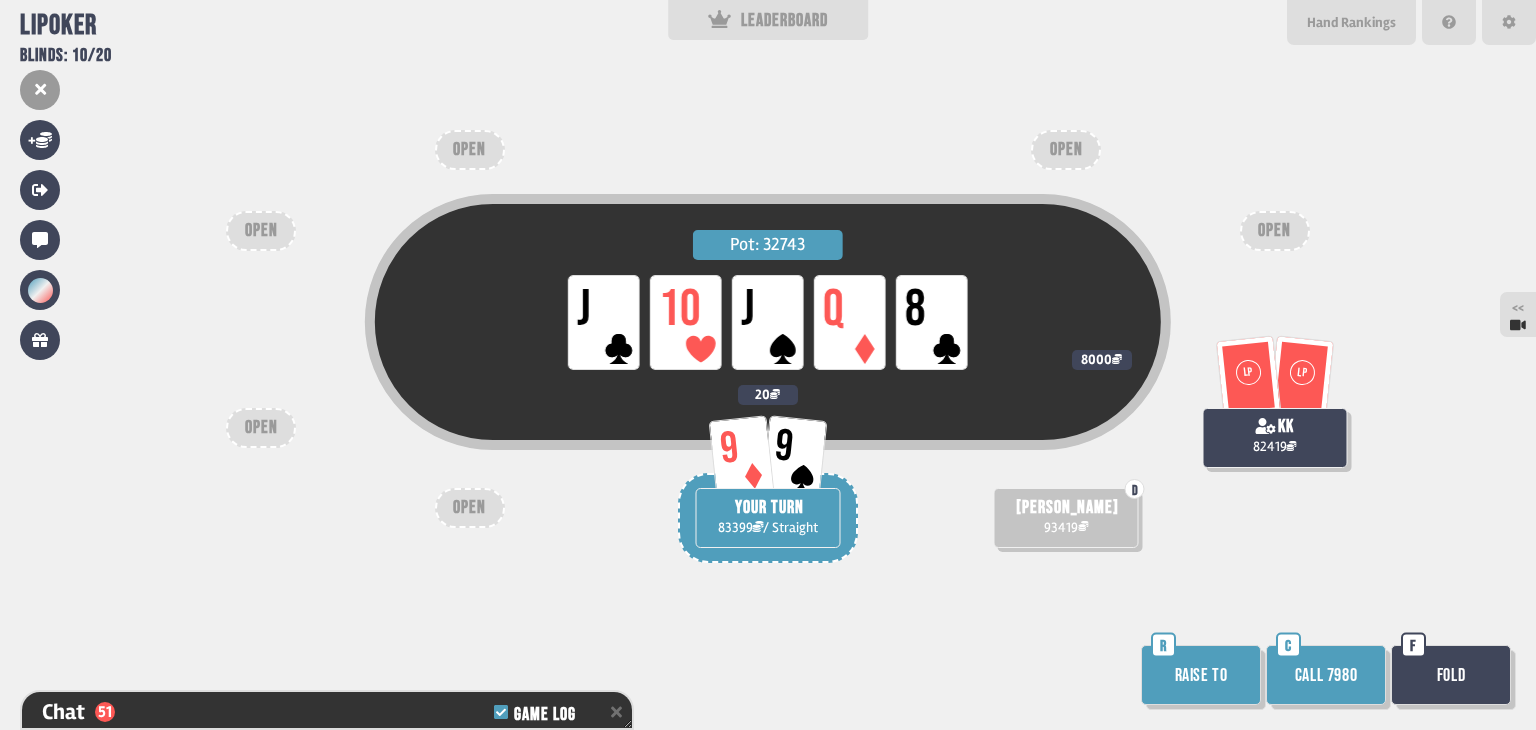 click on "Raise to" at bounding box center (1201, 675) 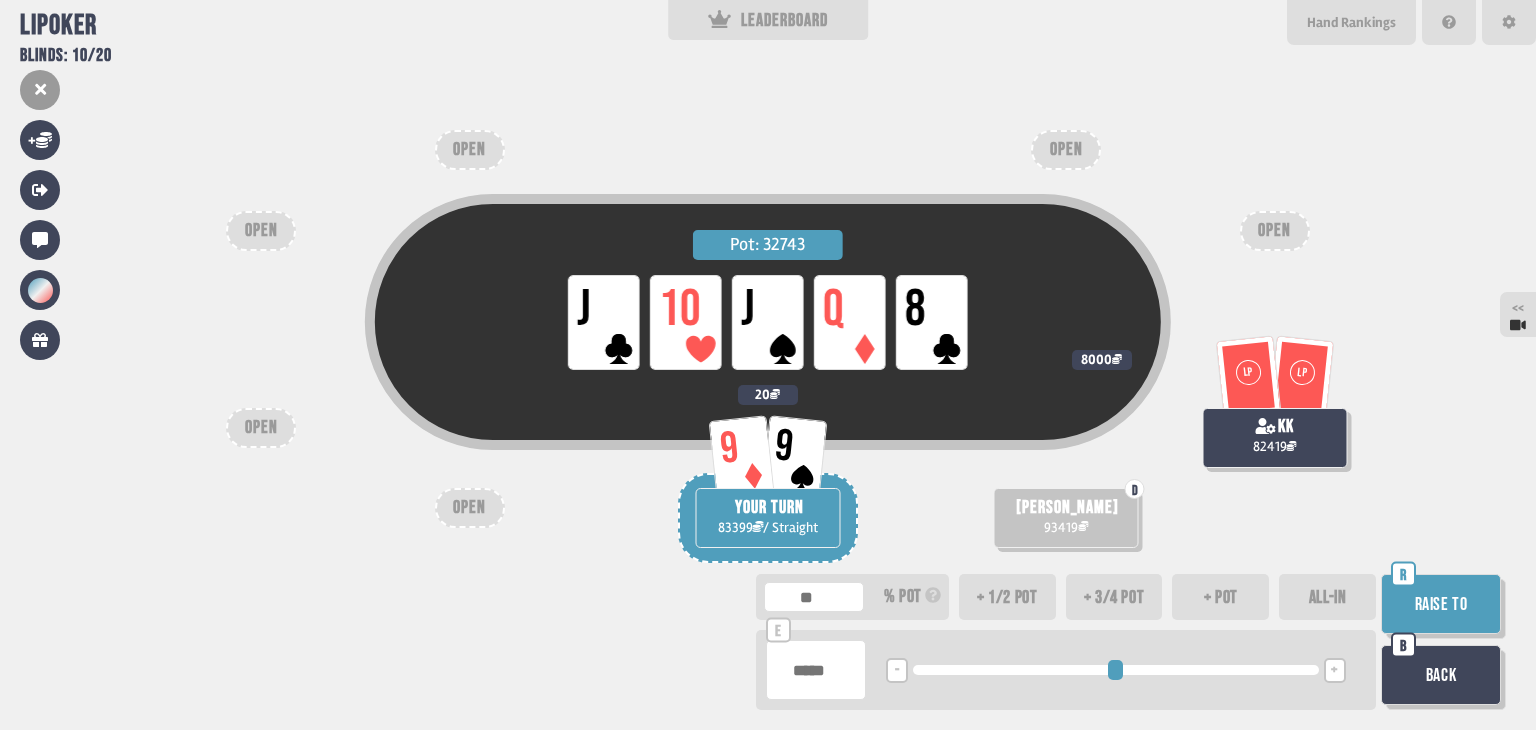 click on "ALL-IN" at bounding box center [1327, 597] 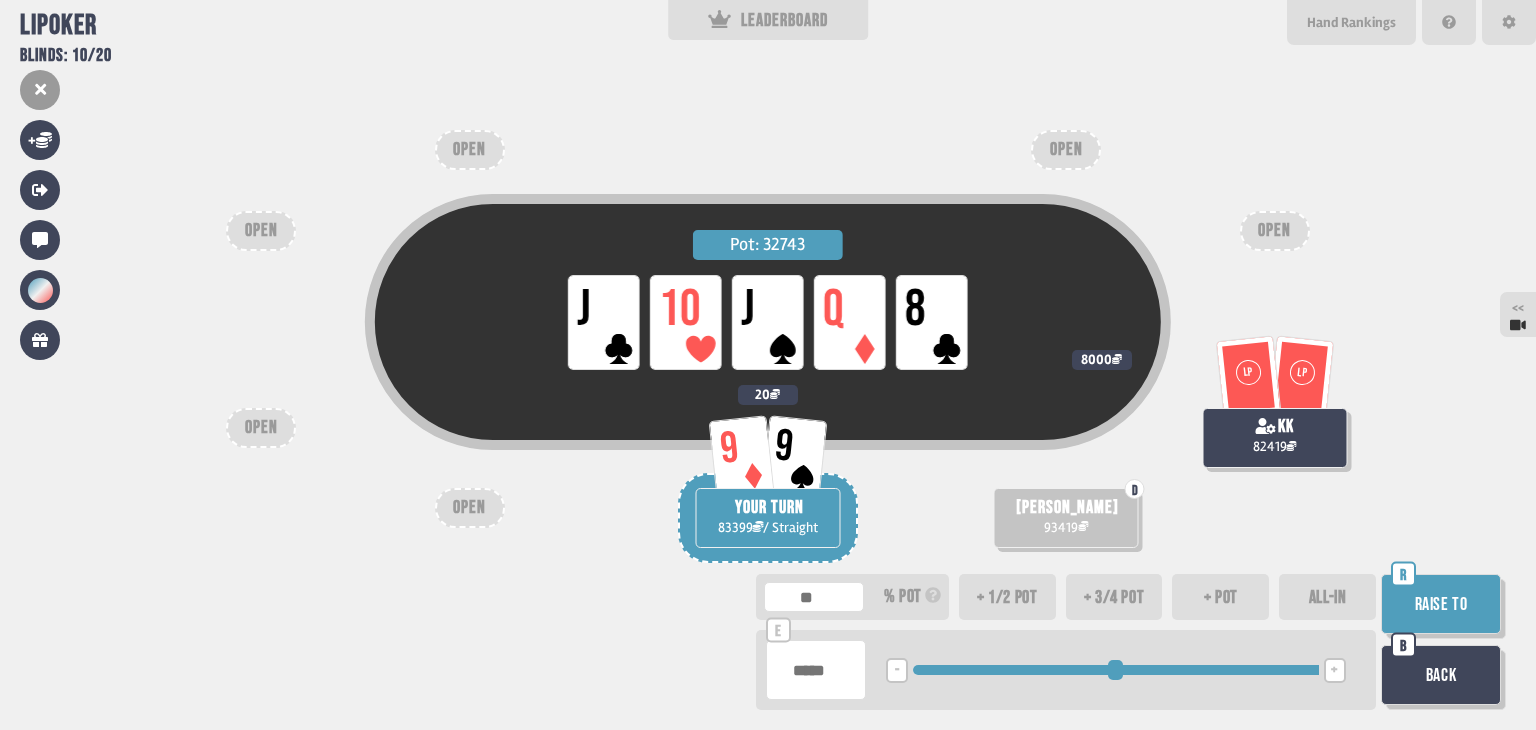 click on "Raise to" at bounding box center [1441, 604] 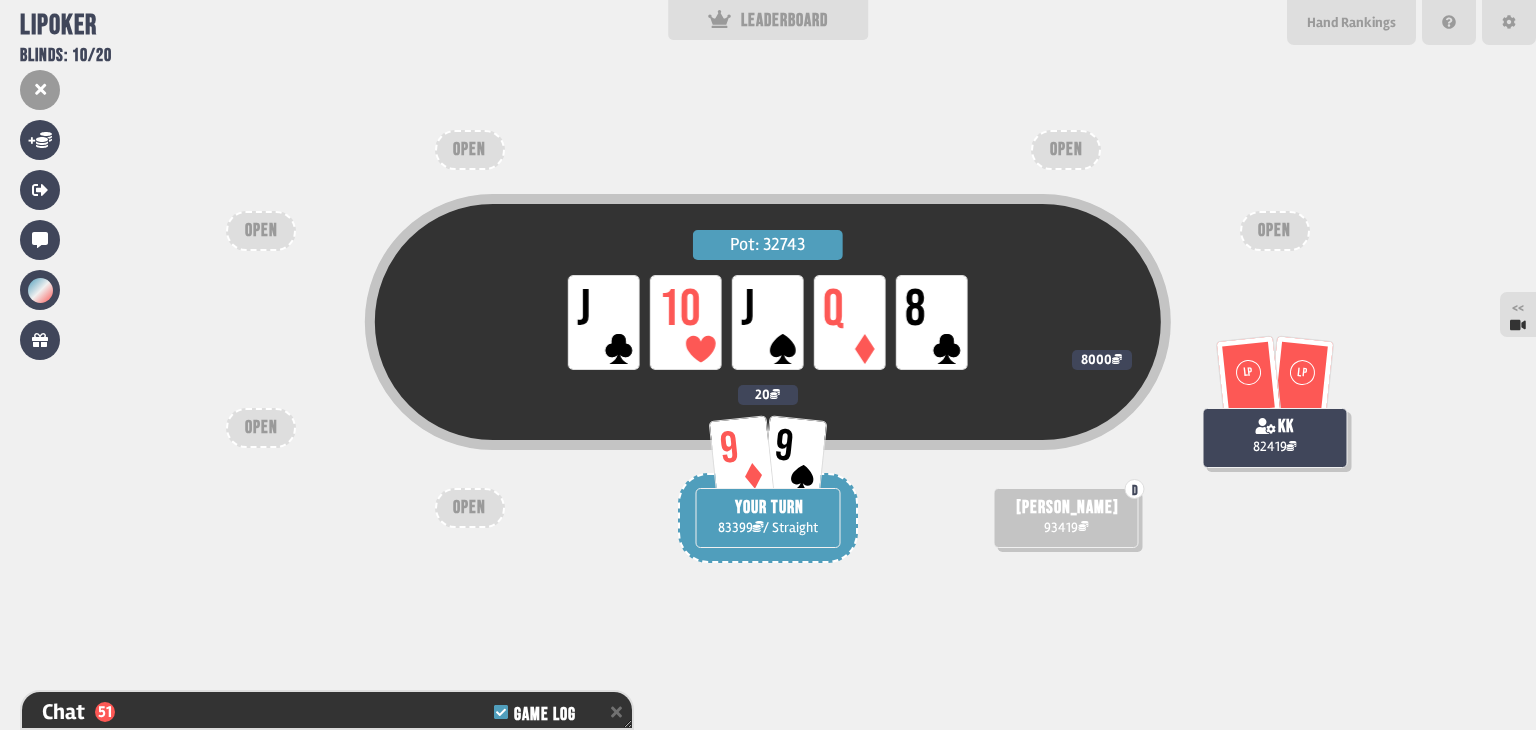scroll, scrollTop: 1528, scrollLeft: 0, axis: vertical 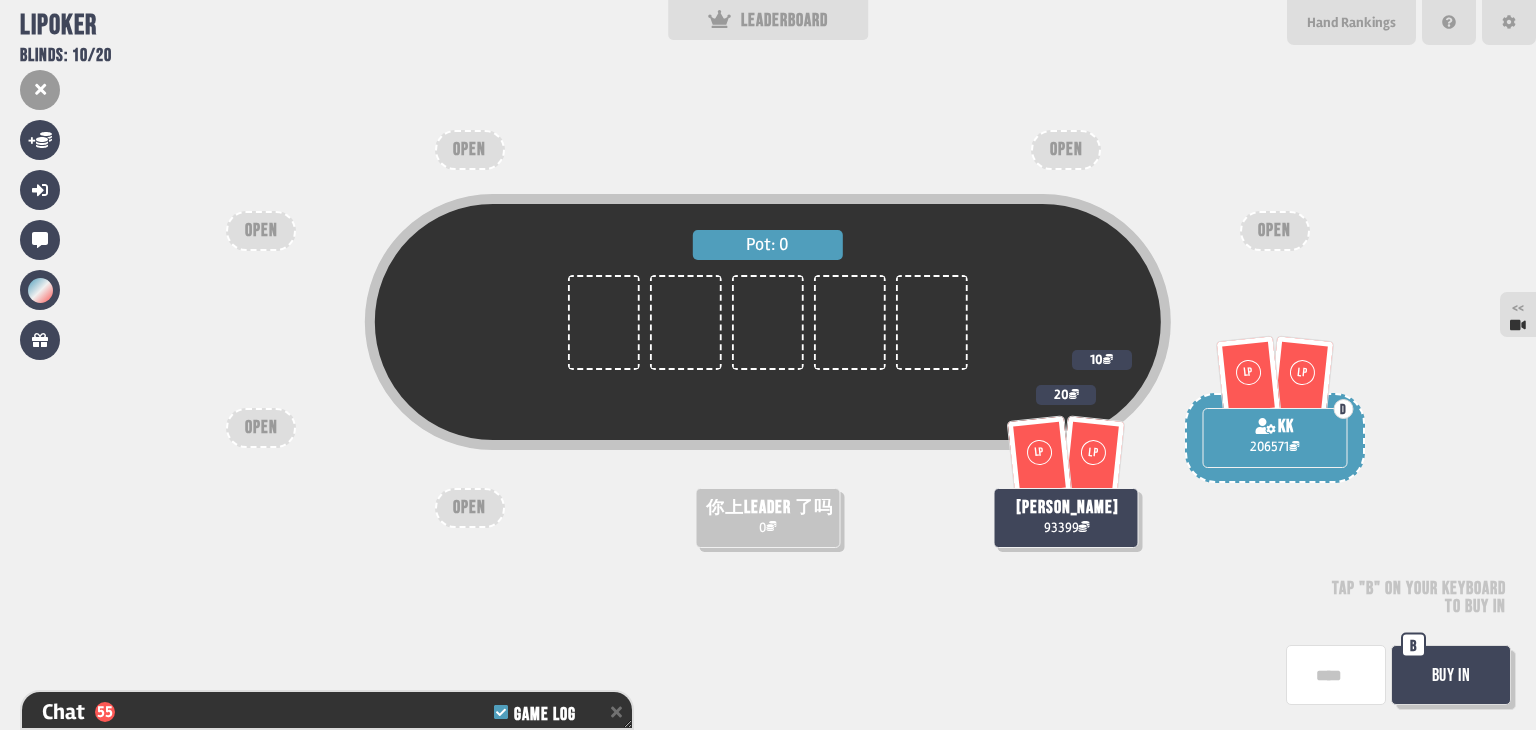 click on "****" at bounding box center (1336, 675) 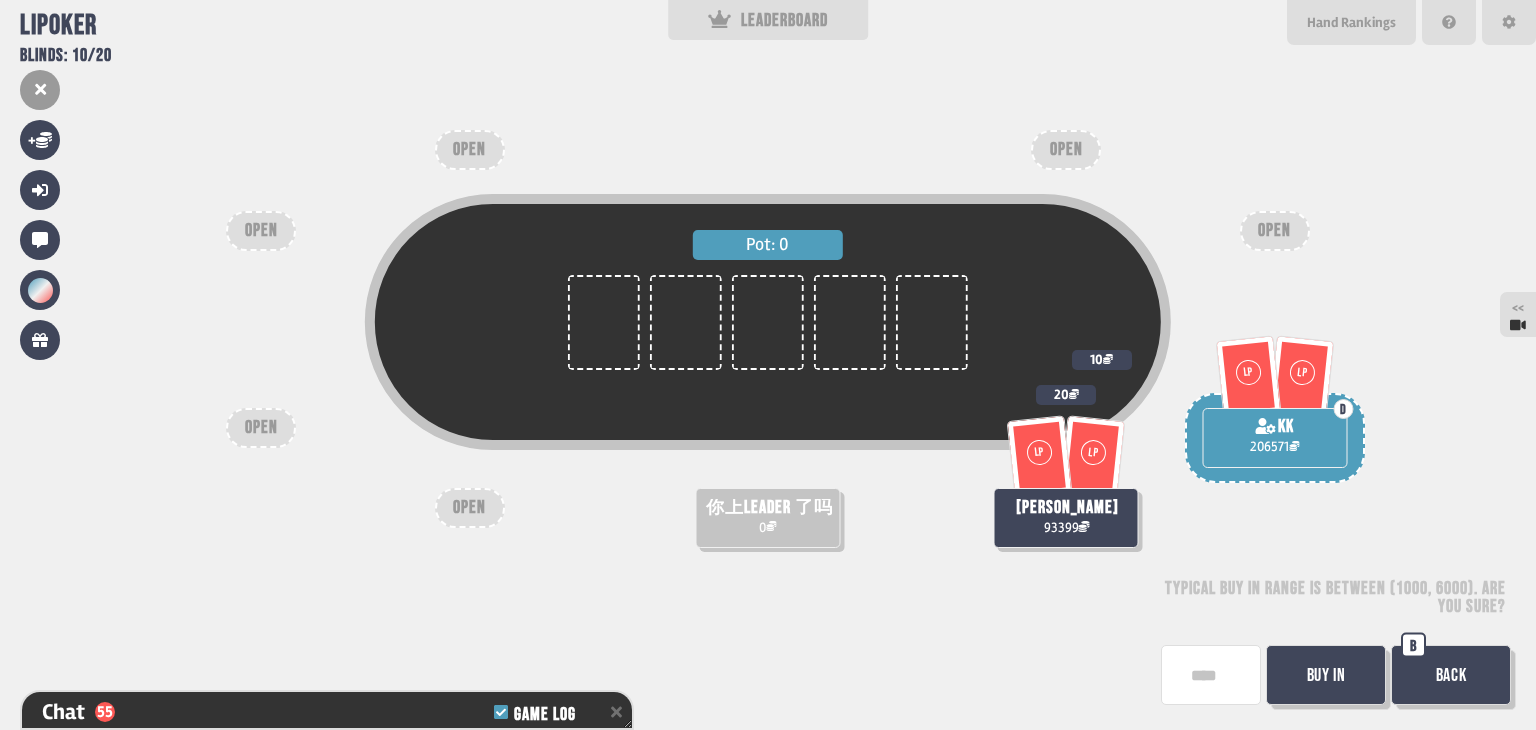 click on "Buy In" at bounding box center [1326, 675] 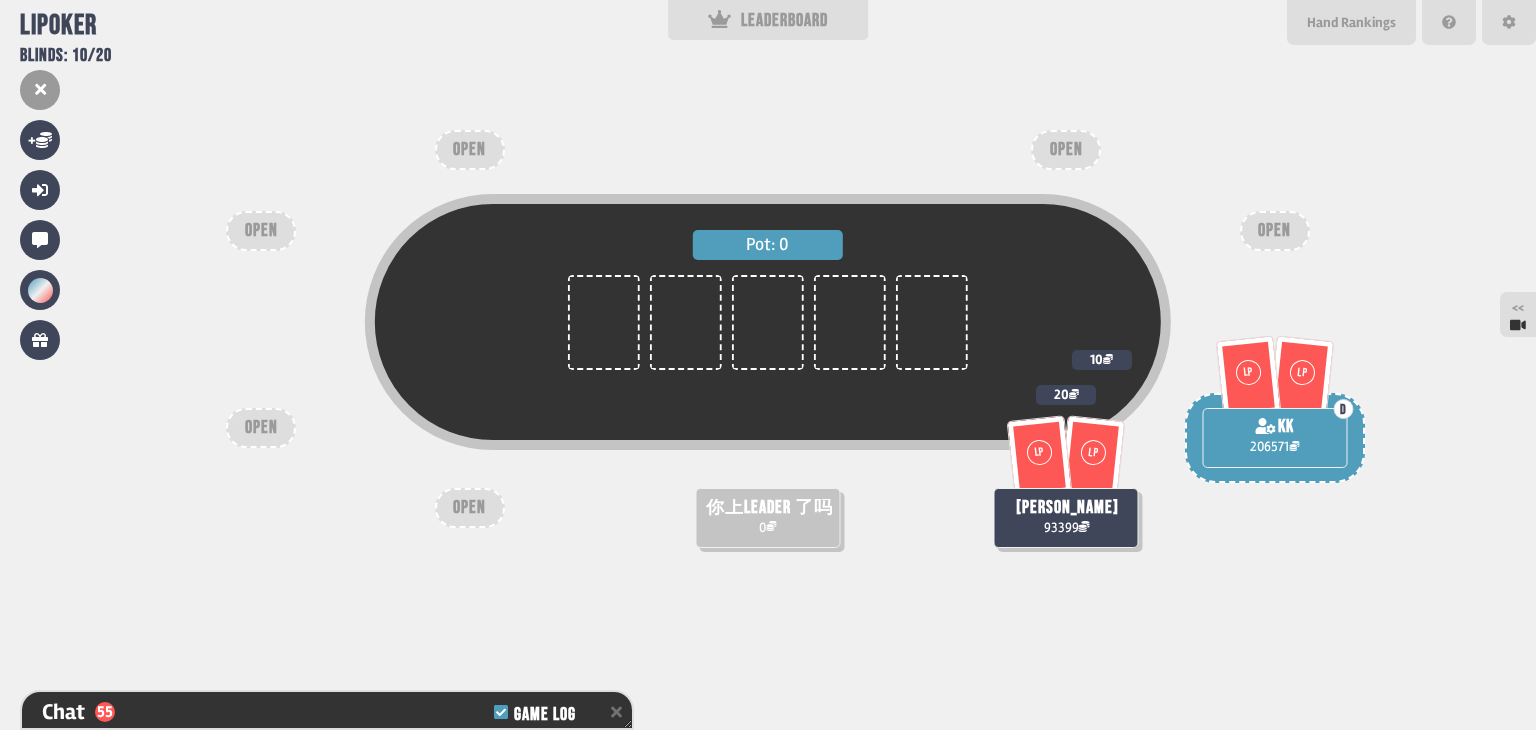 click on "Pot: 0   LP LP [PERSON_NAME] 93399  20  你上leader 了吗 0  LP LP D kk 206571  10  OPEN OPEN OPEN OPEN OPEN OPEN" at bounding box center (768, 365) 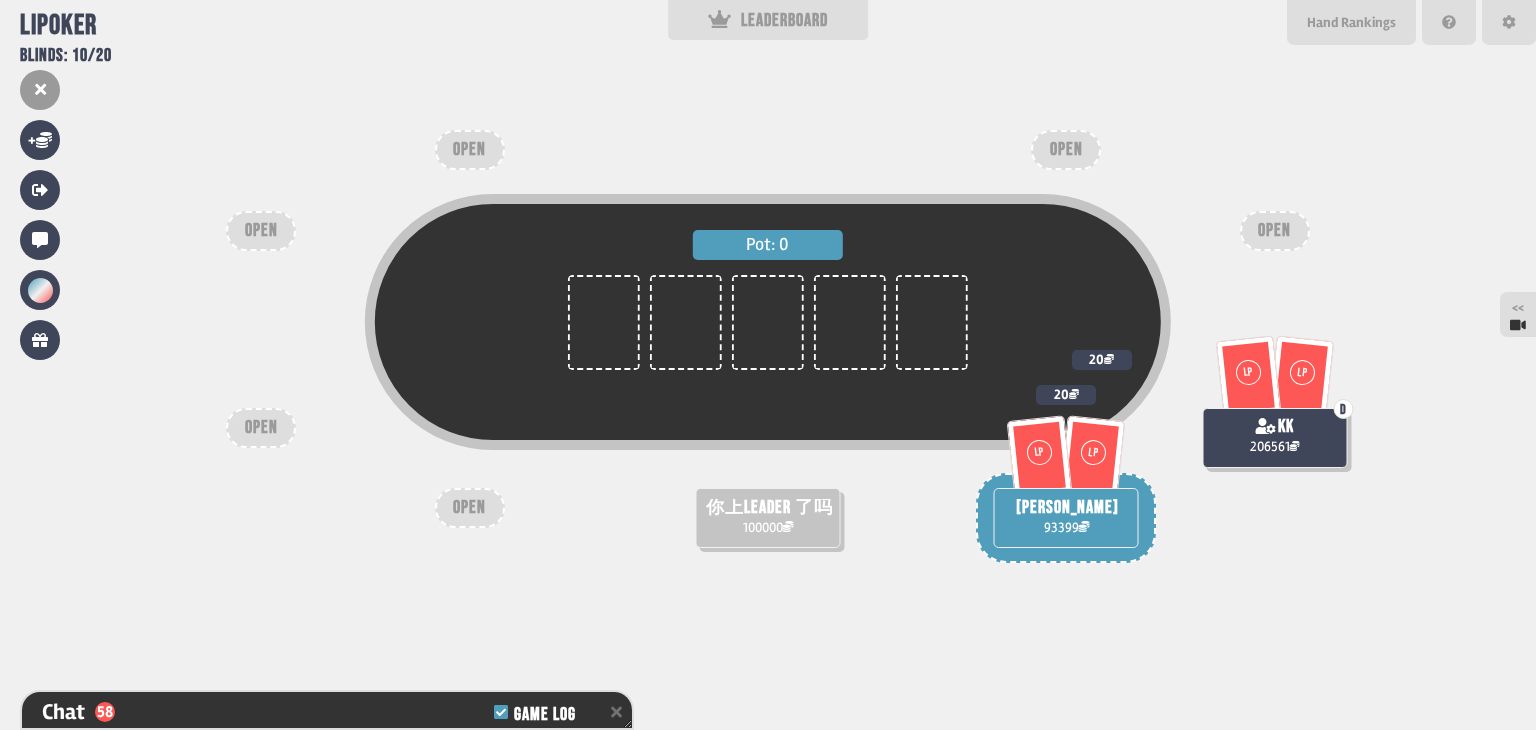 click on "Pot: 0   LP LP D kk 206561  20  LP LP shahirah fatimah 93399  20  你上leader 了吗 100000  OPEN OPEN OPEN OPEN OPEN OPEN" at bounding box center [768, 365] 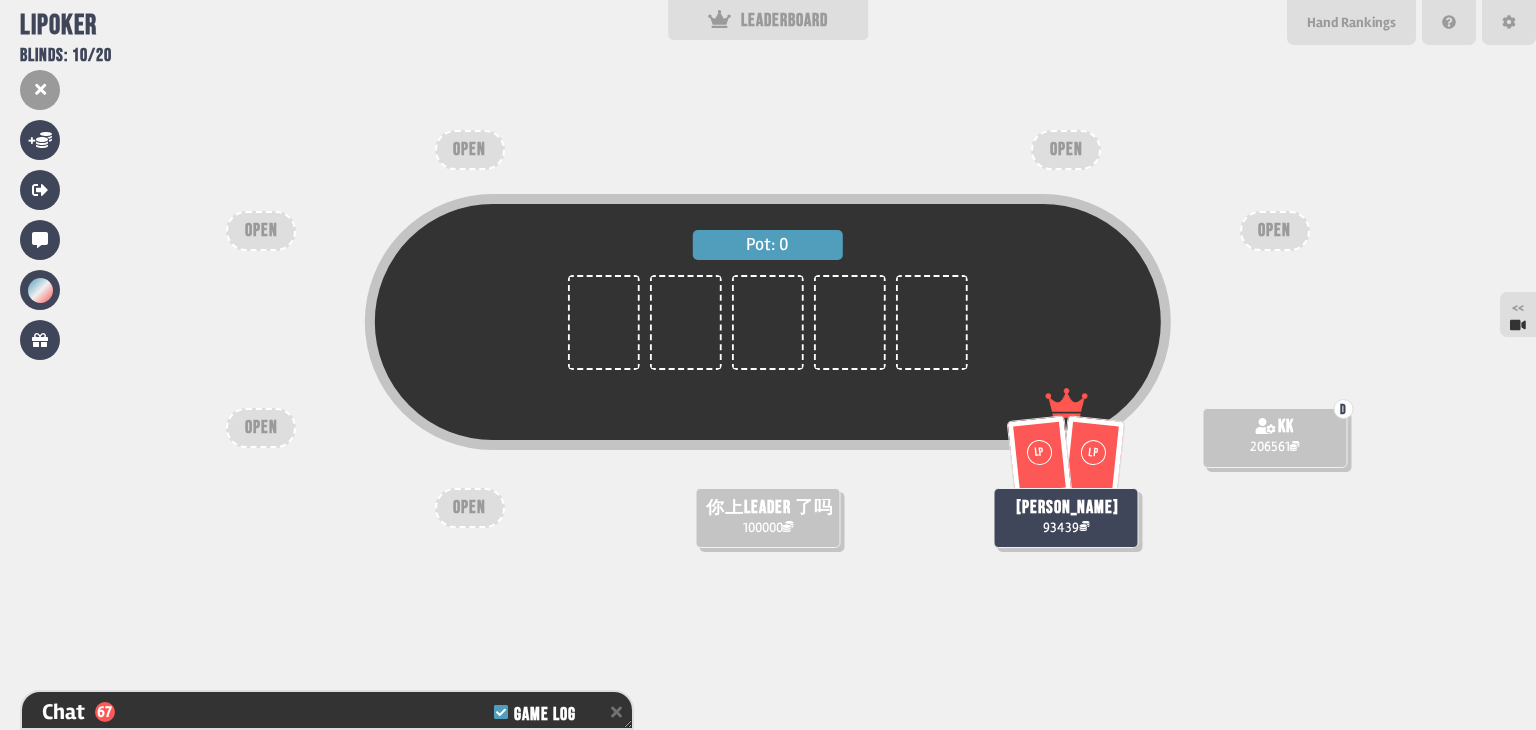 scroll, scrollTop: 98, scrollLeft: 0, axis: vertical 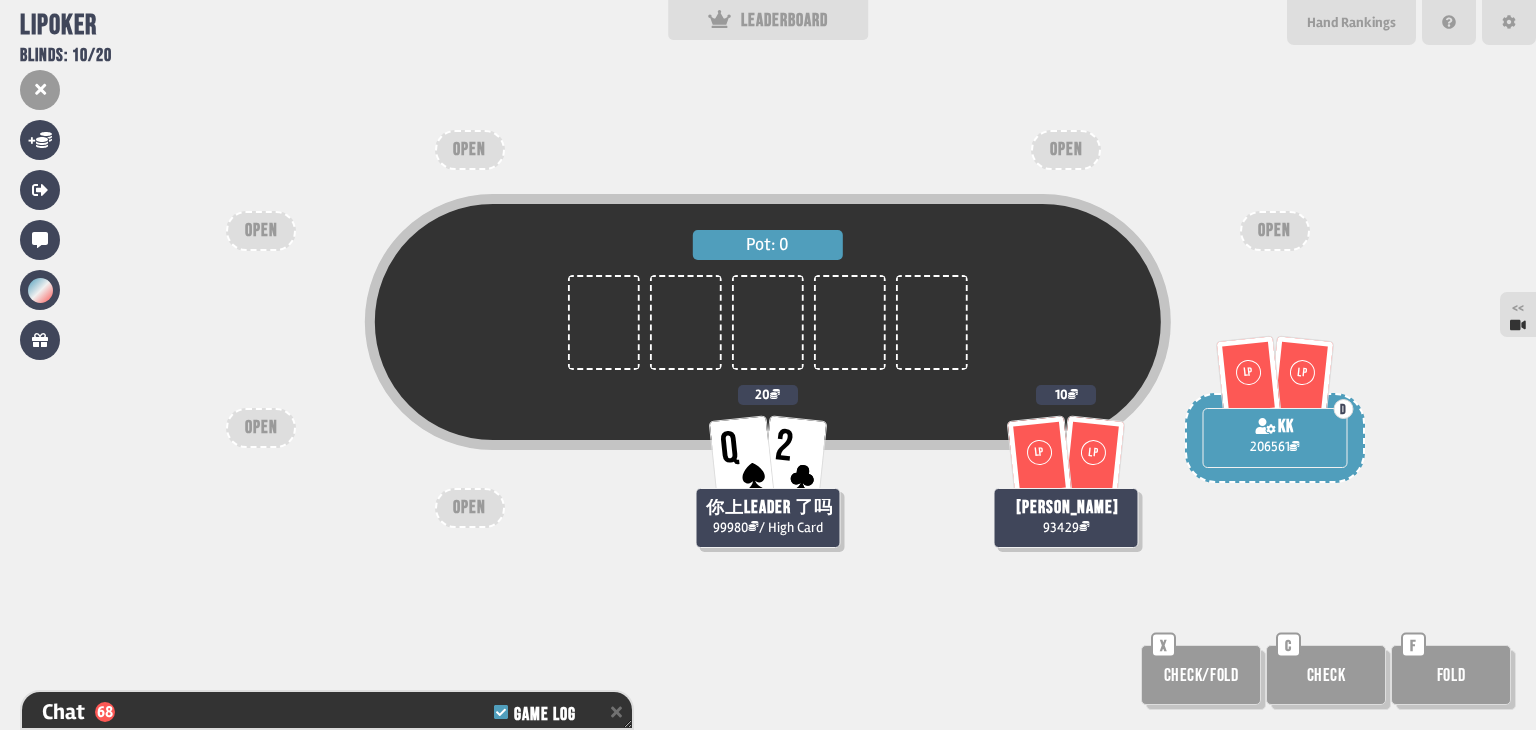 click on "Check" at bounding box center [1326, 675] 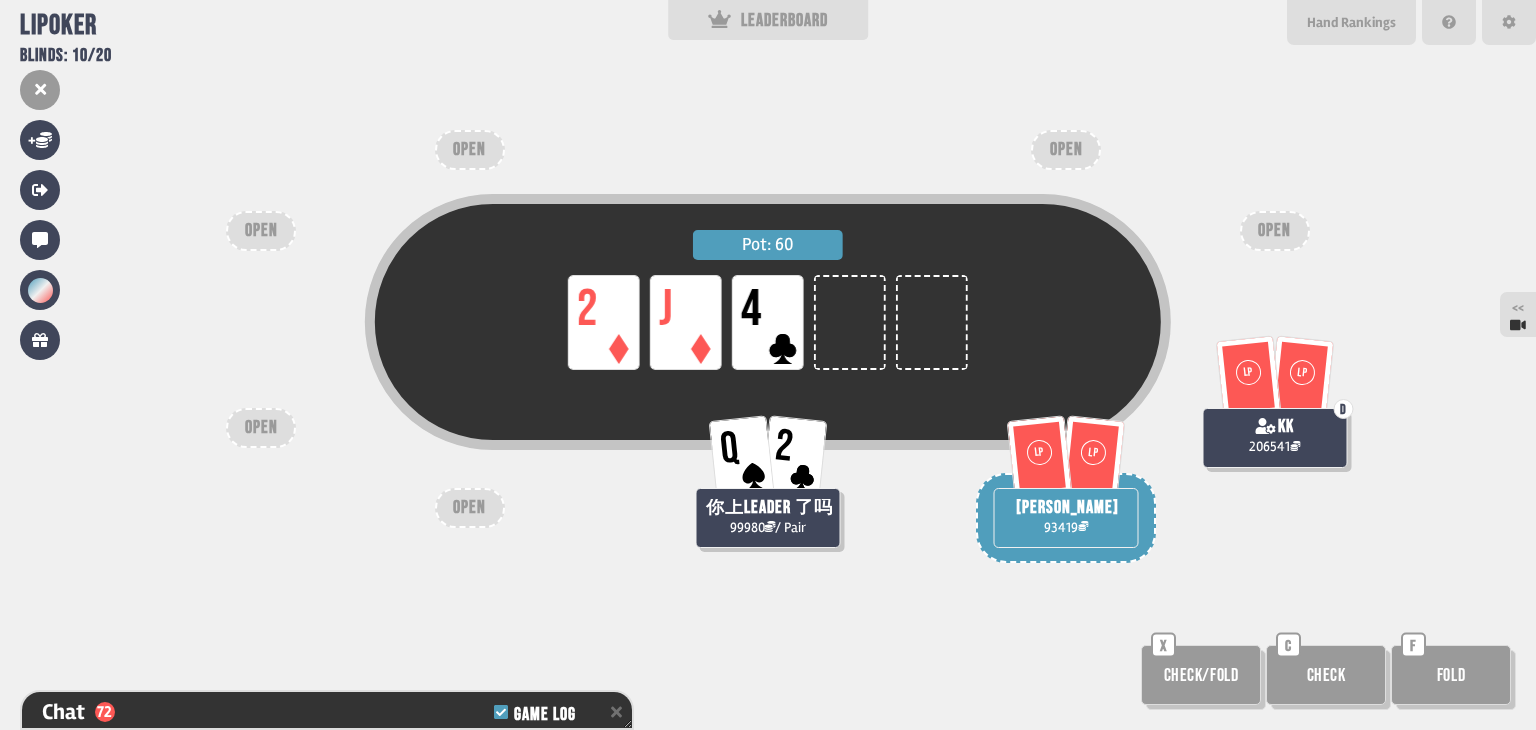 click on "Check" at bounding box center [1326, 675] 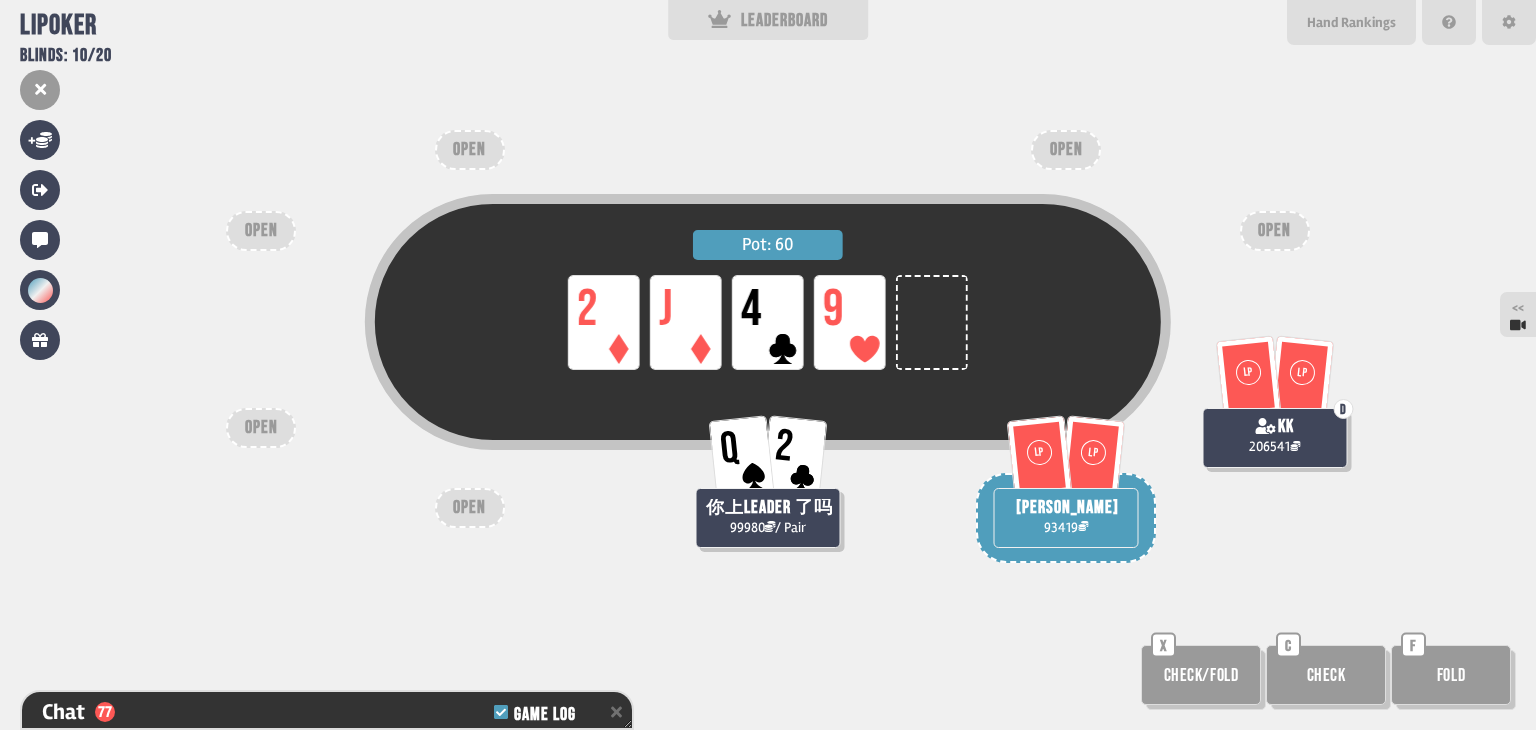 click on "Check" at bounding box center (1326, 675) 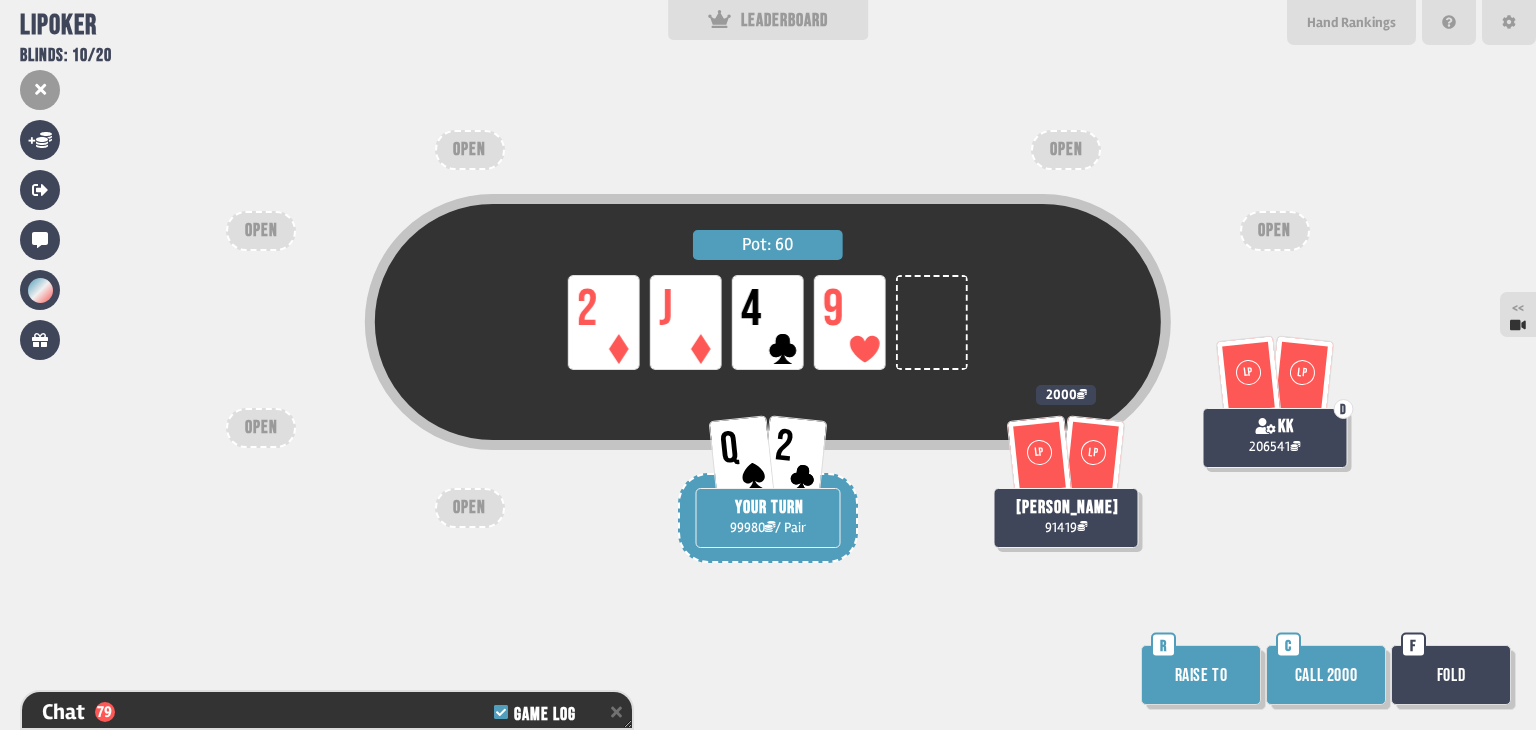 click on "Raise to" at bounding box center (1201, 675) 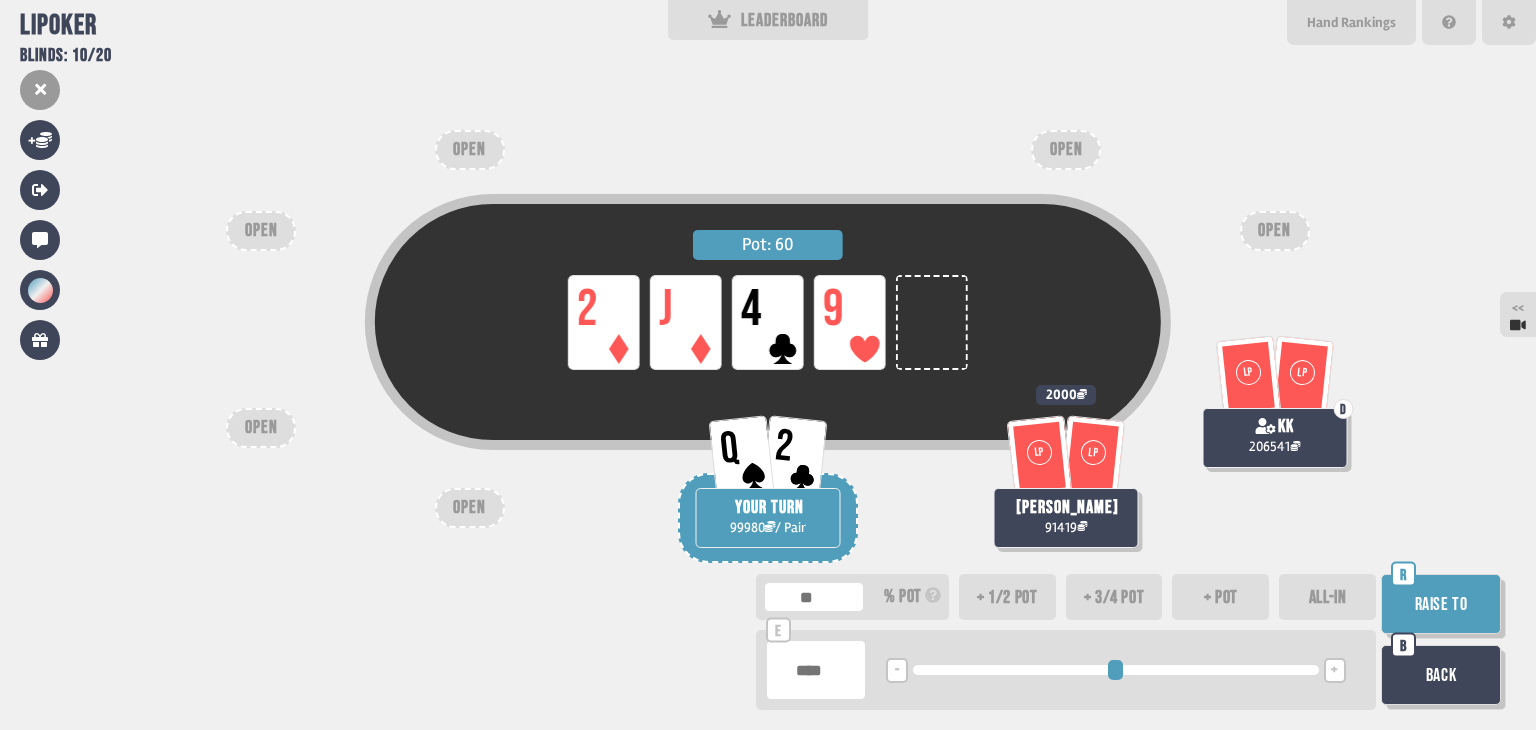 click on "Raise to" at bounding box center (1441, 604) 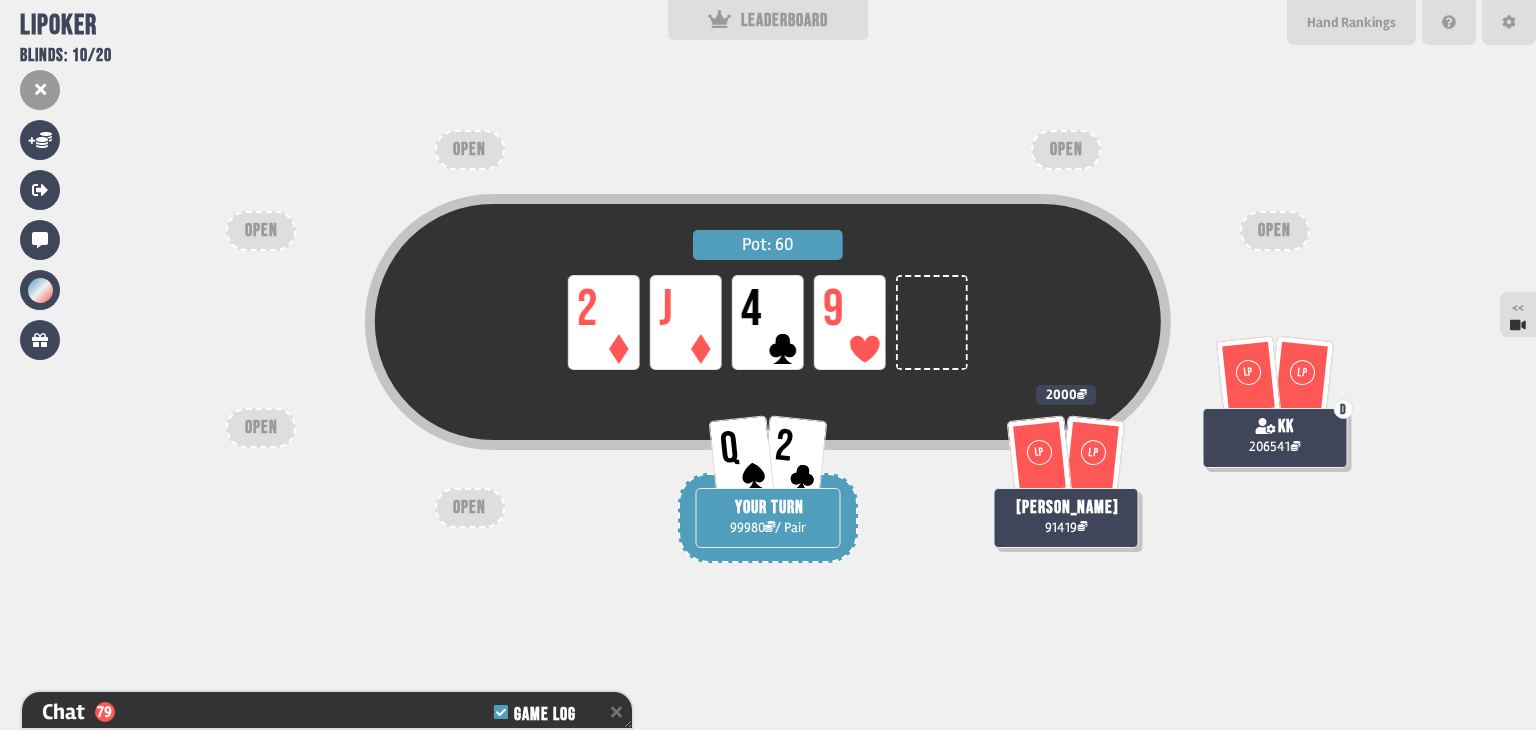 scroll, scrollTop: 2340, scrollLeft: 0, axis: vertical 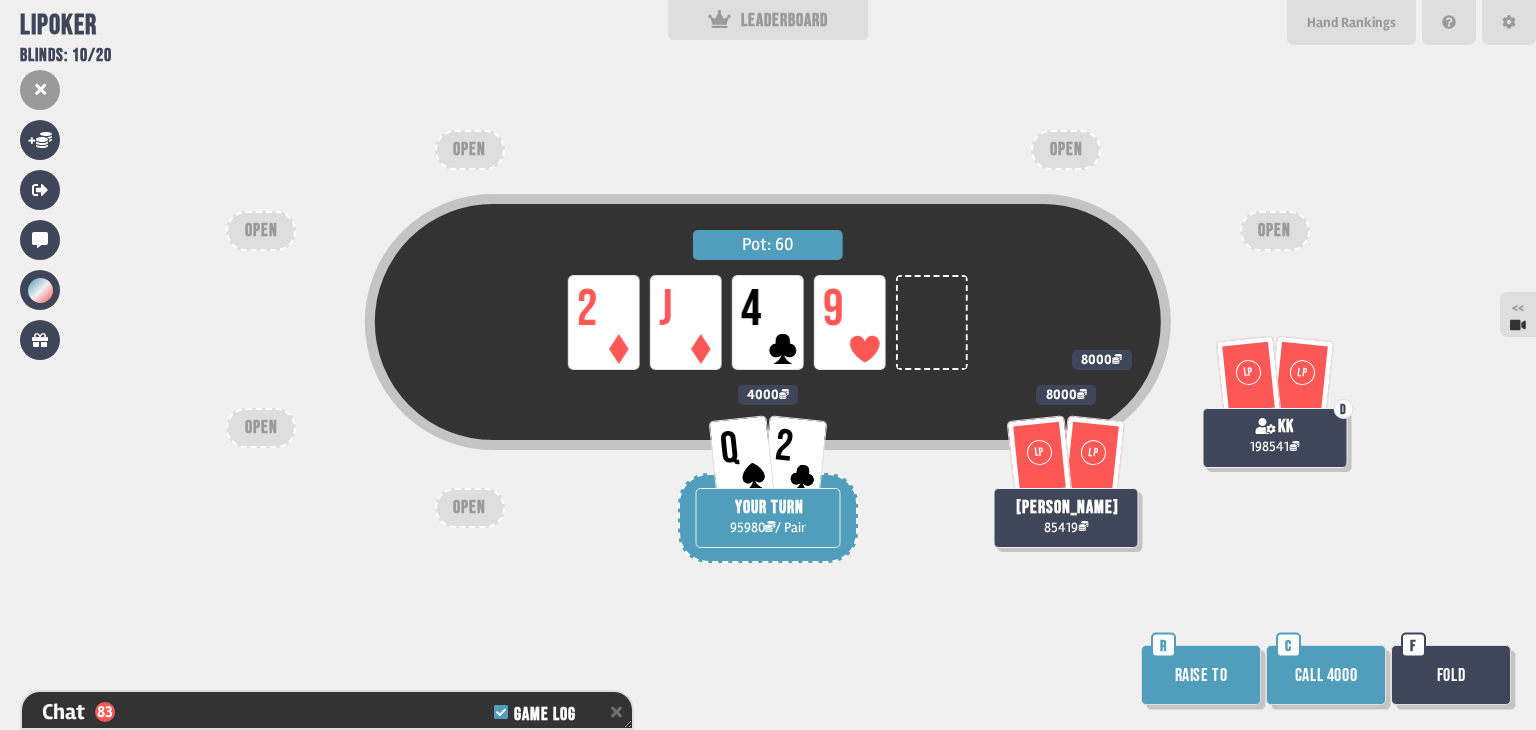 click on "Call 4000" at bounding box center (1326, 675) 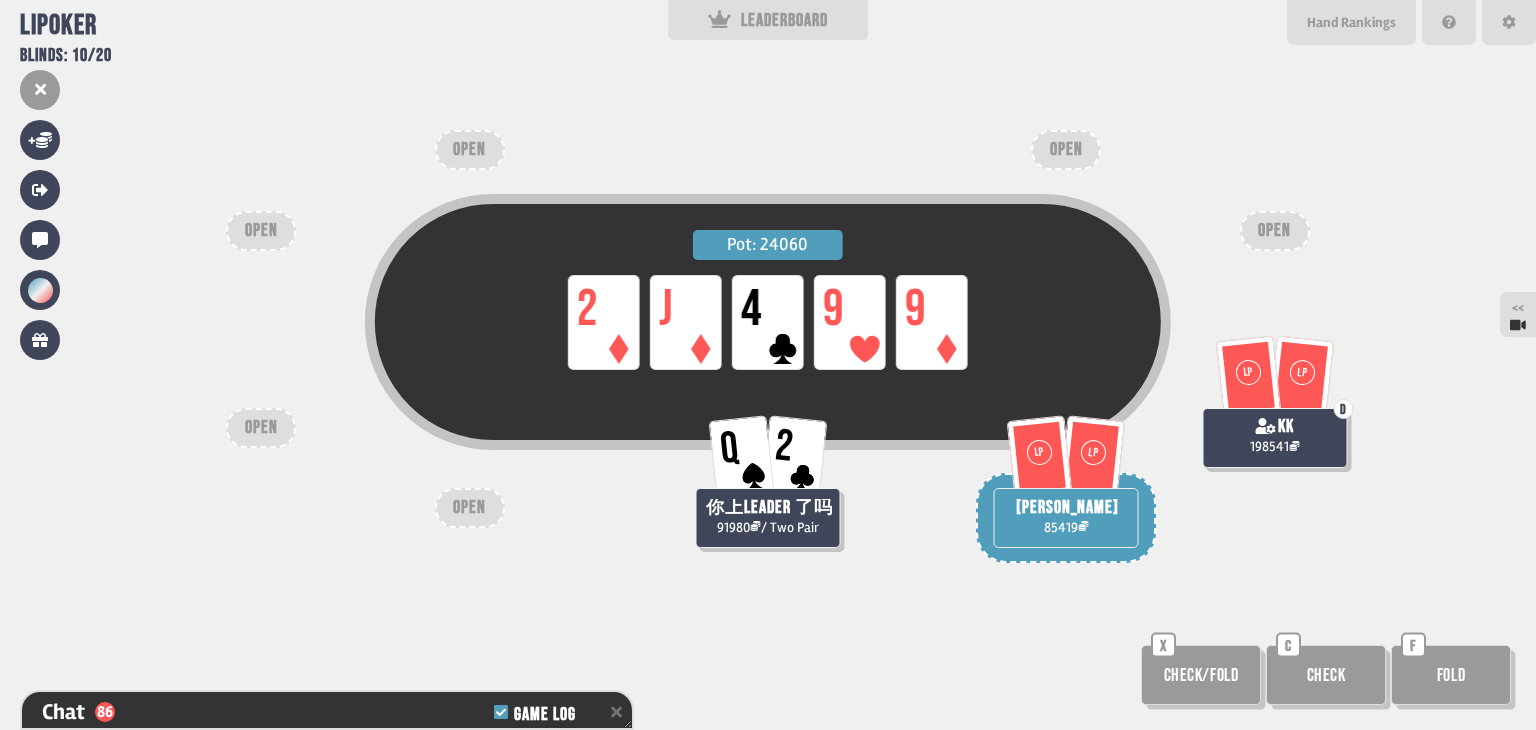 click on "Fold" at bounding box center (1451, 675) 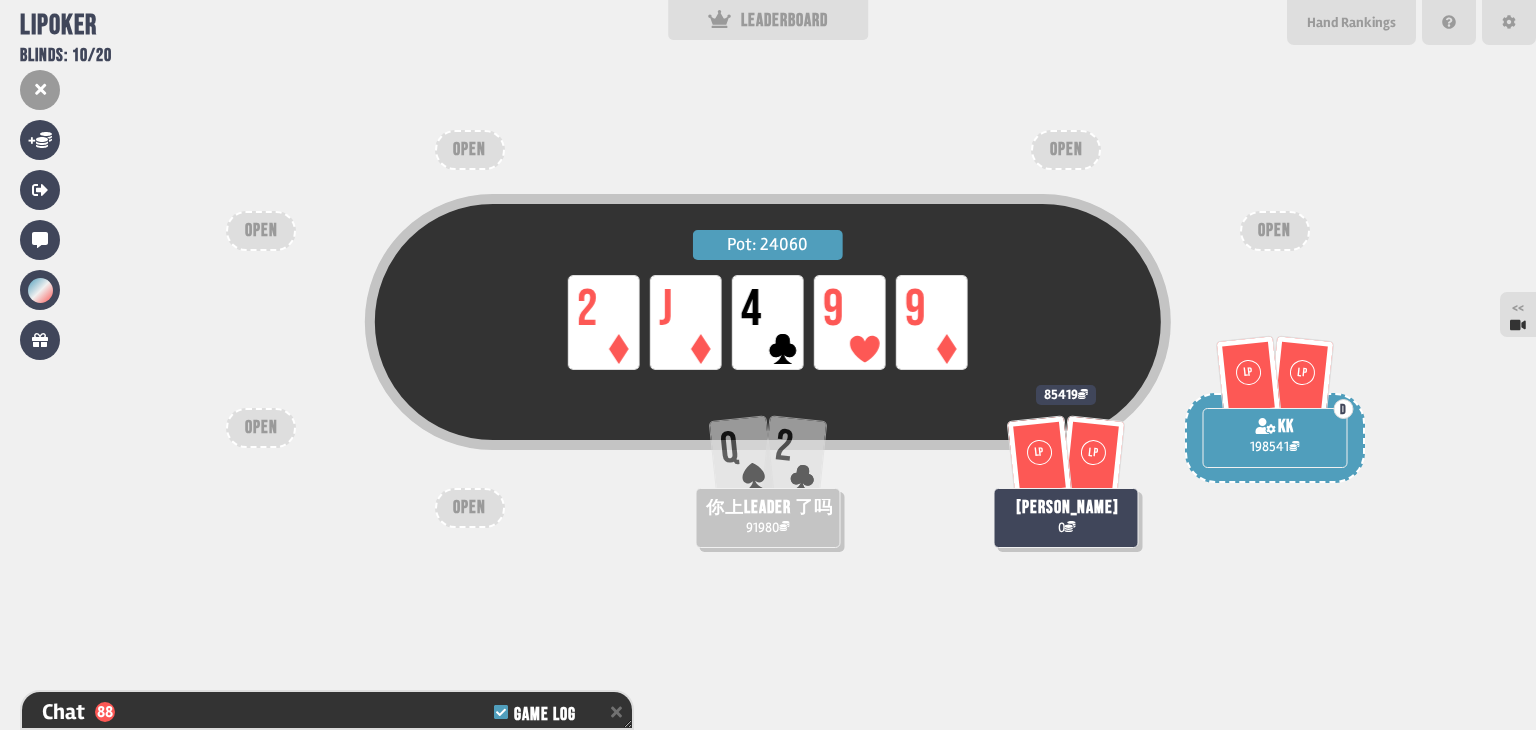scroll, scrollTop: 100, scrollLeft: 0, axis: vertical 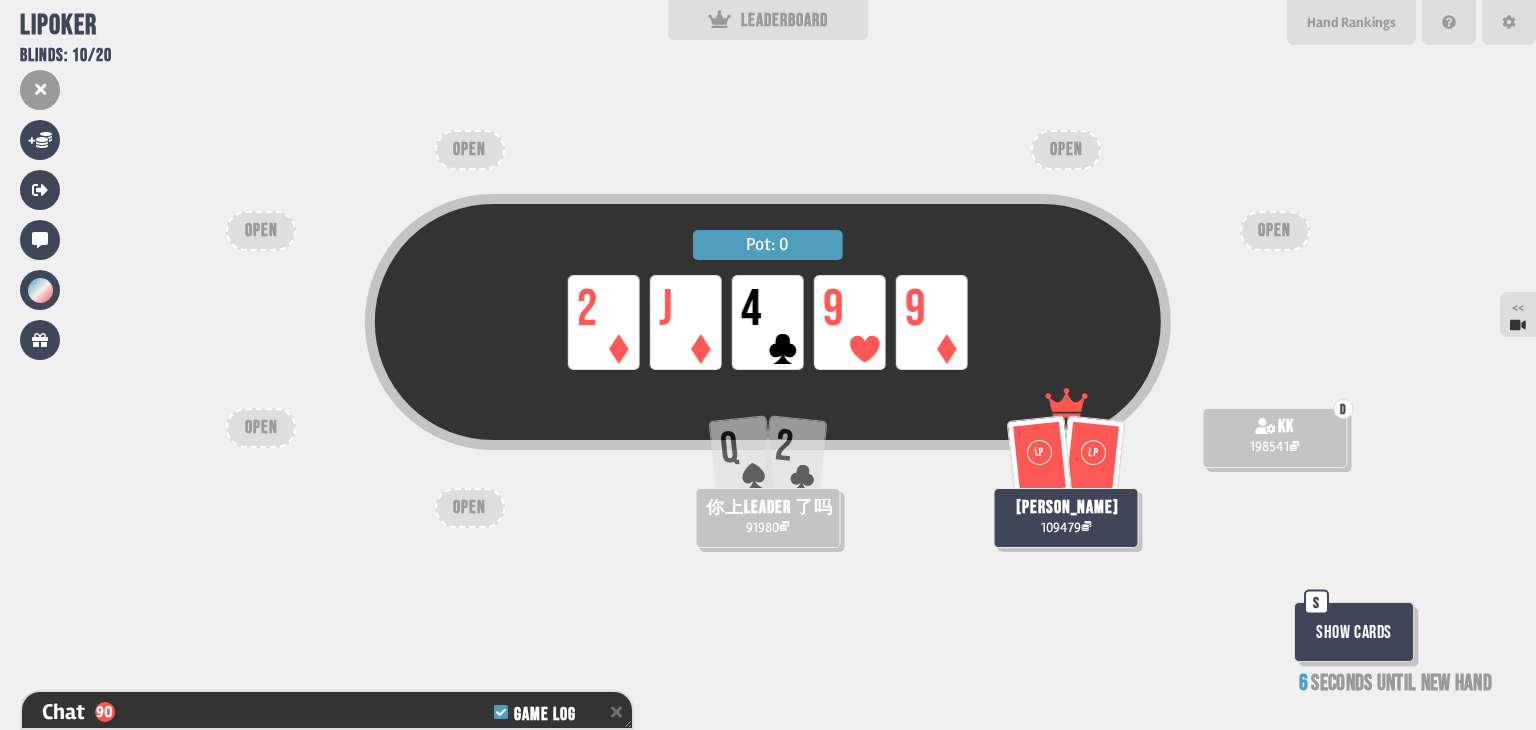 click on "Pot: 0   LP 2 LP J LP 4 LP 9 LP 9 D kk 198541  LP LP [PERSON_NAME] 109479  Q 2 你上leader 了吗 91980  OPEN OPEN OPEN OPEN OPEN OPEN Show Cards S 6  seconds until new hand" at bounding box center (768, 365) 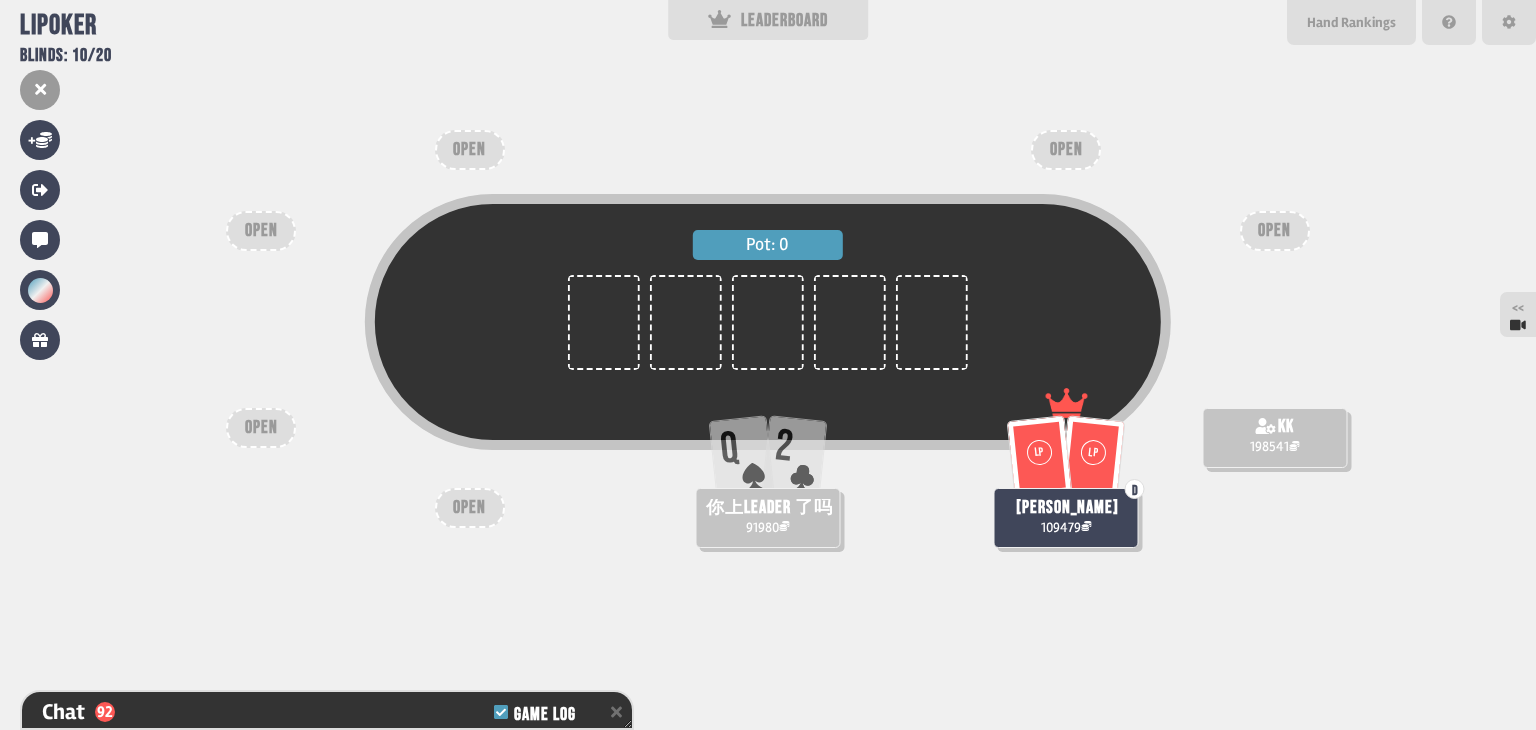 scroll, scrollTop: 98, scrollLeft: 0, axis: vertical 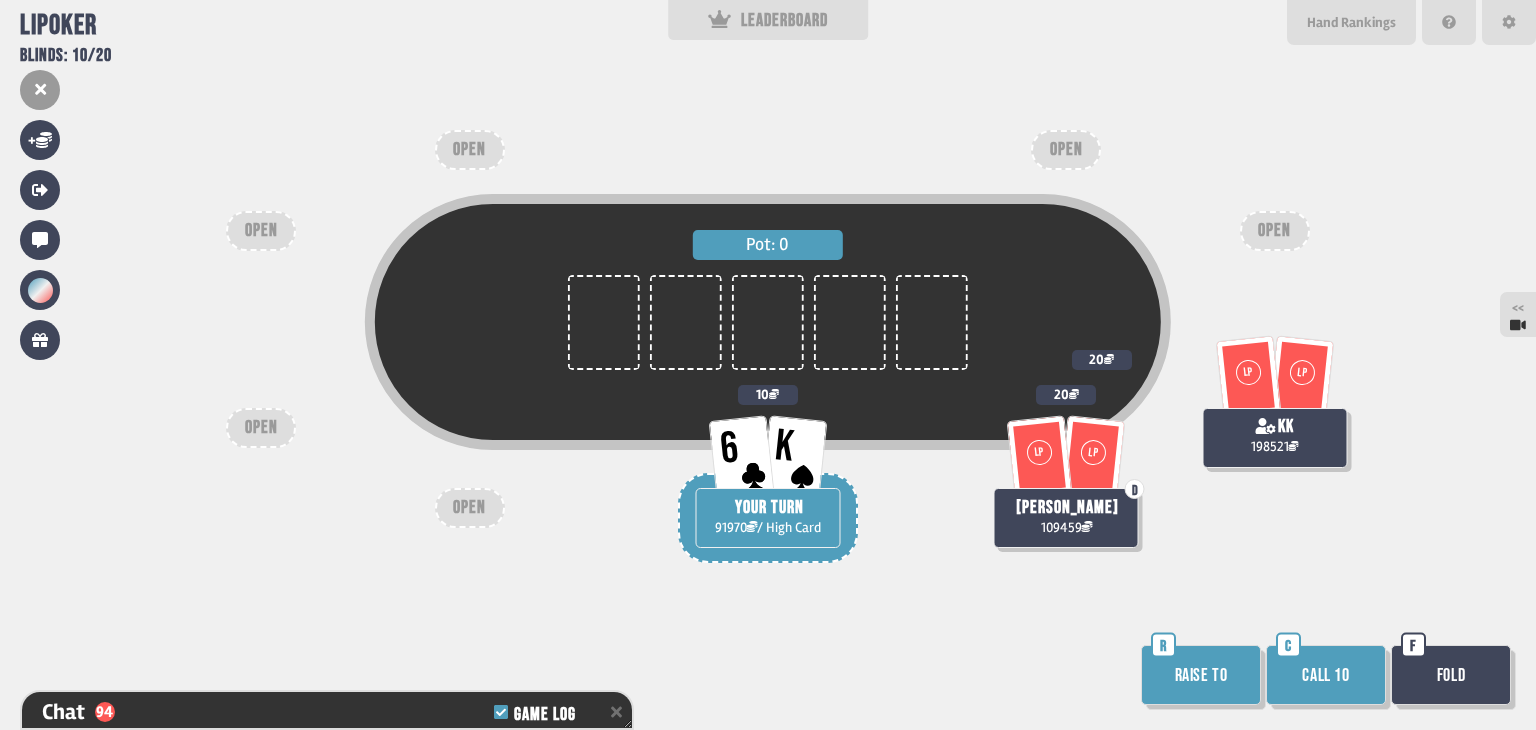 click on "Raise to" at bounding box center (1201, 675) 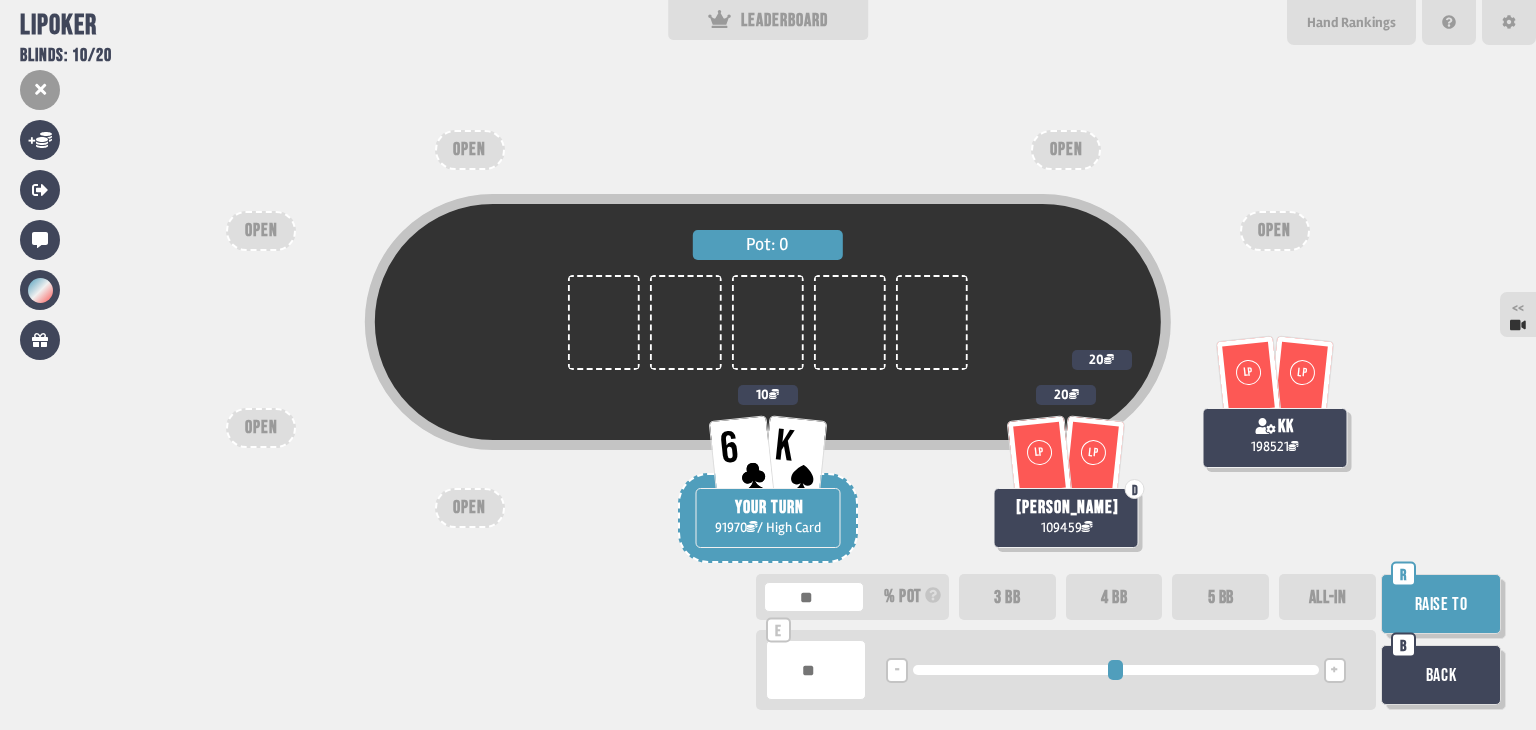 type on "******" 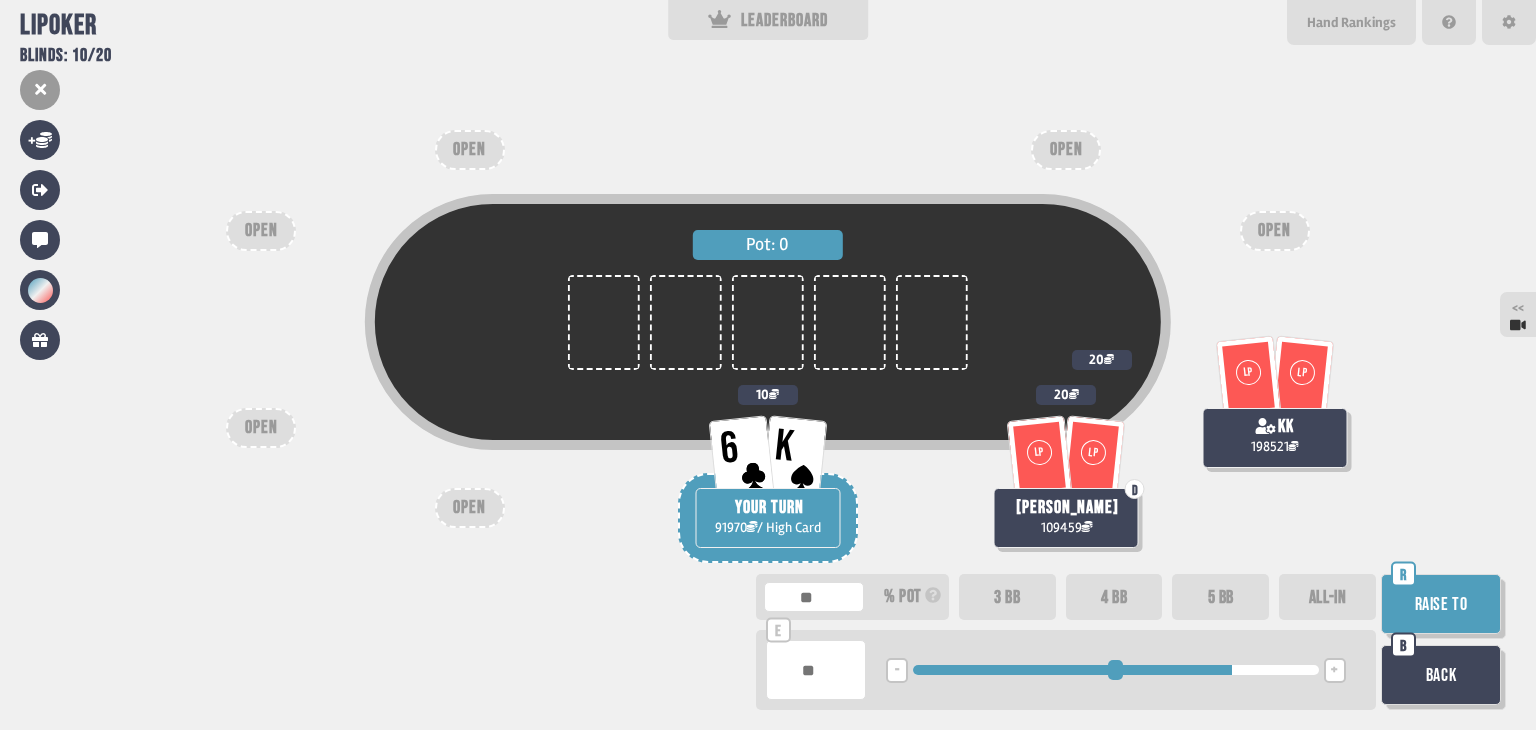 type on "*****" 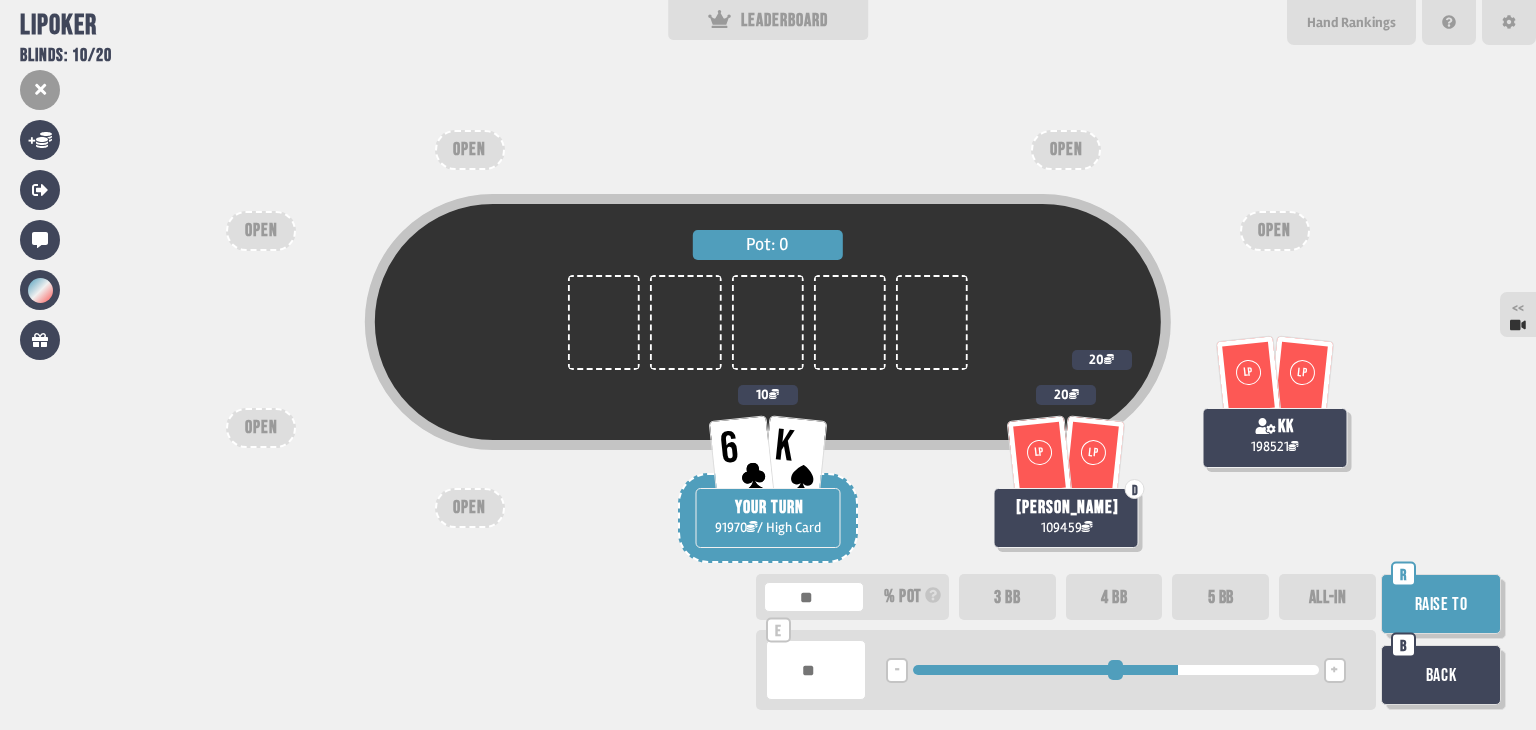 type on "*****" 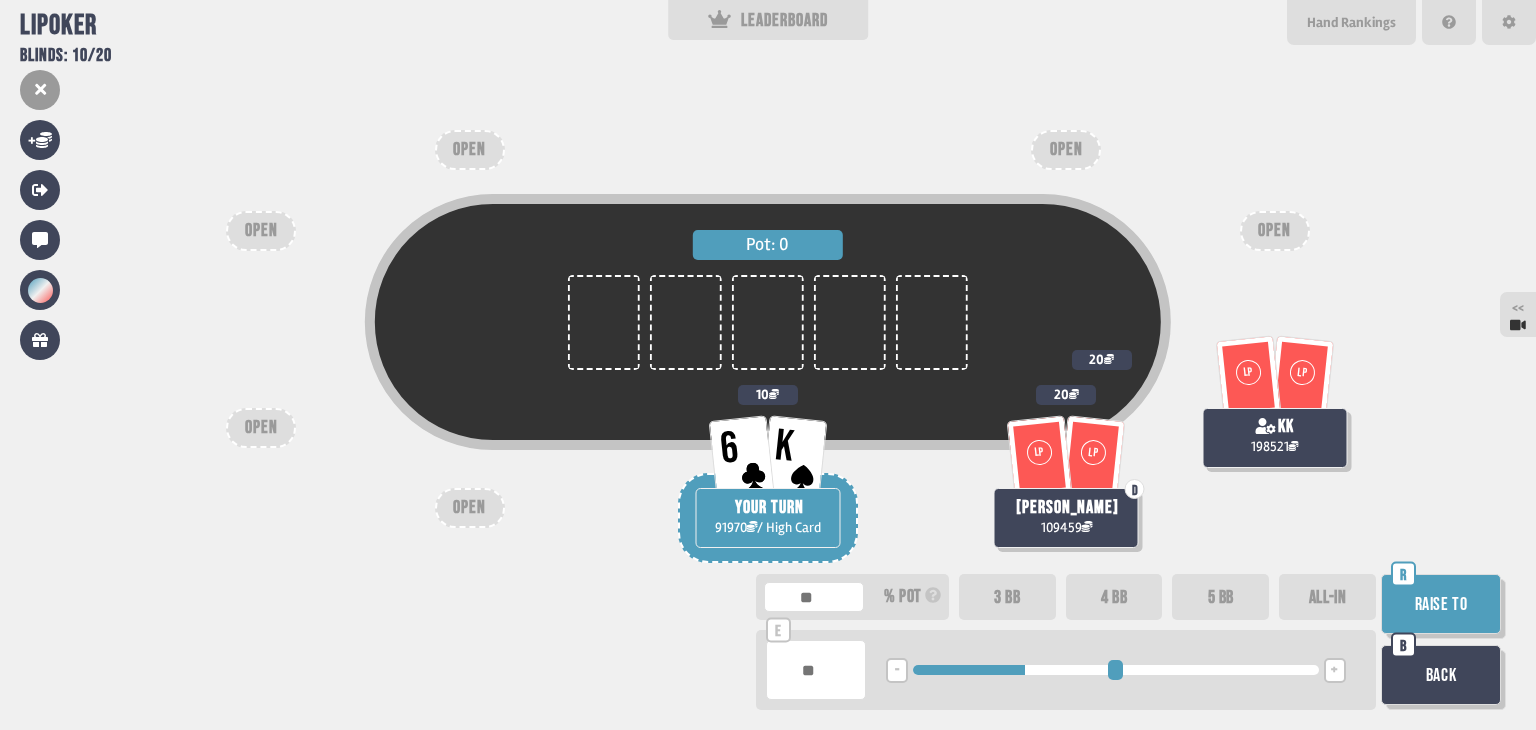 type on "*****" 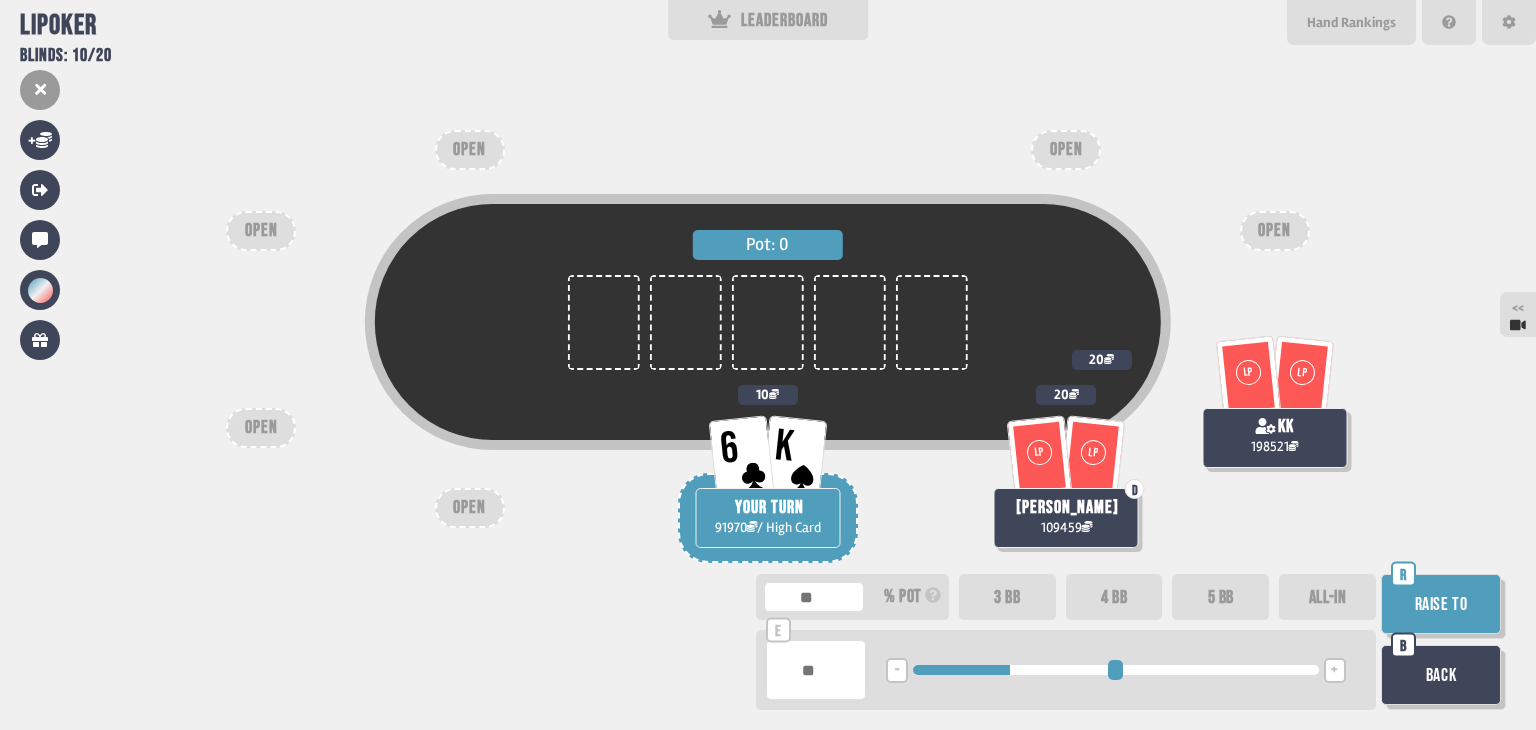 type on "*****" 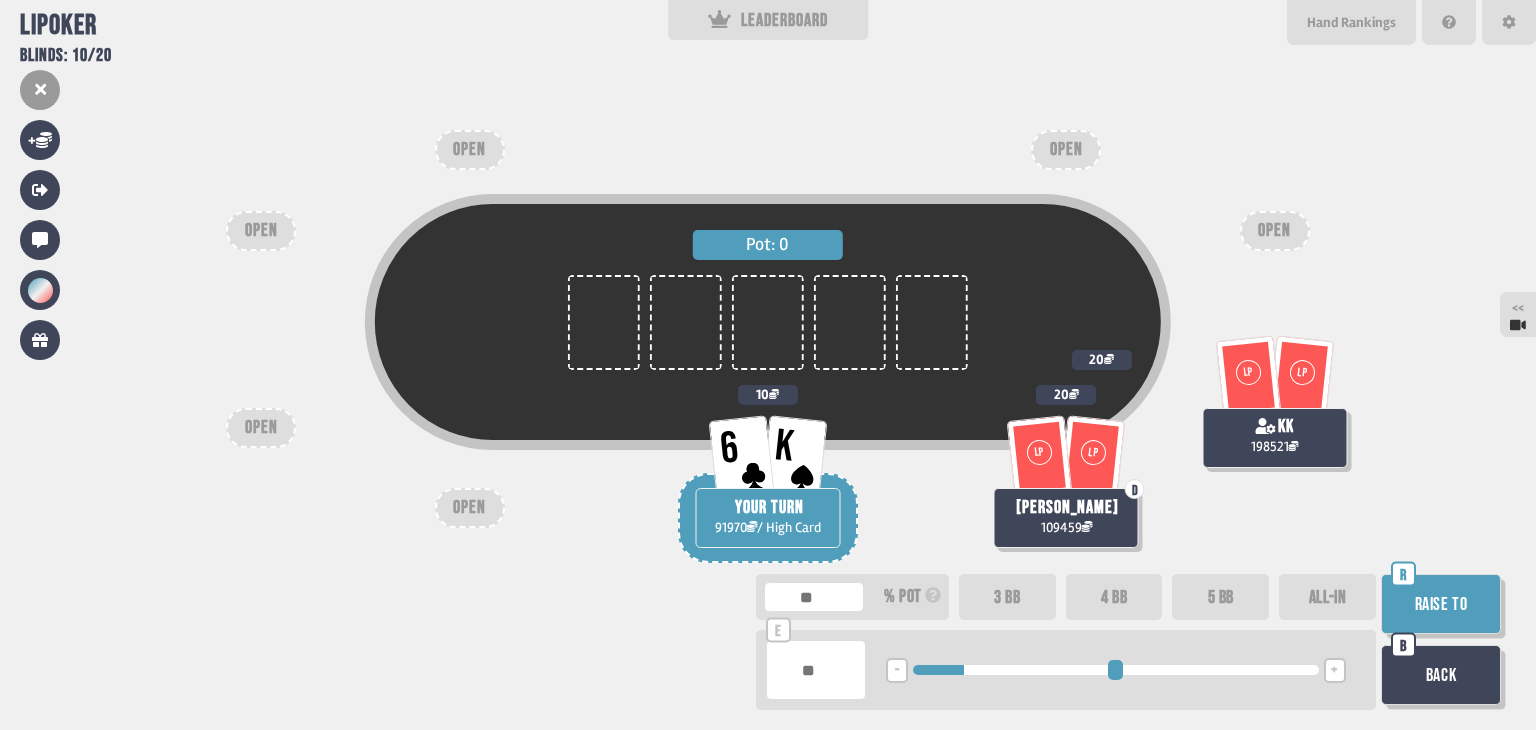 type on "*****" 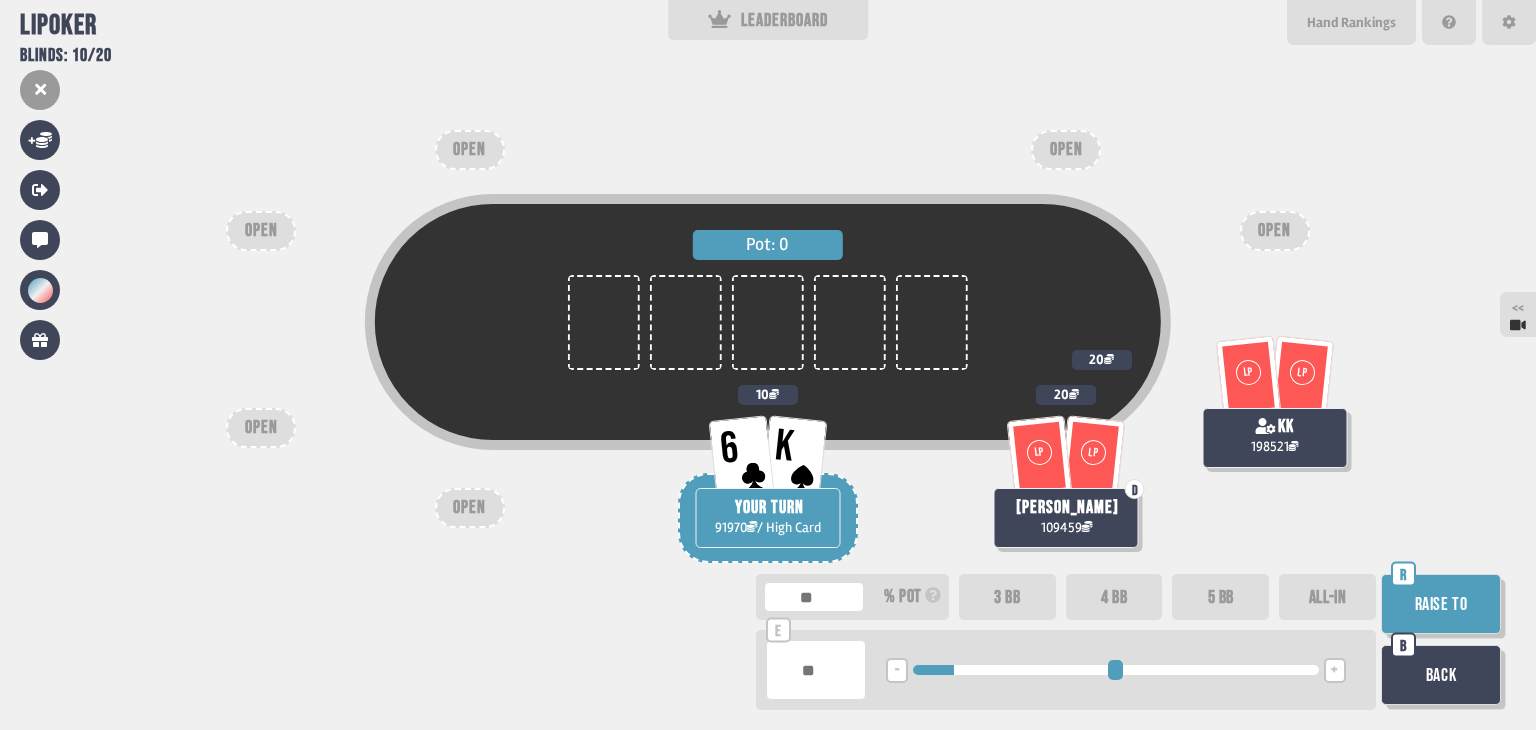 drag, startPoint x: 1228, startPoint y: 673, endPoint x: 960, endPoint y: 680, distance: 268.0914 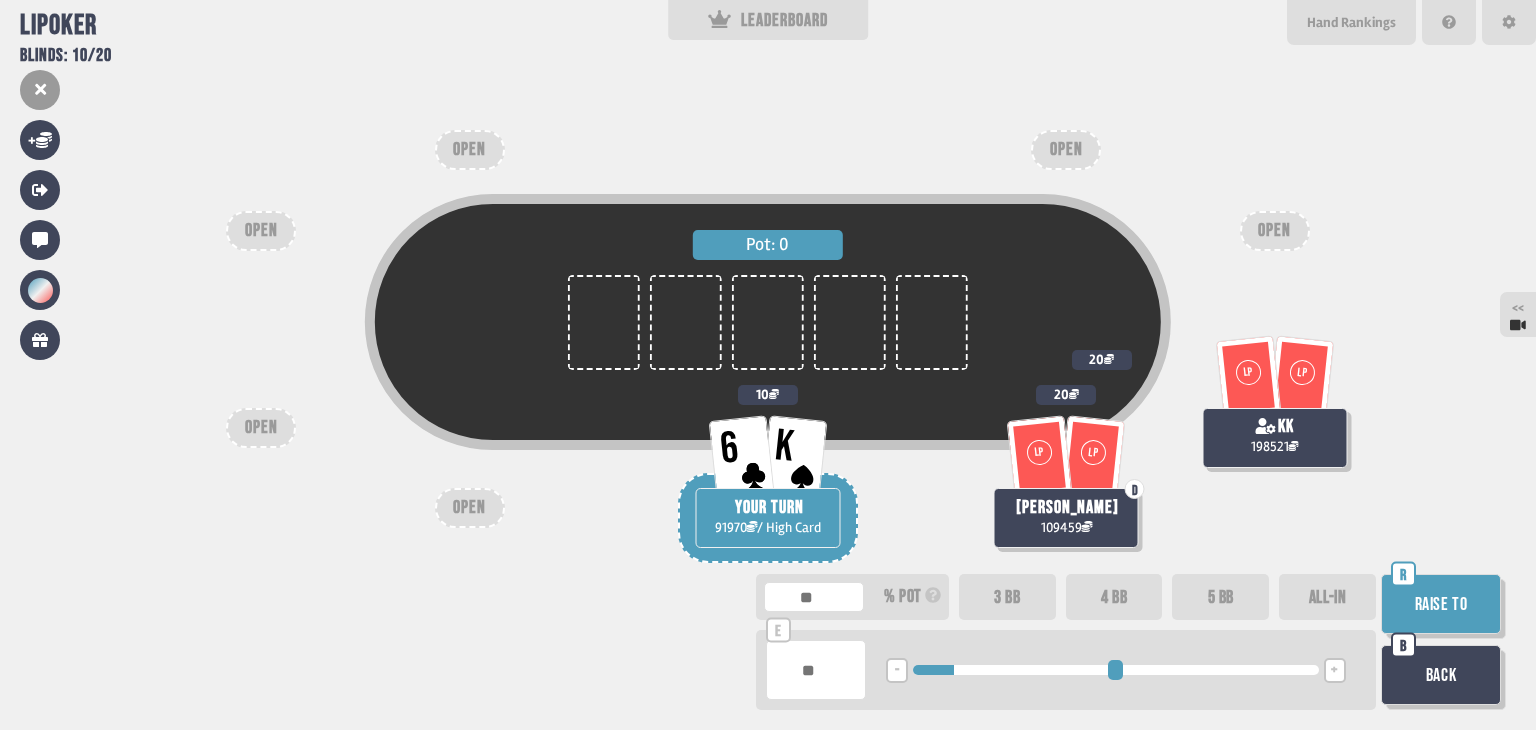 click at bounding box center [1115, 670] 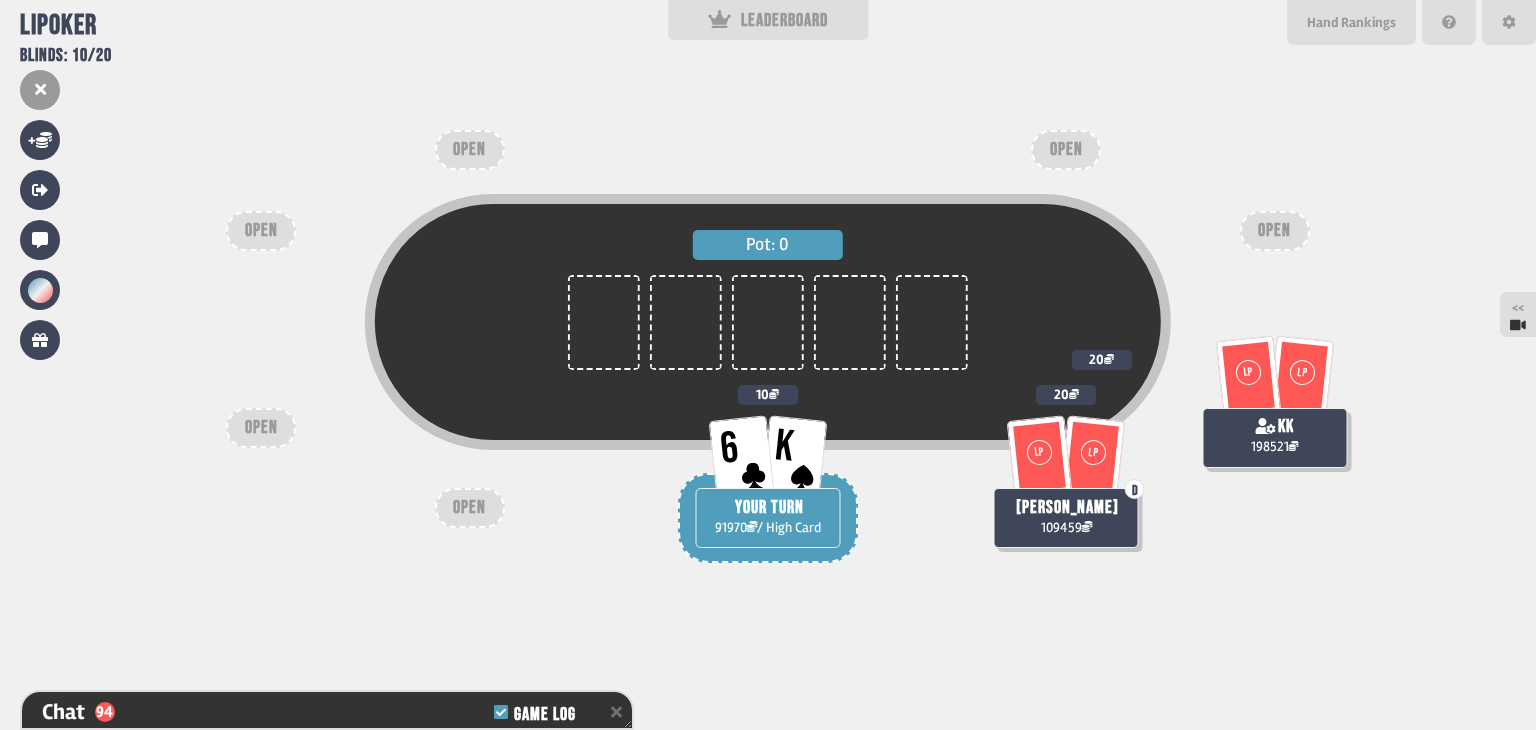 scroll, scrollTop: 2776, scrollLeft: 0, axis: vertical 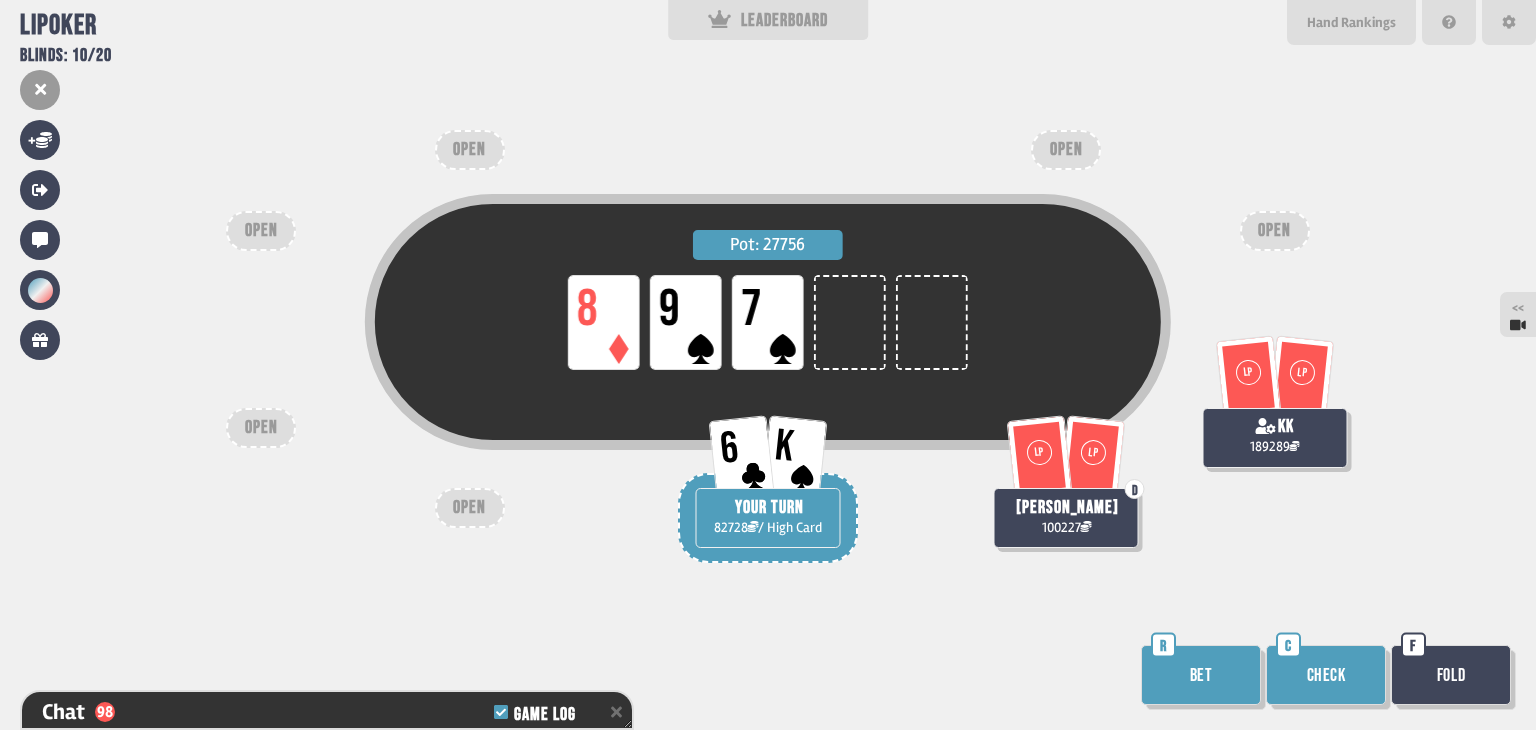 click on "Bet" at bounding box center [1201, 675] 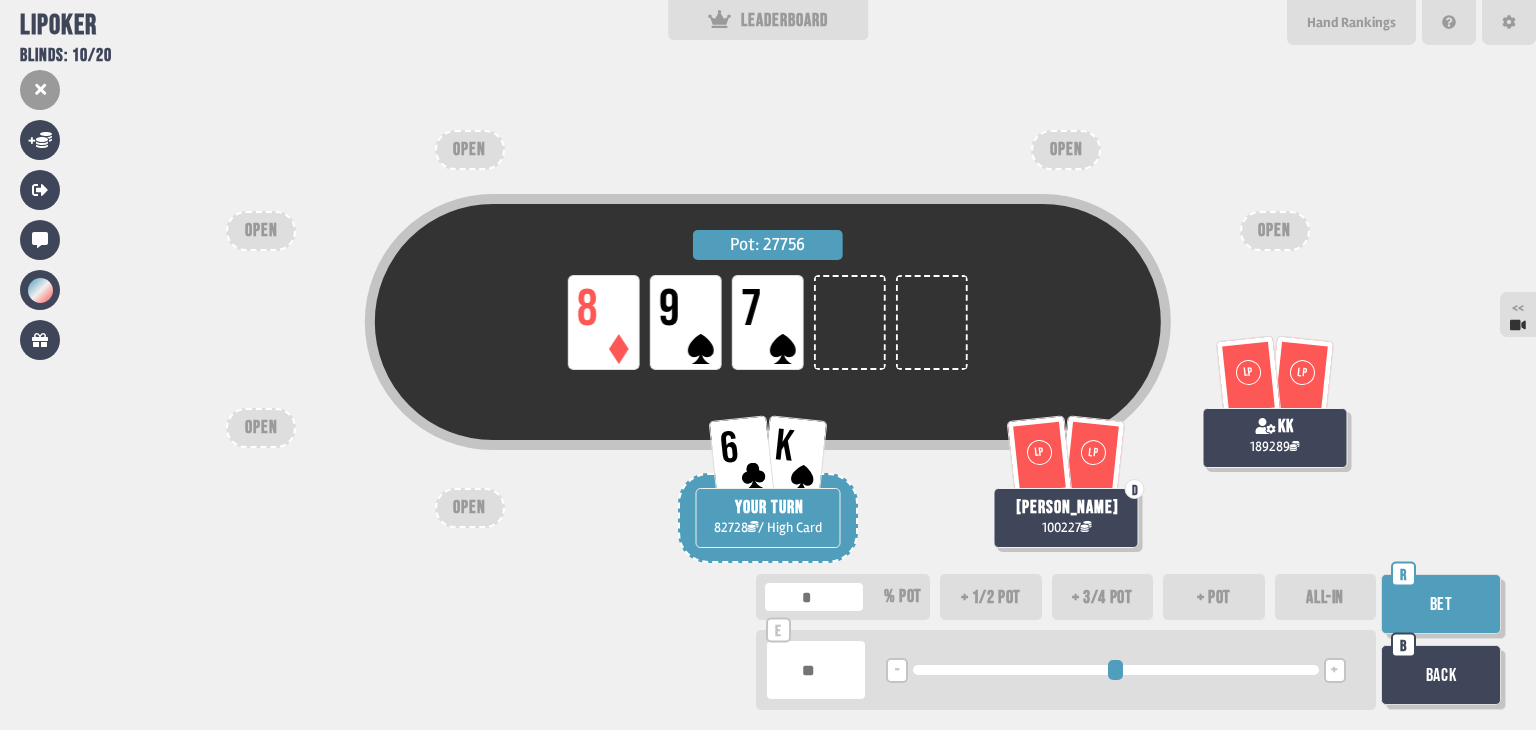 click on "ALL-IN" at bounding box center (1326, 597) 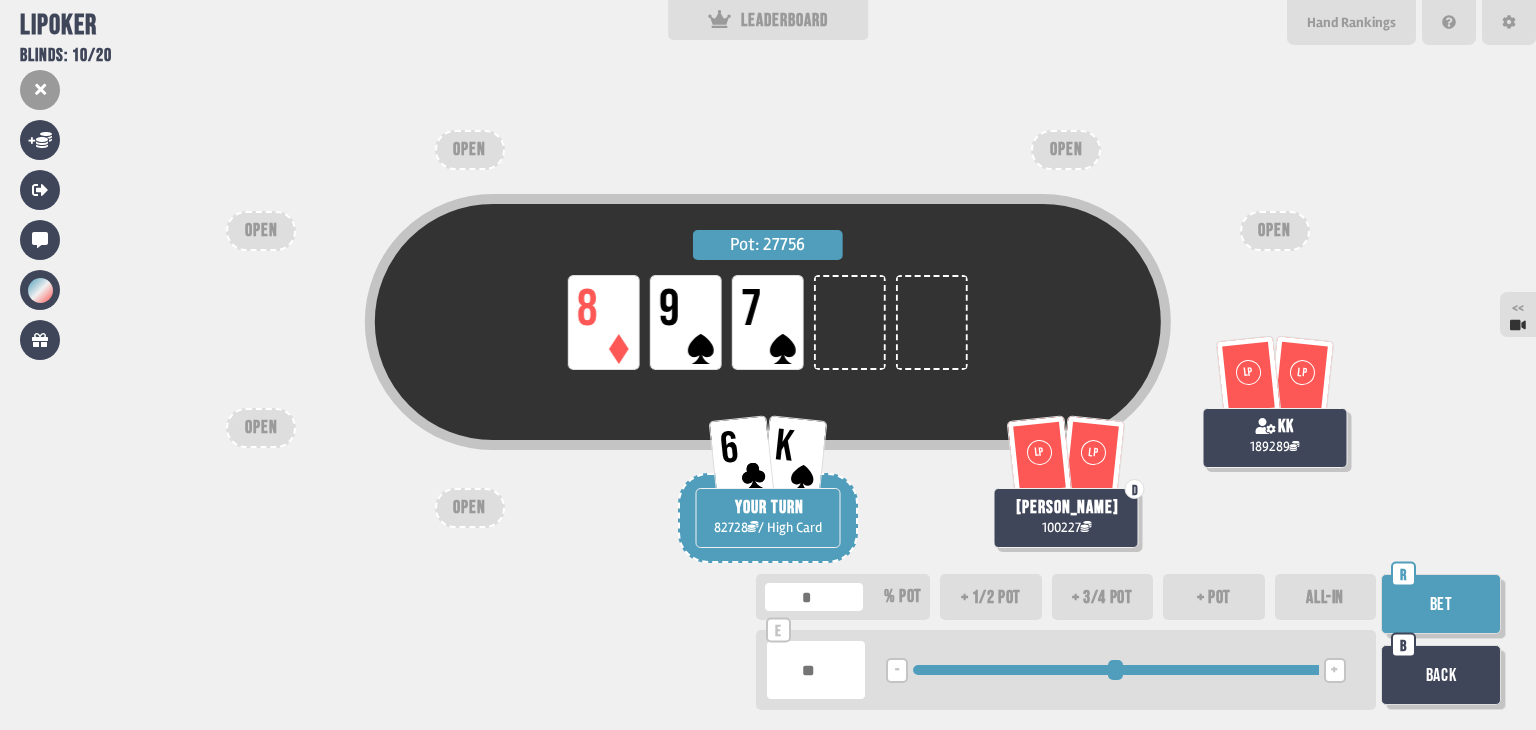 click on "Bet" at bounding box center [1441, 604] 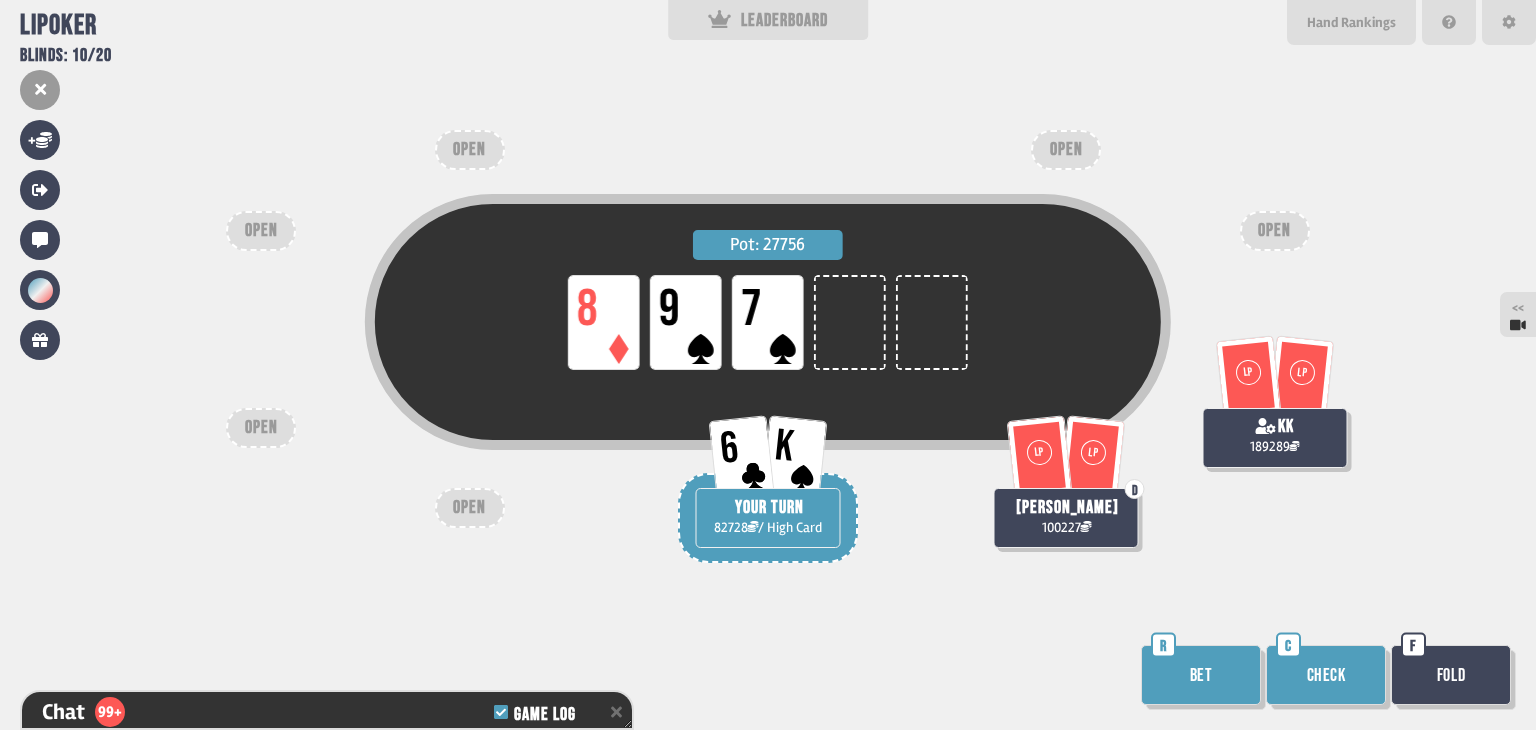 scroll, scrollTop: 2950, scrollLeft: 0, axis: vertical 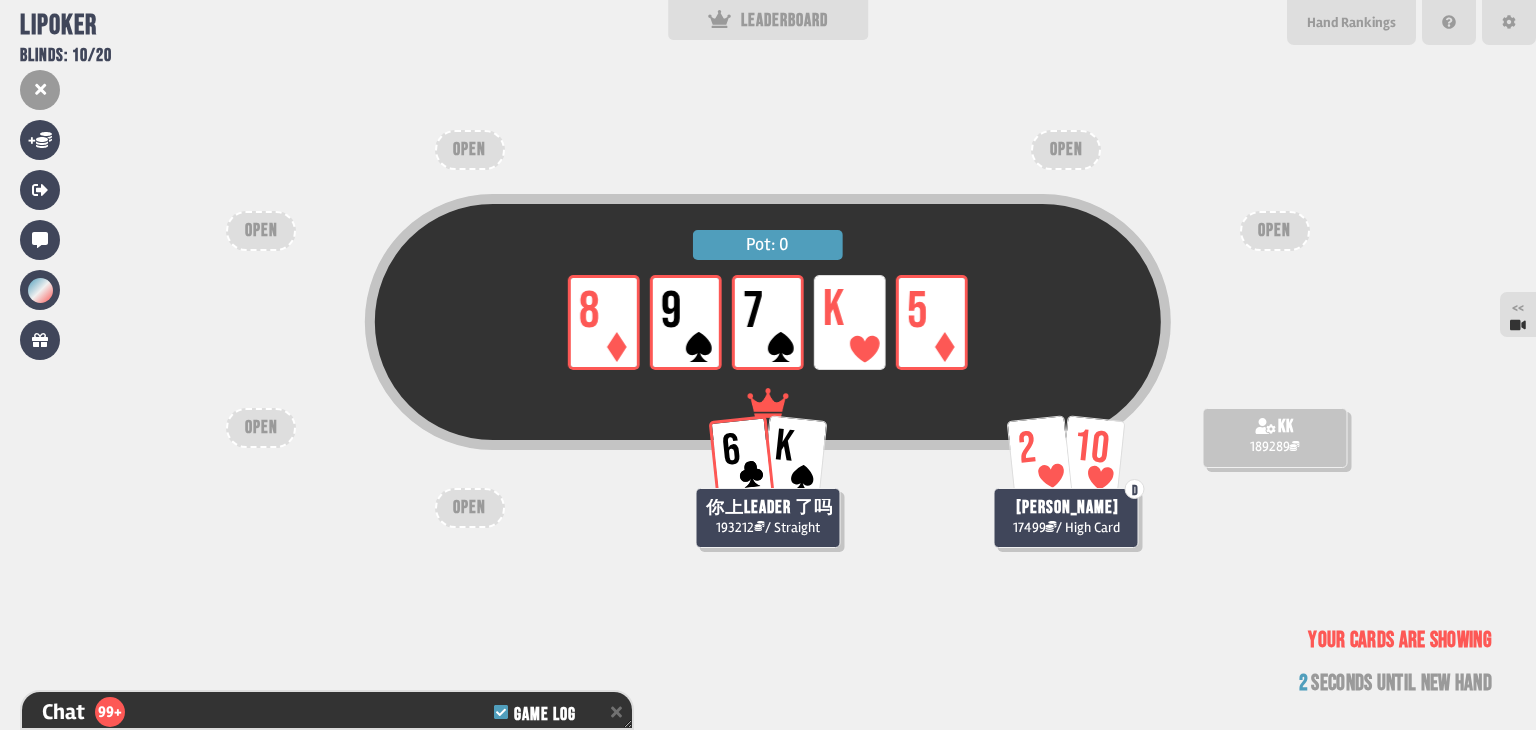 click on "Pot: 0   LP 8 LP 9 LP 7 LP K LP 5" at bounding box center (768, 322) 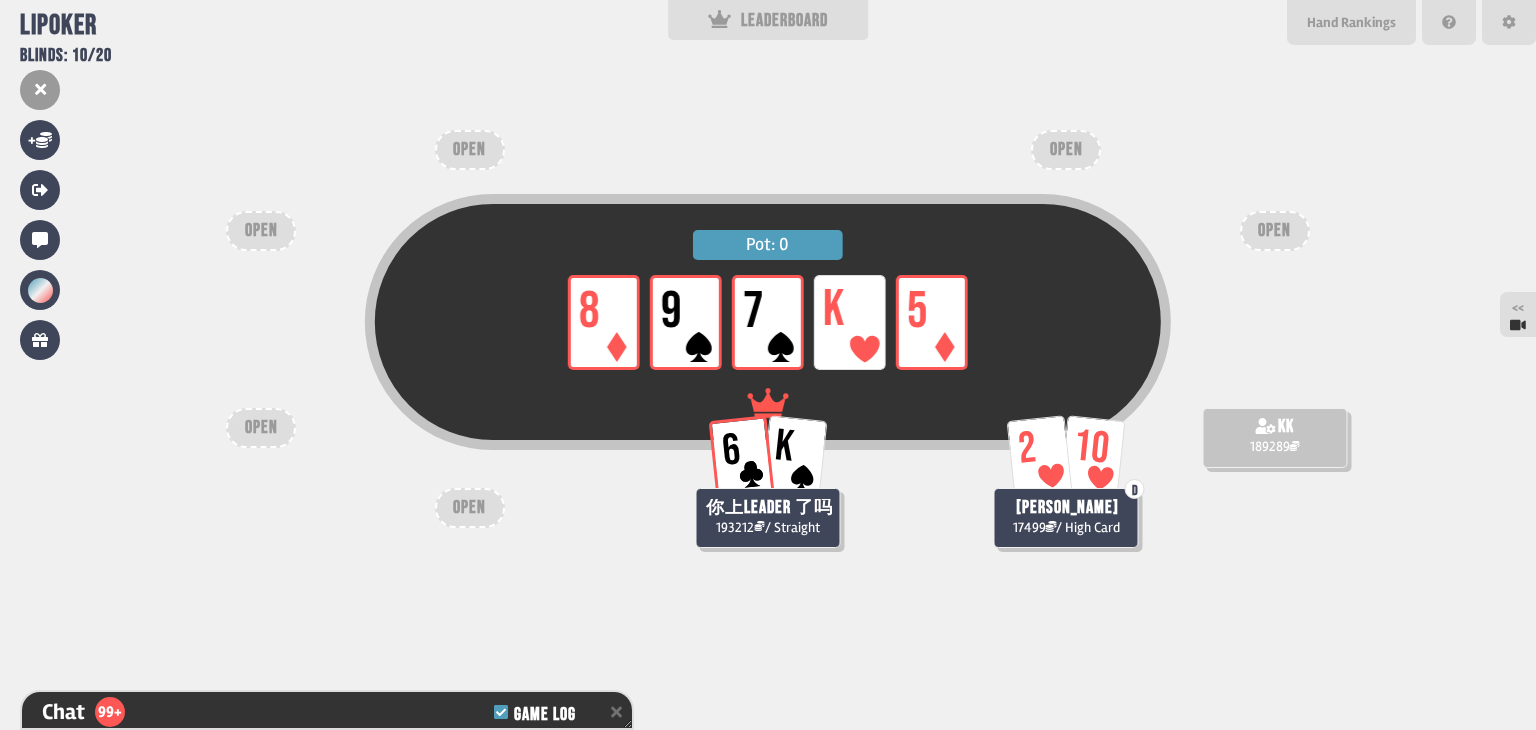 click on "Pot: 0   LP 8 LP 9 LP 7 LP K LP 5" at bounding box center [768, 322] 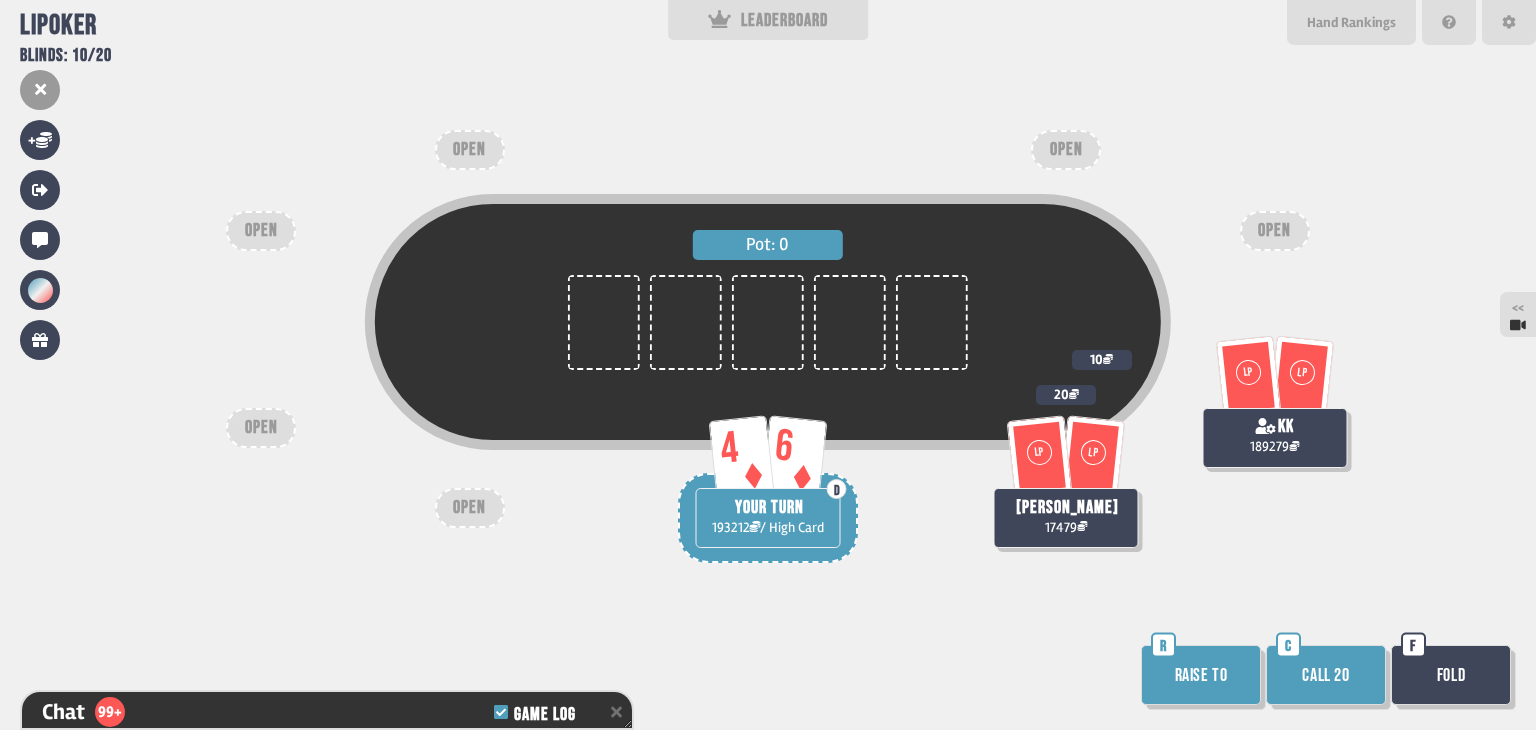 click on "Raise to" at bounding box center (1201, 675) 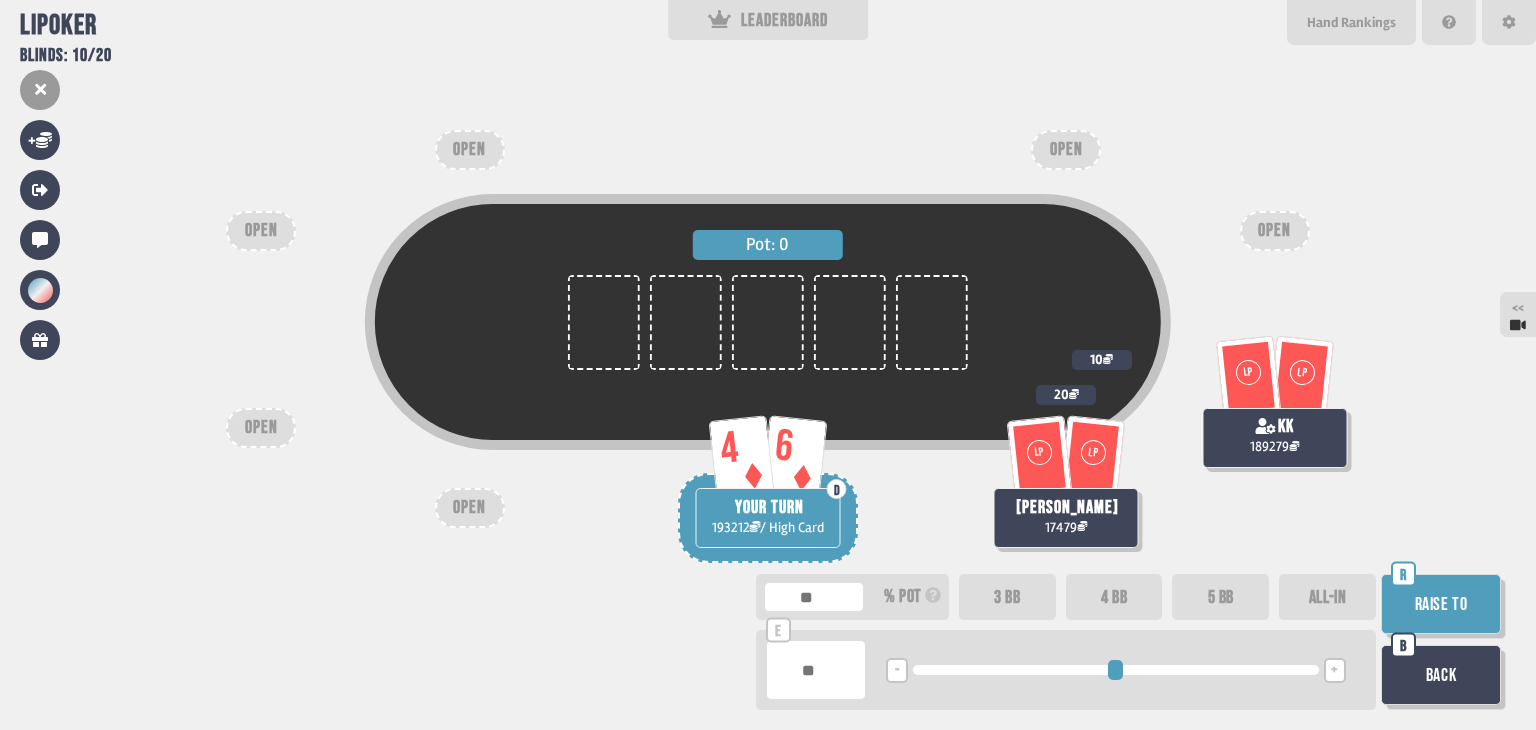 click on "+" at bounding box center (1335, 670) 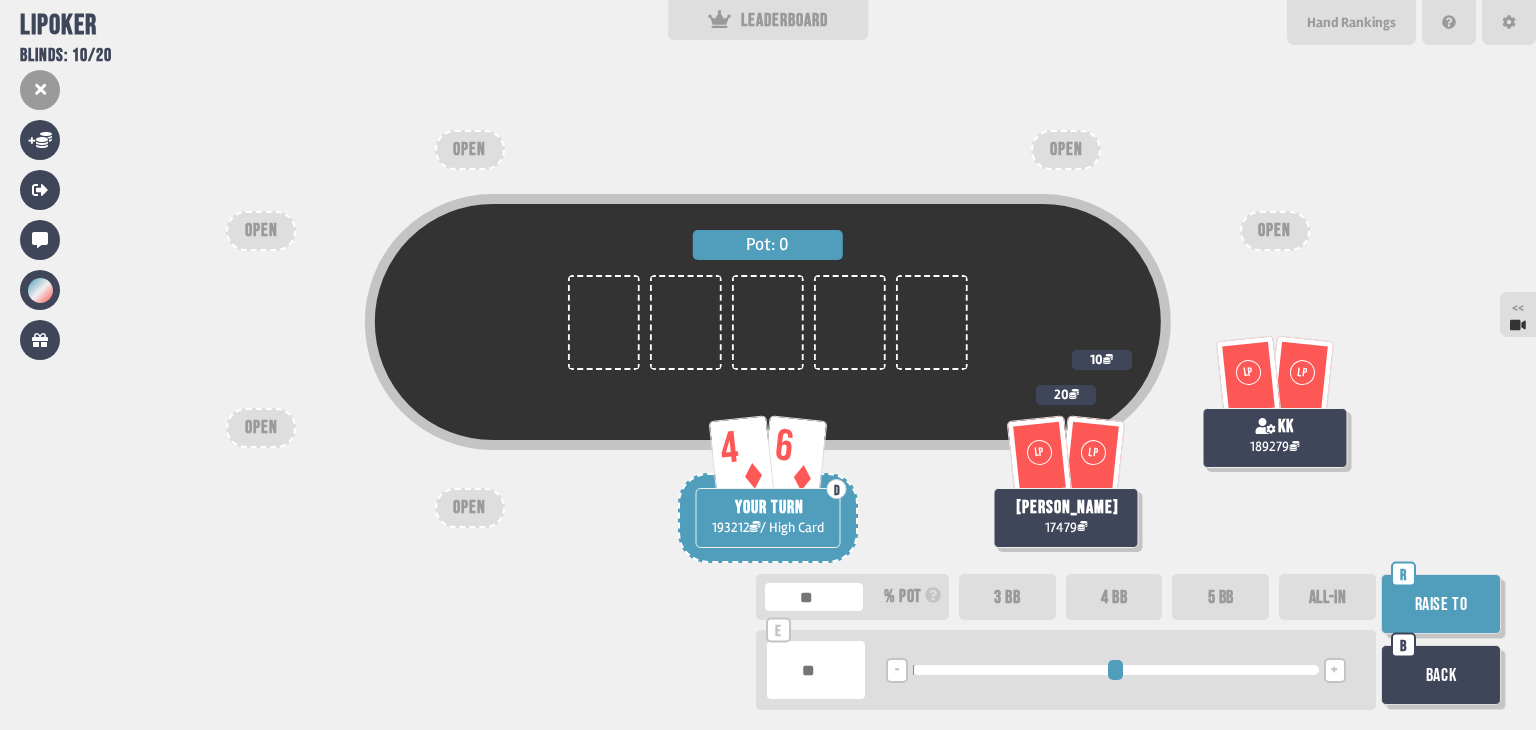 click on "+" at bounding box center (1335, 670) 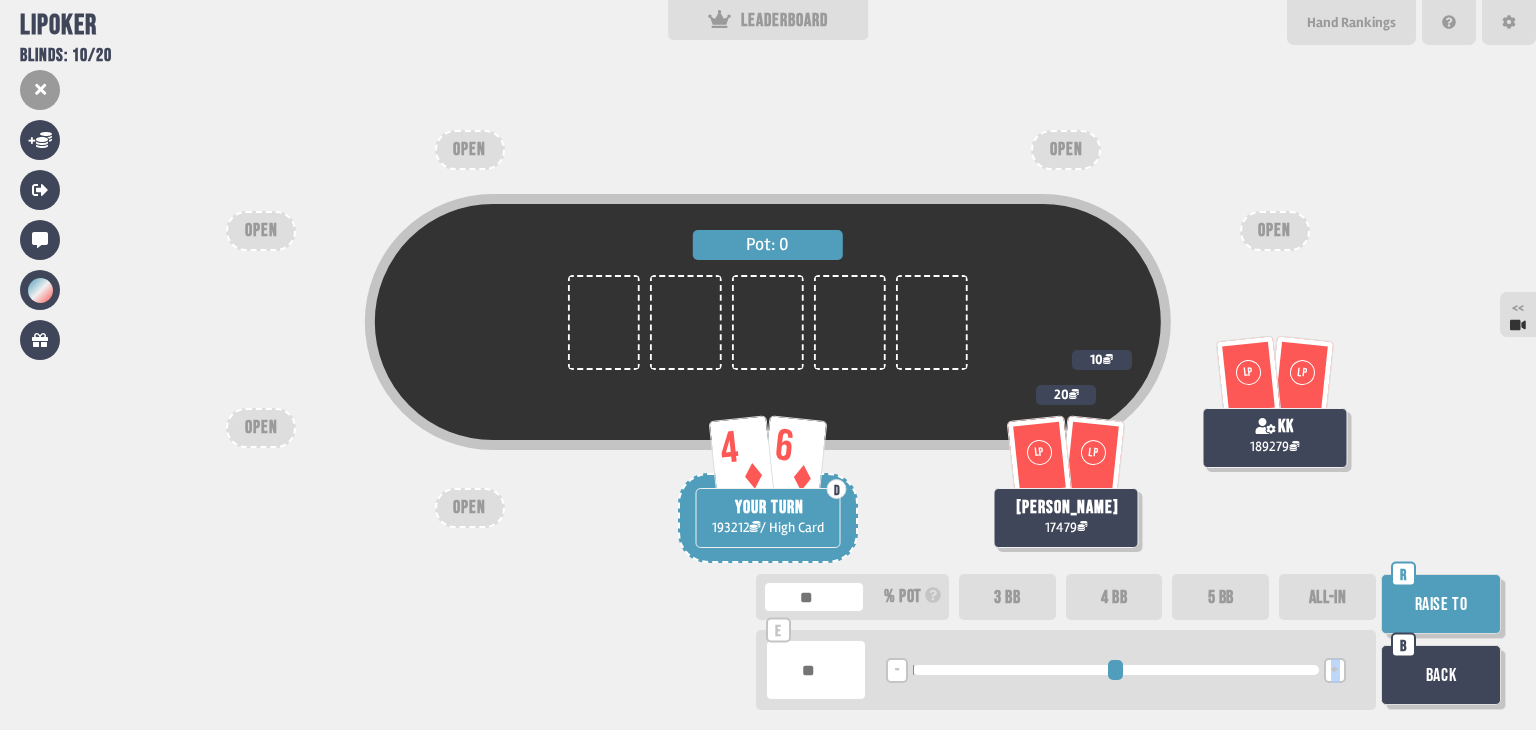 click on "+" at bounding box center [1335, 670] 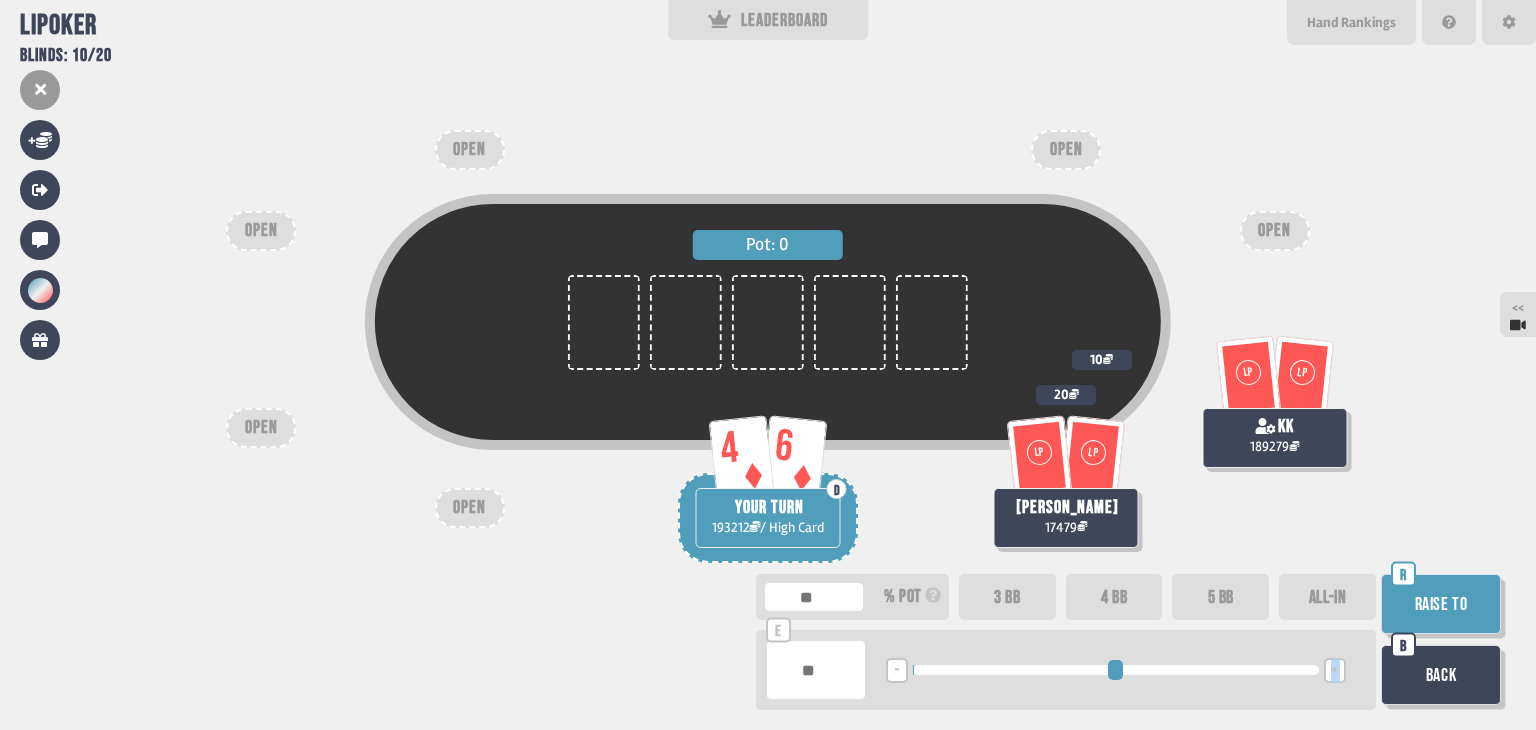 type on "***" 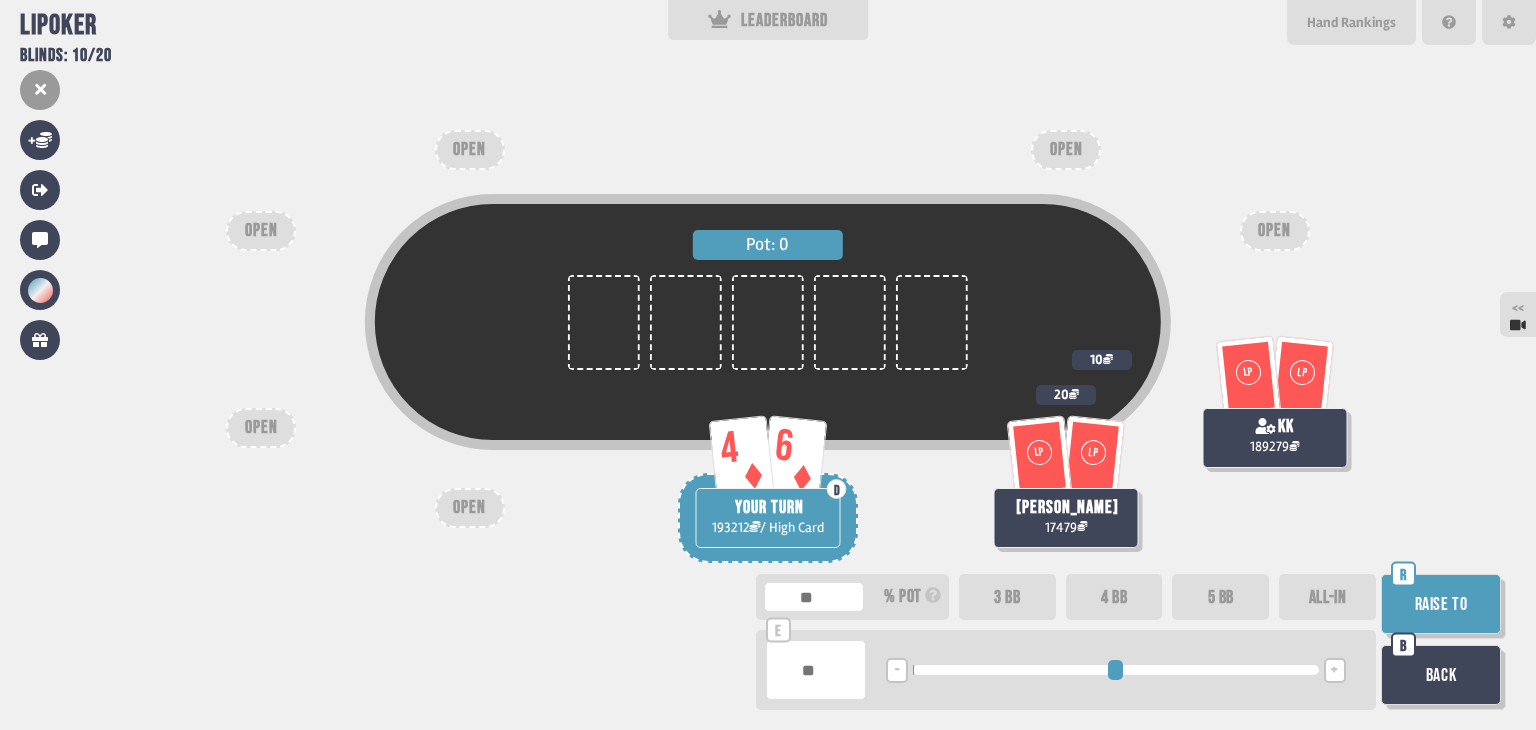click on "+" at bounding box center (1335, 670) 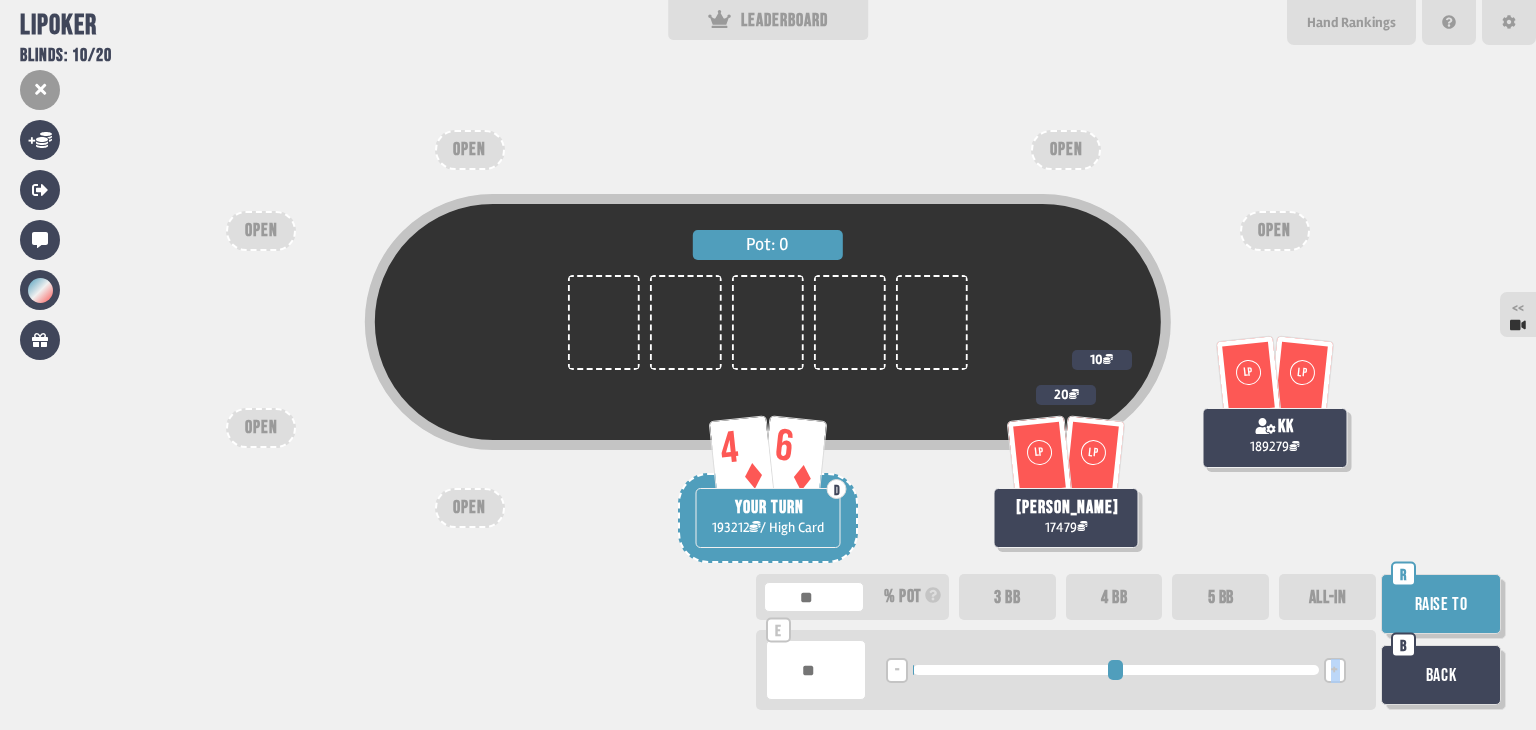 click on "+" at bounding box center (1335, 670) 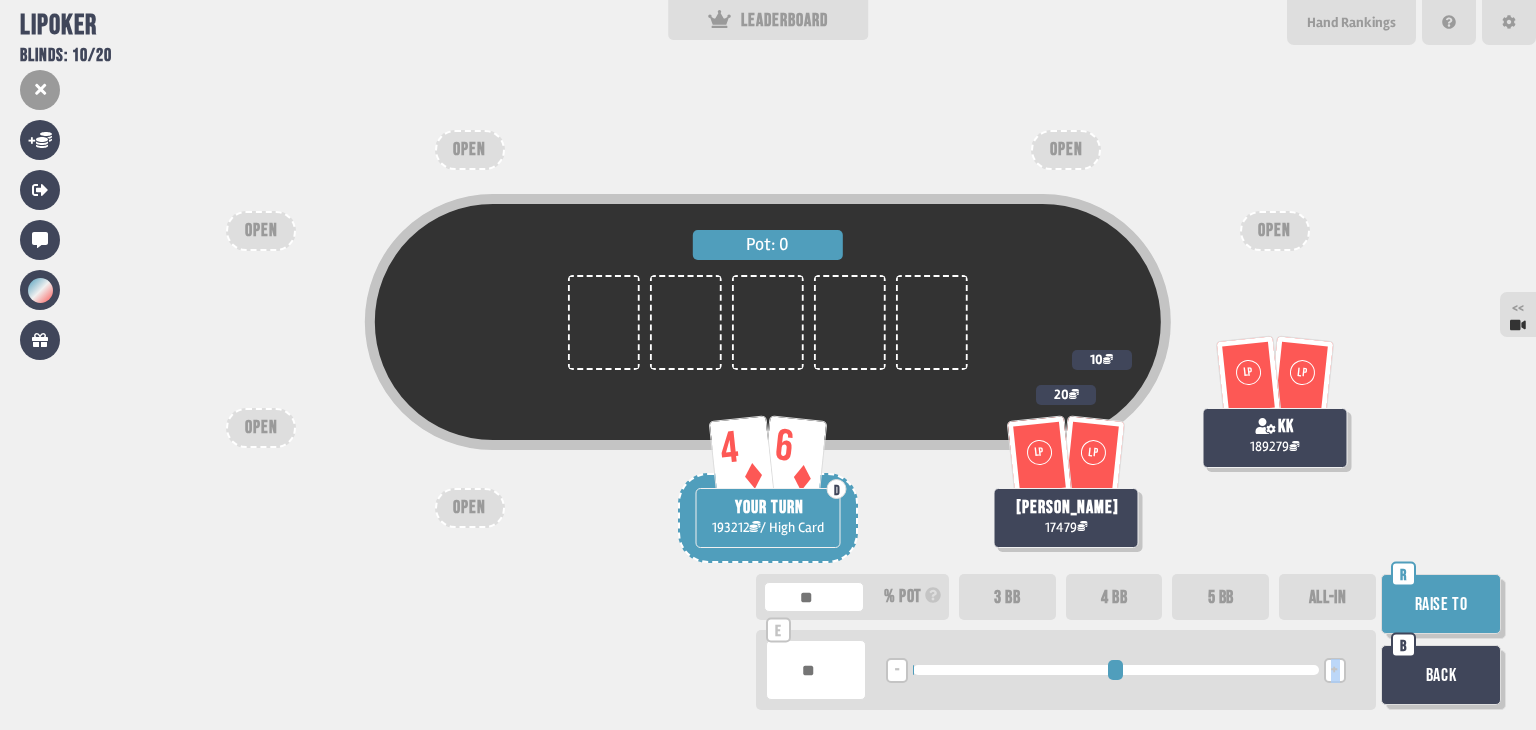 click on "+" at bounding box center [1335, 670] 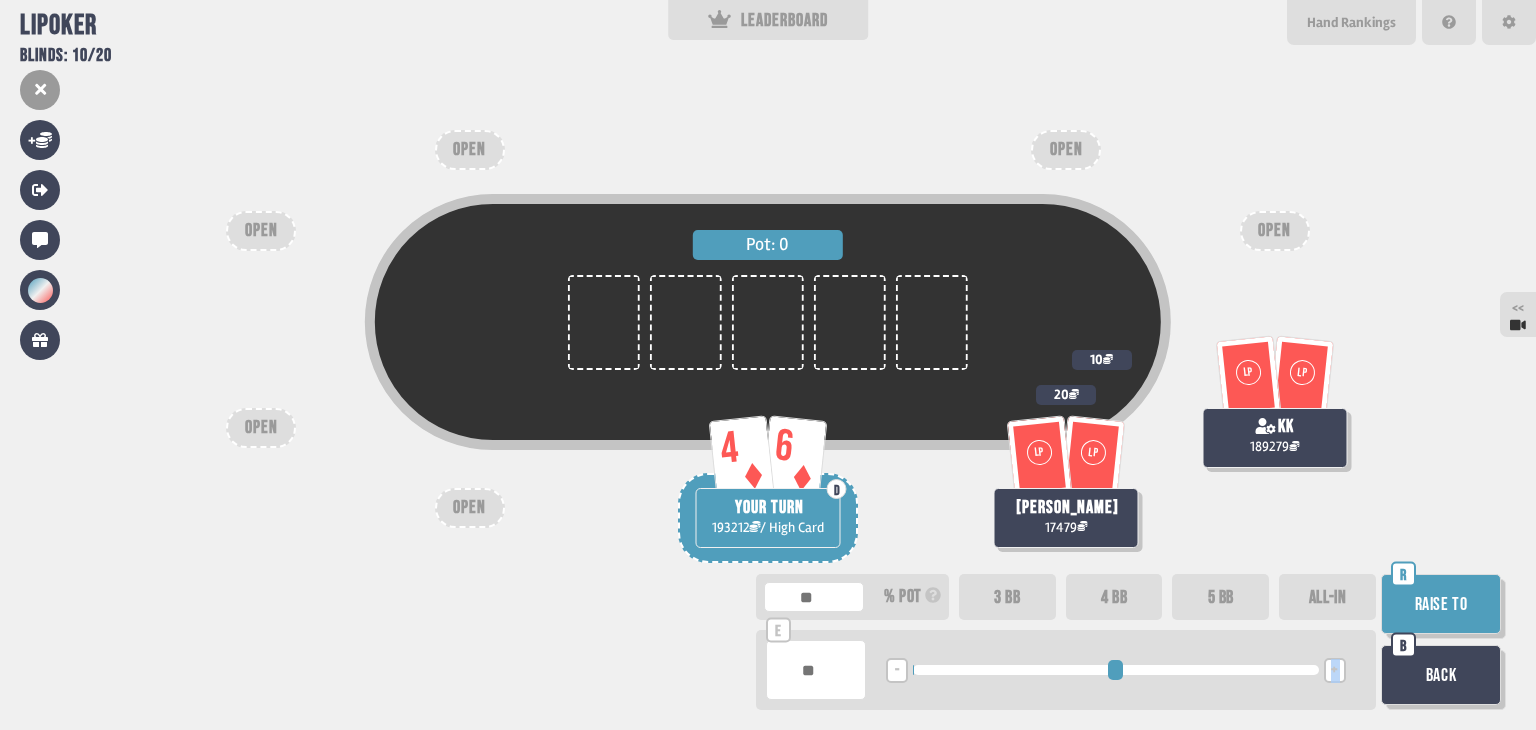 click on "+" at bounding box center (1335, 670) 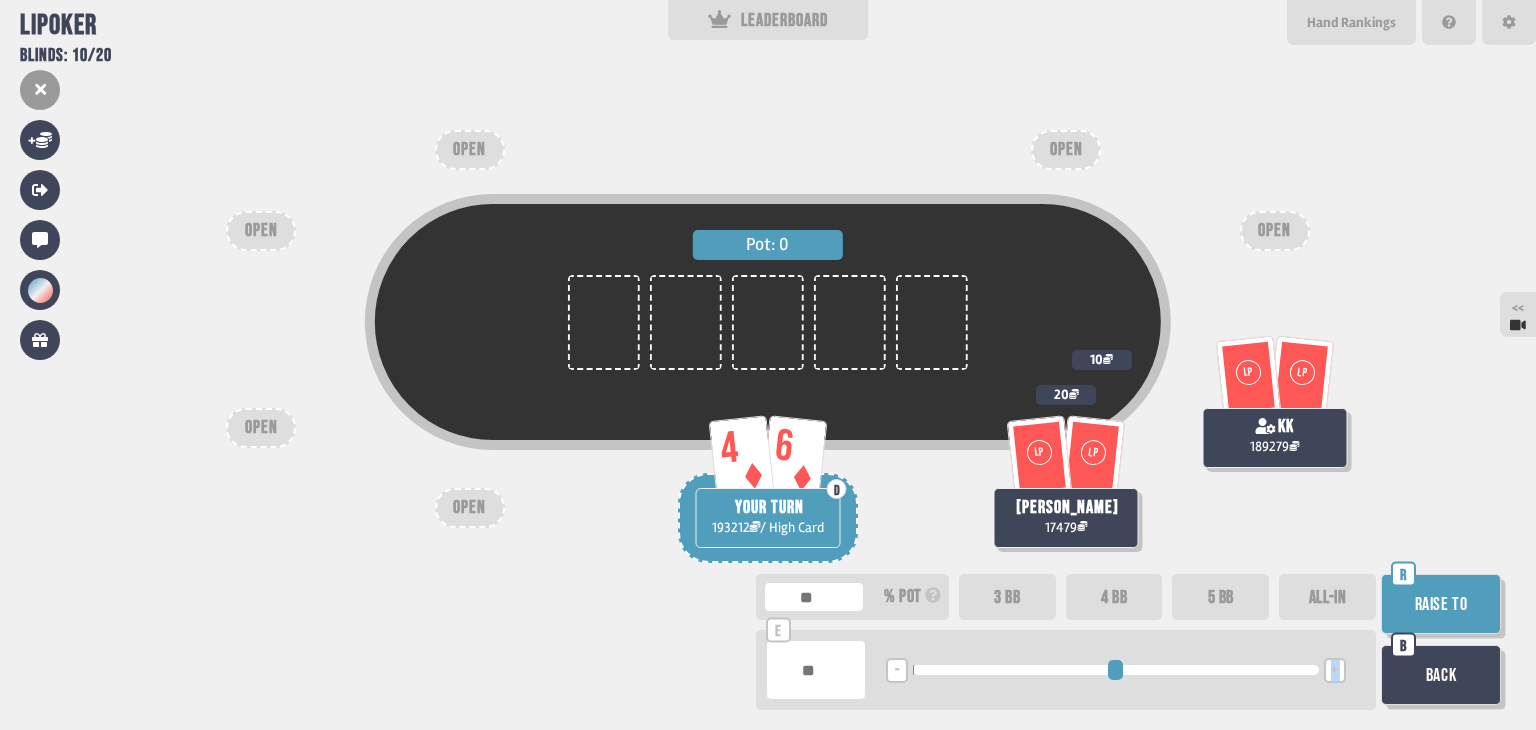 click on "+" at bounding box center [1335, 670] 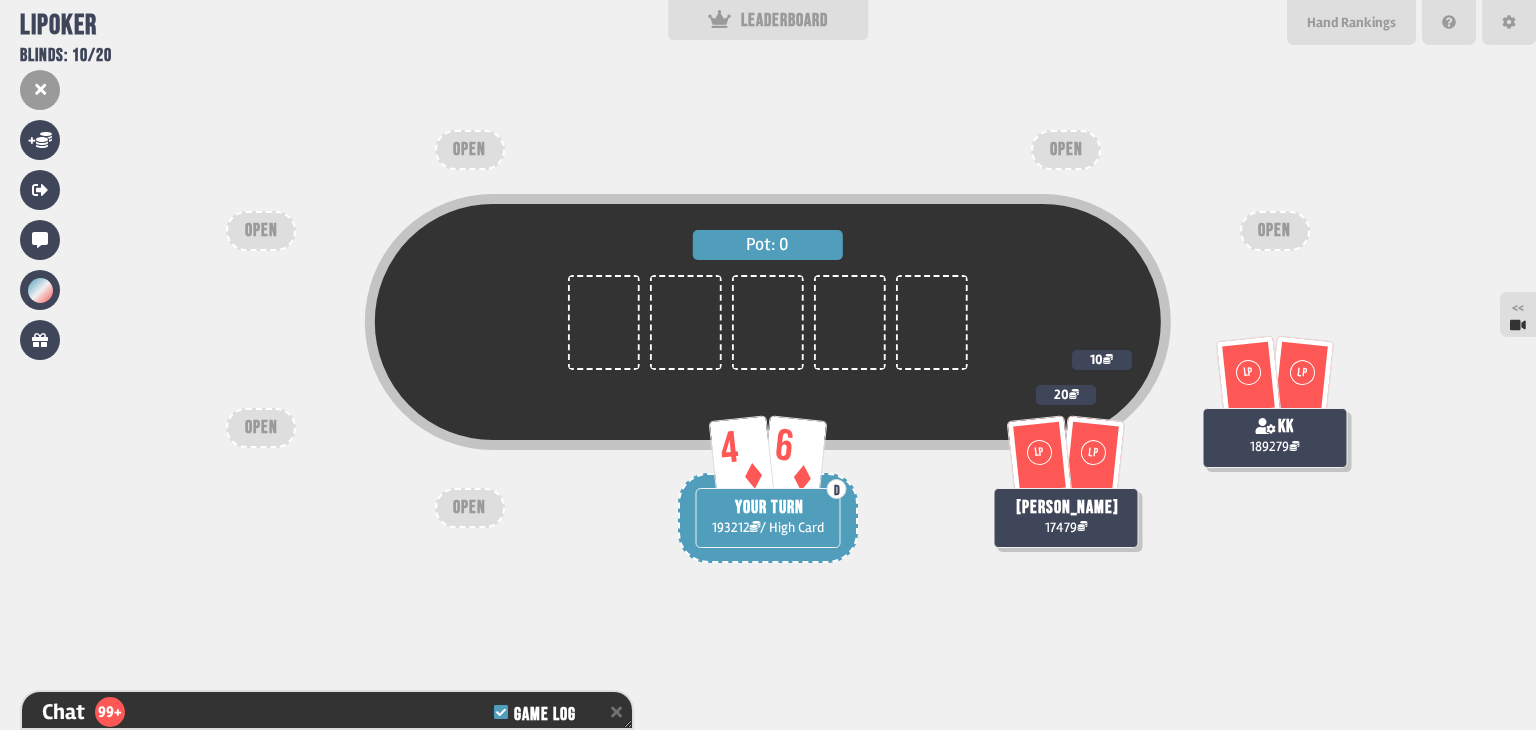 scroll, scrollTop: 3182, scrollLeft: 0, axis: vertical 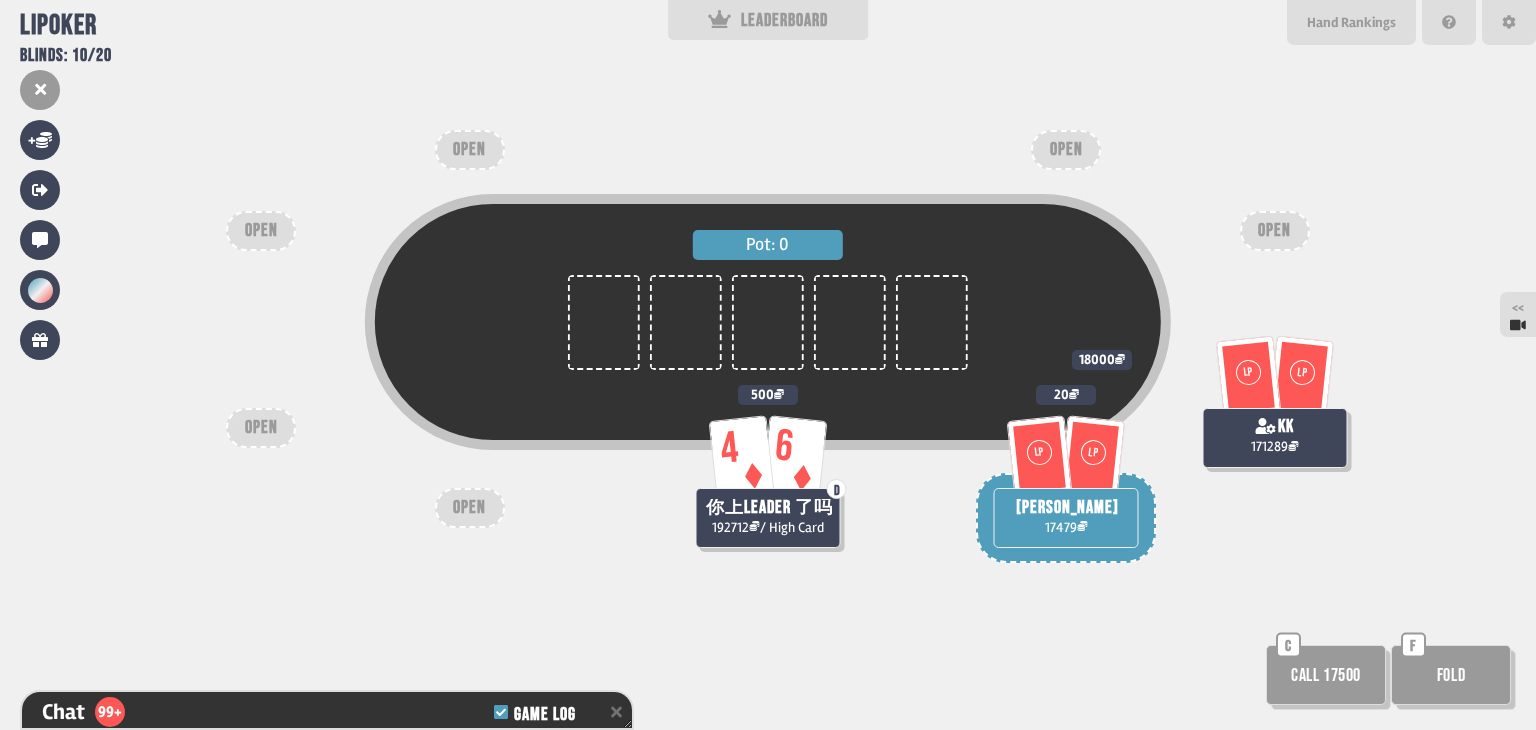 click on "Call 17500" at bounding box center (1326, 675) 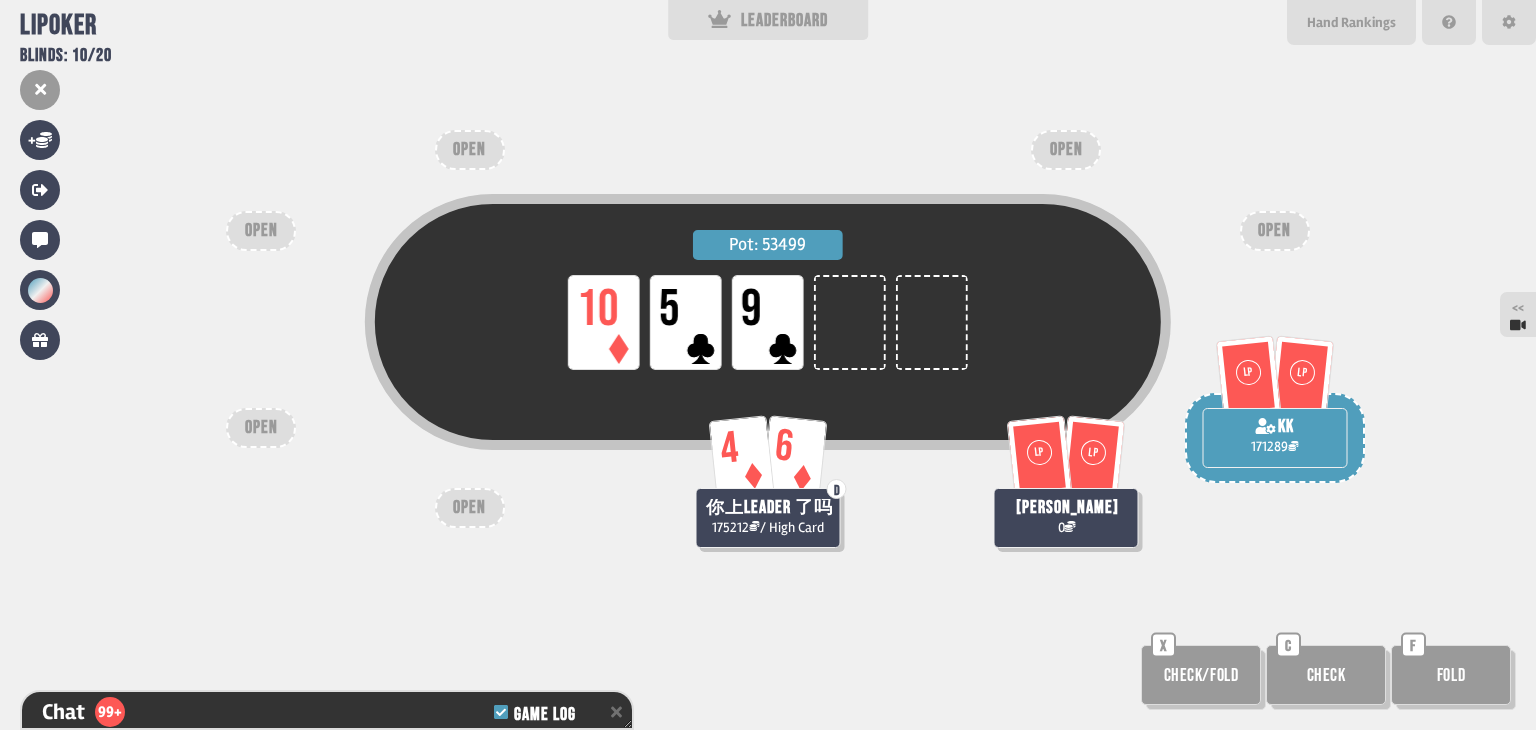 click on "LP 10 LP 5 LP 9" at bounding box center (768, 322) 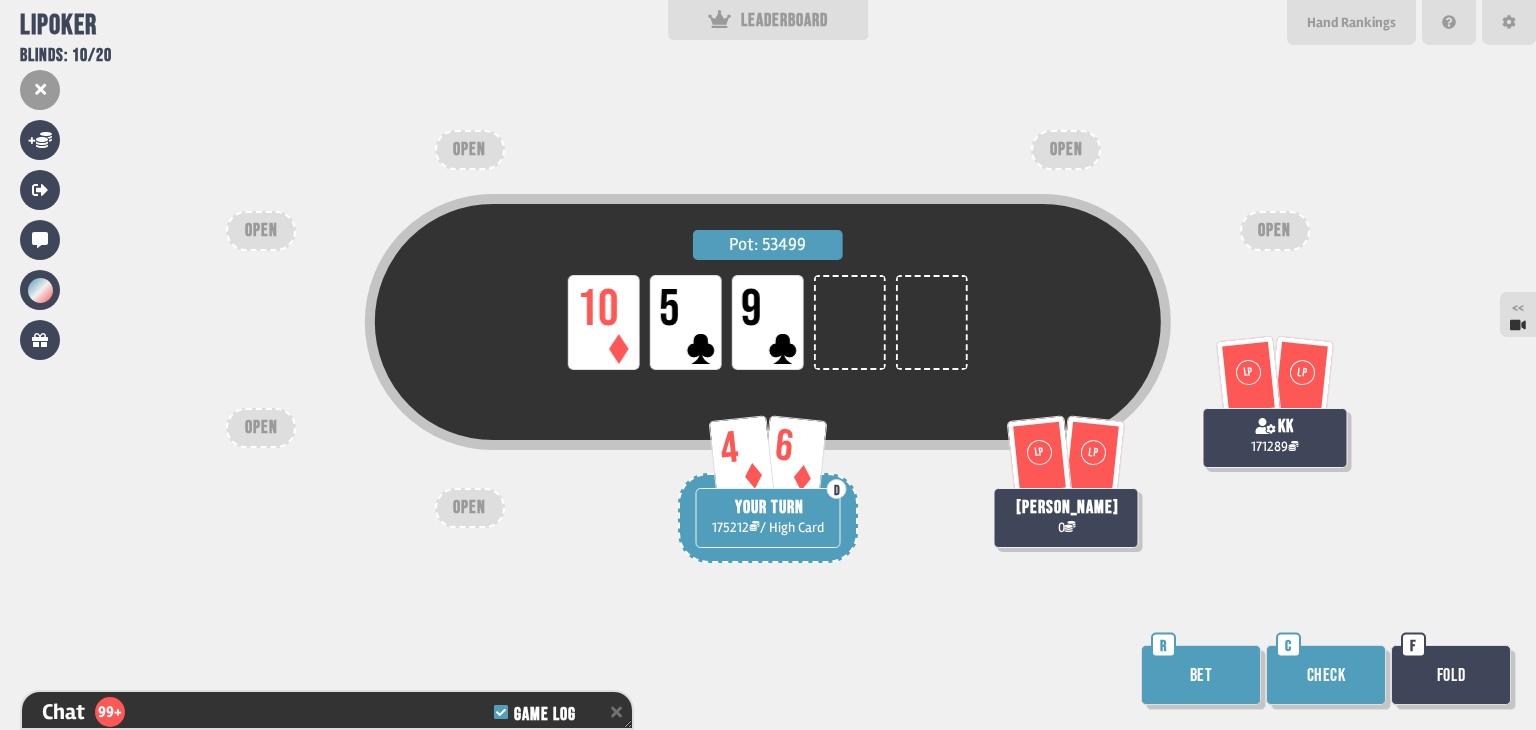 click on "Check" at bounding box center [1326, 675] 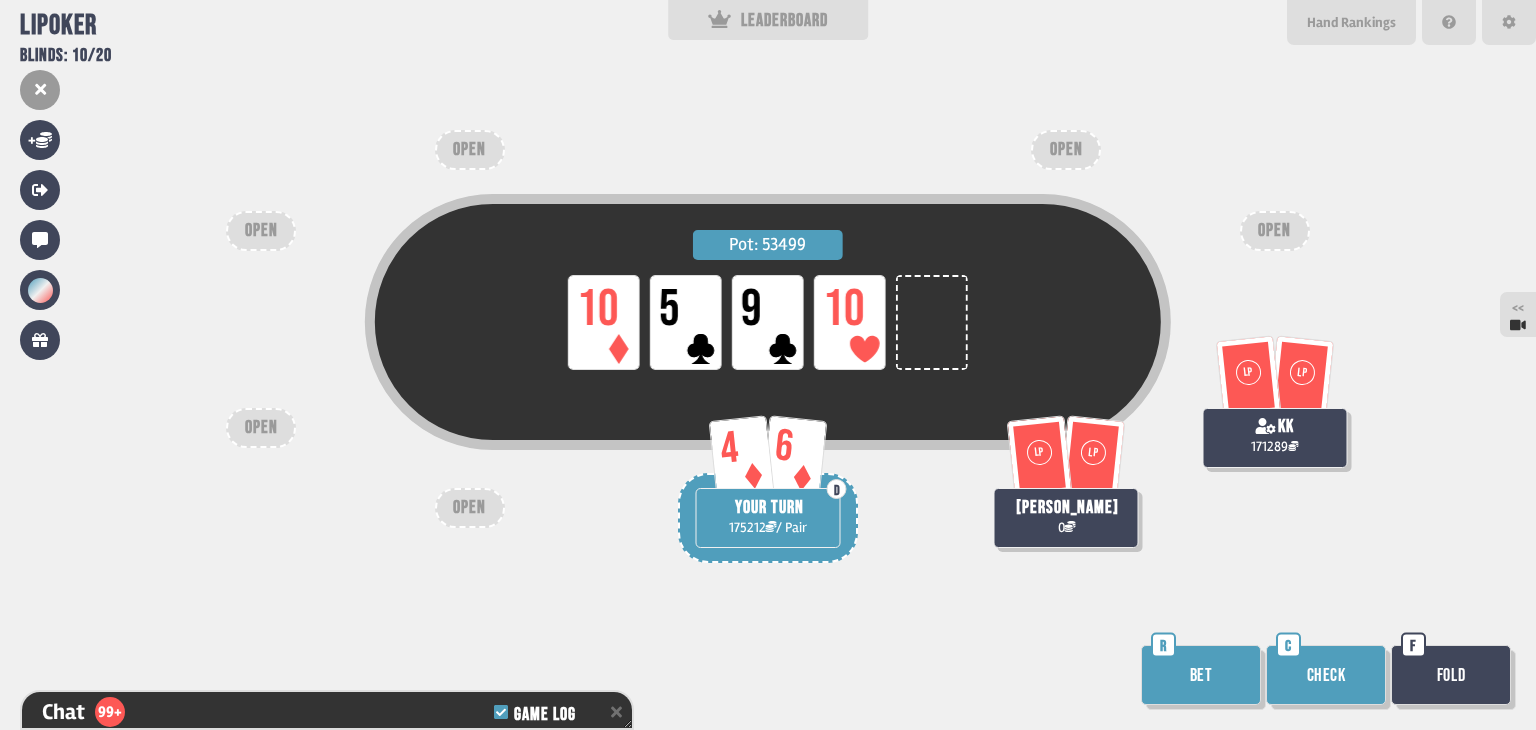 click on "Check" at bounding box center (1326, 675) 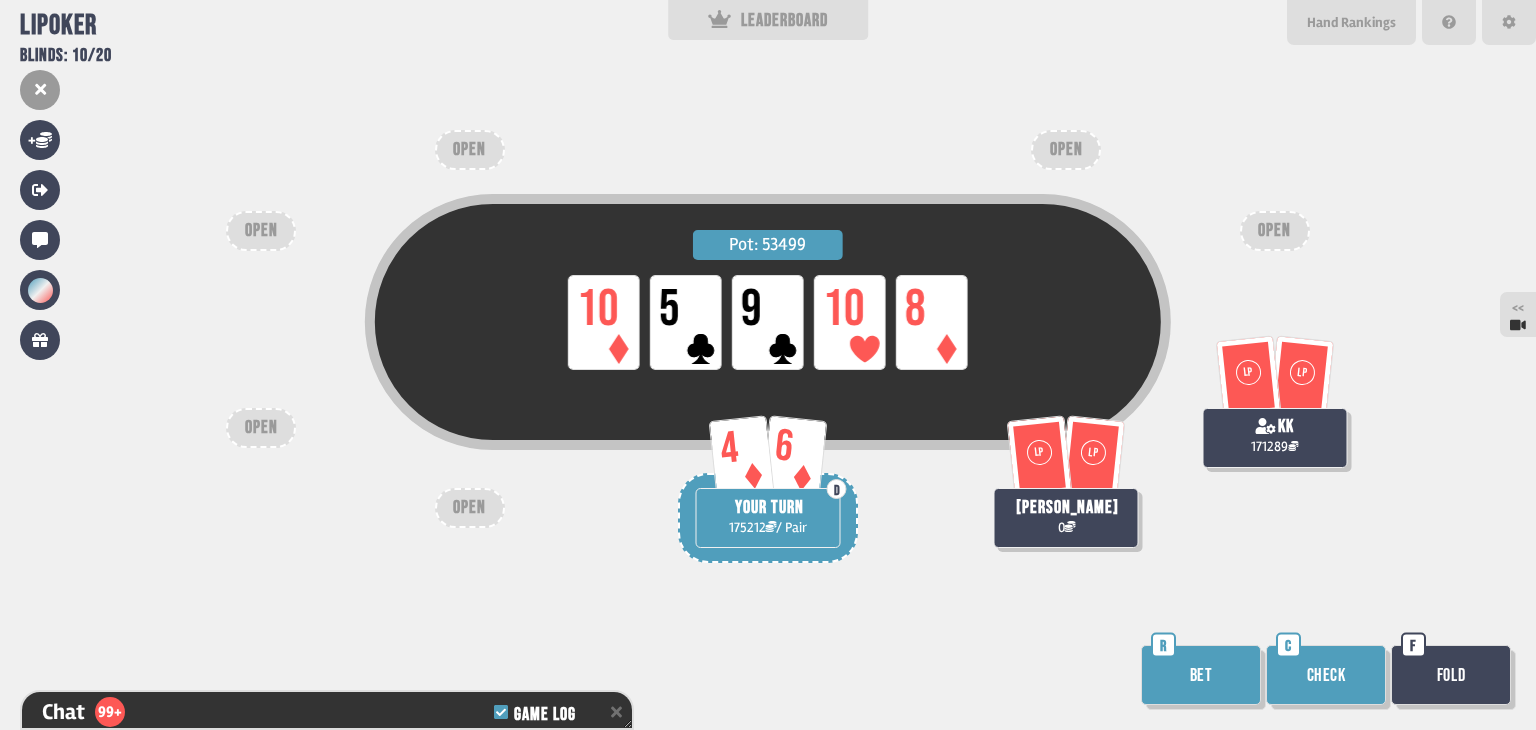 click on "Bet" at bounding box center (1201, 675) 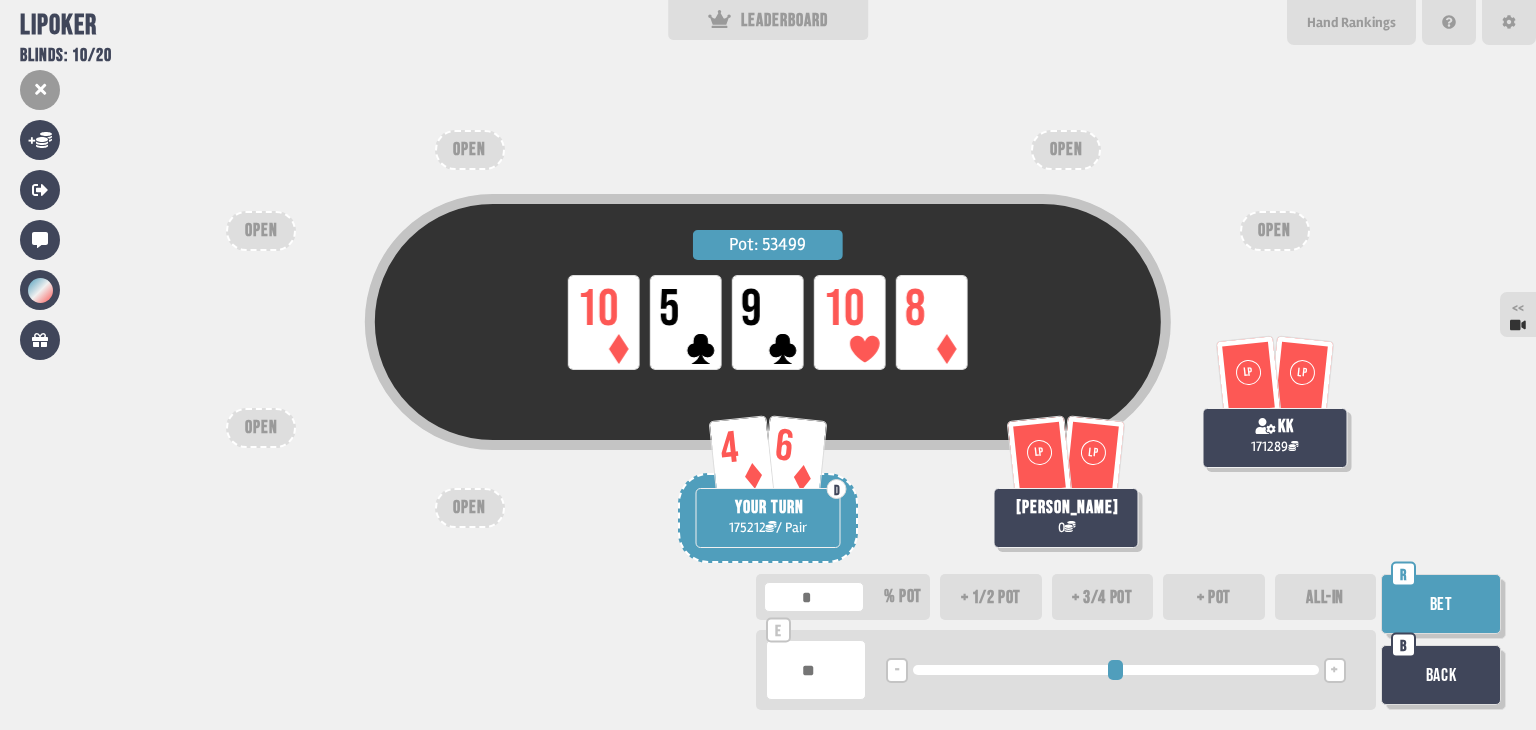 click on "Bet" at bounding box center (1441, 604) 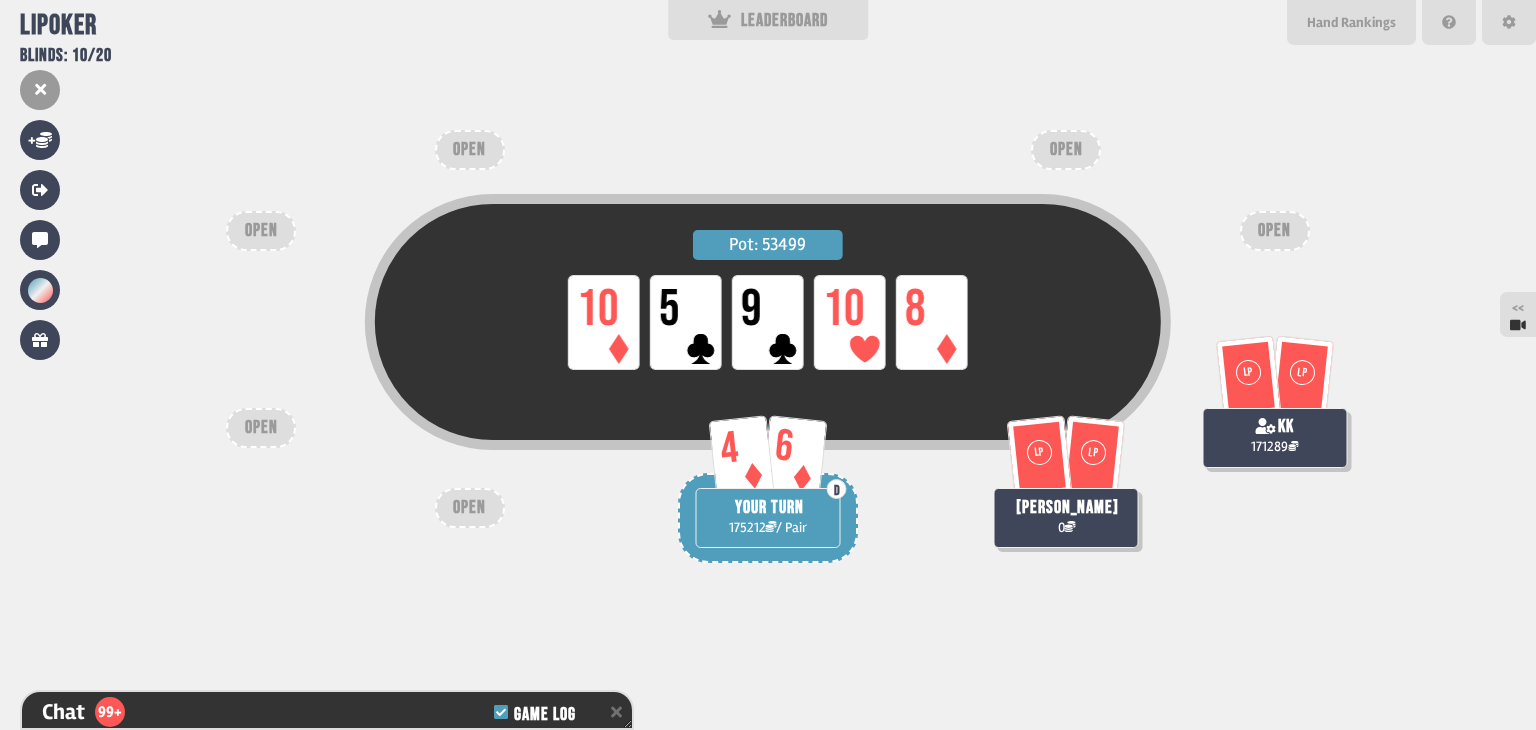 scroll, scrollTop: 3646, scrollLeft: 0, axis: vertical 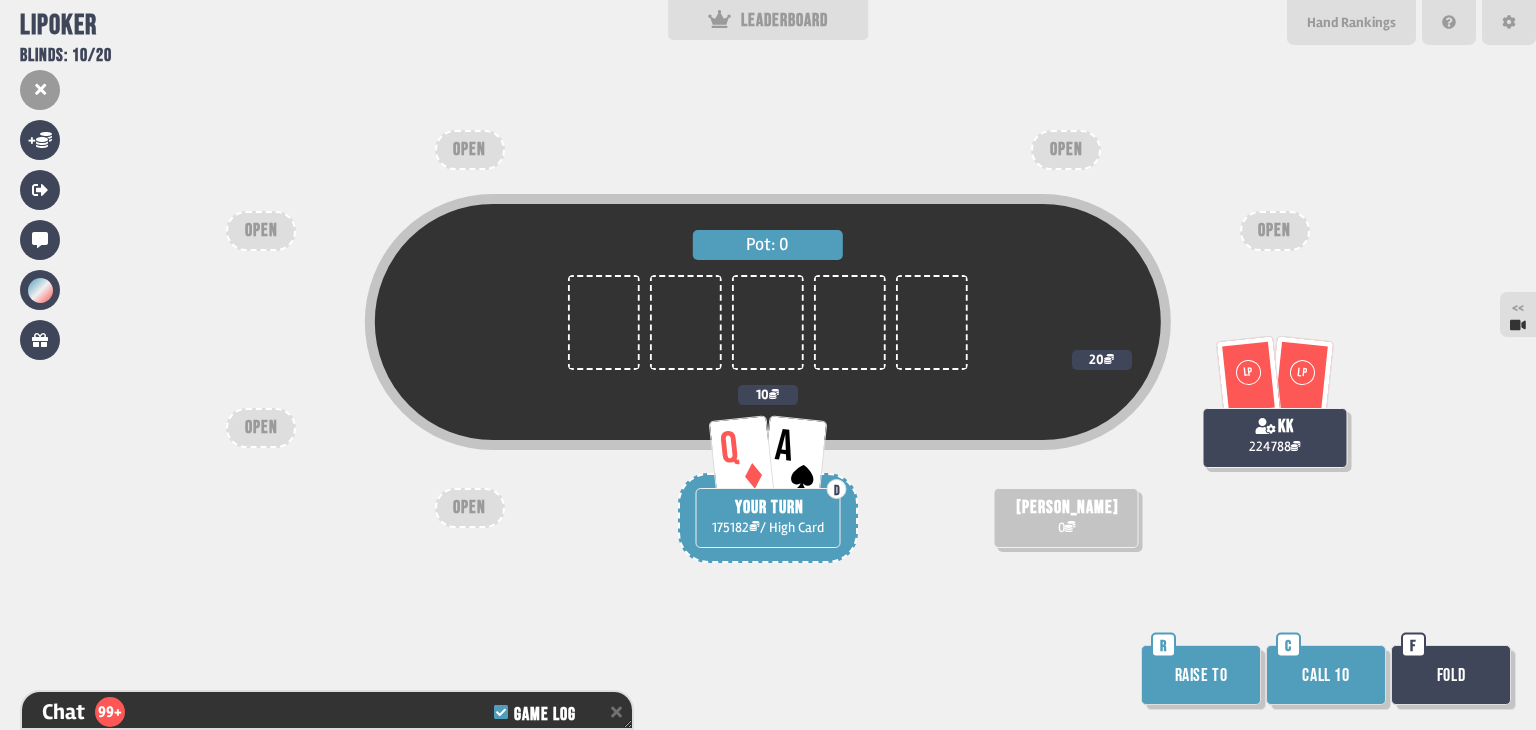 click on "Raise to" at bounding box center [1201, 675] 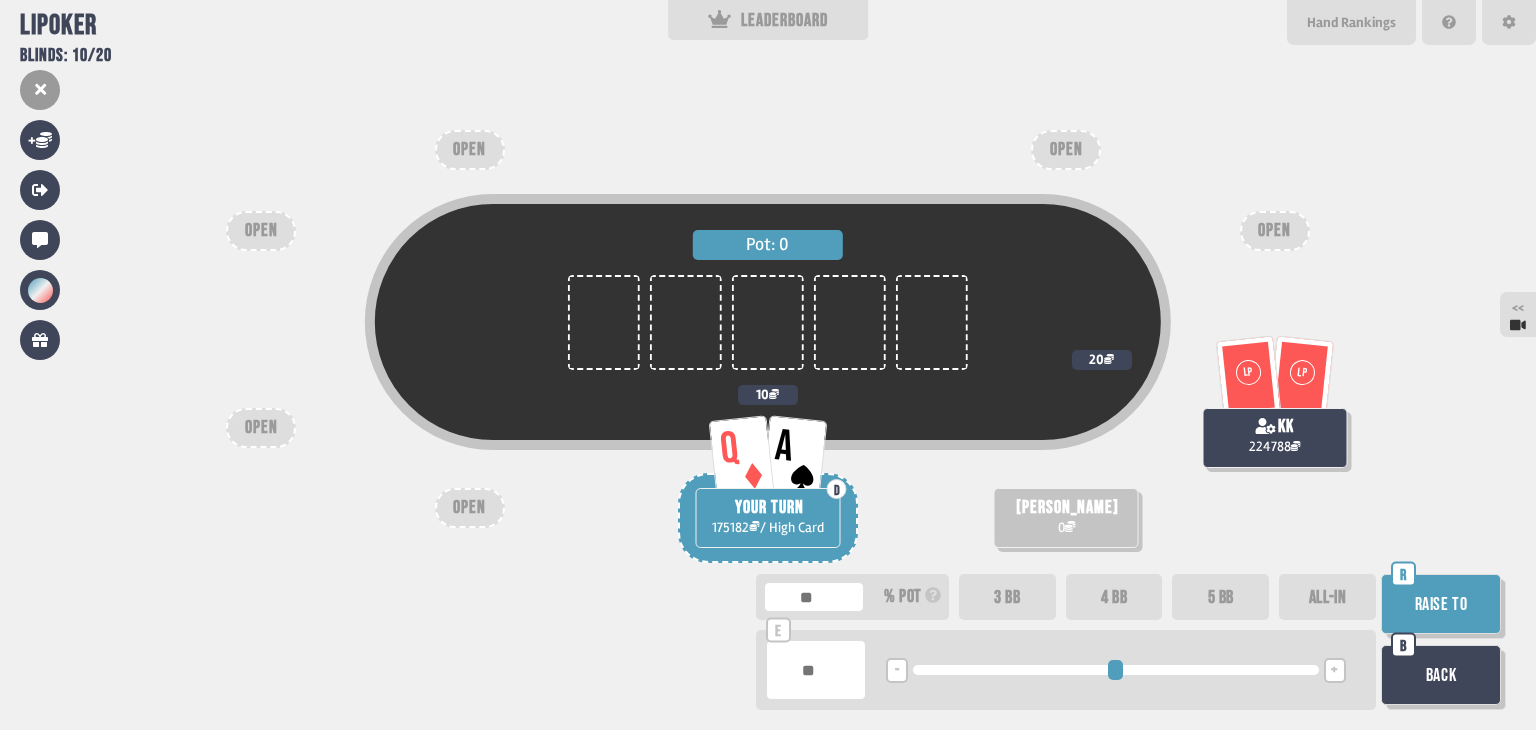 click on "+" at bounding box center (1335, 670) 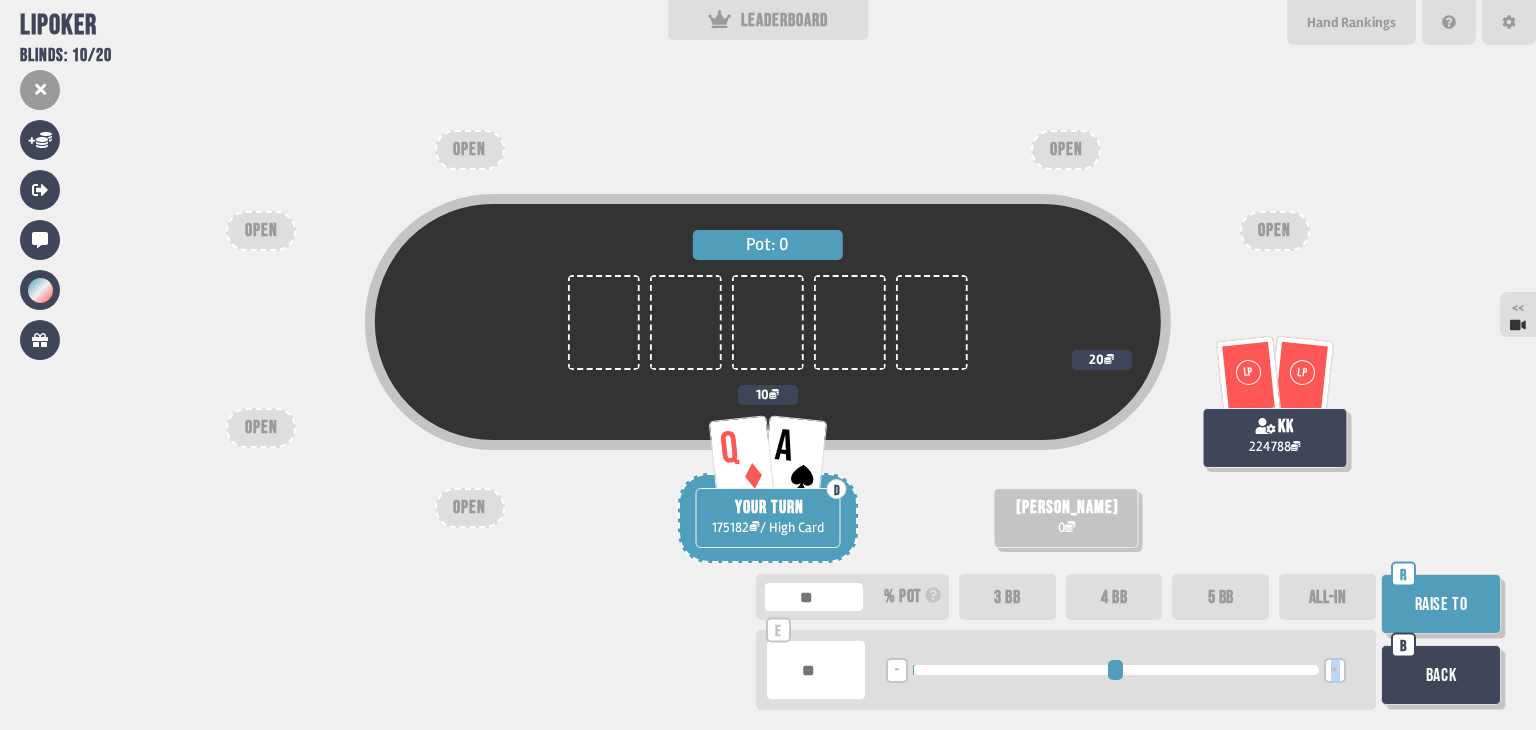 click on "+" at bounding box center (1335, 670) 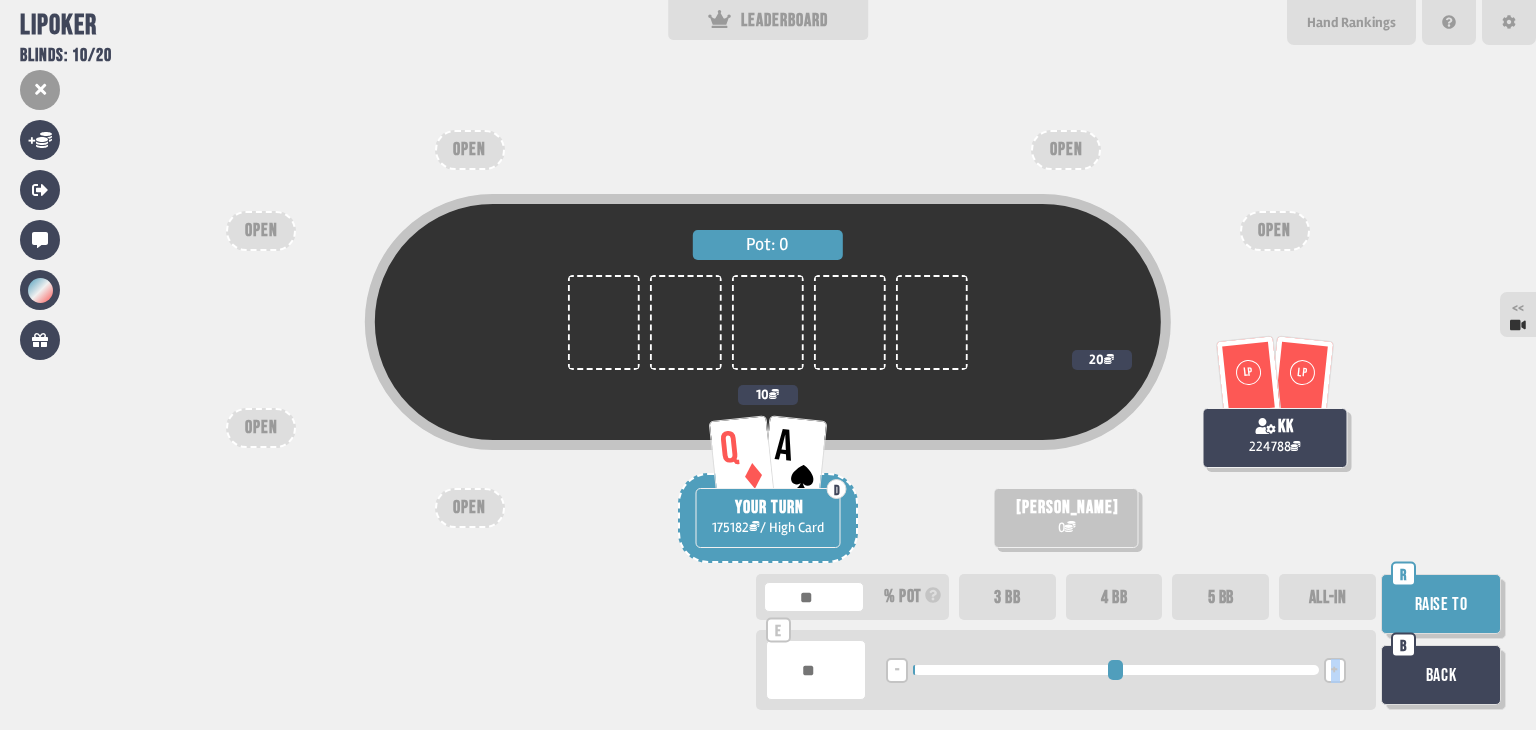 click on "+" at bounding box center (1335, 670) 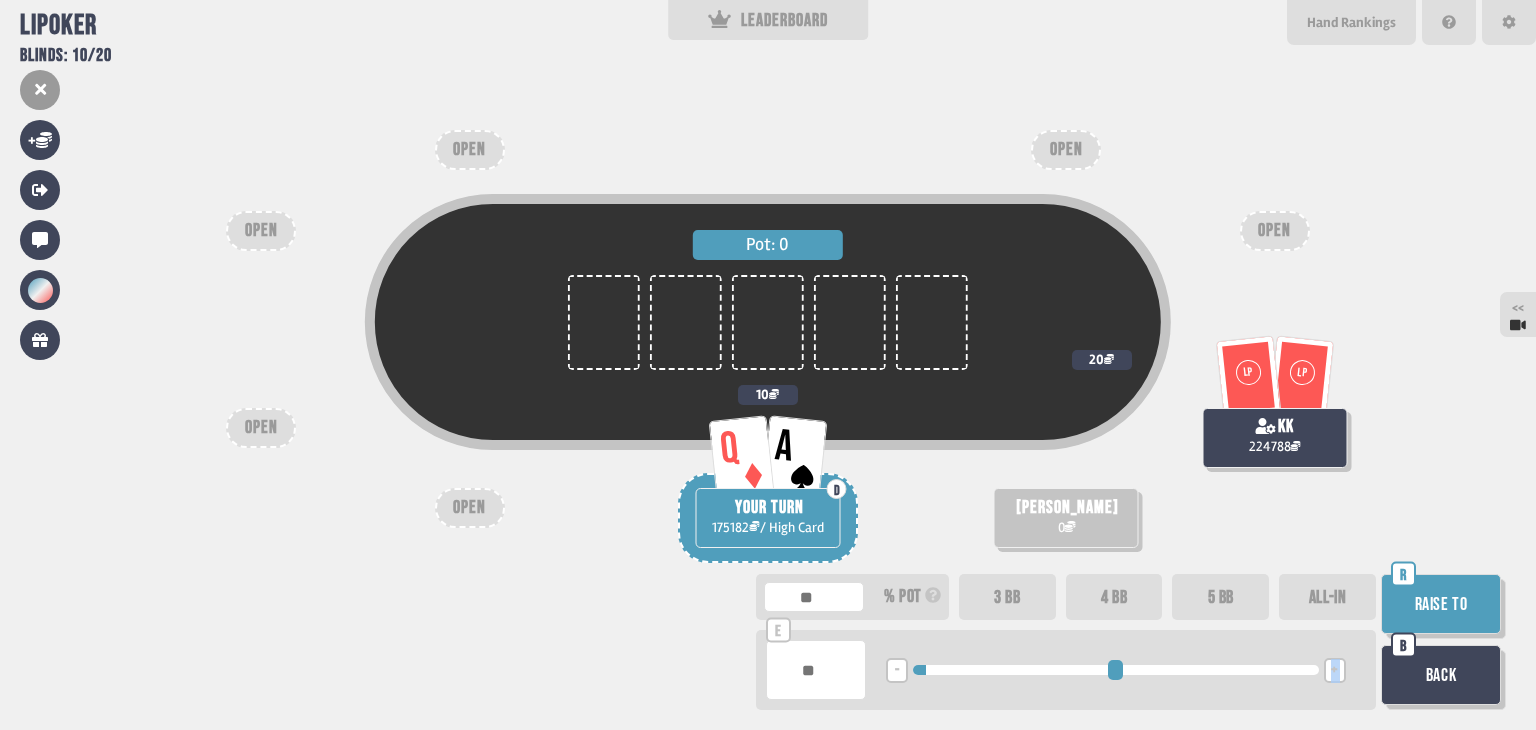 click at bounding box center [1115, 670] 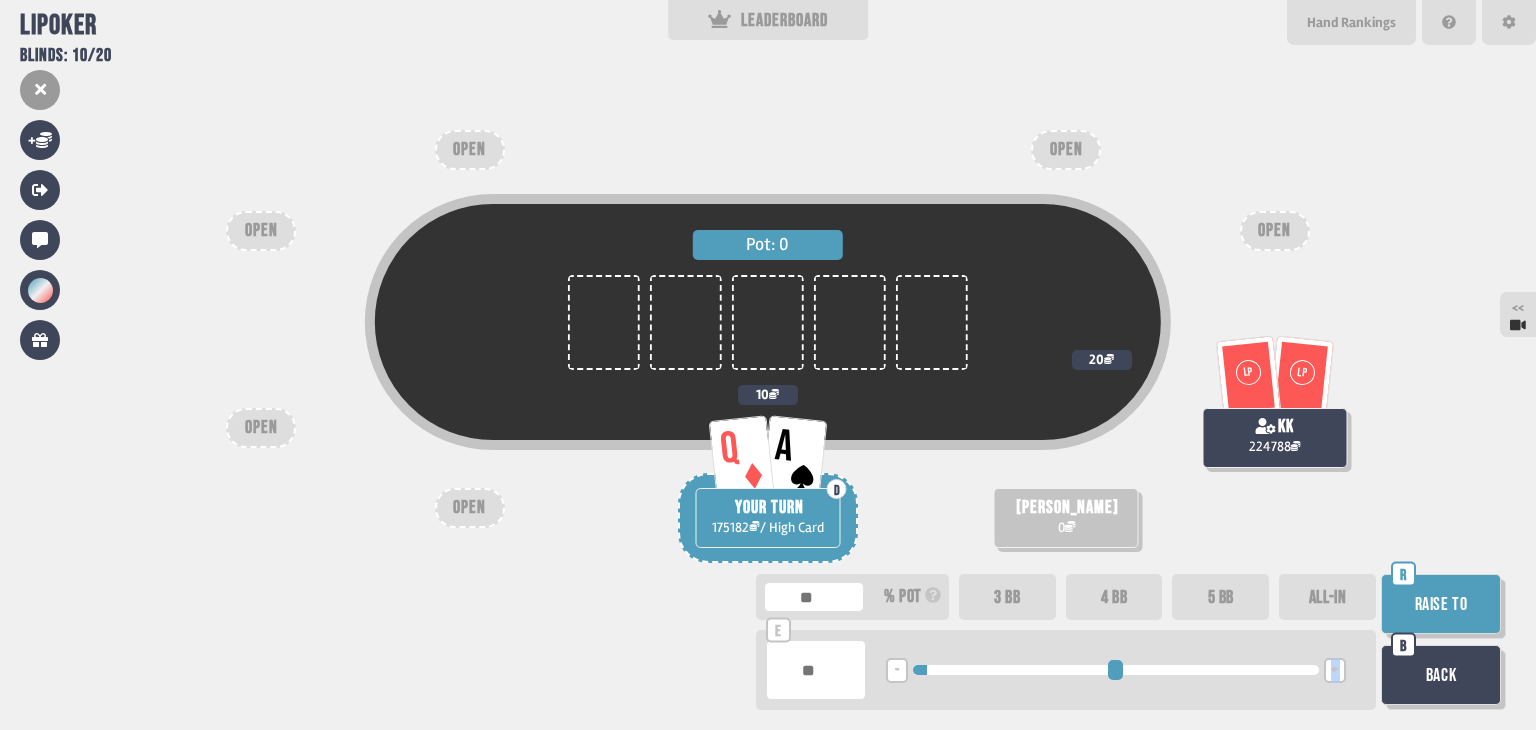 click on "Raise to" at bounding box center [1441, 604] 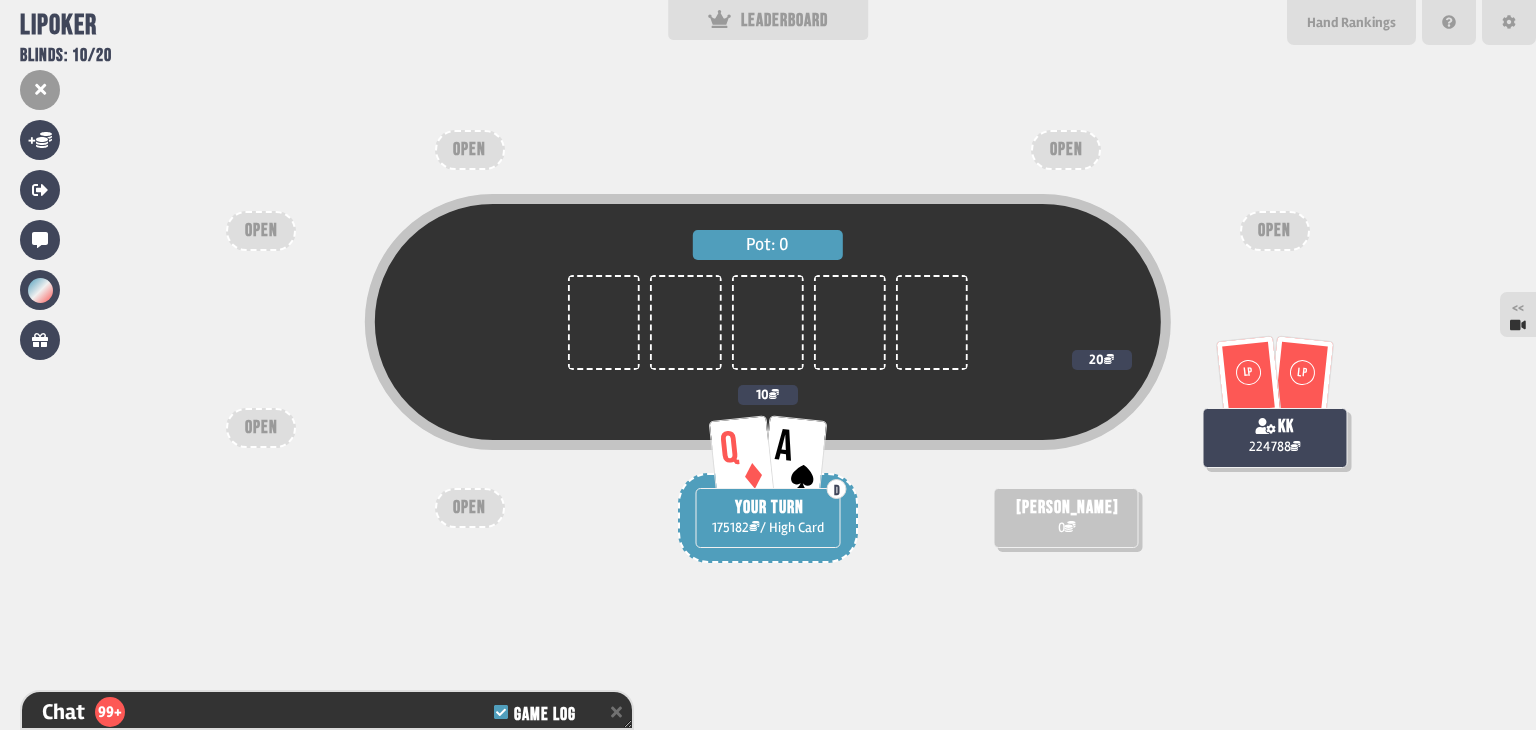 click on "Pot: 0   LP LP kk 224788  20  shahirah fatimah 0  Q A D YOUR TURN 175182   / High Card 10  OPEN OPEN OPEN OPEN OPEN OPEN" at bounding box center [768, 365] 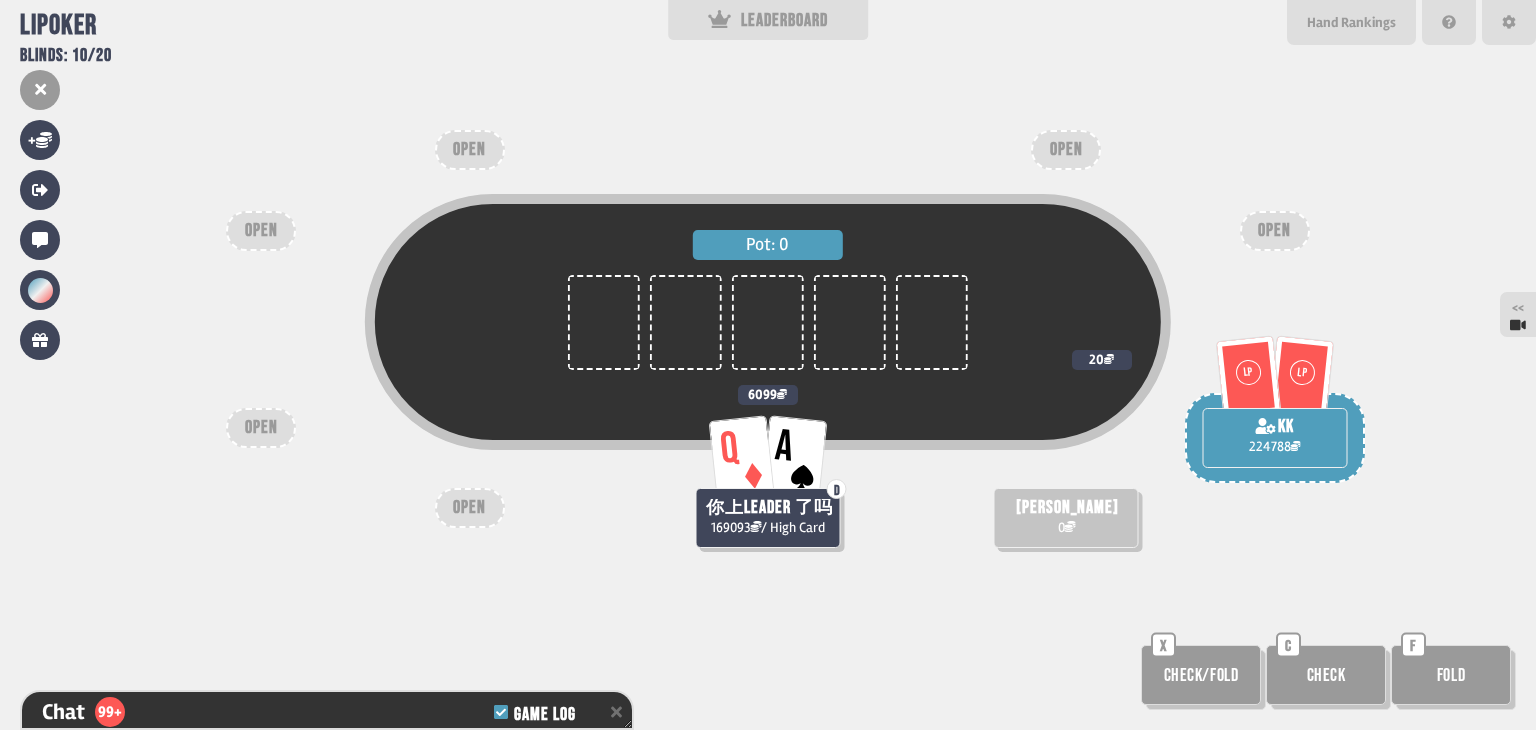 scroll, scrollTop: 3878, scrollLeft: 0, axis: vertical 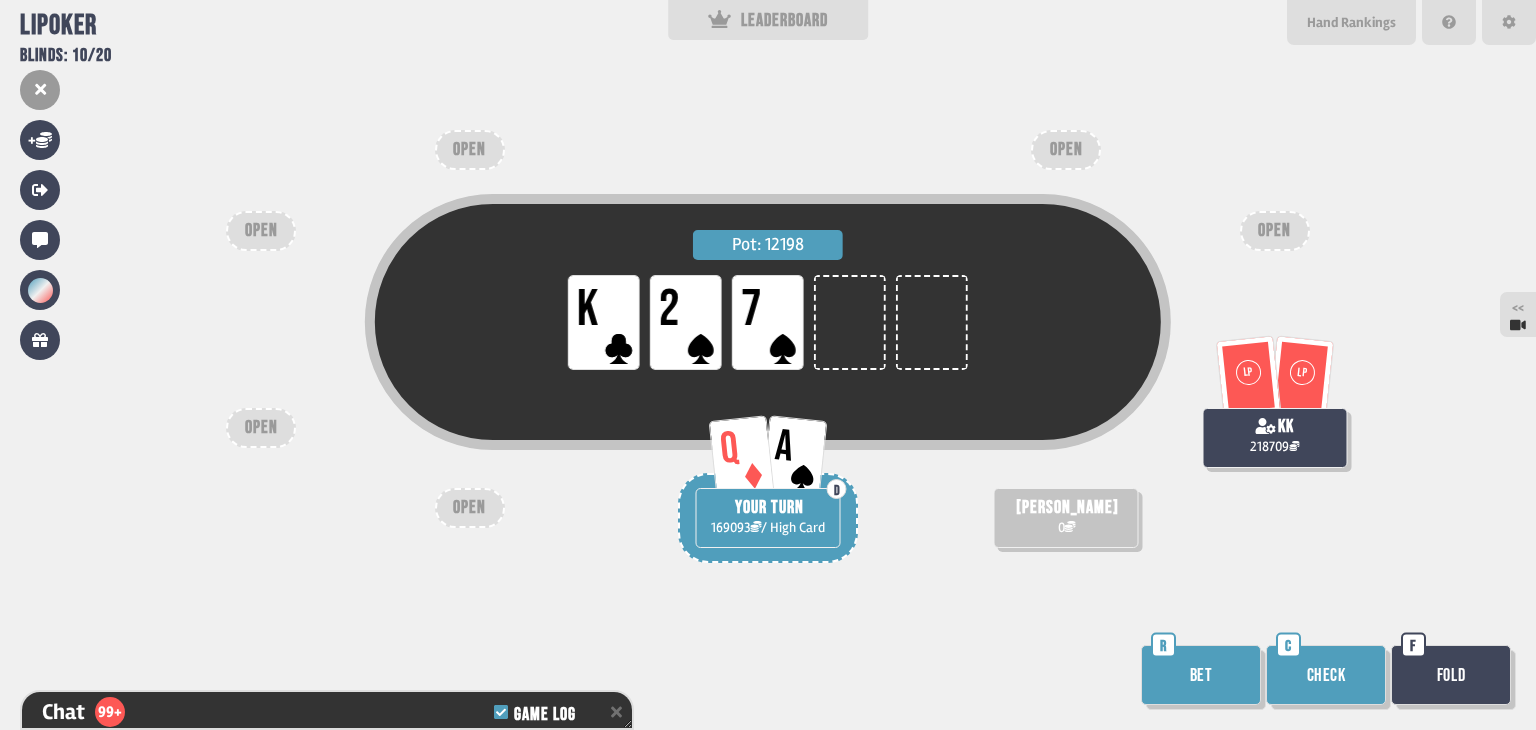 click on "Check" at bounding box center [1326, 675] 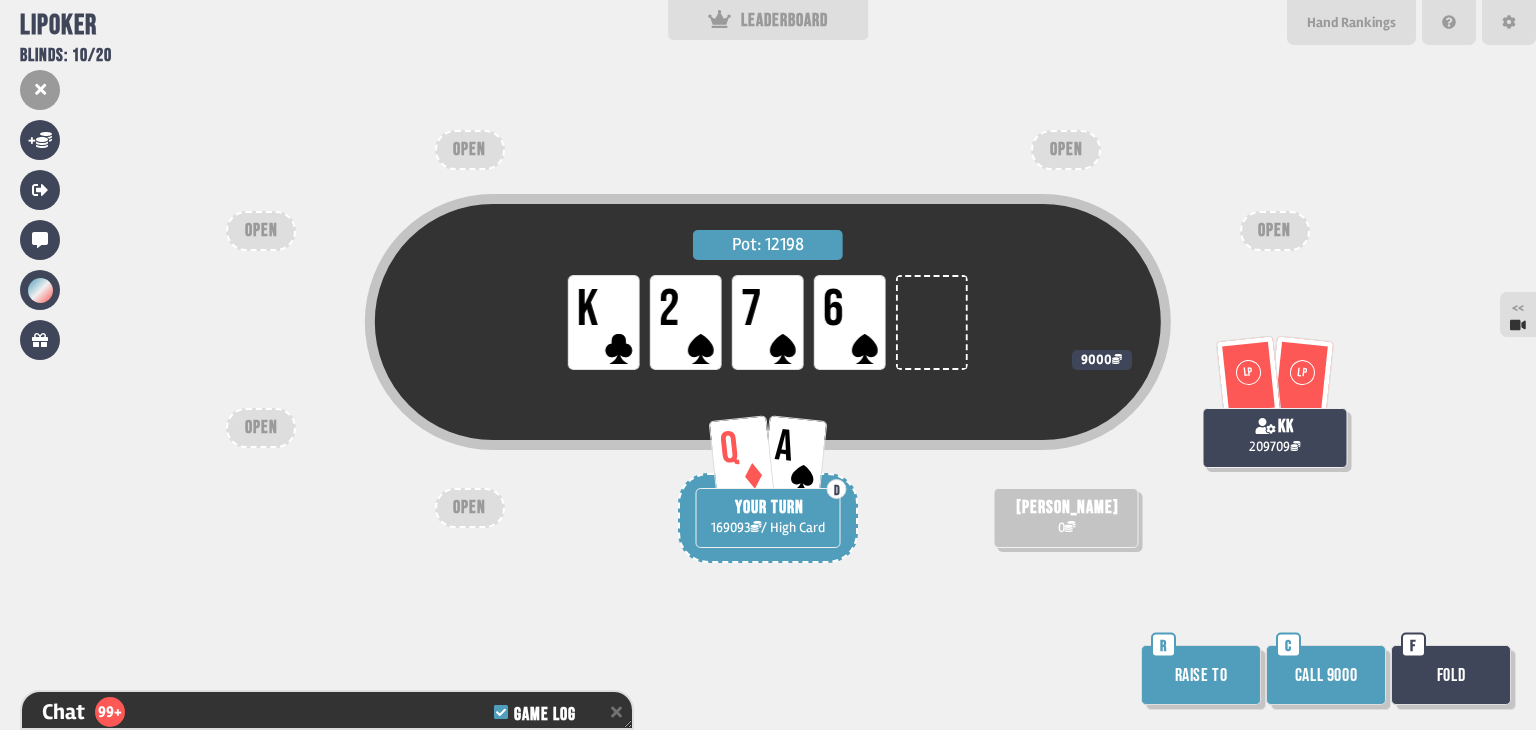 click on "Raise to" at bounding box center (1201, 675) 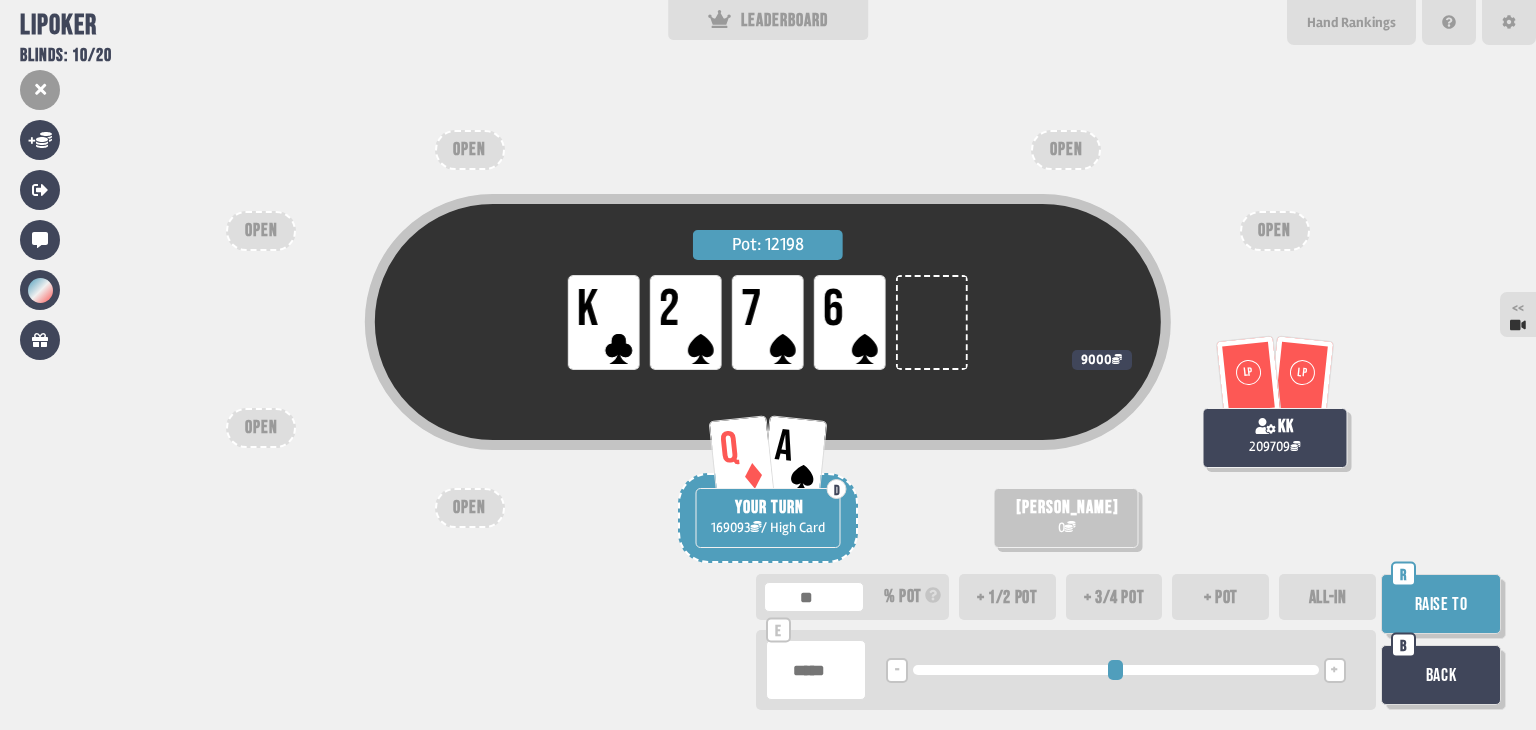 click on "Raise to" at bounding box center (1441, 604) 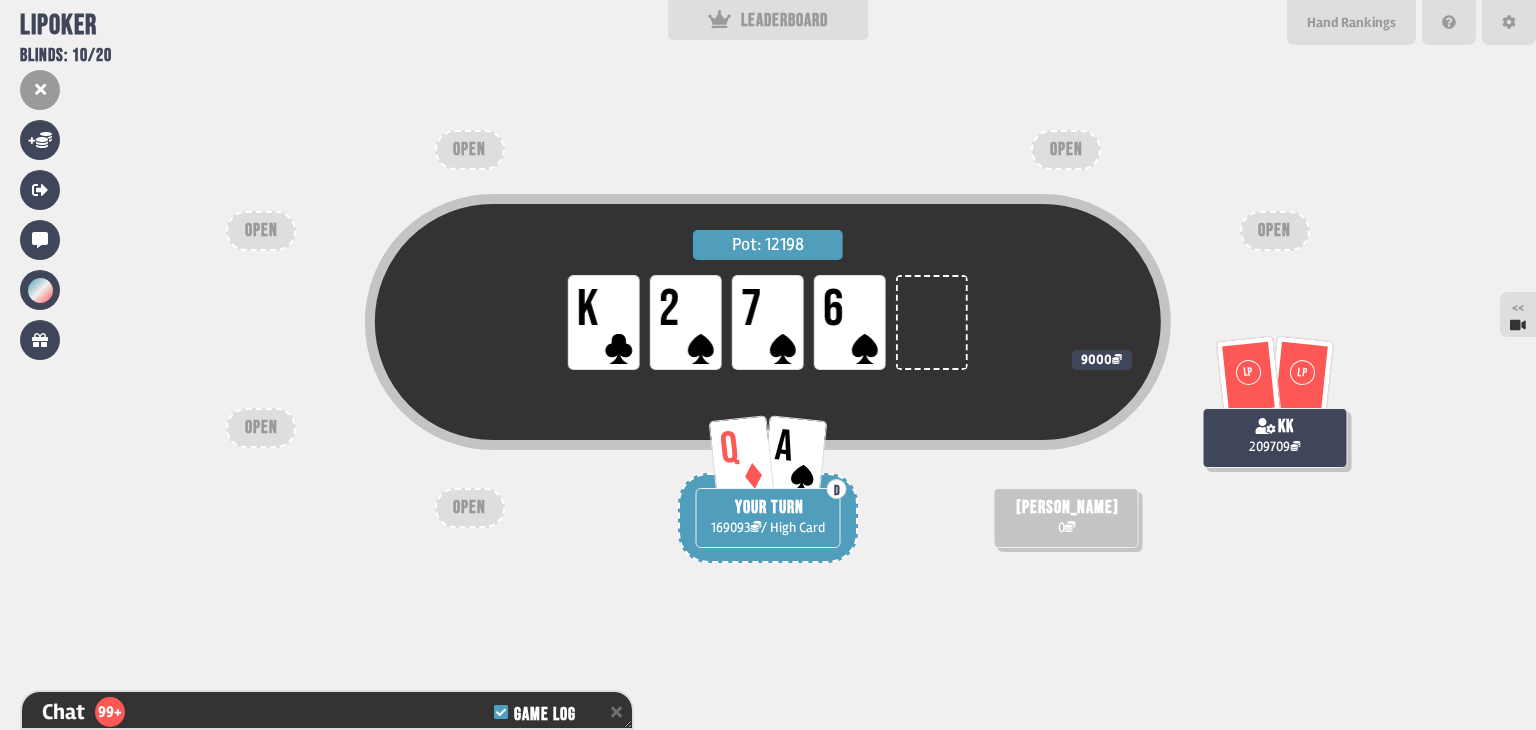 scroll, scrollTop: 4080, scrollLeft: 0, axis: vertical 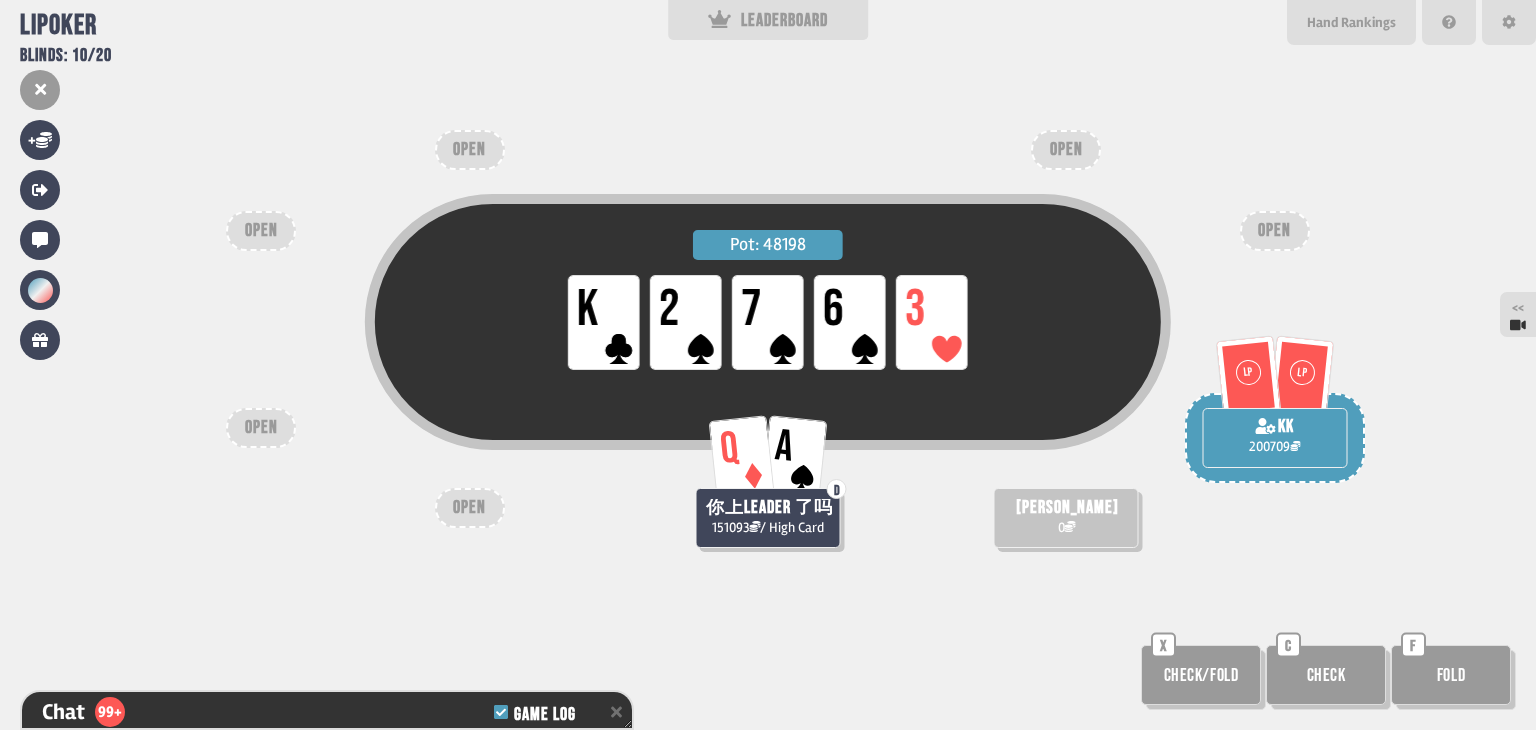 click on "Pot: 48198   LP K LP 2 LP 7 LP 6 LP 3 LP LP kk 200709  shahirah fatimah 0  Q A D 你上leader 了吗 151093   / High Card OPEN OPEN OPEN OPEN OPEN OPEN Check/Fold X Check C Fold F" at bounding box center (768, 365) 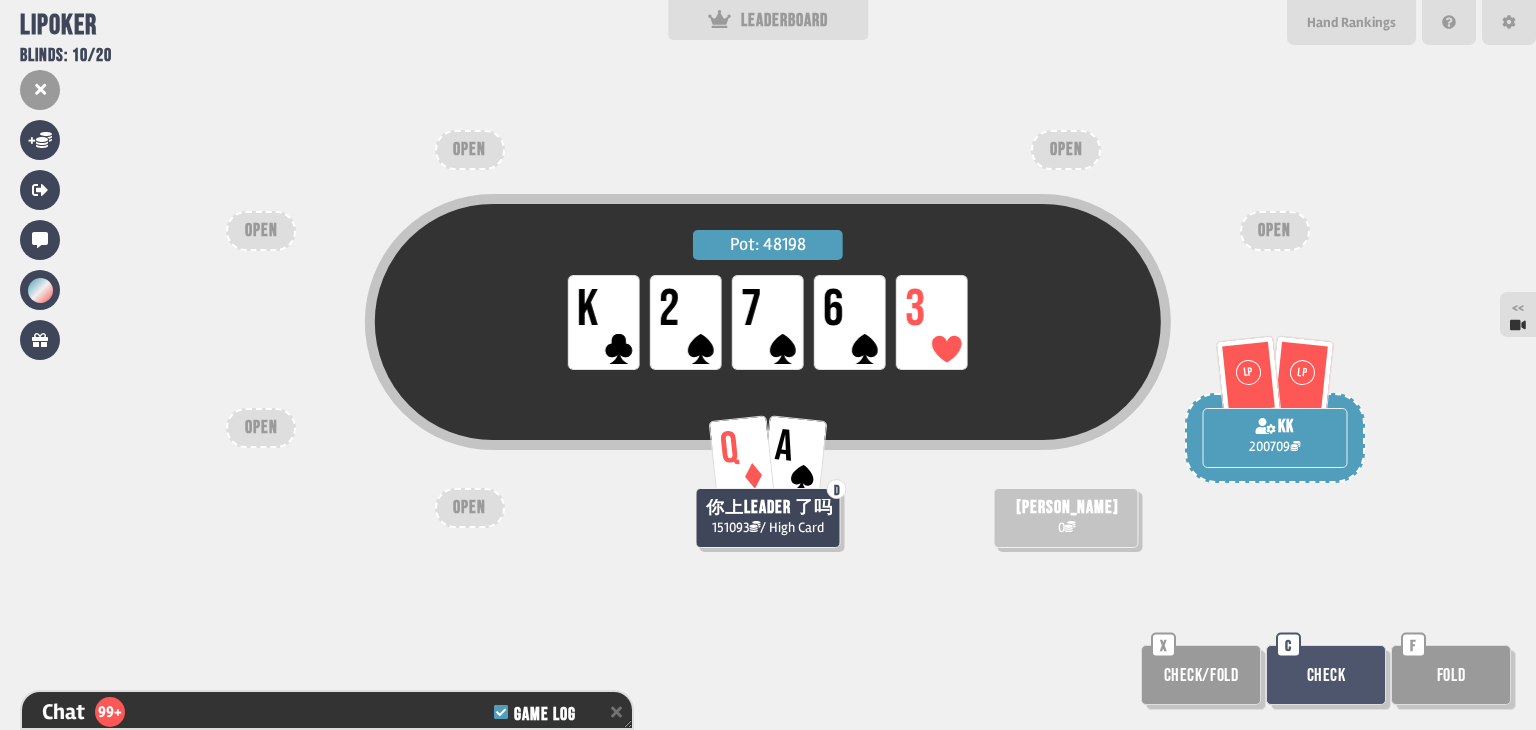 click on "Check" at bounding box center [1326, 675] 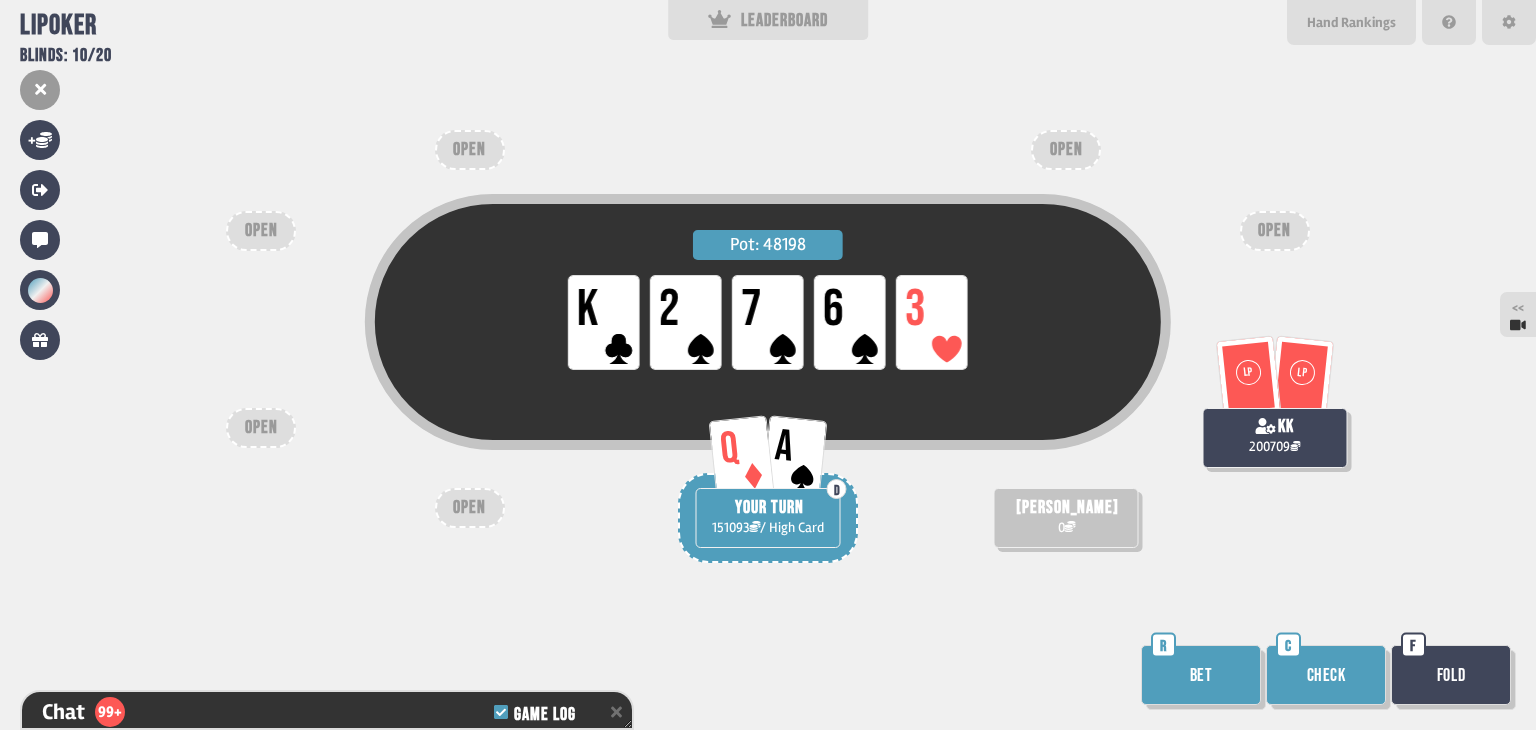 click on "Bet" at bounding box center [1201, 675] 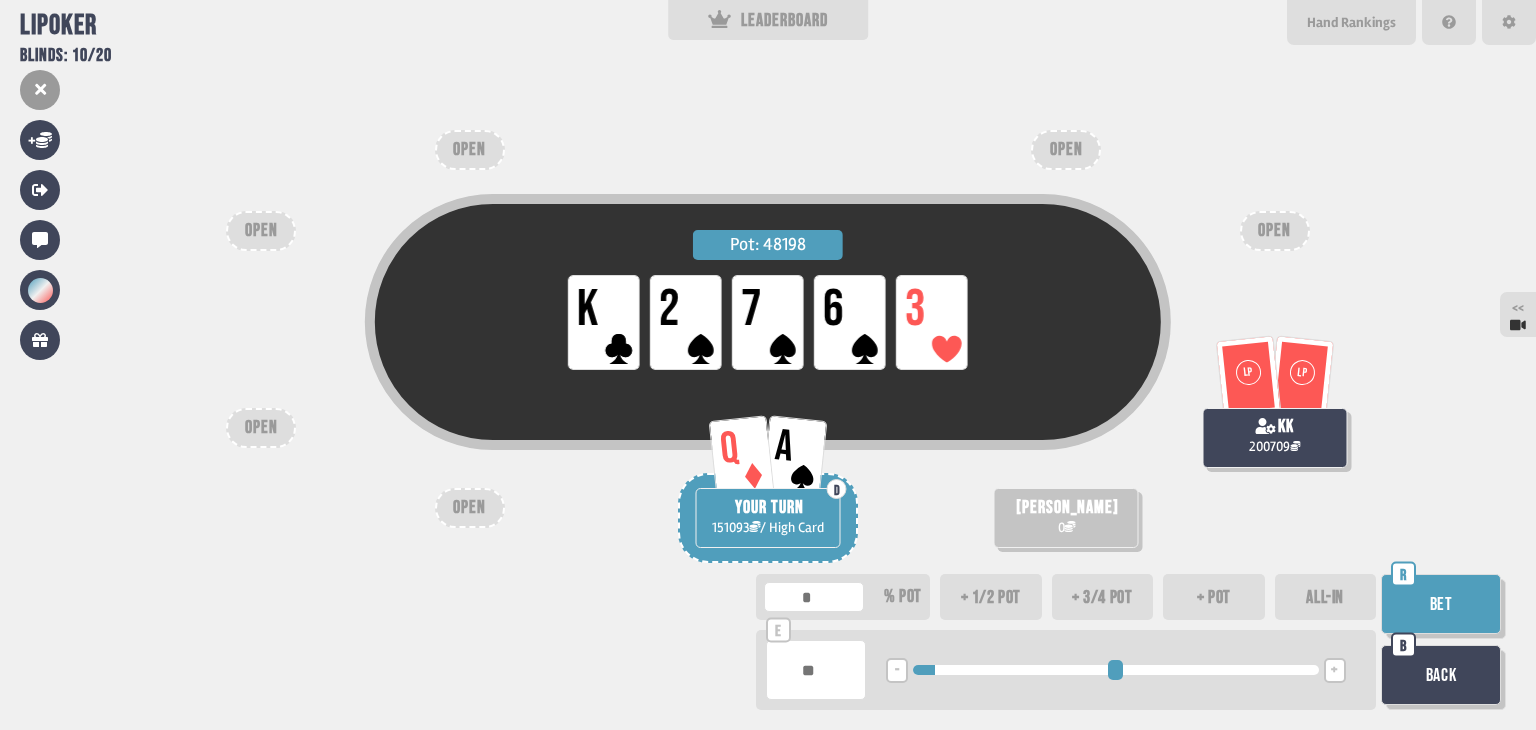 drag, startPoint x: 933, startPoint y: 669, endPoint x: 944, endPoint y: 670, distance: 11.045361 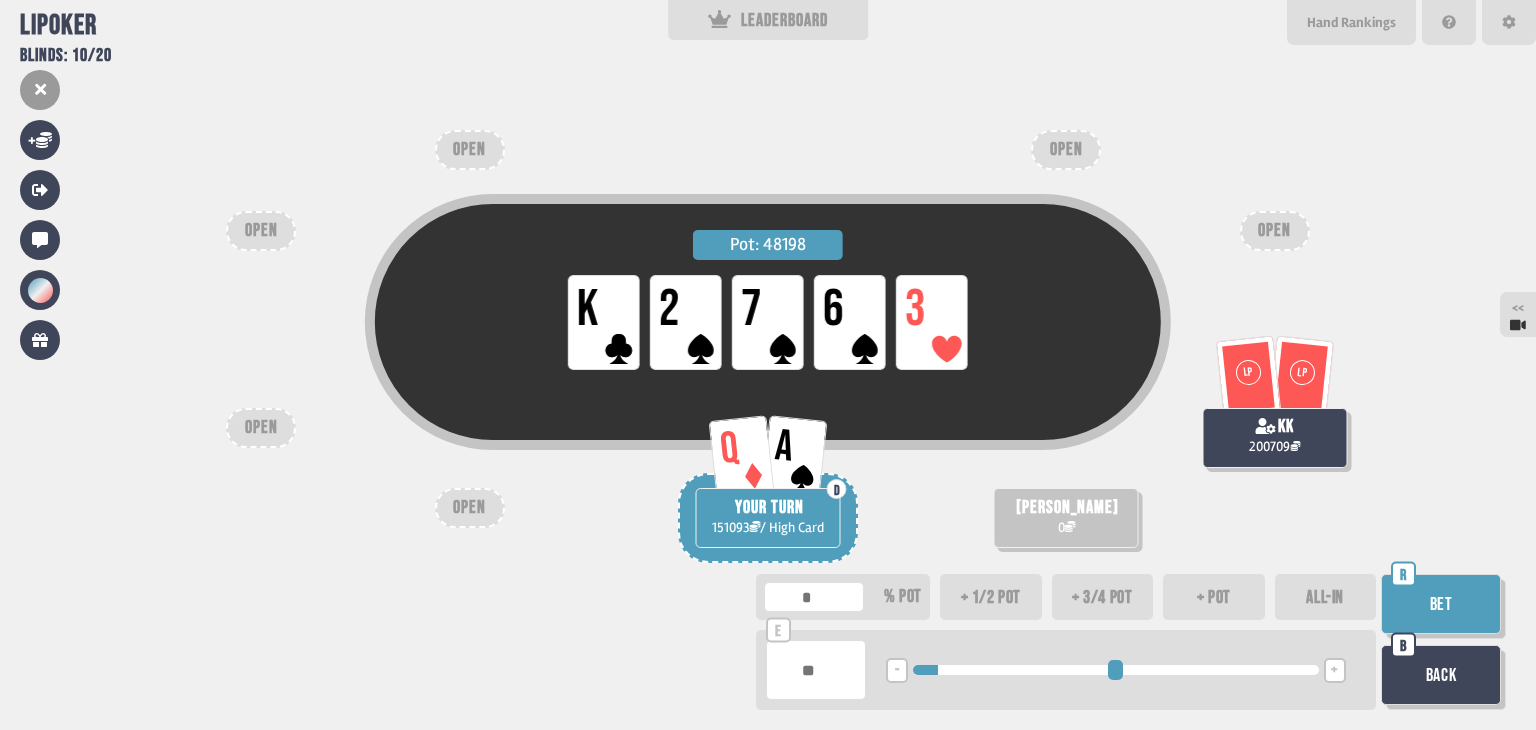 click on "Bet" at bounding box center [1441, 604] 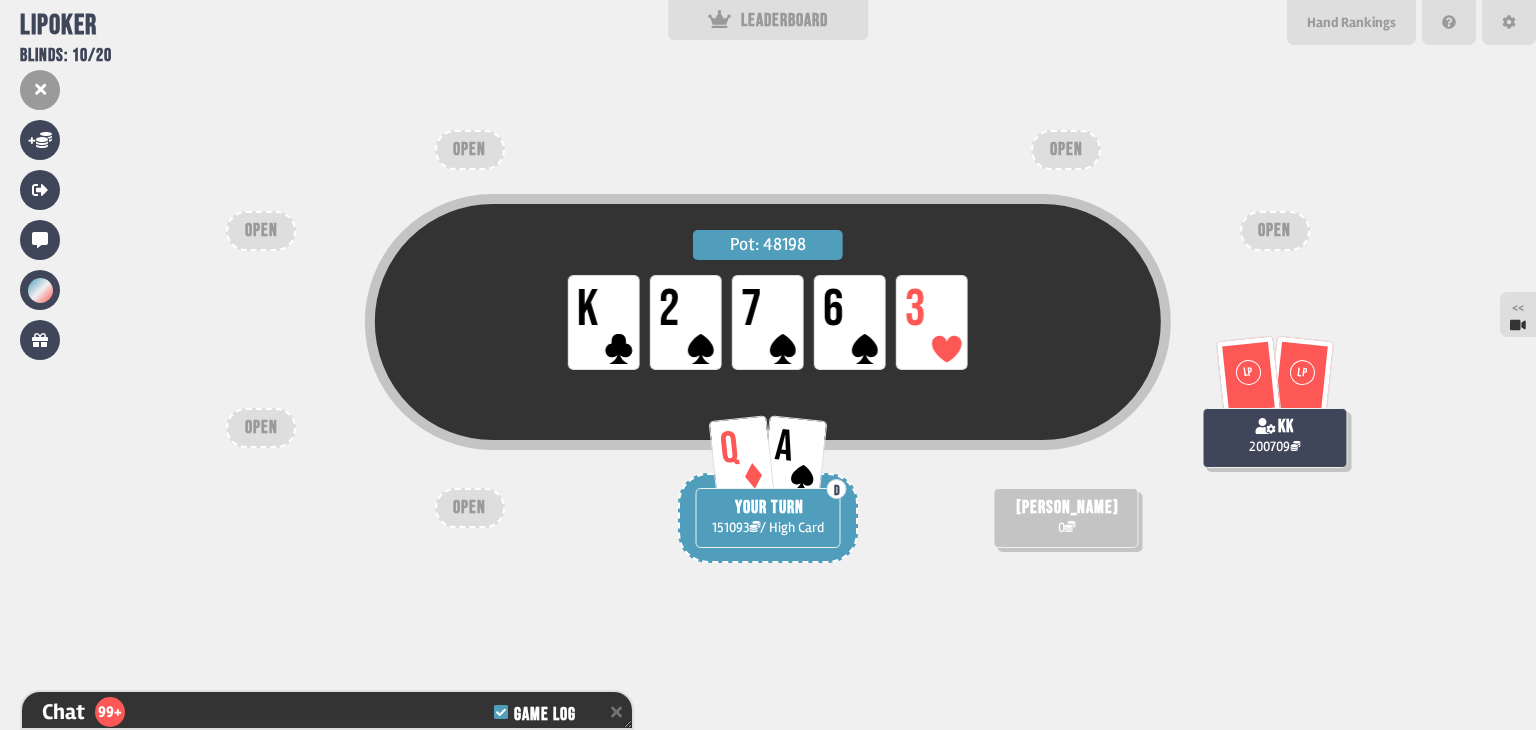 scroll, scrollTop: 4226, scrollLeft: 0, axis: vertical 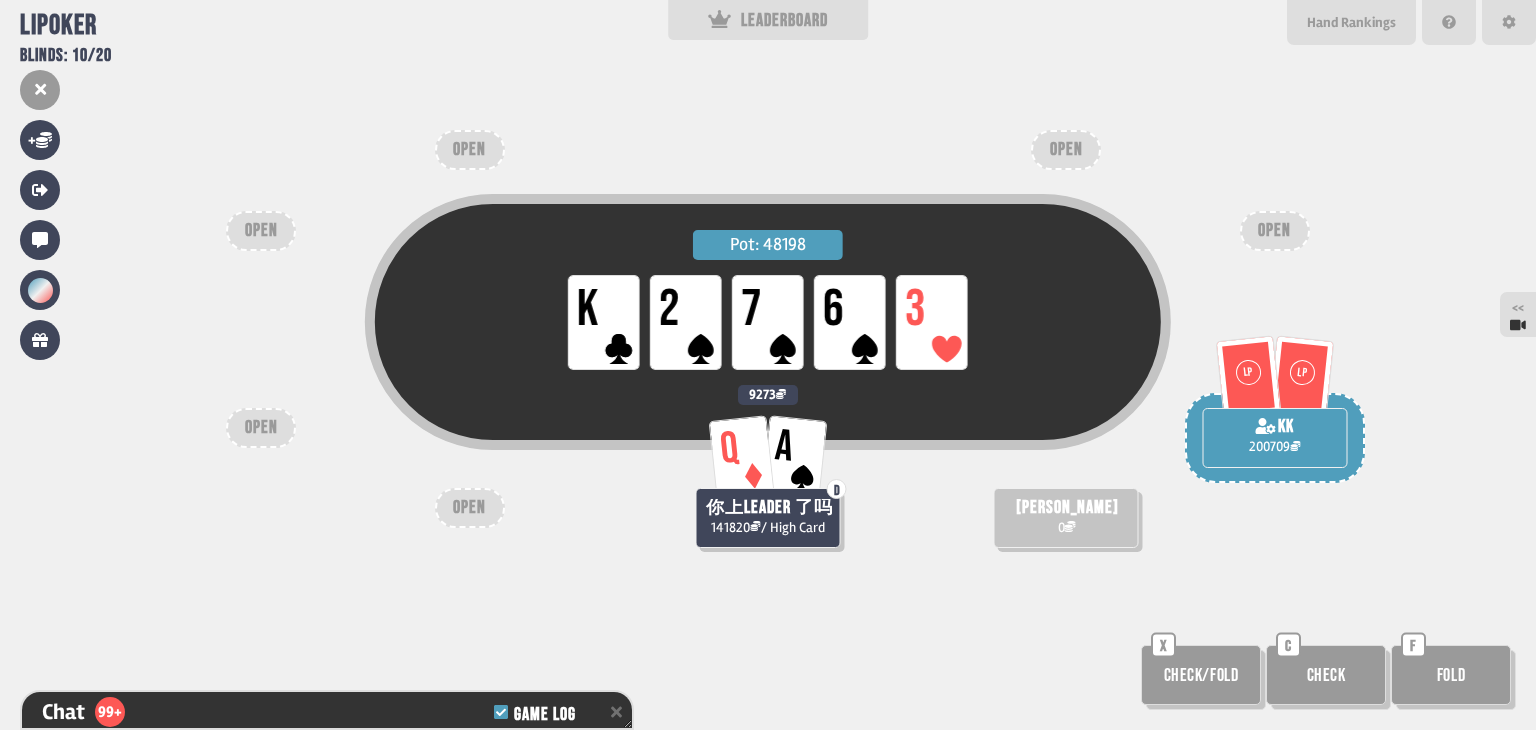 click on "LP K LP 2 LP 7 LP 6 LP 3" at bounding box center (768, 322) 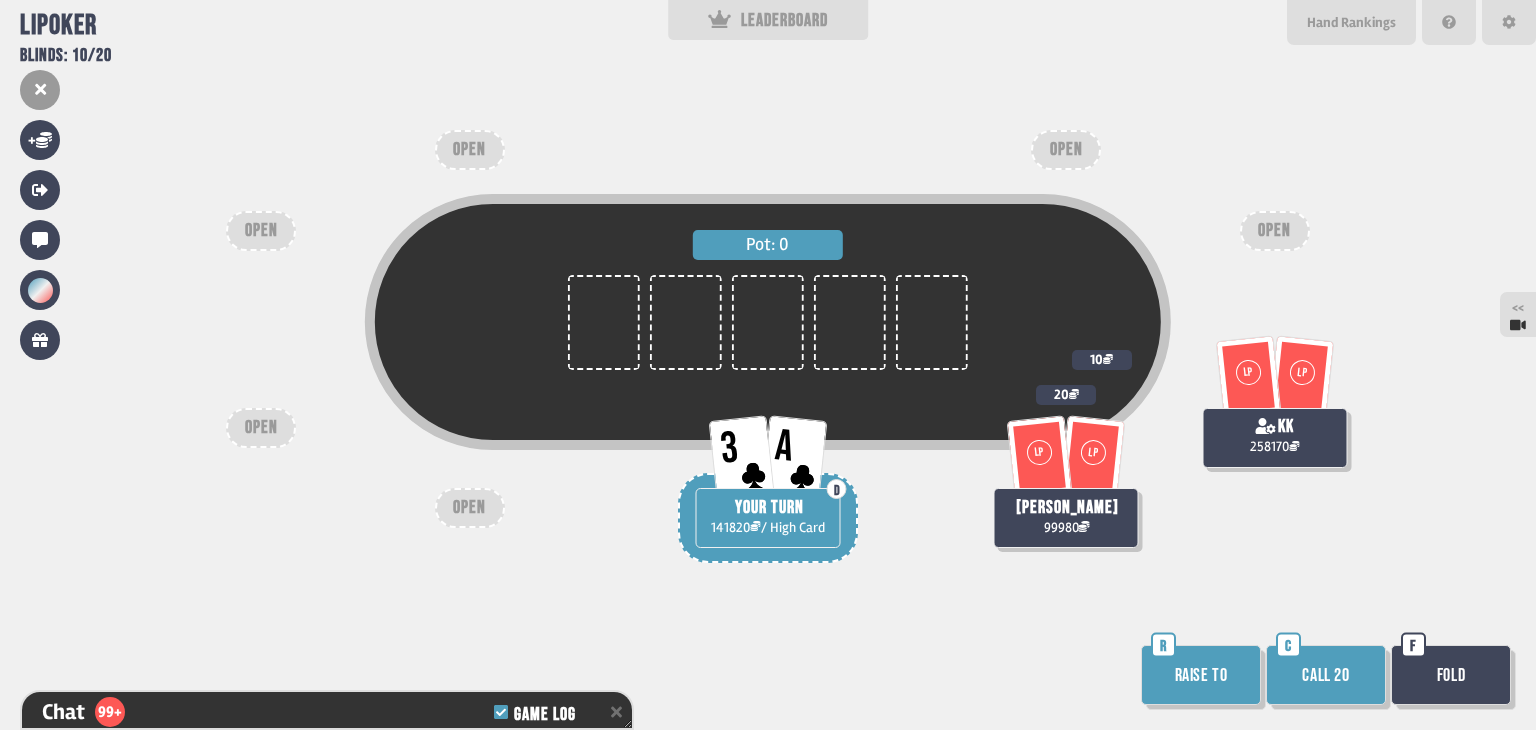 click on "Raise to" at bounding box center [1201, 675] 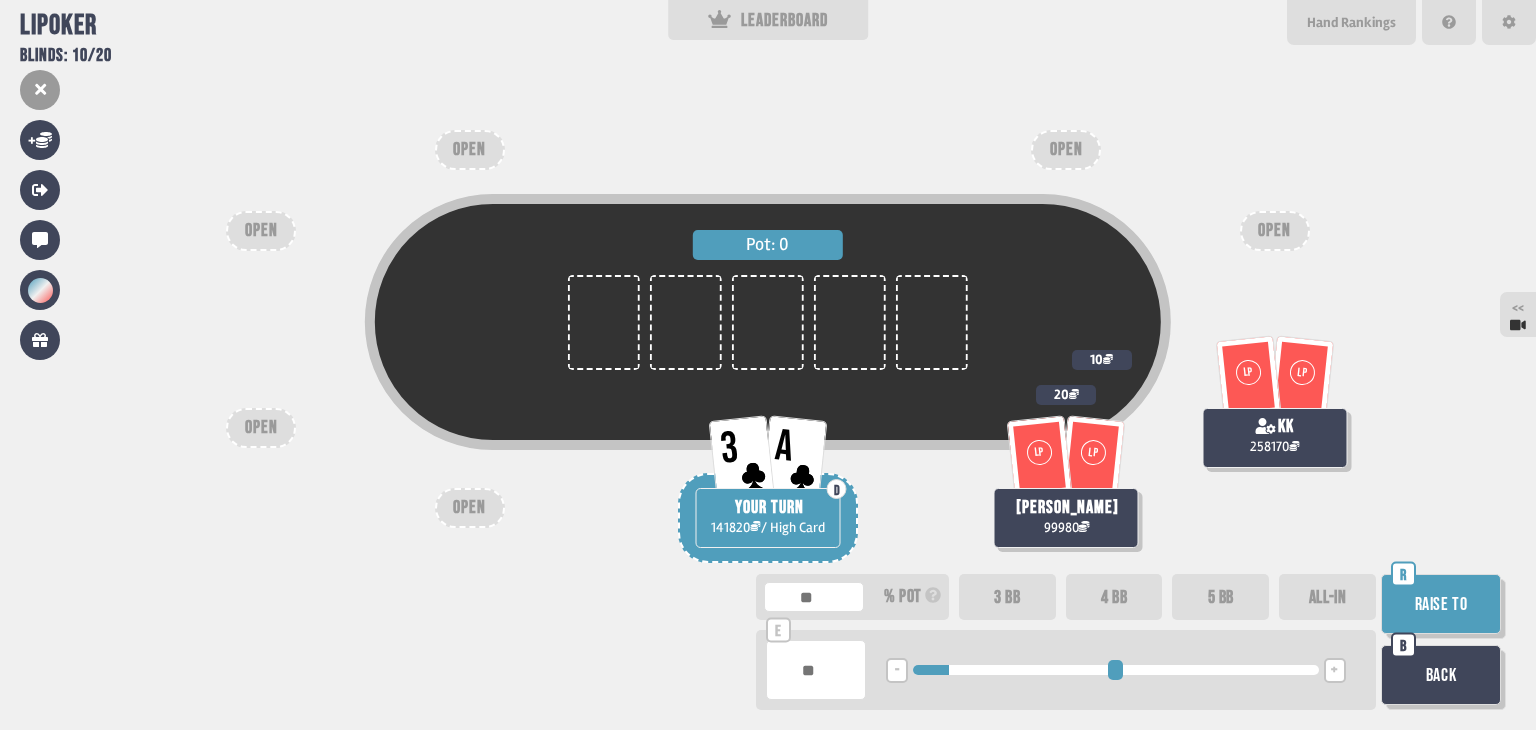 drag, startPoint x: 940, startPoint y: 671, endPoint x: 955, endPoint y: 671, distance: 15 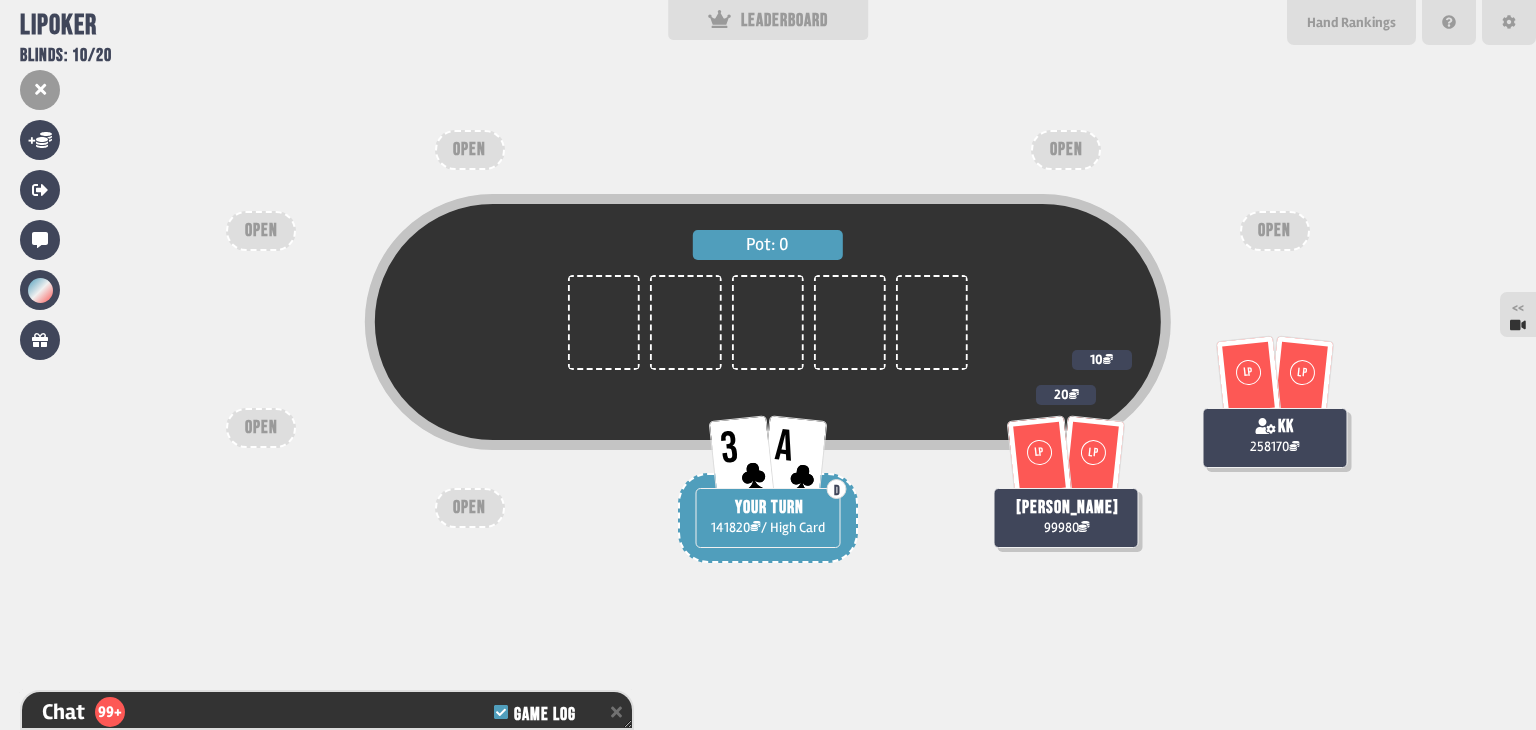 scroll, scrollTop: 4428, scrollLeft: 0, axis: vertical 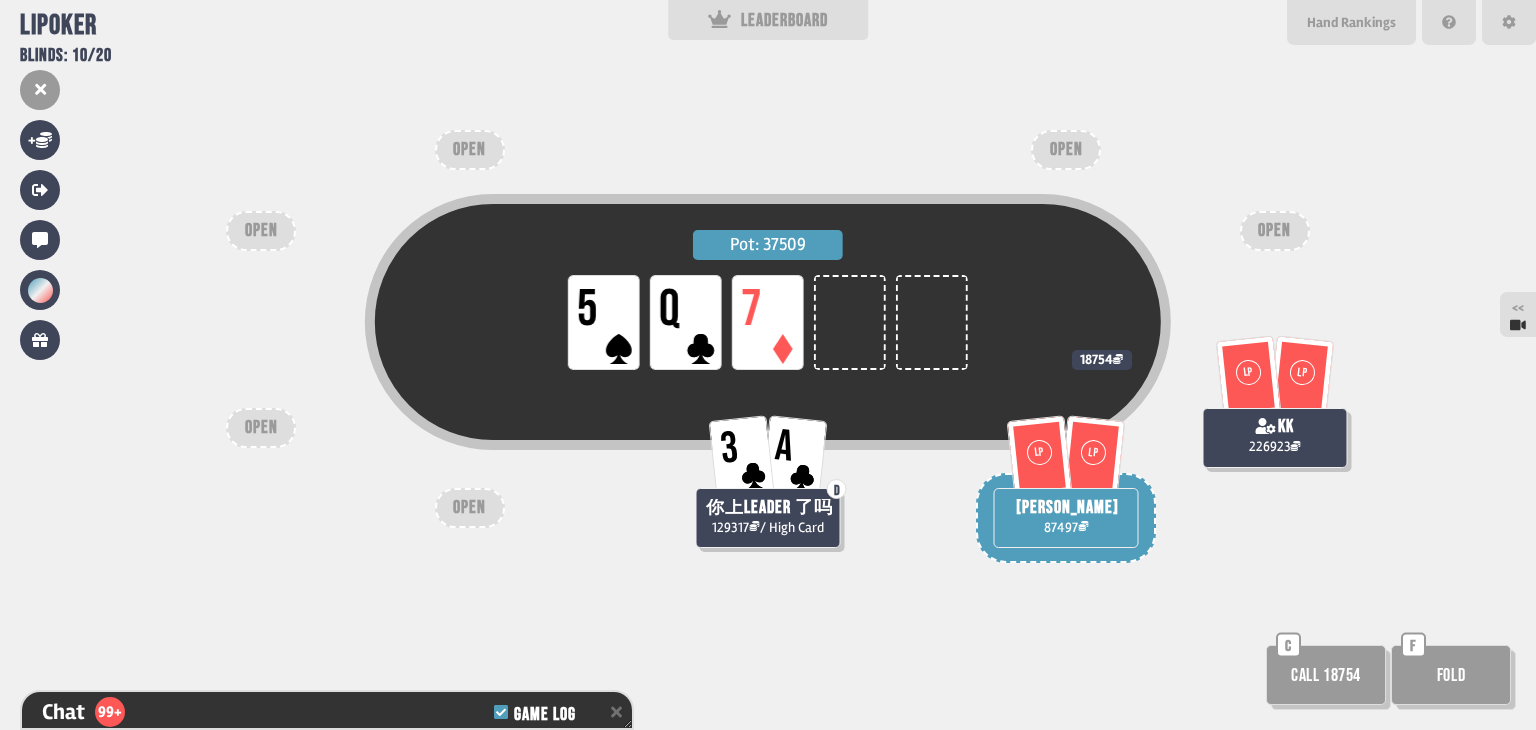 click on "Call 18754" at bounding box center [1326, 675] 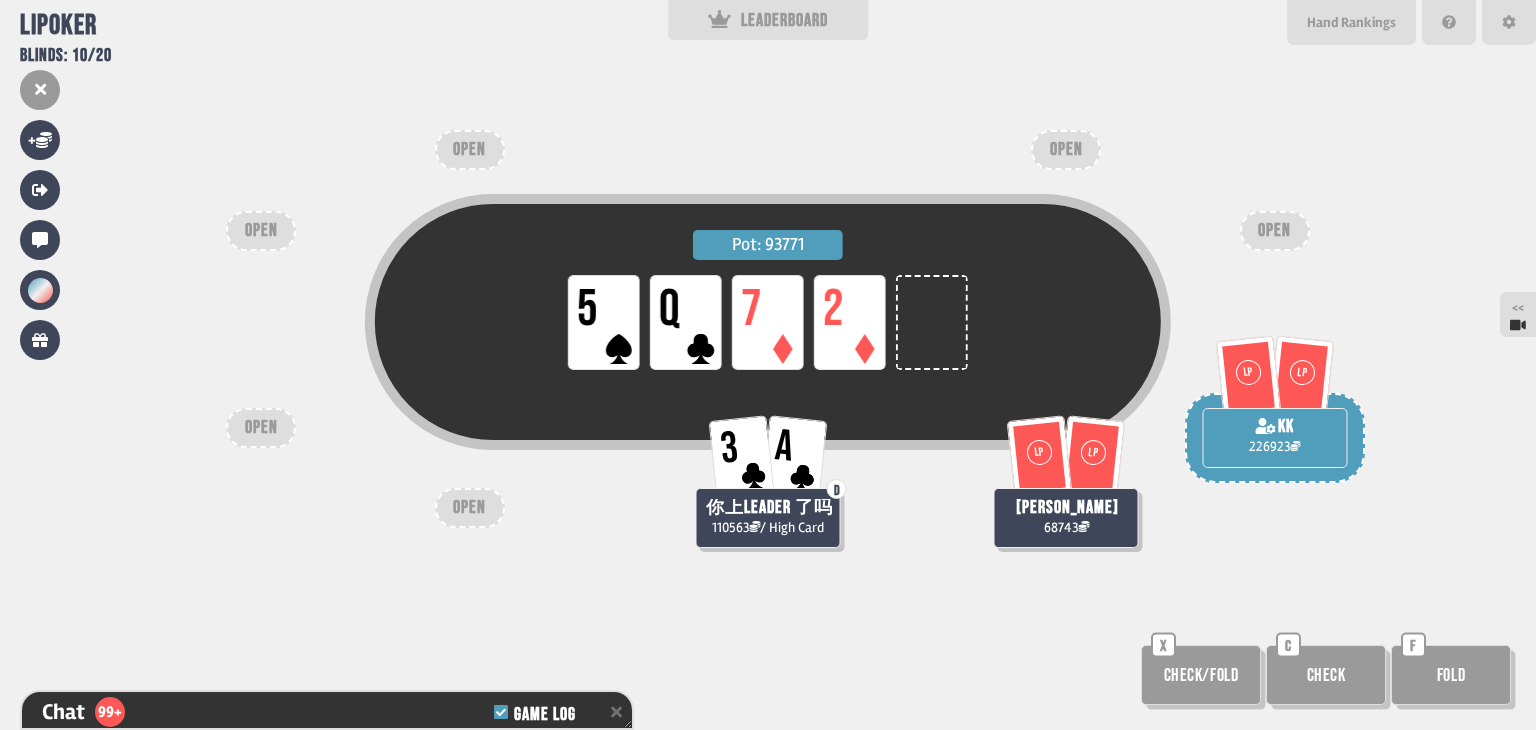 click on "Check" at bounding box center [1326, 675] 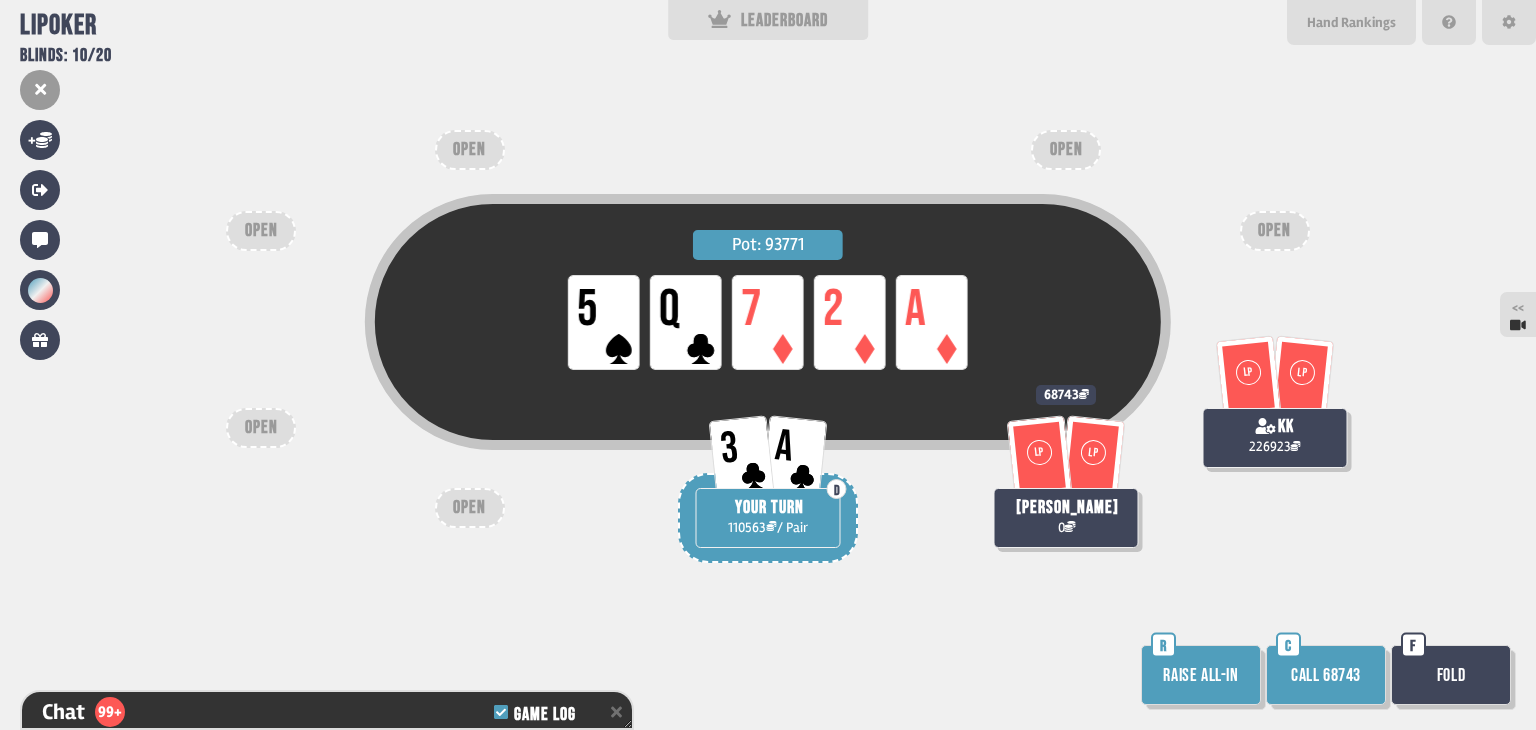 click on "Raise all-in" at bounding box center [1201, 675] 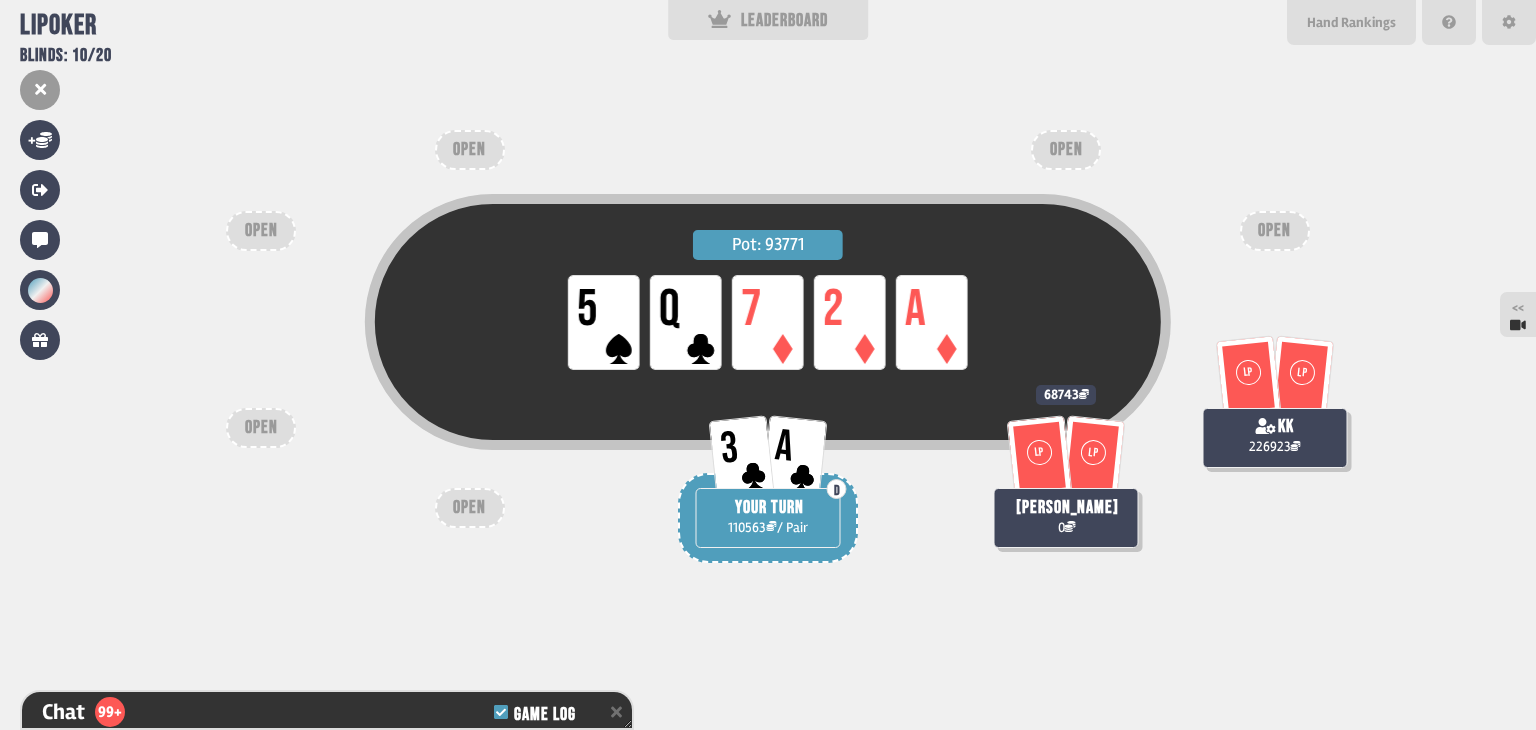 click on "Pot: 93771   LP 5 LP Q LP 7 LP 2 LP A LP LP kk 226923  LP LP shahirah fatimah 0  68743  [DATE] YOUR TURN 110563   / Pair OPEN OPEN OPEN OPEN OPEN OPEN" at bounding box center [768, 365] 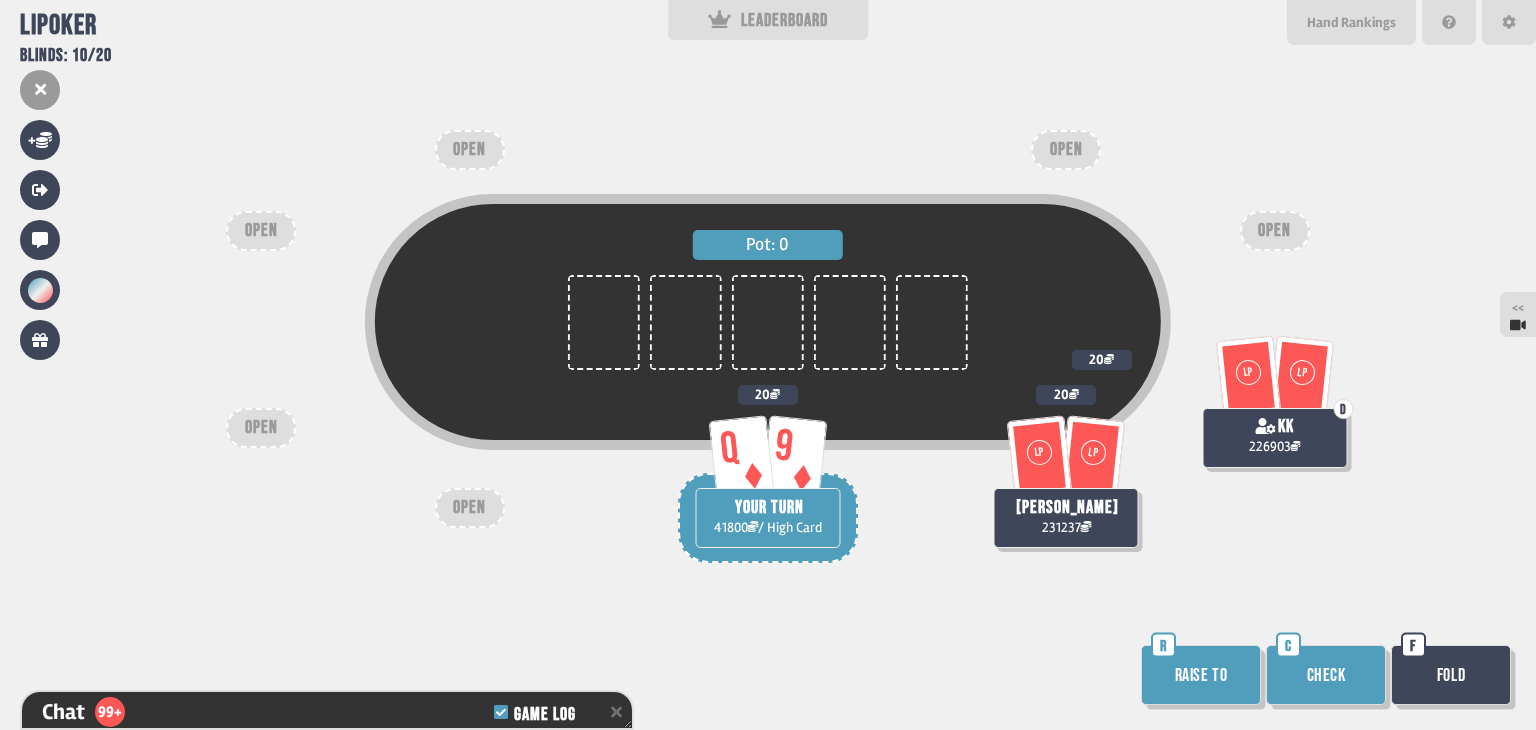 click on "Raise to" at bounding box center [1201, 675] 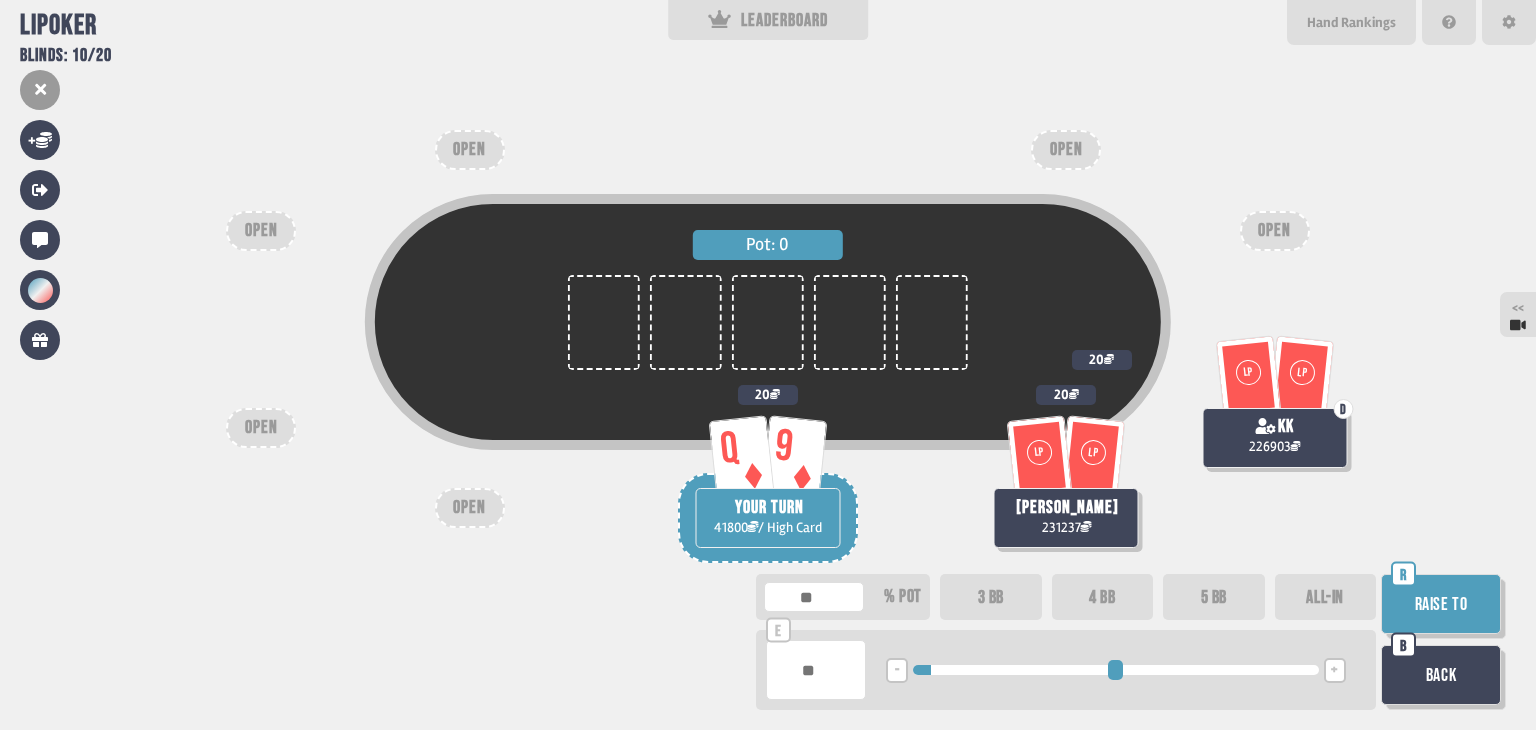 click at bounding box center [1115, 670] 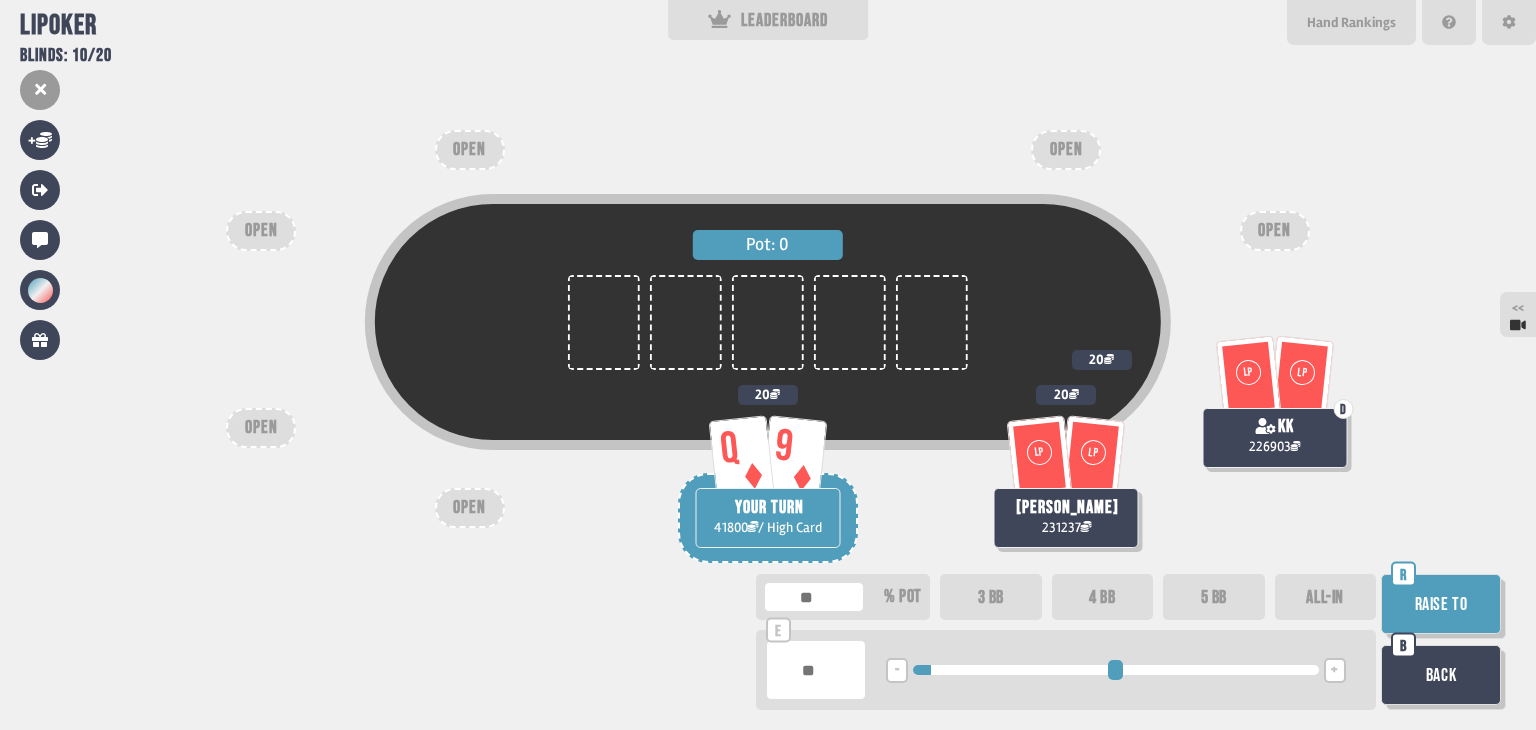 click at bounding box center (1115, 670) 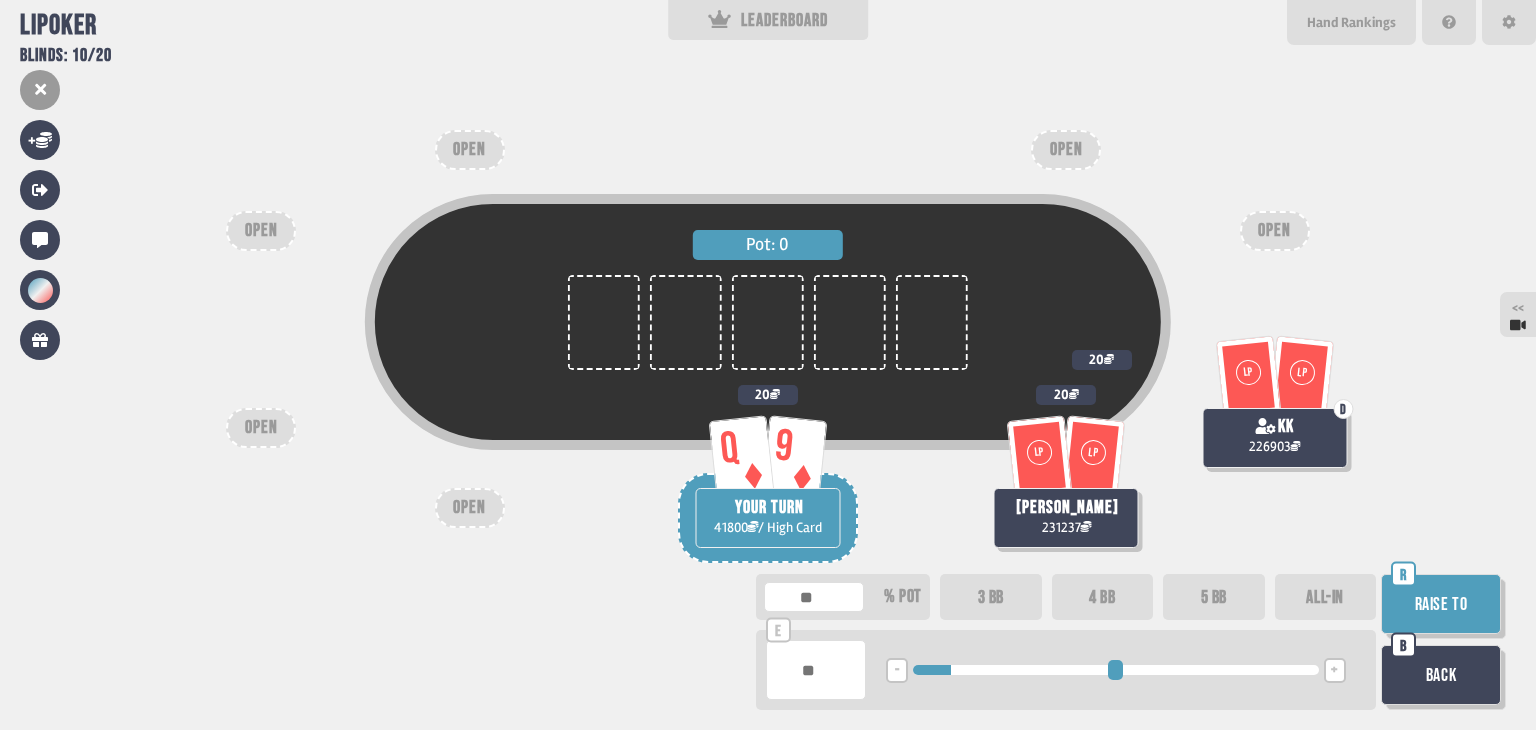 click on "Raise to" at bounding box center (1441, 604) 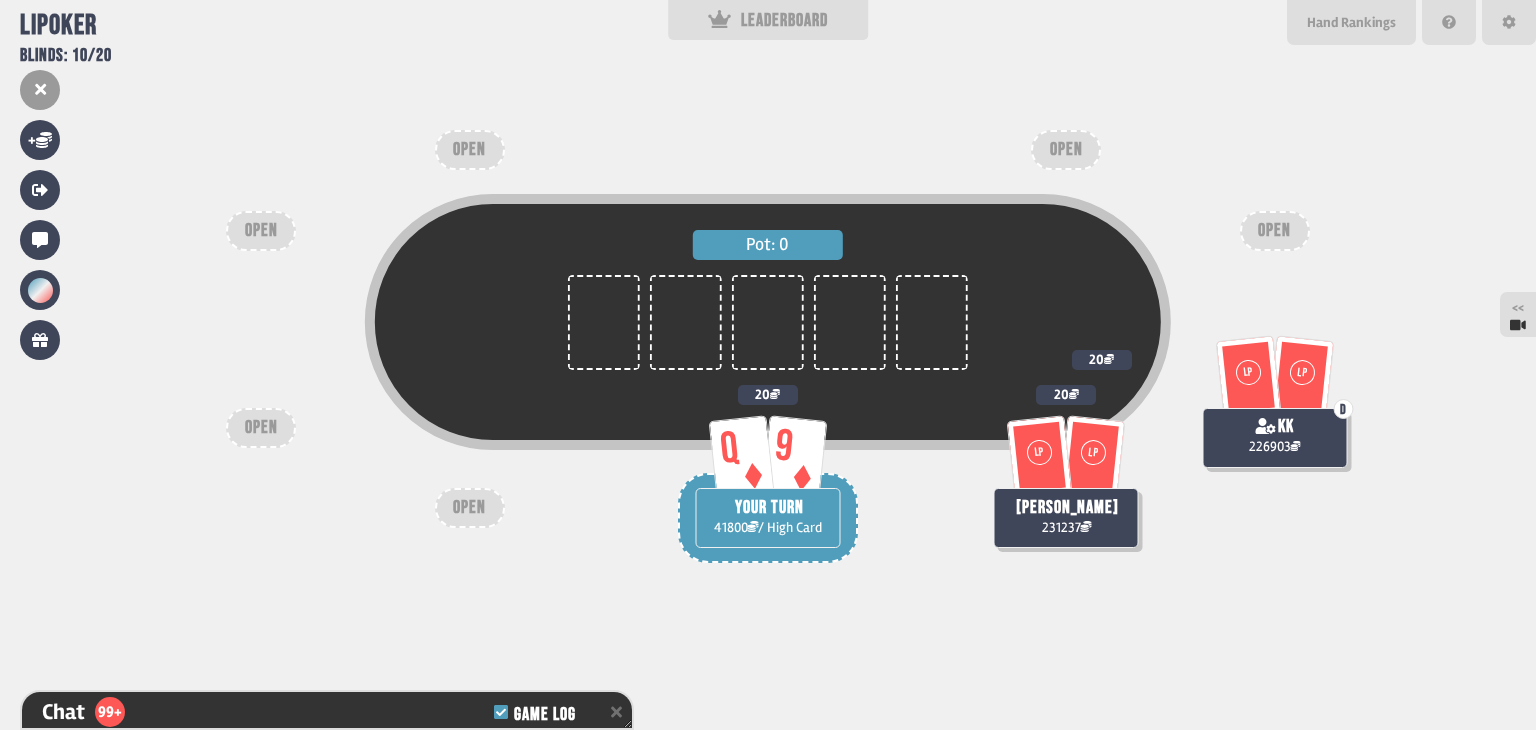 scroll, scrollTop: 5183, scrollLeft: 0, axis: vertical 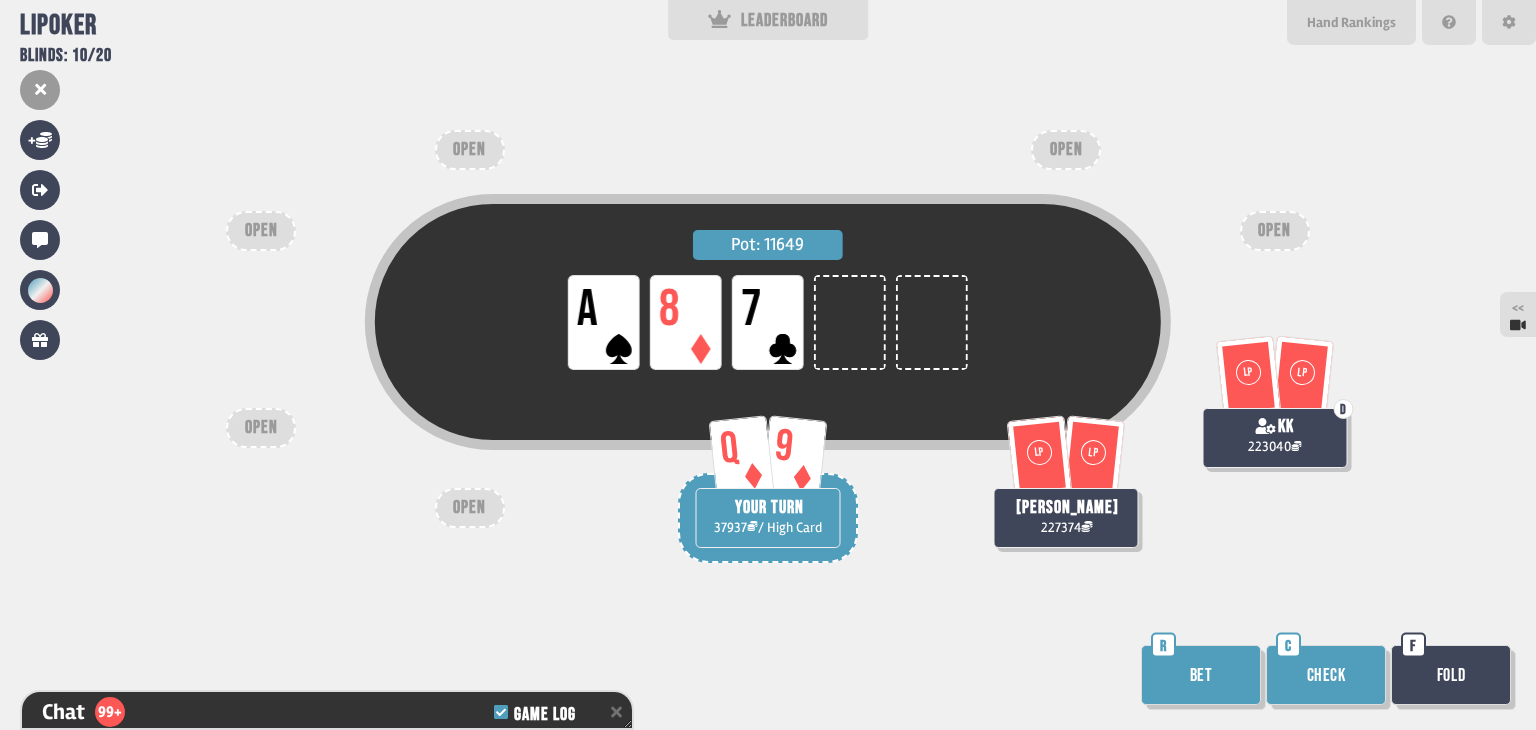 drag, startPoint x: 1204, startPoint y: 670, endPoint x: 1319, endPoint y: 677, distance: 115.212845 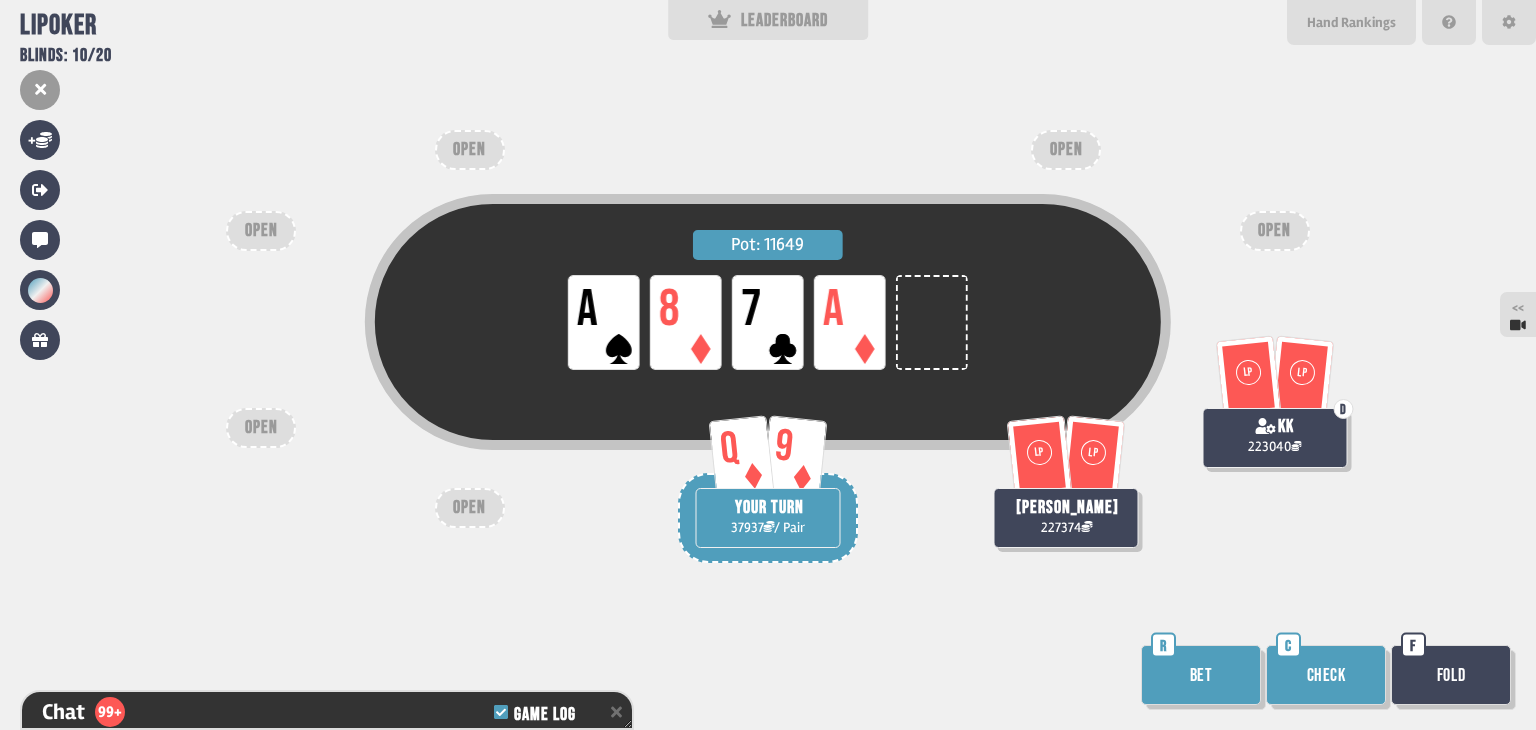 click on "Check" at bounding box center [1326, 675] 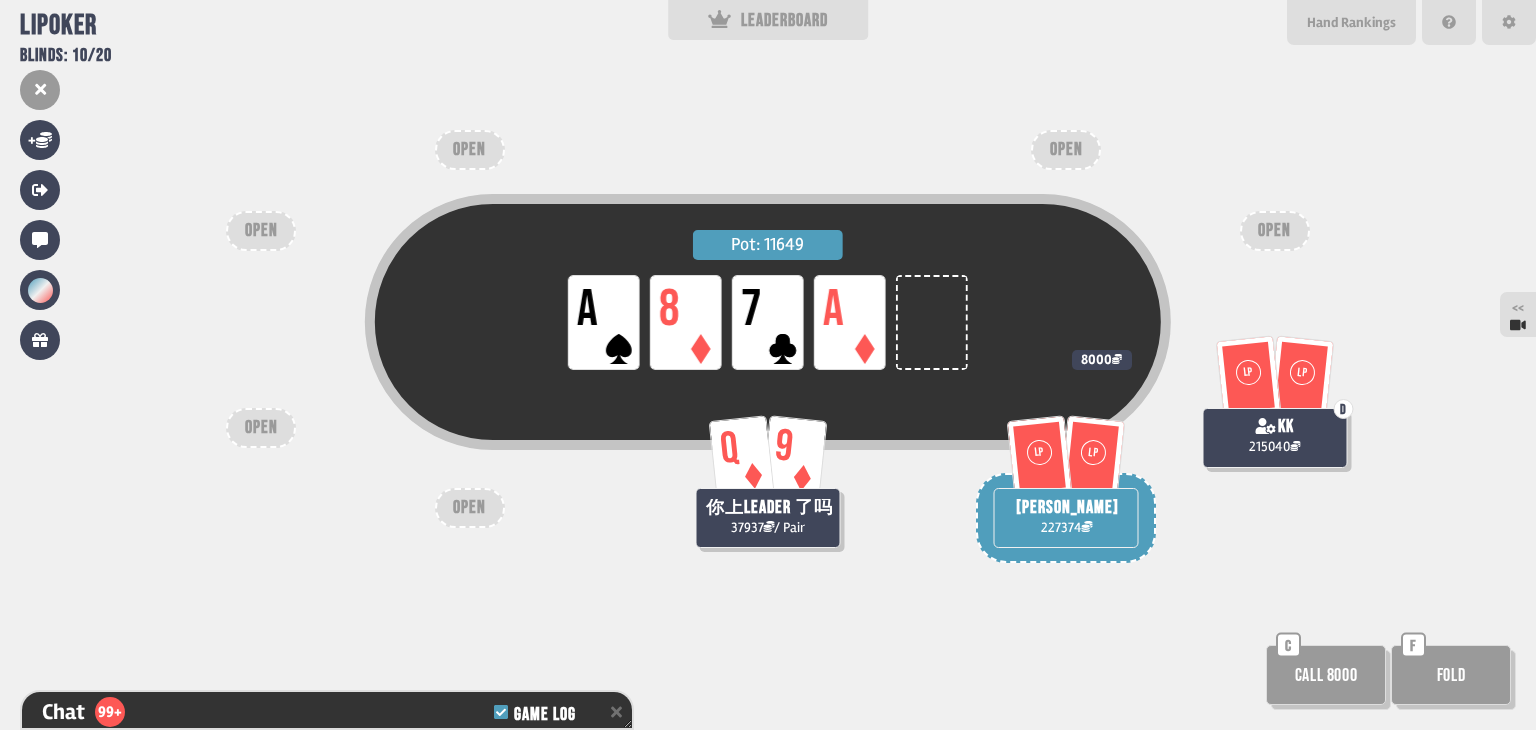 click on "Call 8000" at bounding box center [1326, 675] 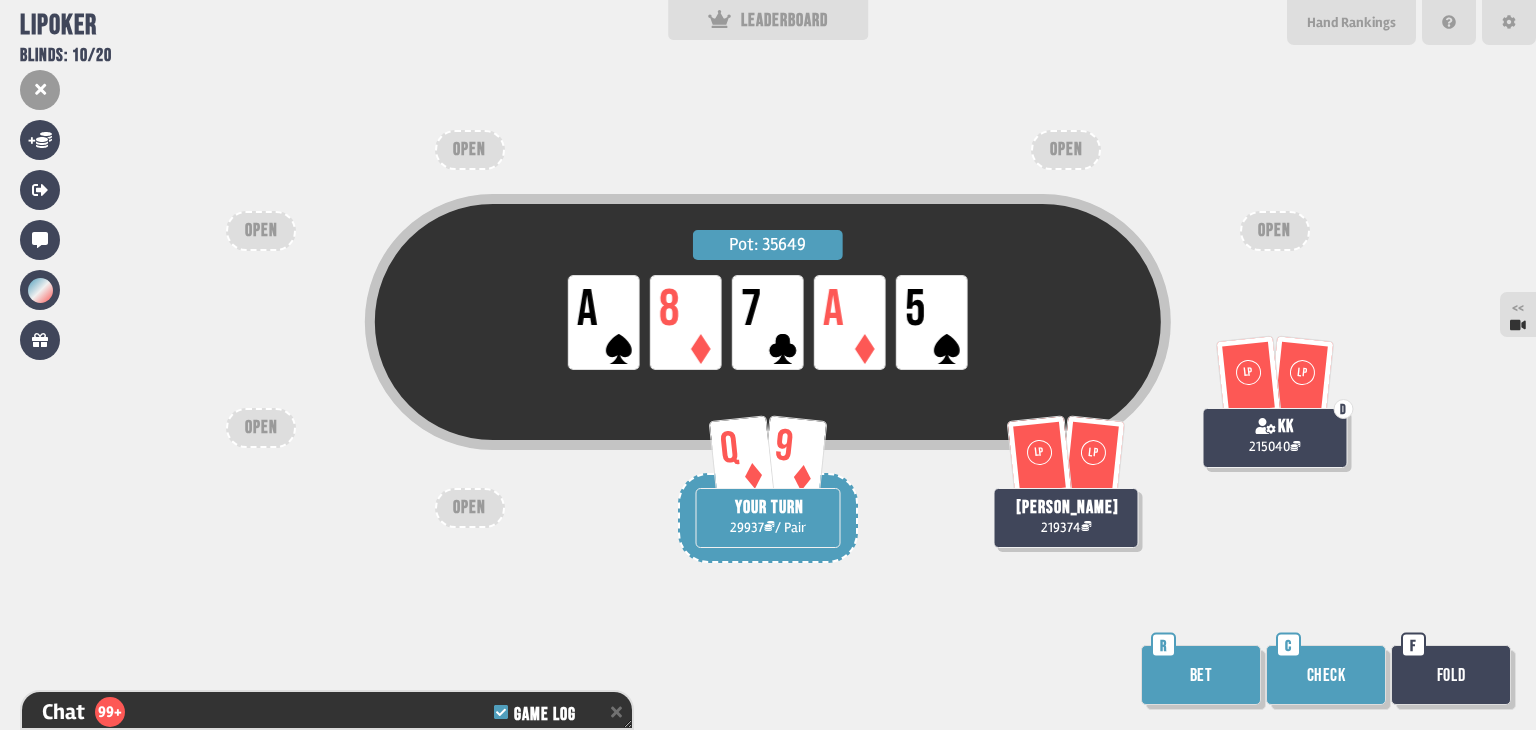click on "Fold" at bounding box center (1451, 675) 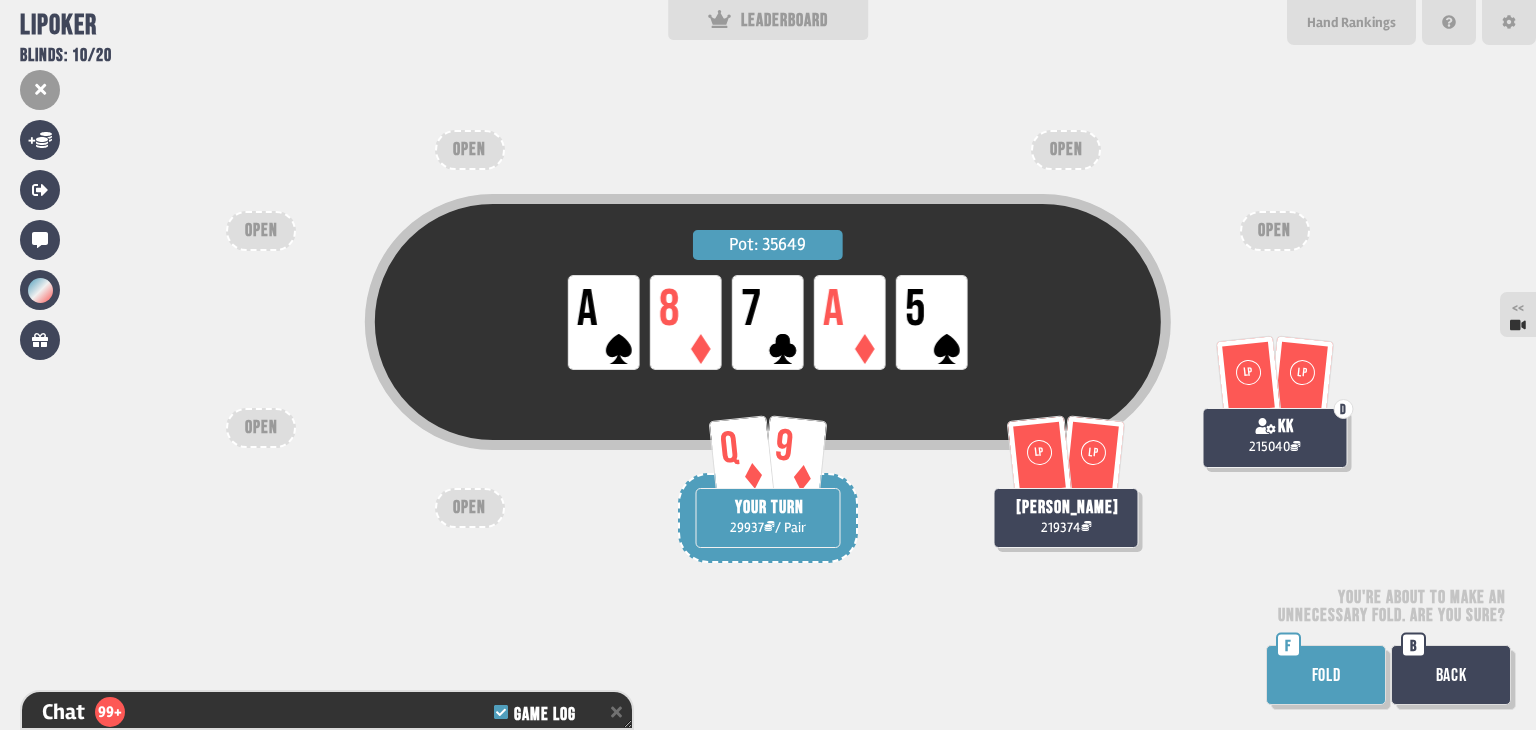 click on "FOLD" at bounding box center (1326, 675) 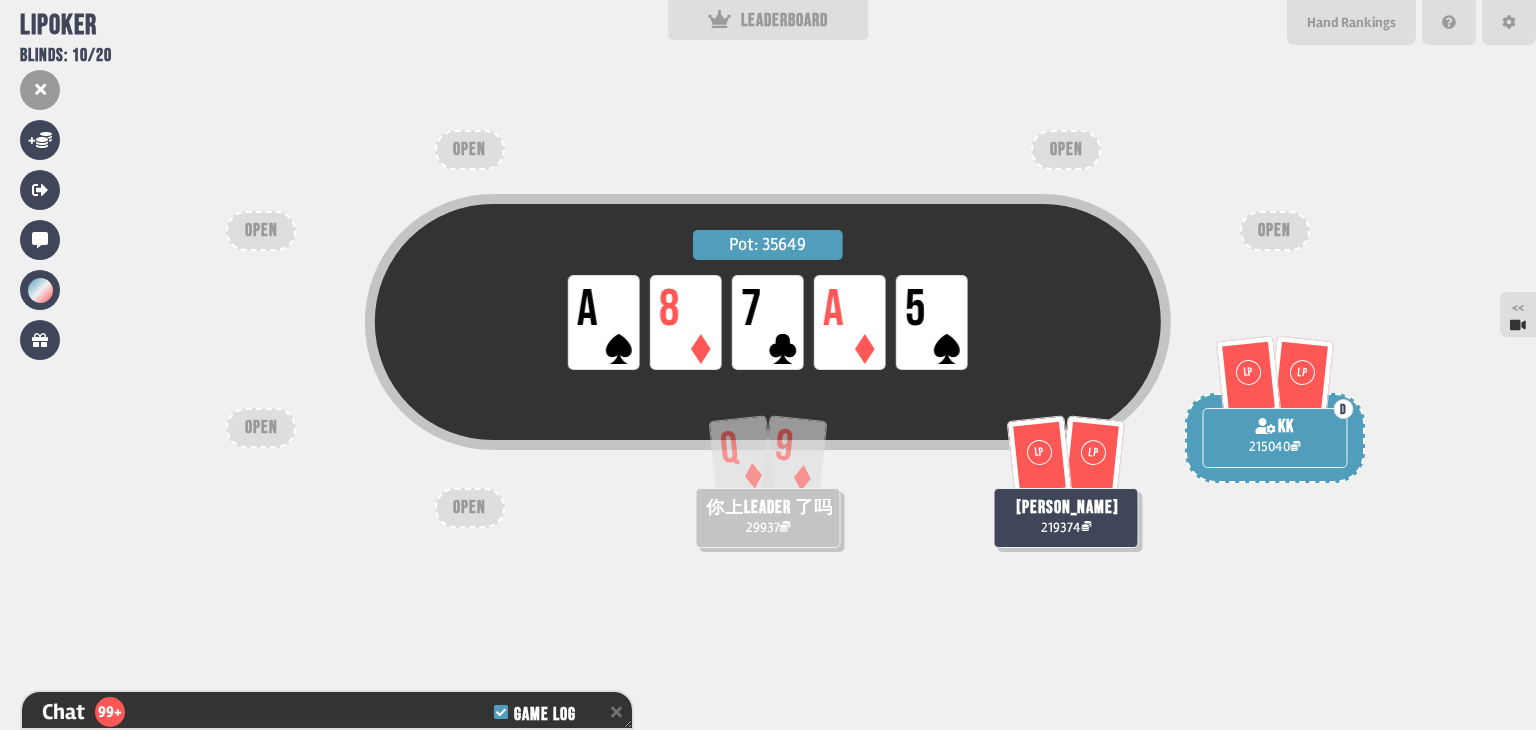 click on "Pot: 35649   LP A LP 8 LP 7 LP A LP 5 Q 9 你上leader 了吗 29937  LP LP D kk 215040  LP LP shahirah fatimah 219374  OPEN OPEN OPEN OPEN OPEN OPEN" at bounding box center [768, 365] 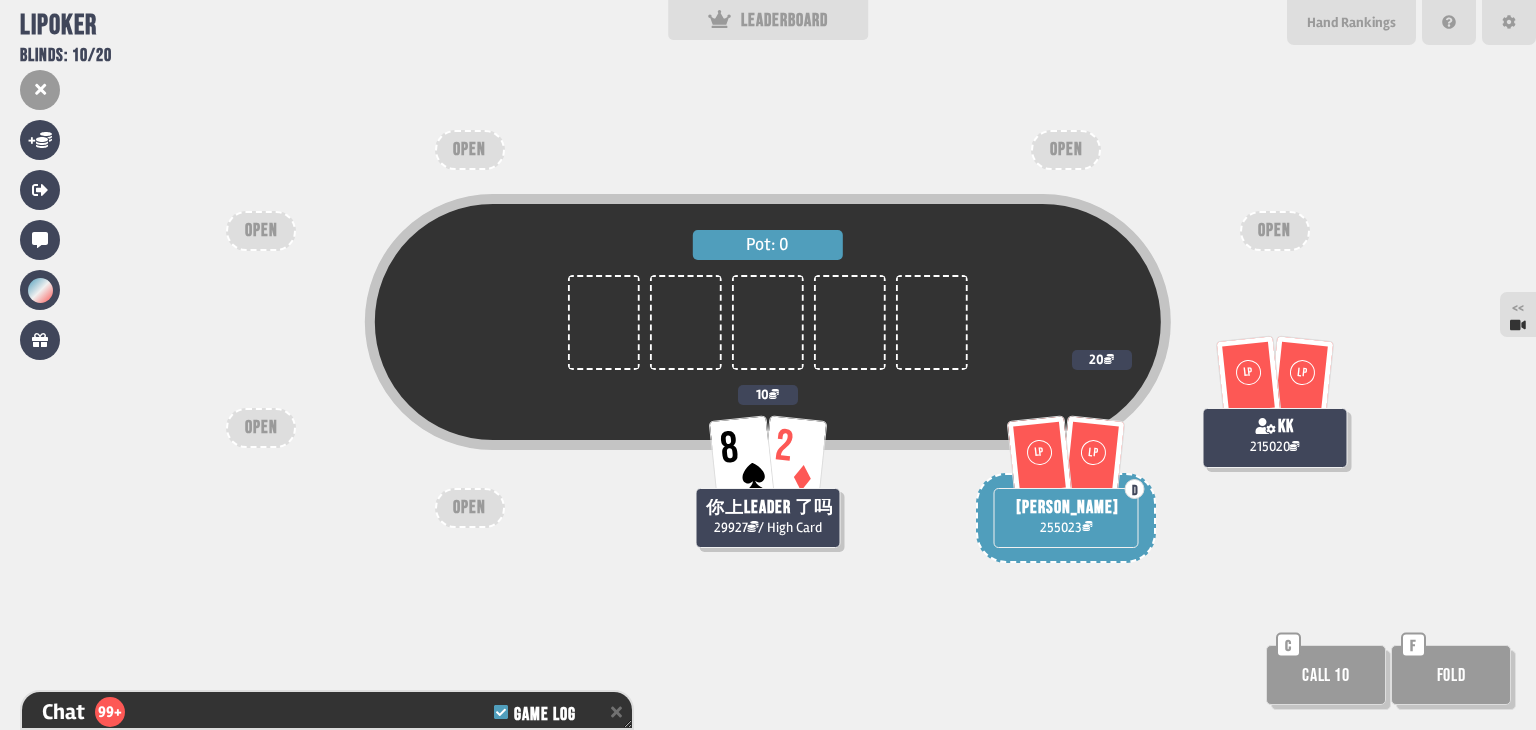 scroll, scrollTop: 98, scrollLeft: 0, axis: vertical 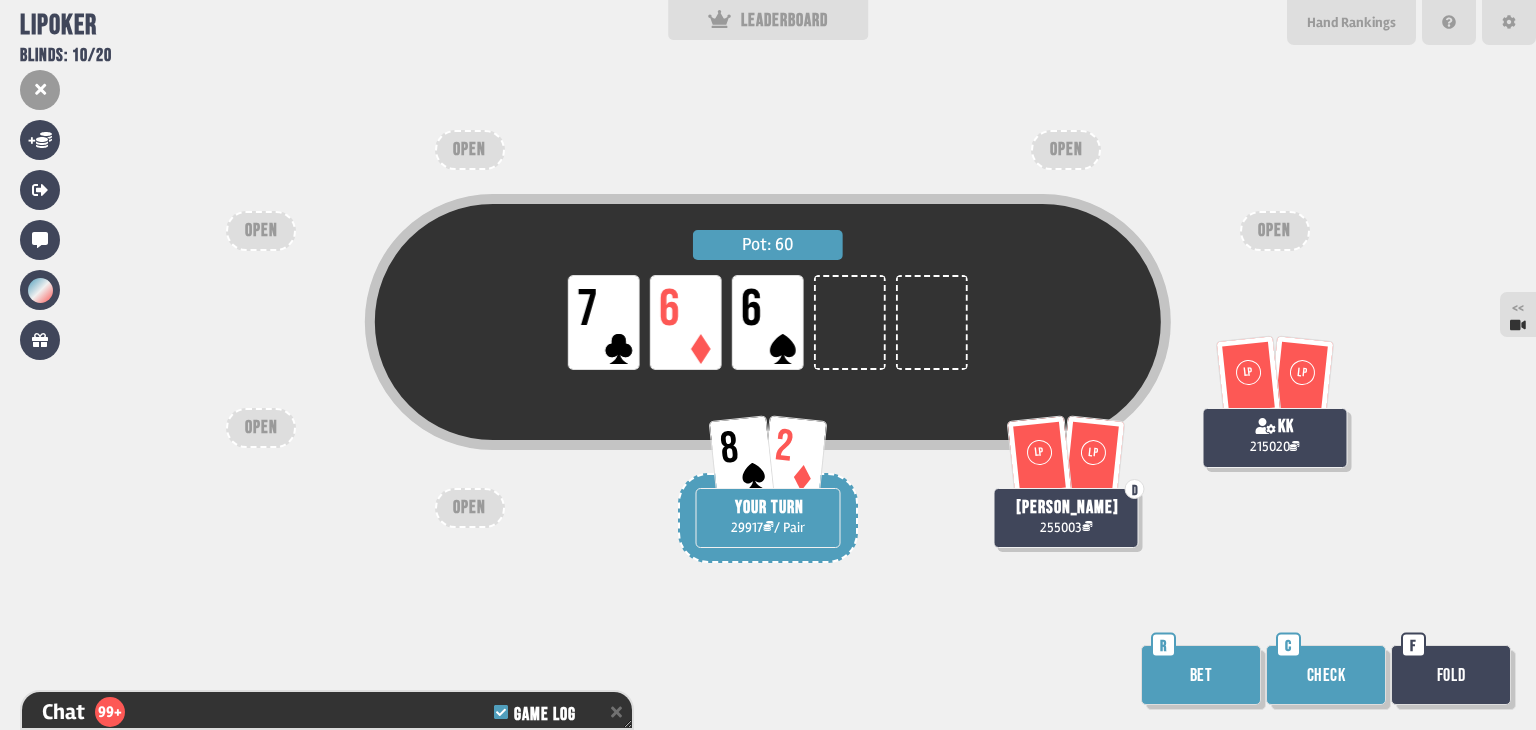 click on "Check" at bounding box center [1326, 675] 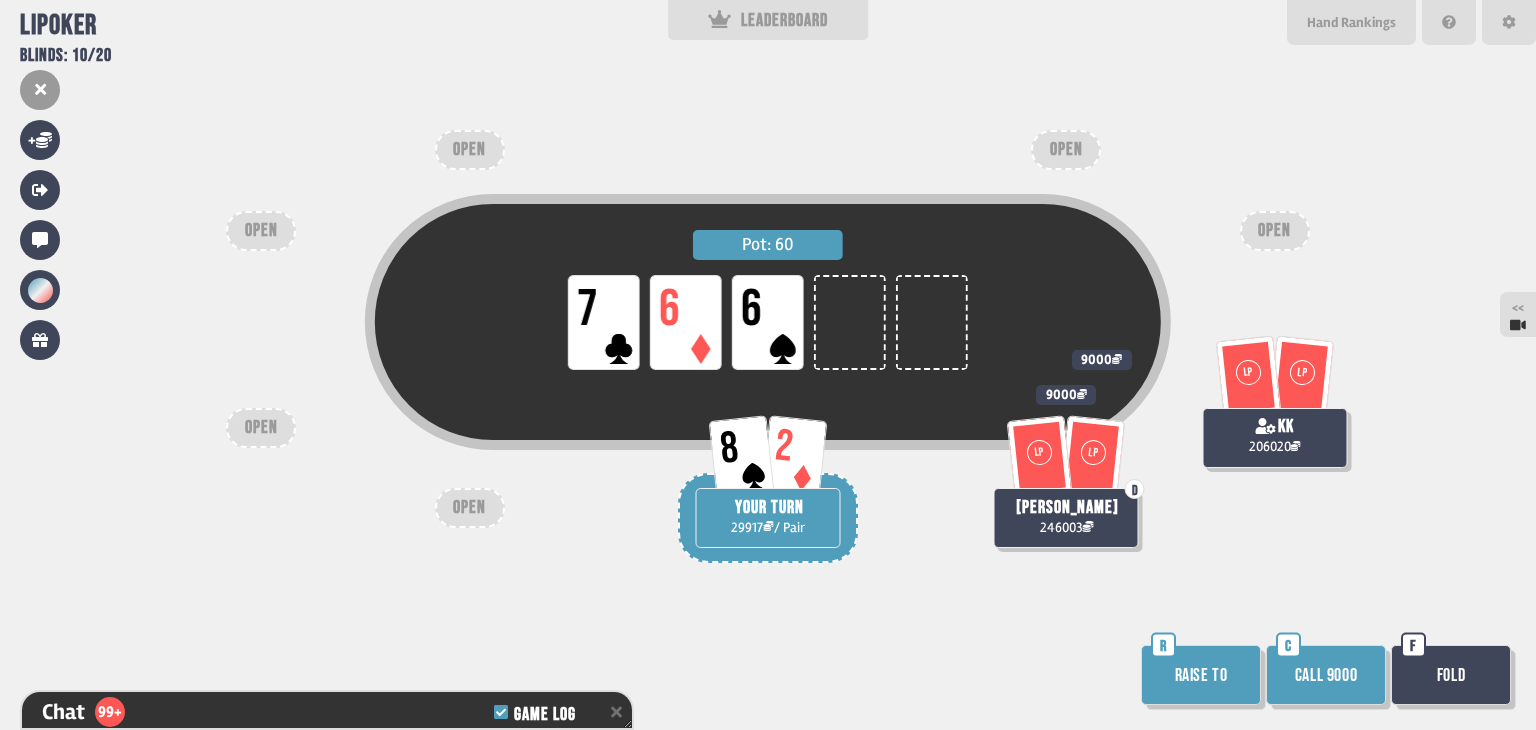 click on "Fold" at bounding box center [1451, 675] 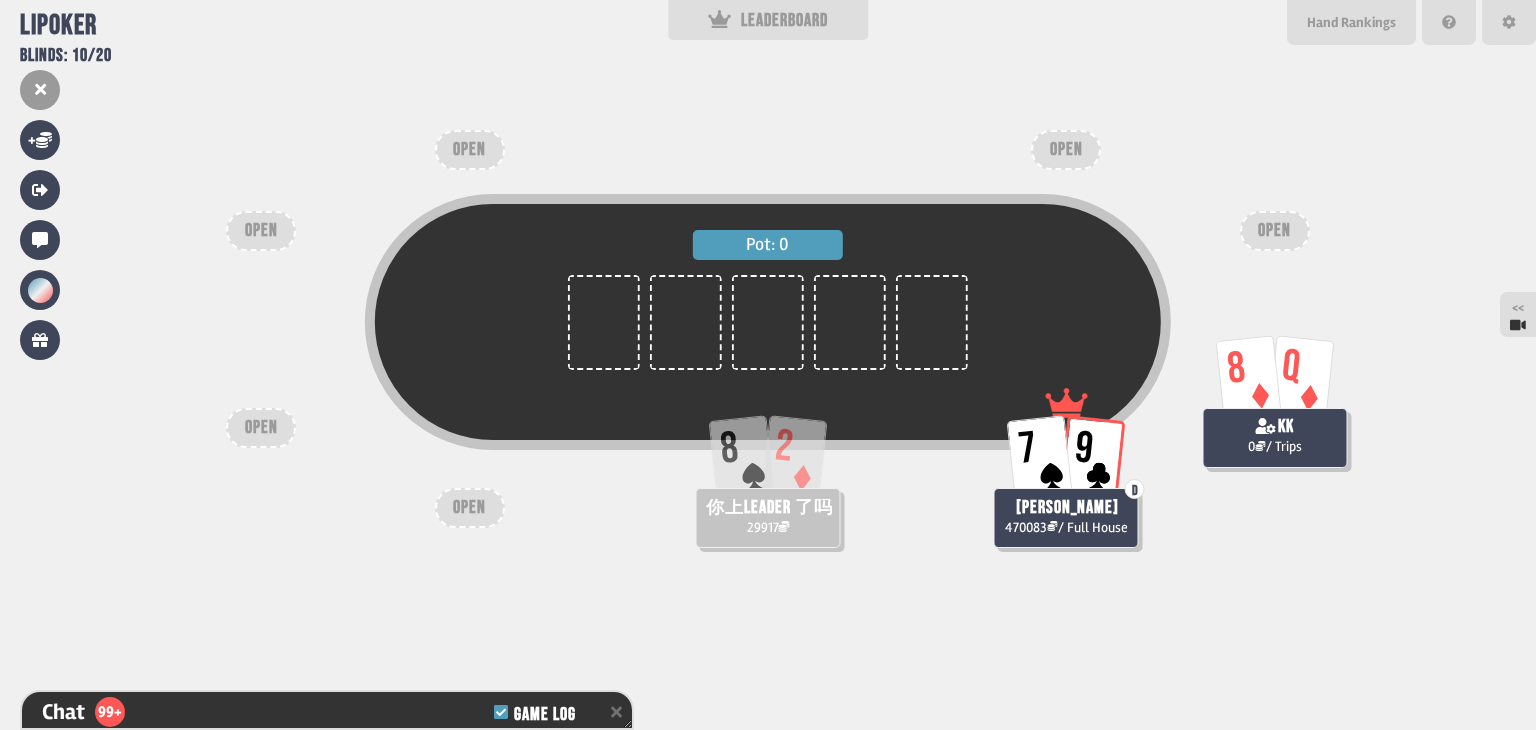 scroll, scrollTop: 98, scrollLeft: 0, axis: vertical 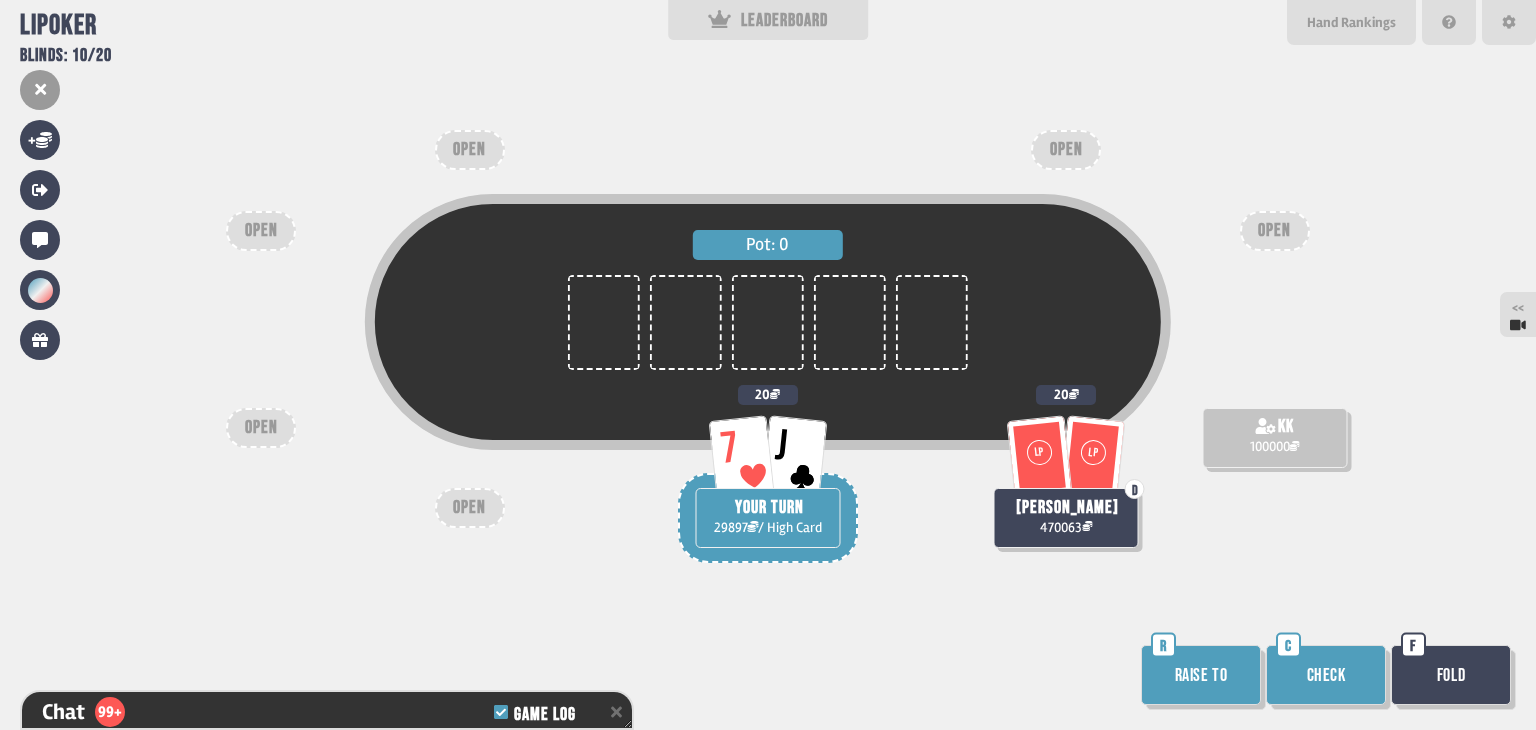 click on "Check" at bounding box center [1326, 675] 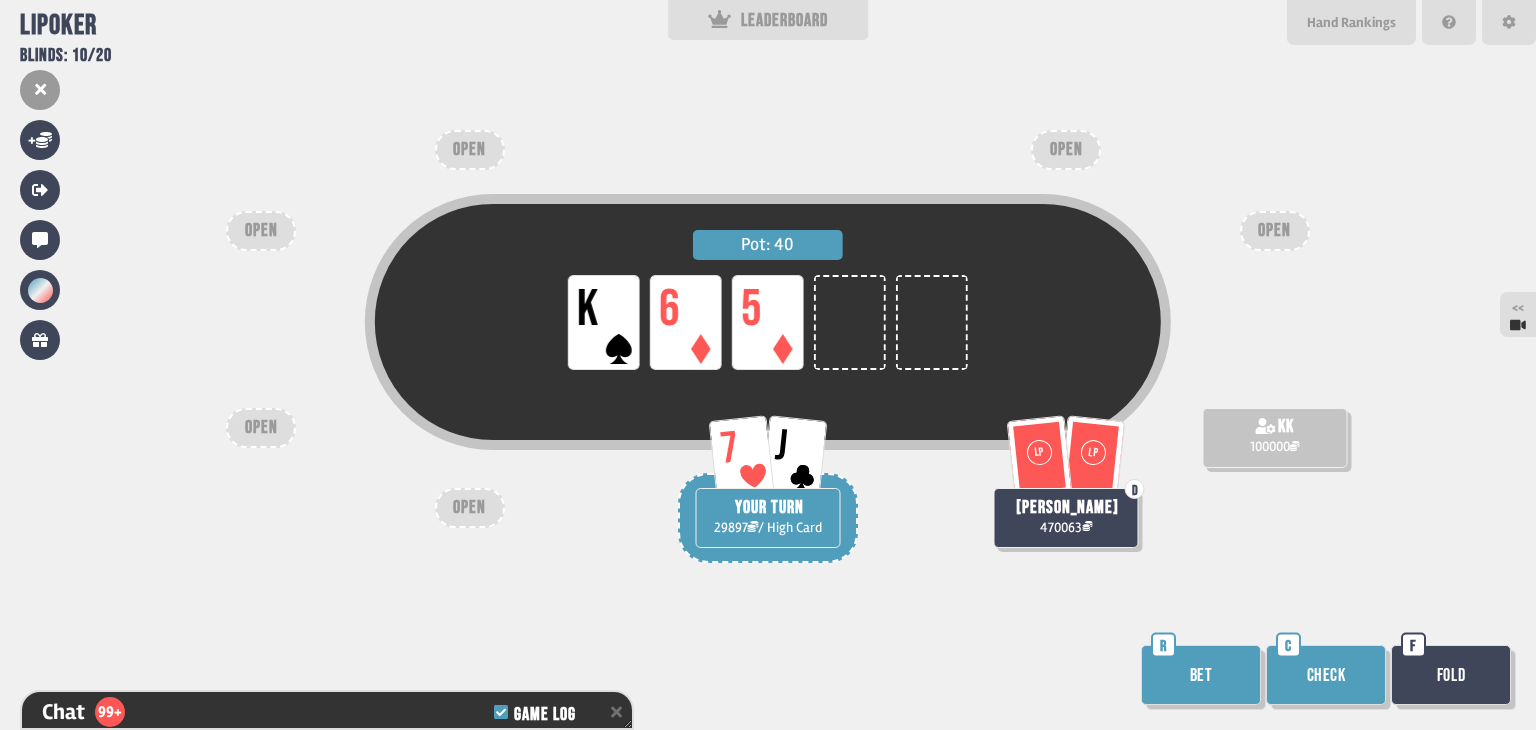 click on "Check" at bounding box center (1326, 675) 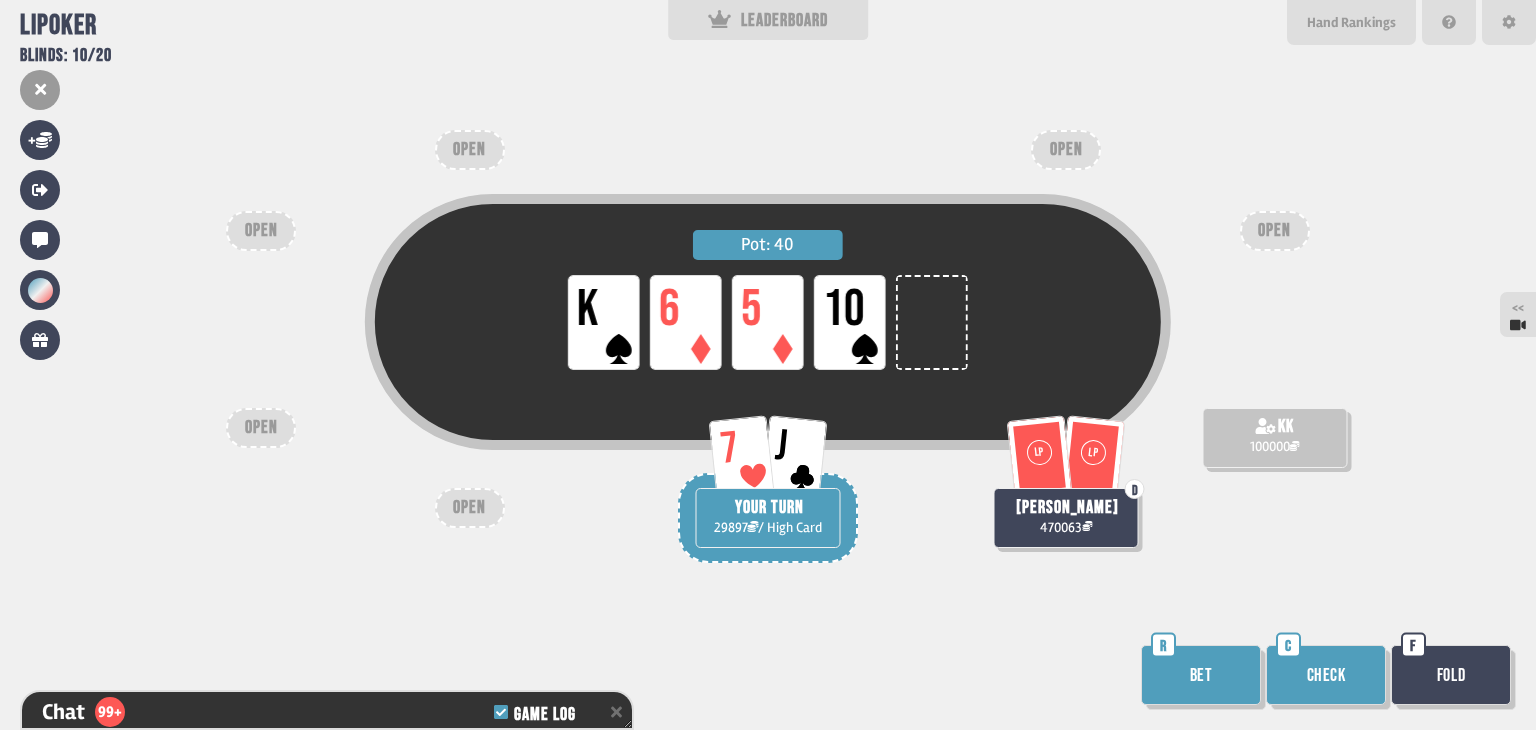 click on "Check" at bounding box center (1326, 675) 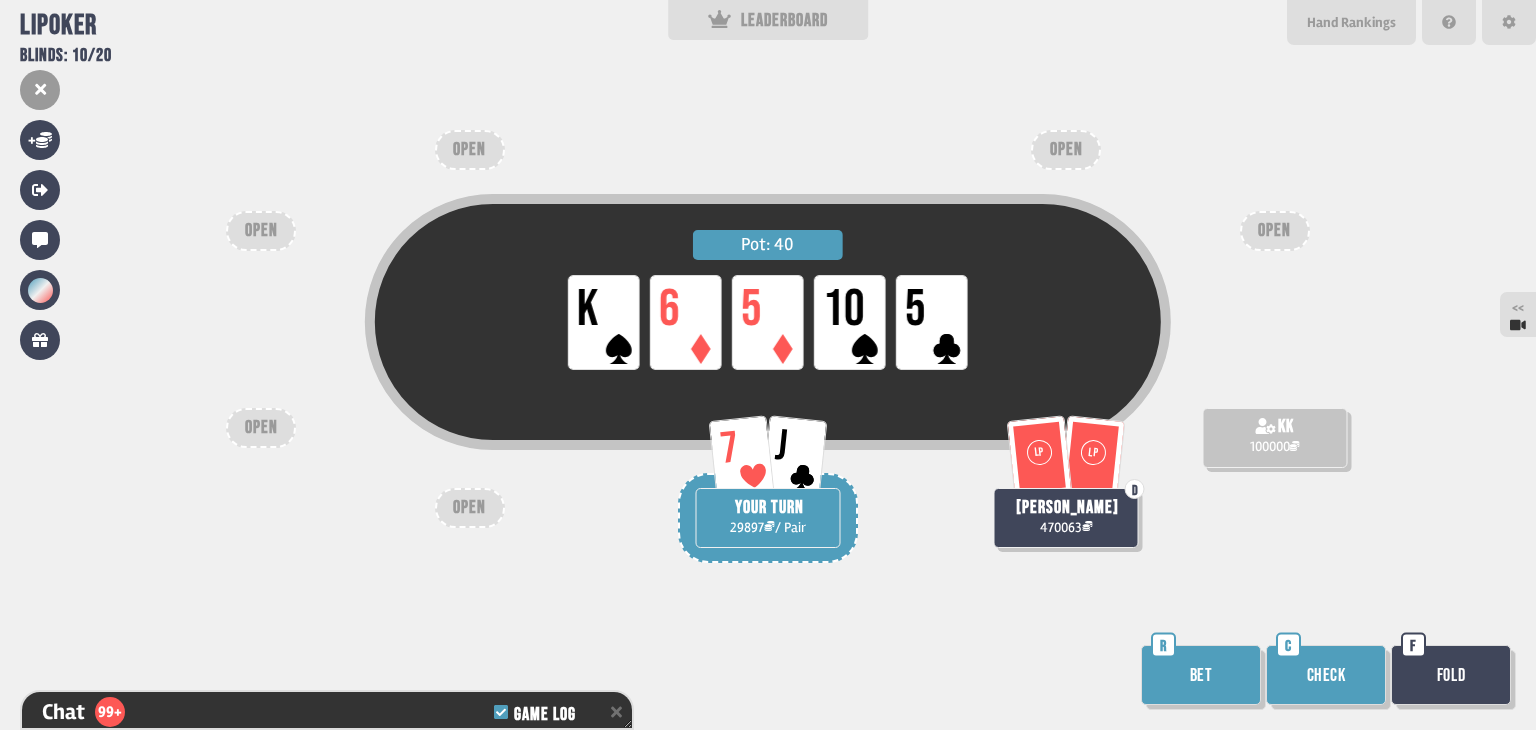 click on "Fold" at bounding box center [1451, 675] 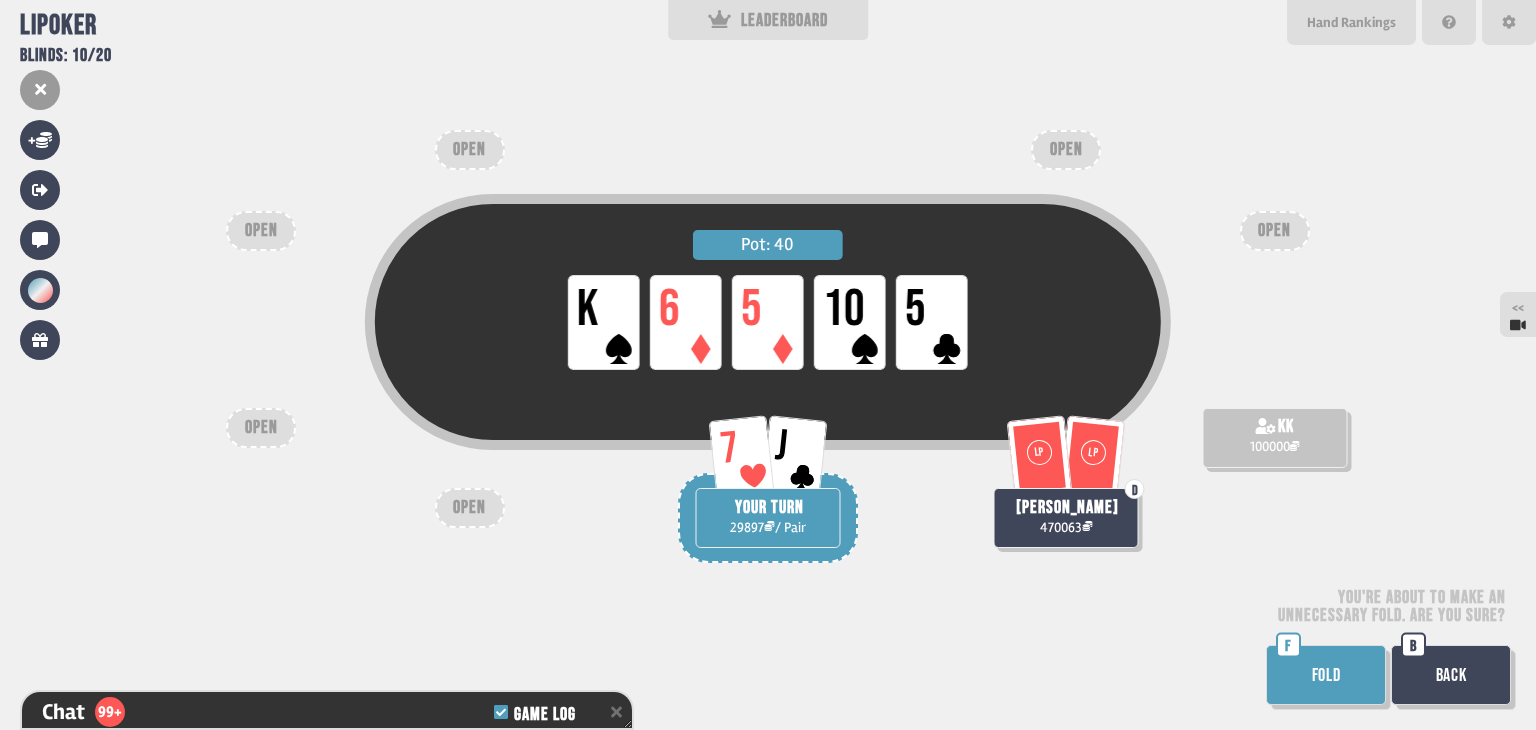 click on "FOLD" at bounding box center [1326, 675] 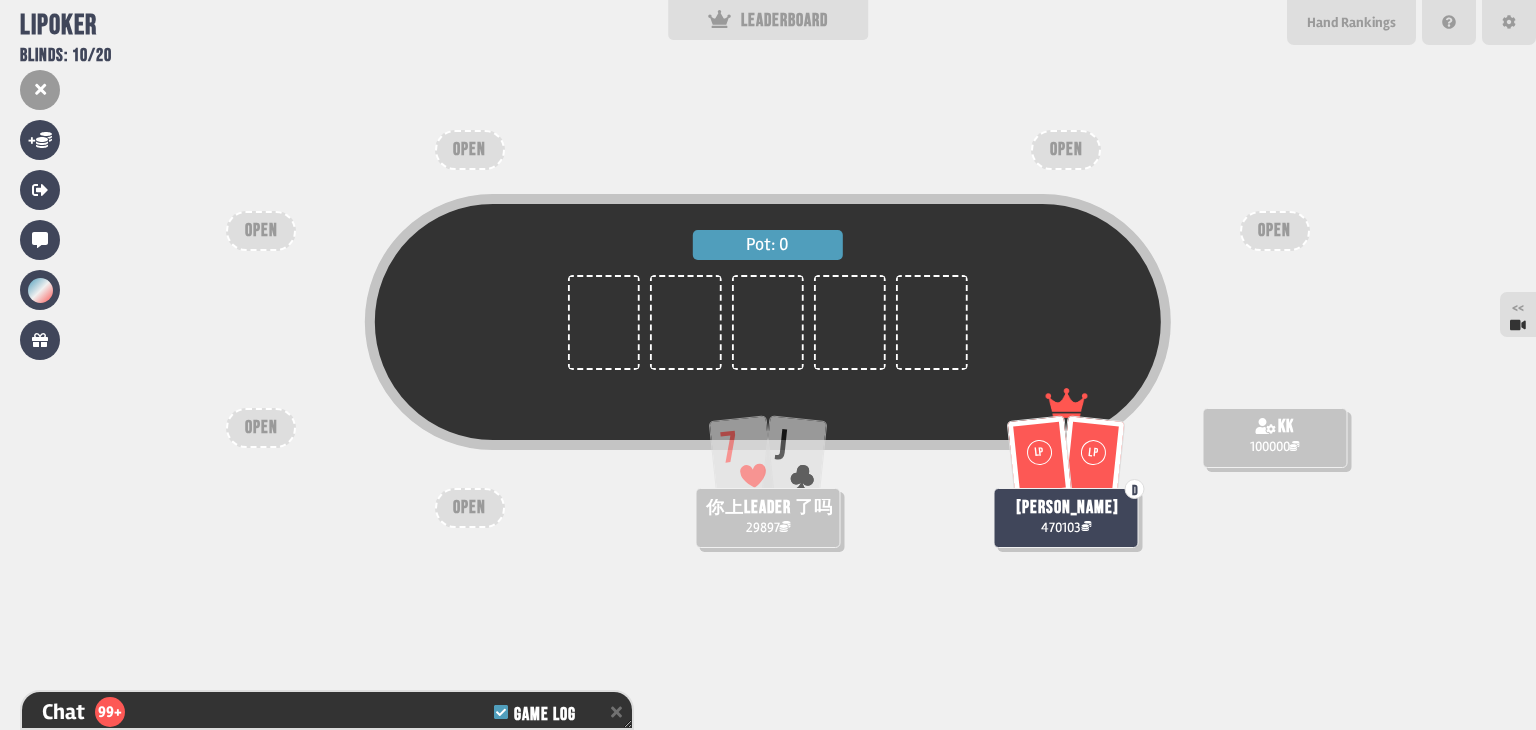 scroll, scrollTop: 98, scrollLeft: 0, axis: vertical 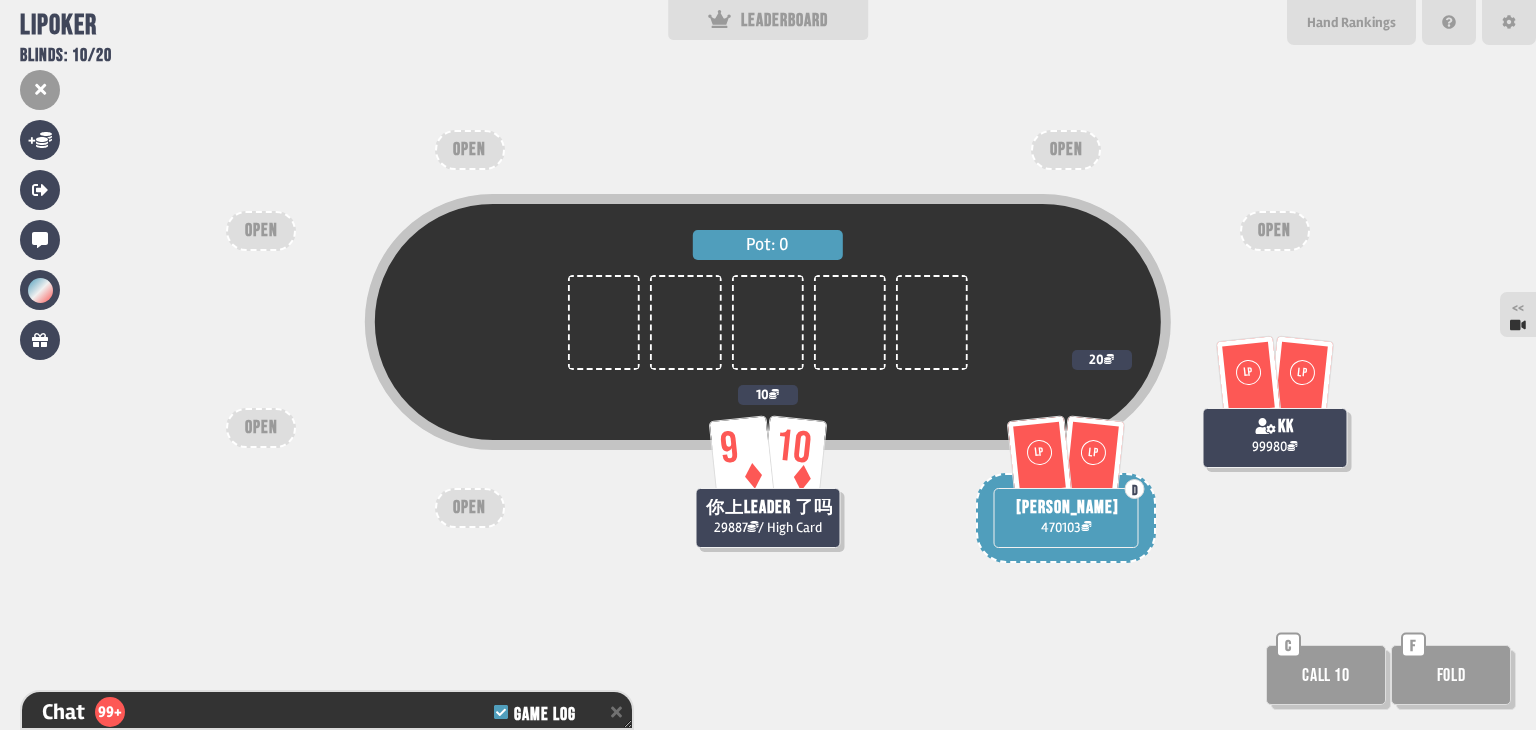 click on "Pot: 0   9 10 你上leader 了吗 29887   / High Card 10  LP LP kk 99980  20  LP LP D shahirah fatimah 470103  OPEN OPEN OPEN OPEN OPEN OPEN Call 10 C Fold F" at bounding box center (768, 365) 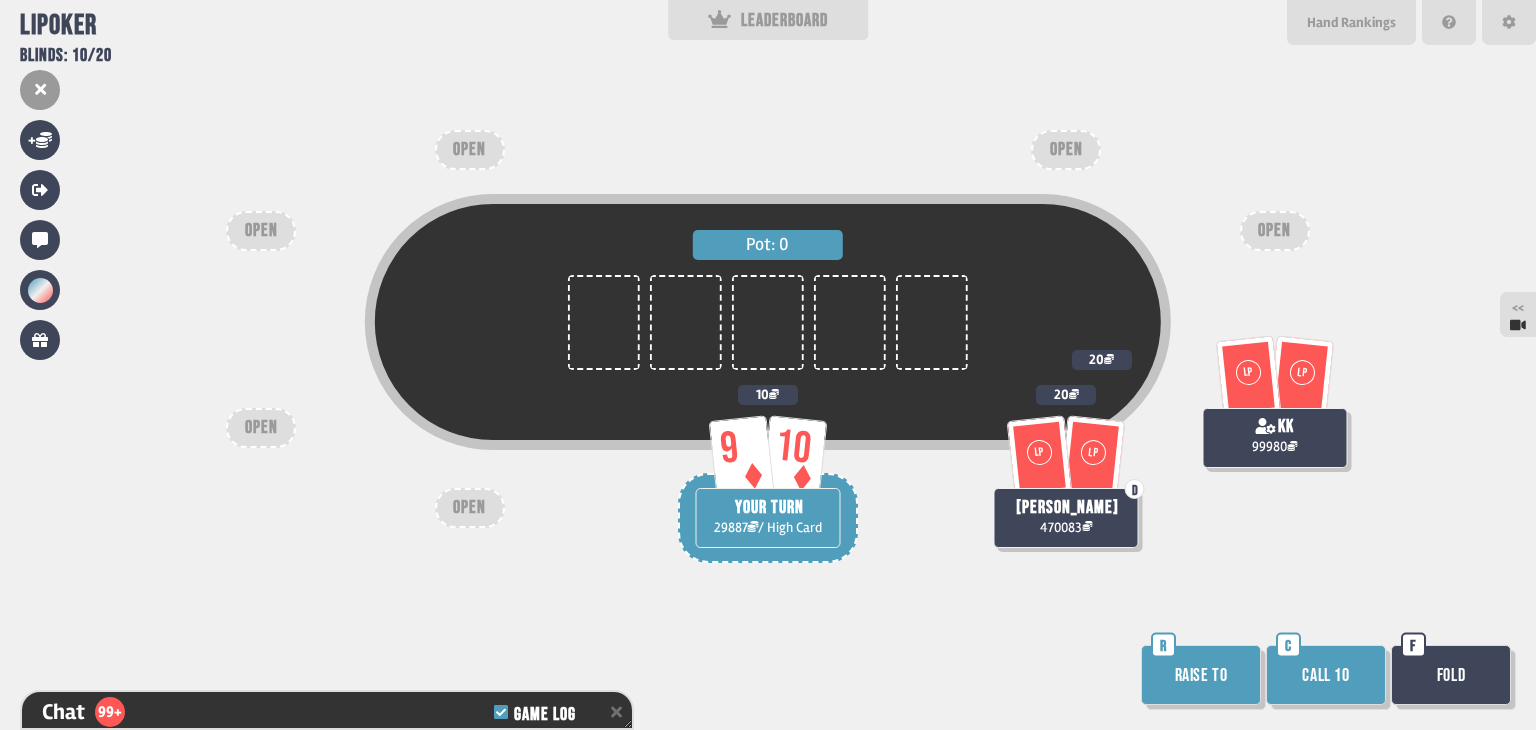 click on "Raise to" at bounding box center [1201, 675] 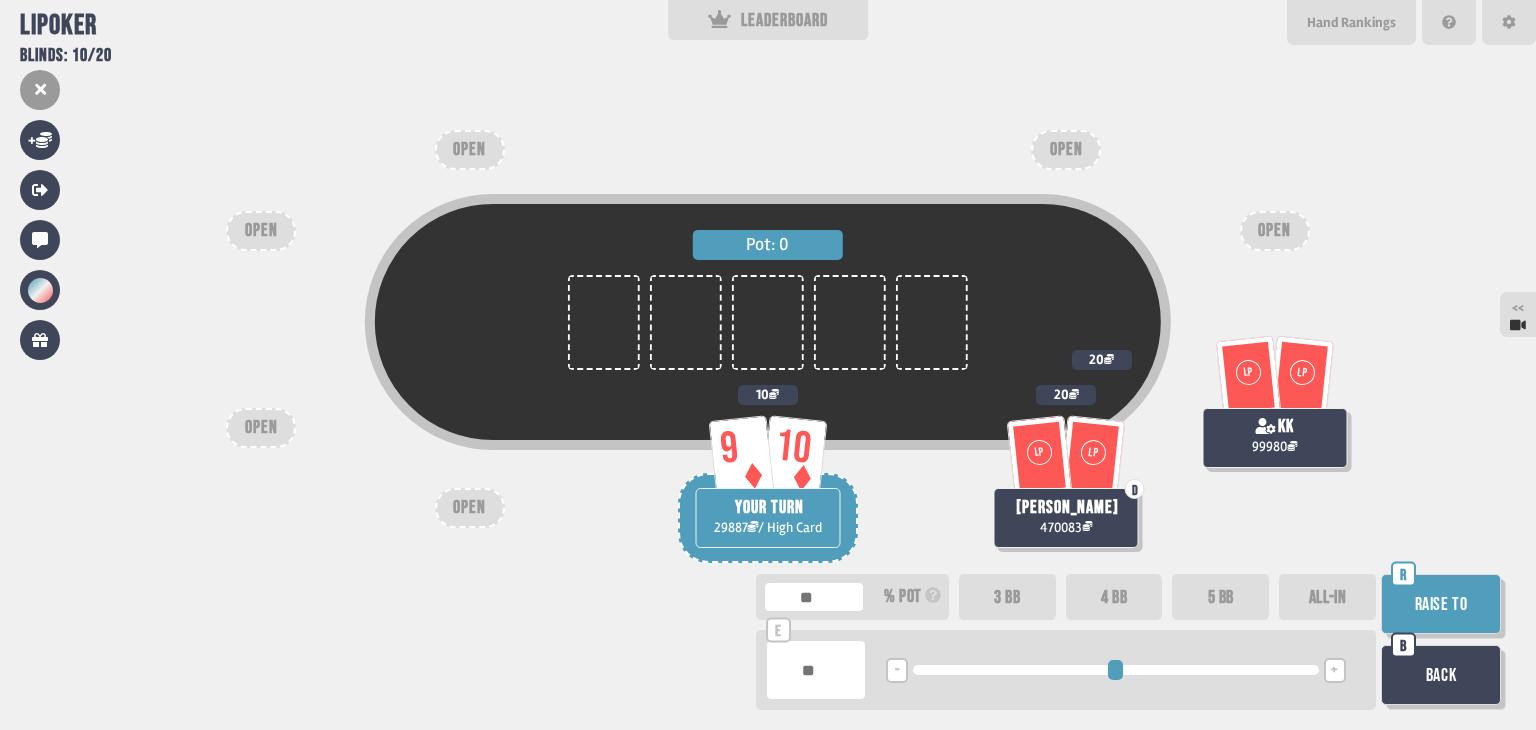 click on "ALL-IN" at bounding box center [1327, 597] 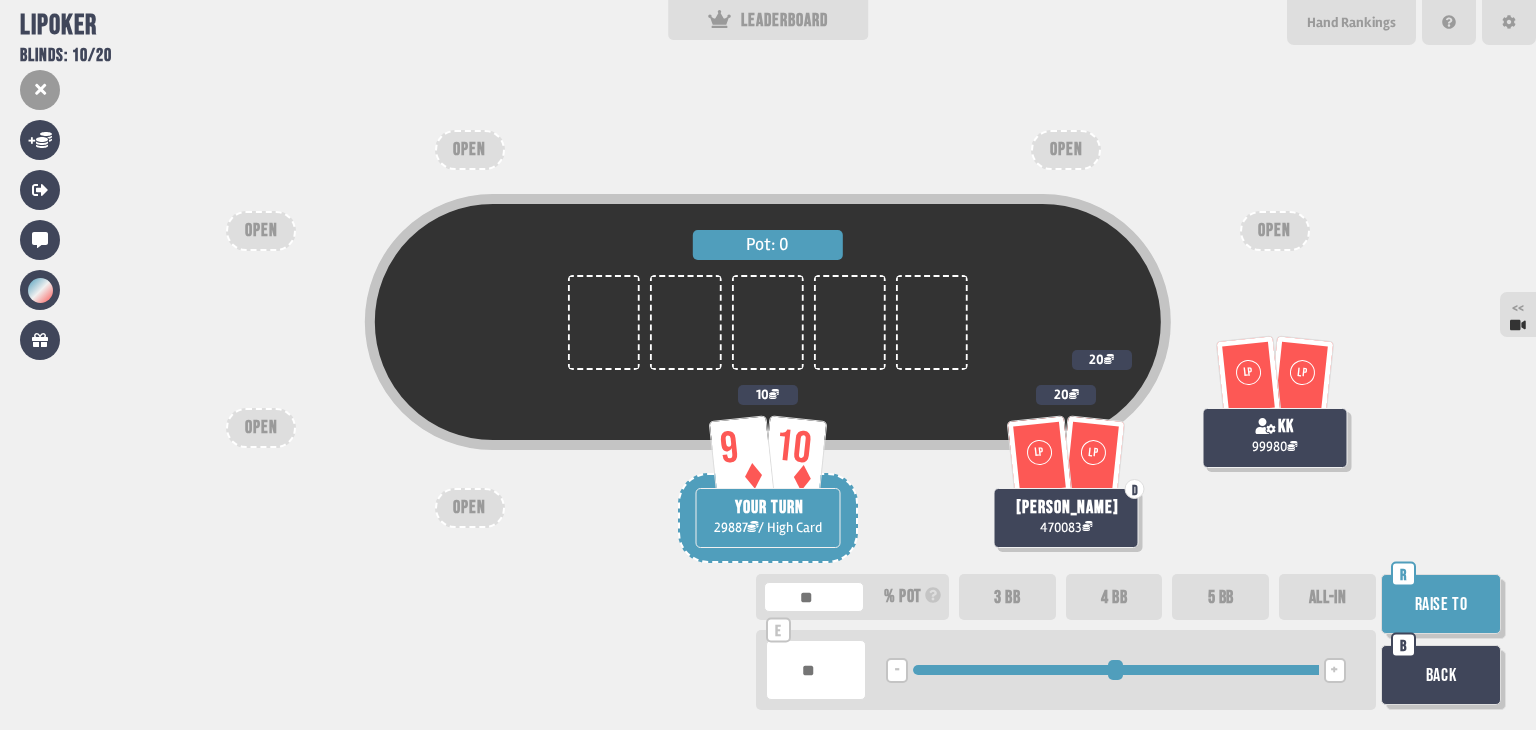 click on "Raise to" at bounding box center (1441, 604) 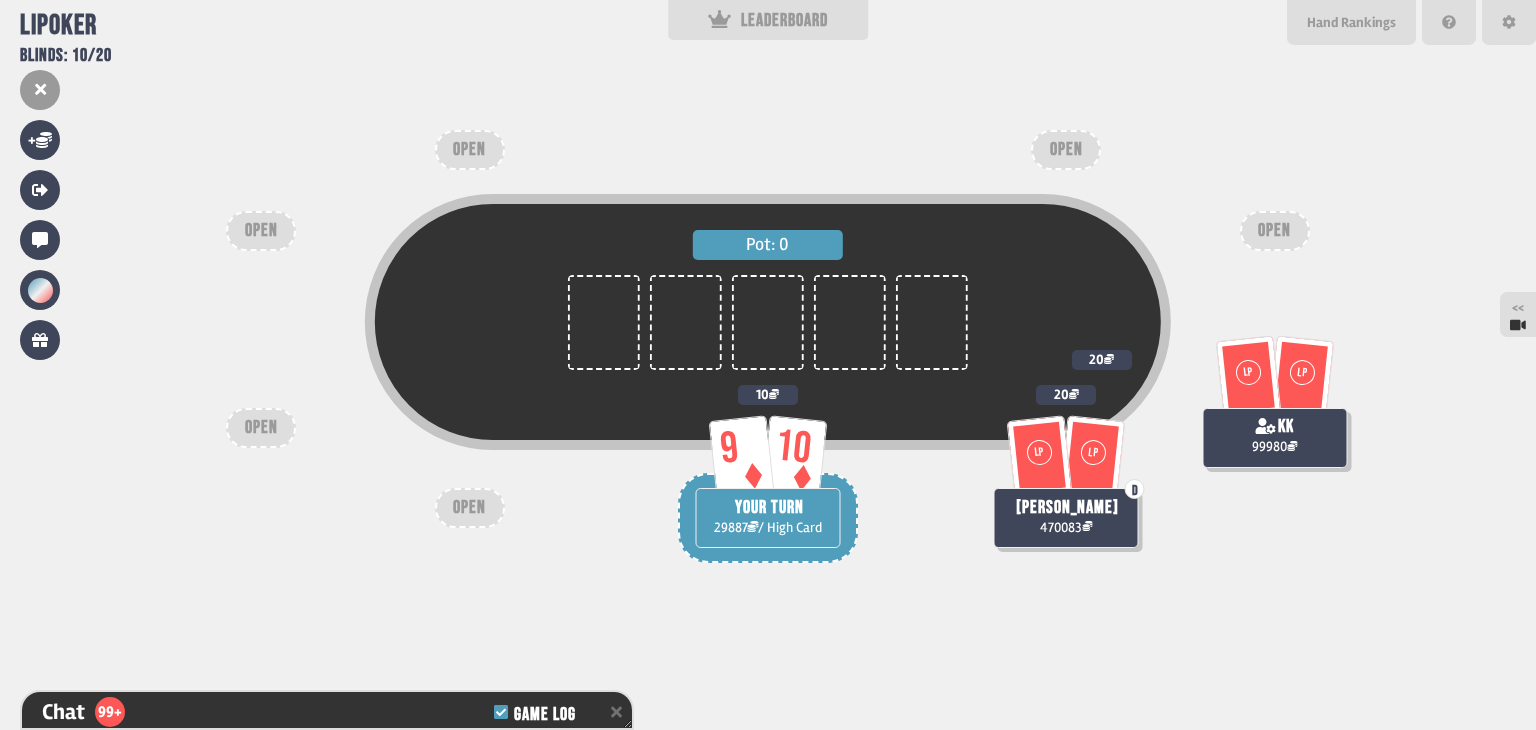 scroll, scrollTop: 7039, scrollLeft: 0, axis: vertical 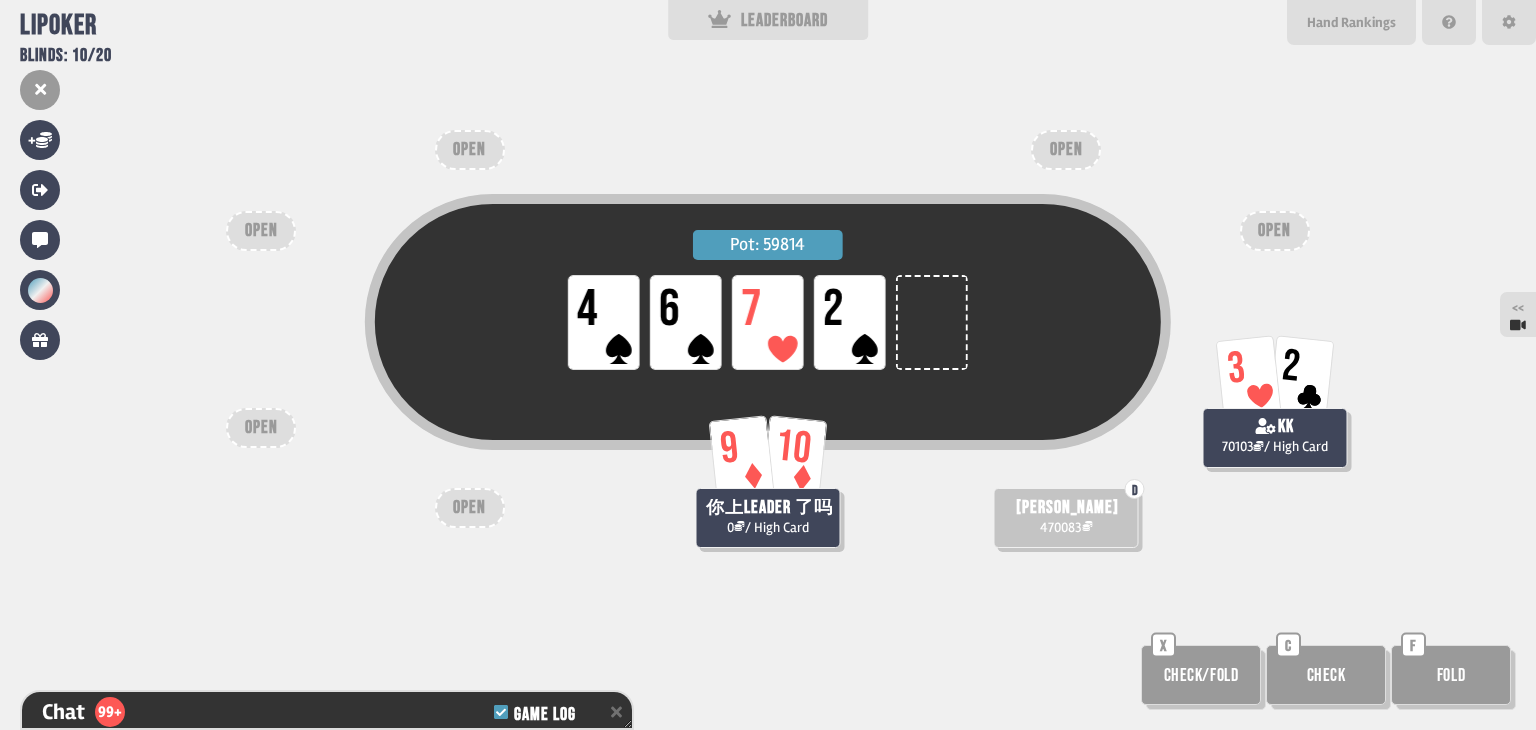 click on "Pot: 59814   LP 4 LP 6 LP 7 LP 2 9 10 你上leader 了吗 0   / High Card 3 2 kk 70103   / High Card D shahirah fatimah 470083  OPEN OPEN OPEN OPEN OPEN OPEN Check/Fold X Check C Fold F" at bounding box center [768, 365] 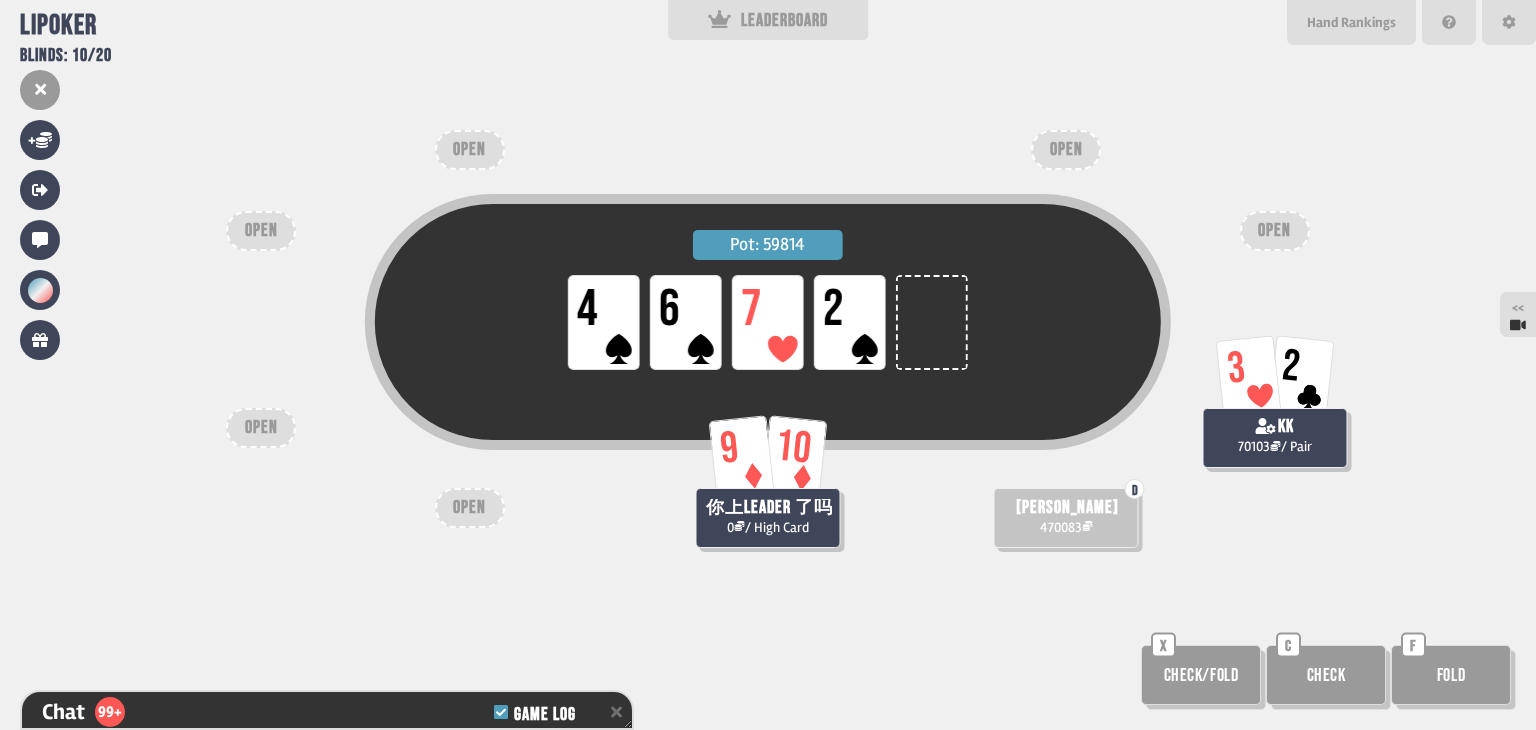 click on "Pot: 59814   LP 4 LP 6 LP 7 LP 2 9 10 你上leader 了吗 0   / High Card 3 2 kk 70103   / Pair D shahirah fatimah 470083  OPEN OPEN OPEN OPEN OPEN OPEN Check/Fold X Check C Fold F" at bounding box center [768, 365] 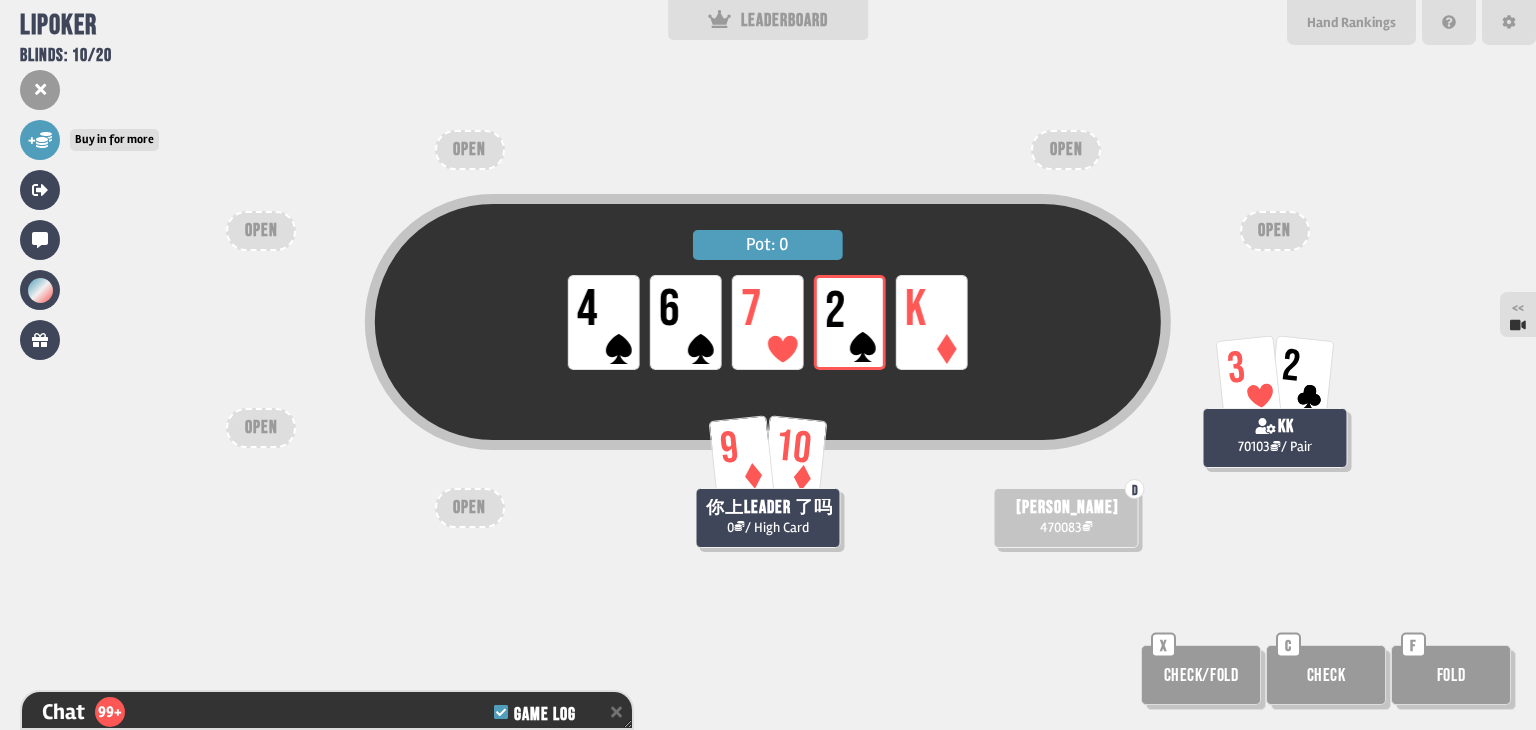 click 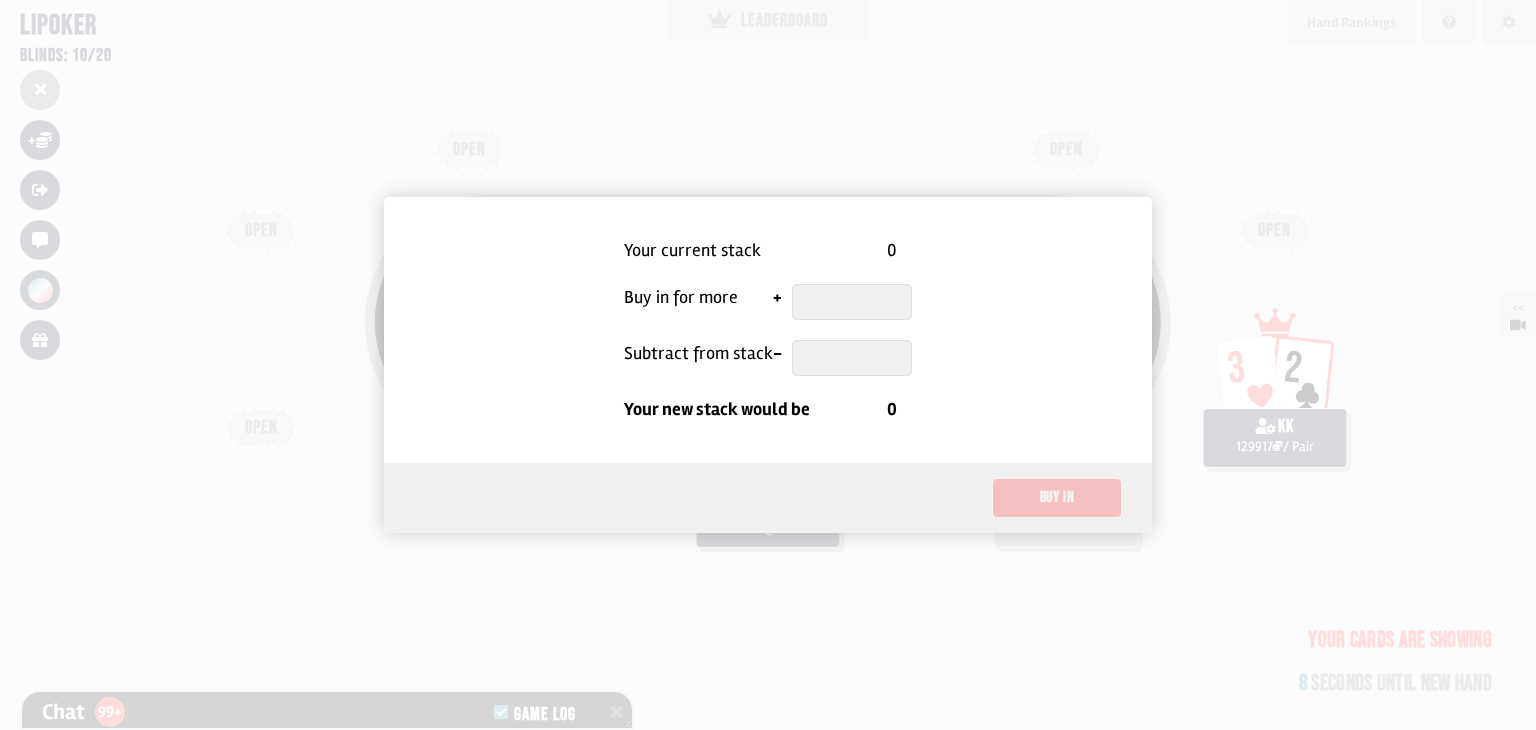 click at bounding box center (852, 302) 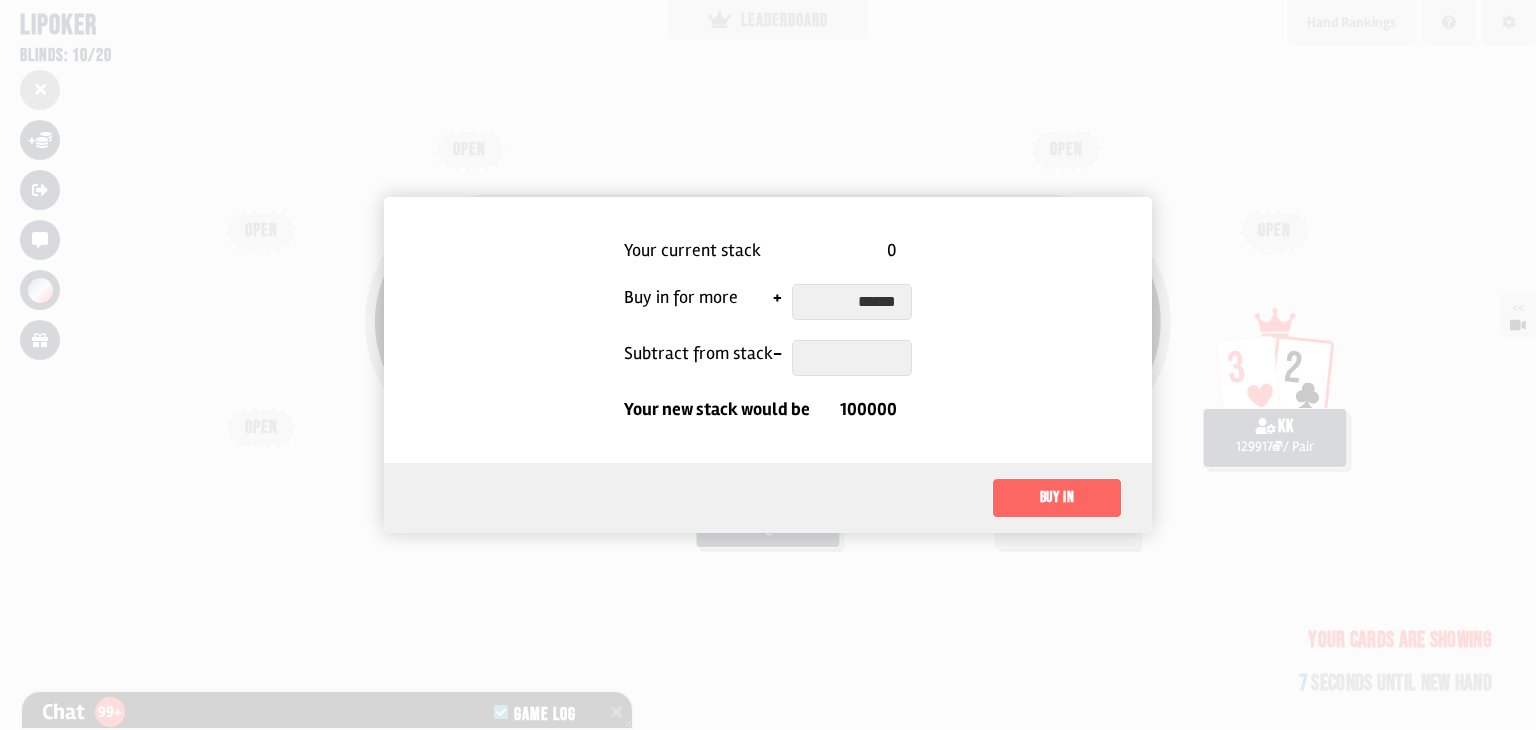 click on "Buy in" at bounding box center [1057, 498] 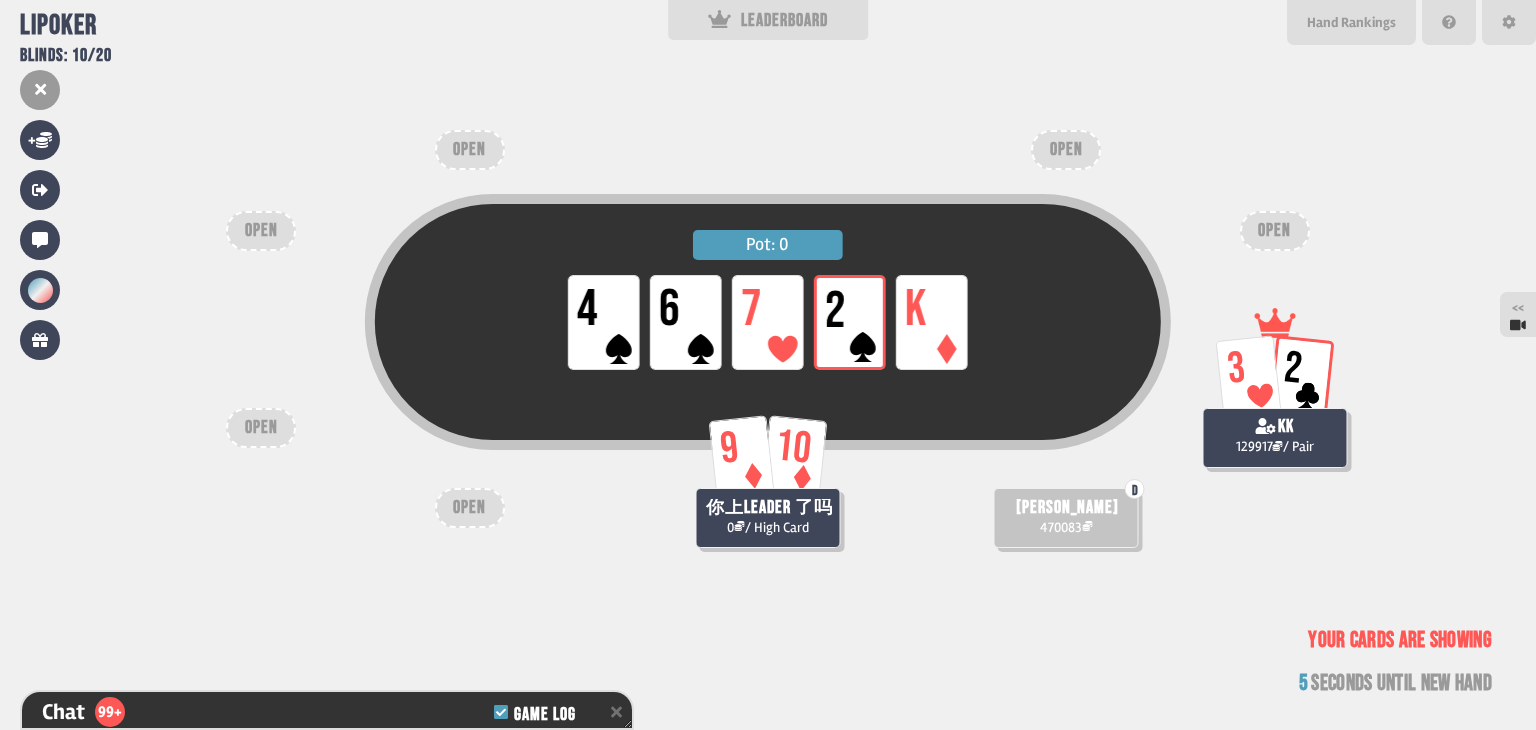 click on "LP 4 LP 6 LP 7 LP 2 LP K" at bounding box center (768, 322) 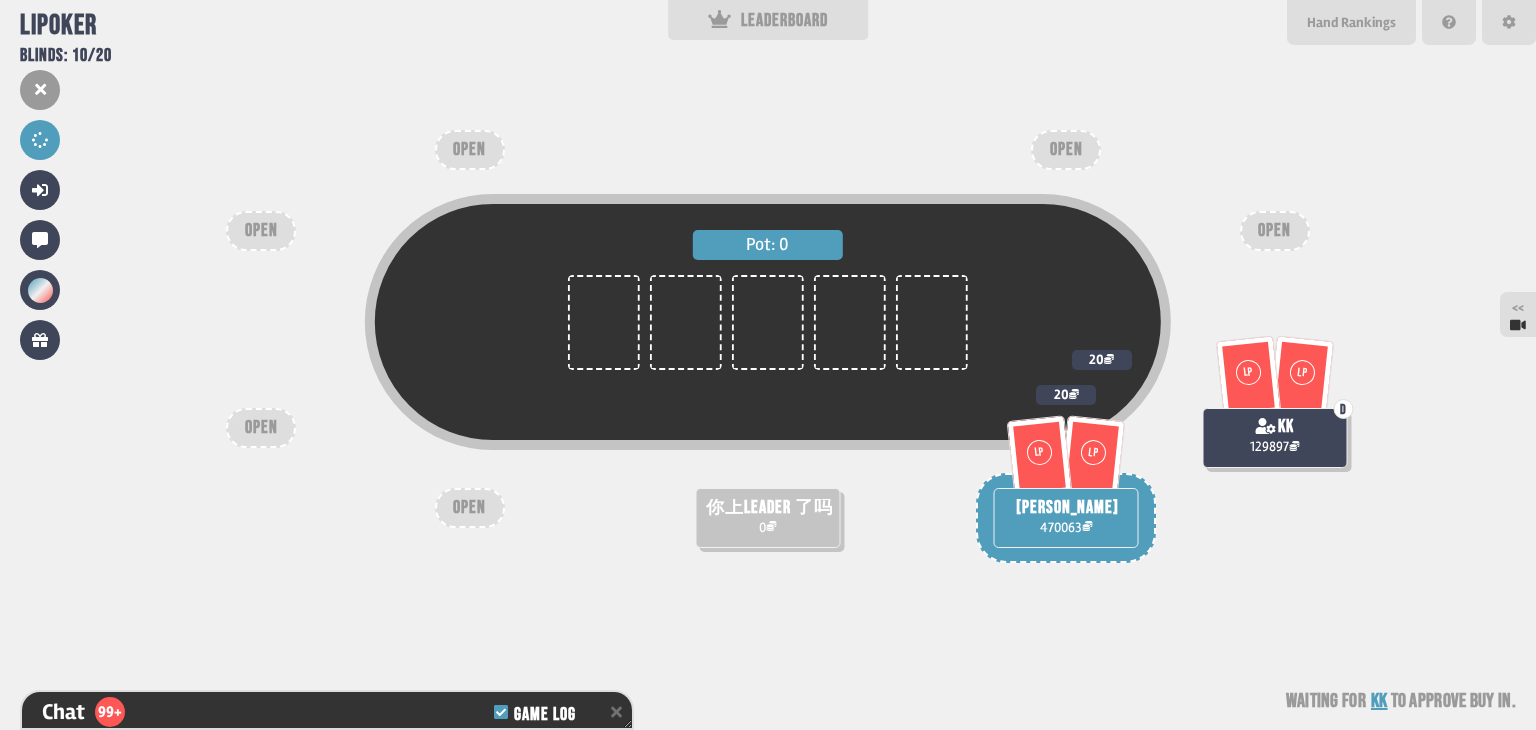 scroll, scrollTop: 100, scrollLeft: 0, axis: vertical 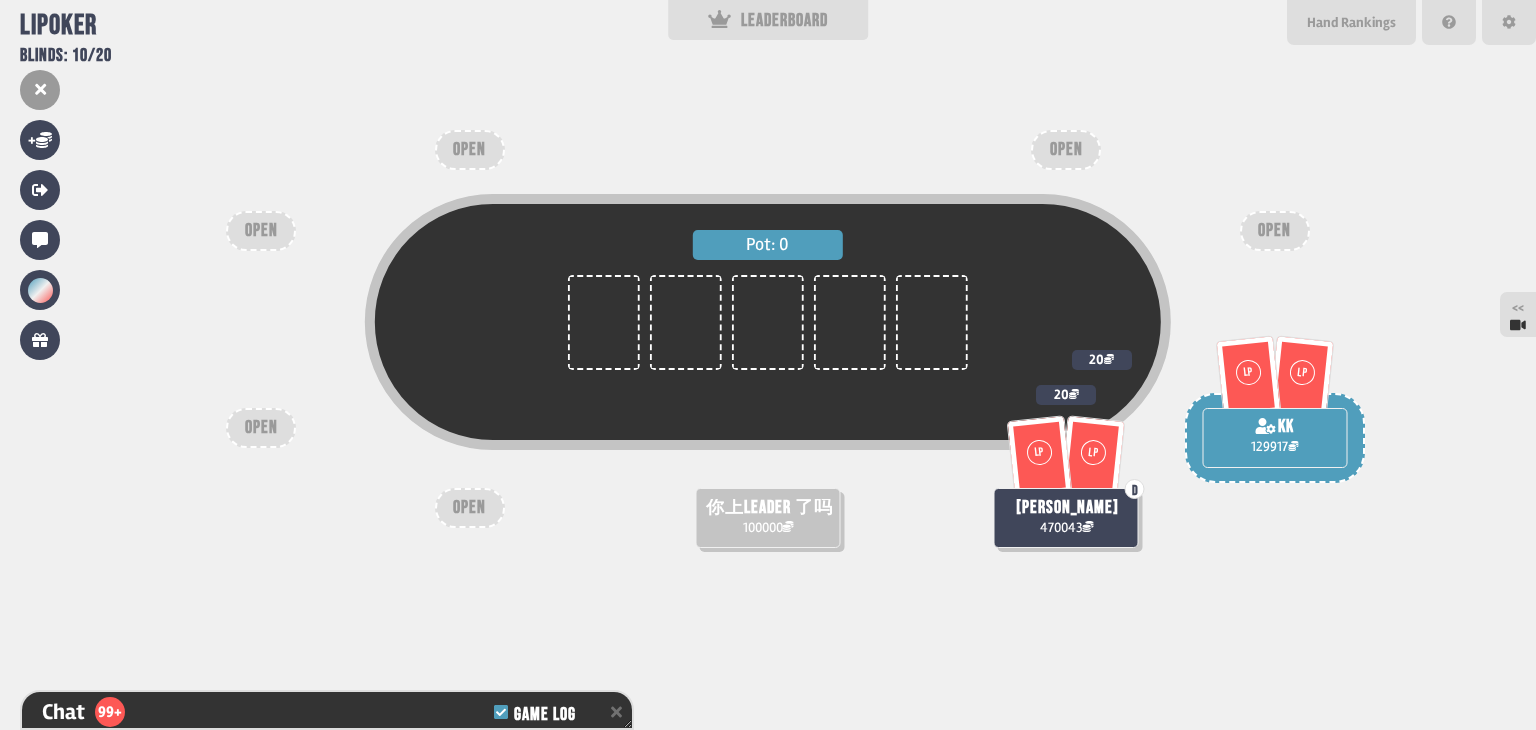 click on "100000" at bounding box center [768, 527] 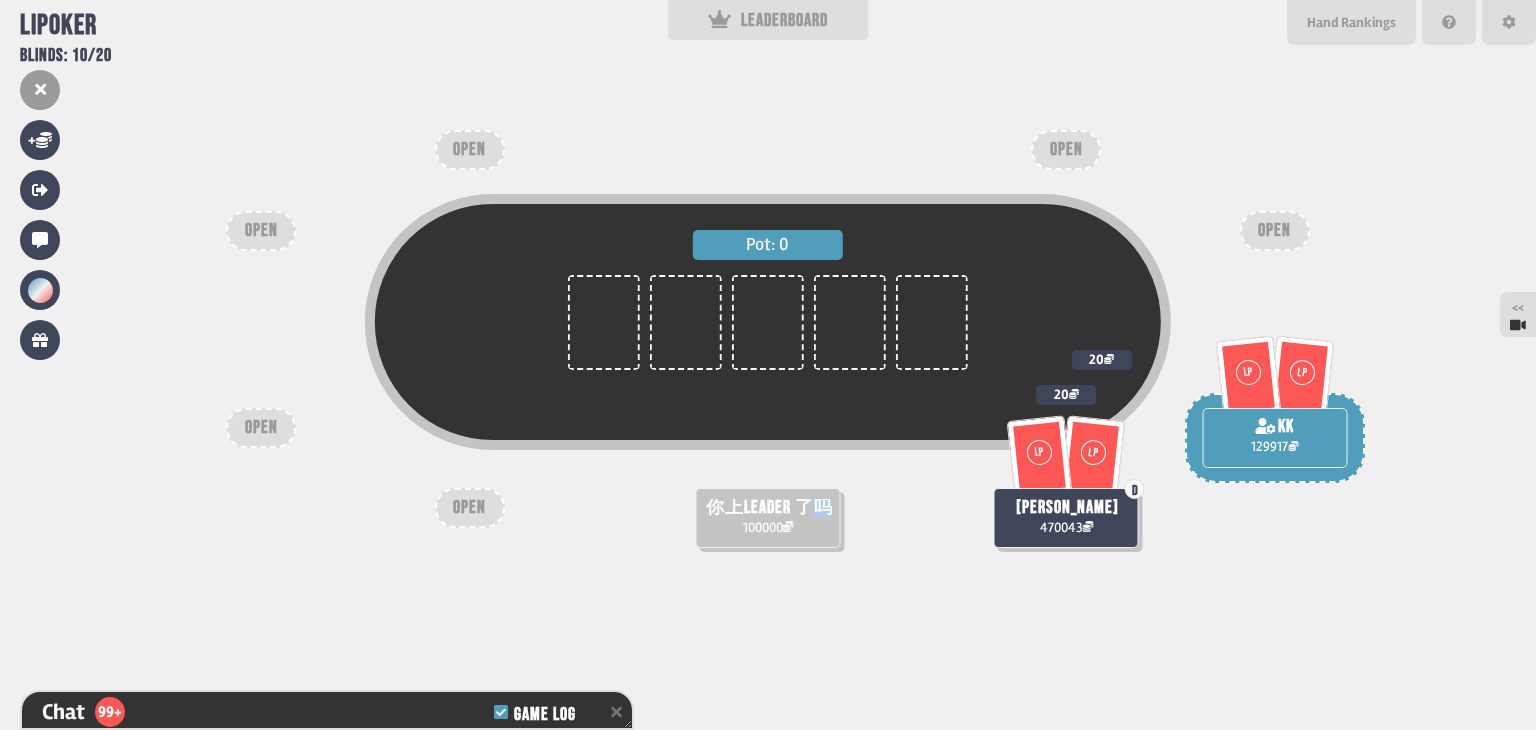 drag, startPoint x: 822, startPoint y: 502, endPoint x: 834, endPoint y: 508, distance: 13.416408 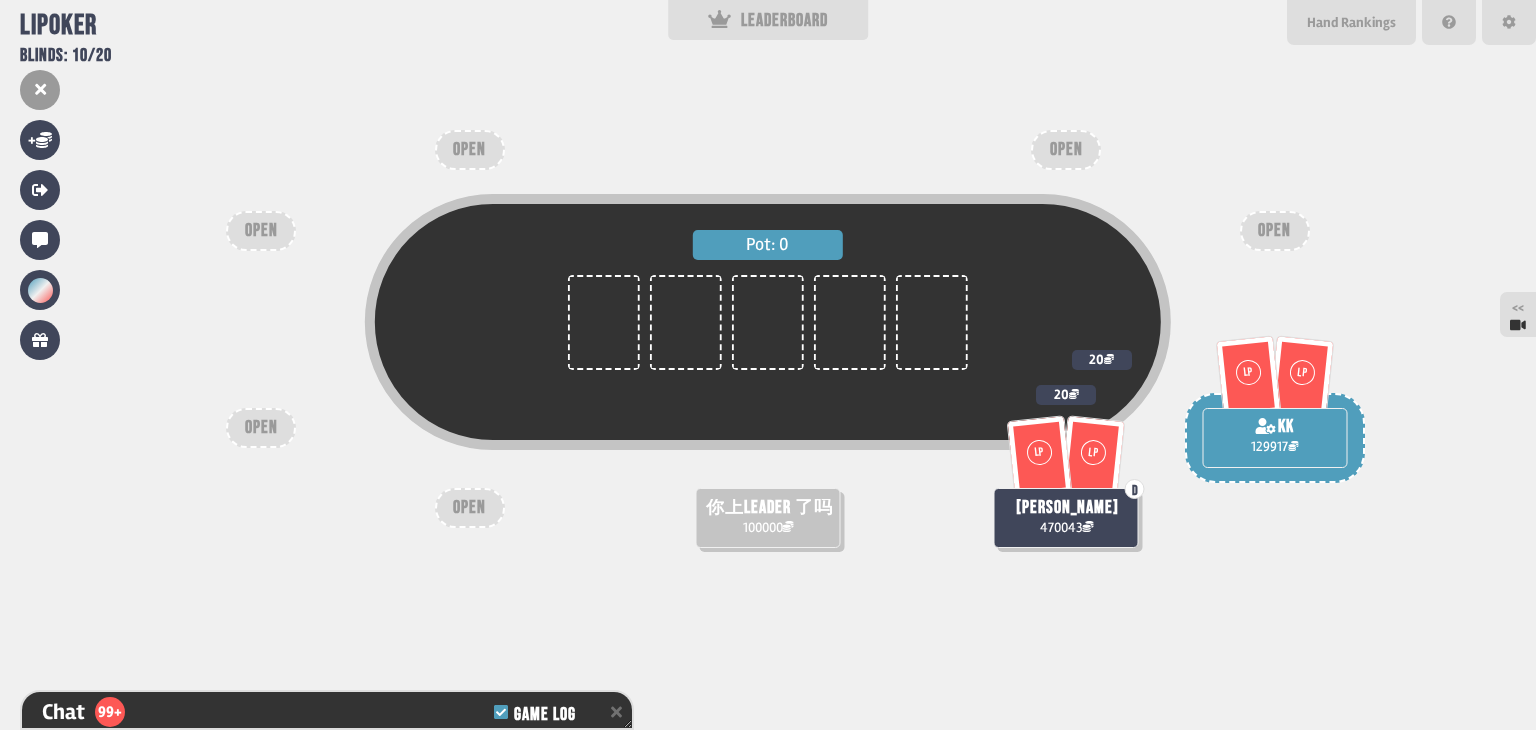 click on "Pot: 0" at bounding box center [768, 358] 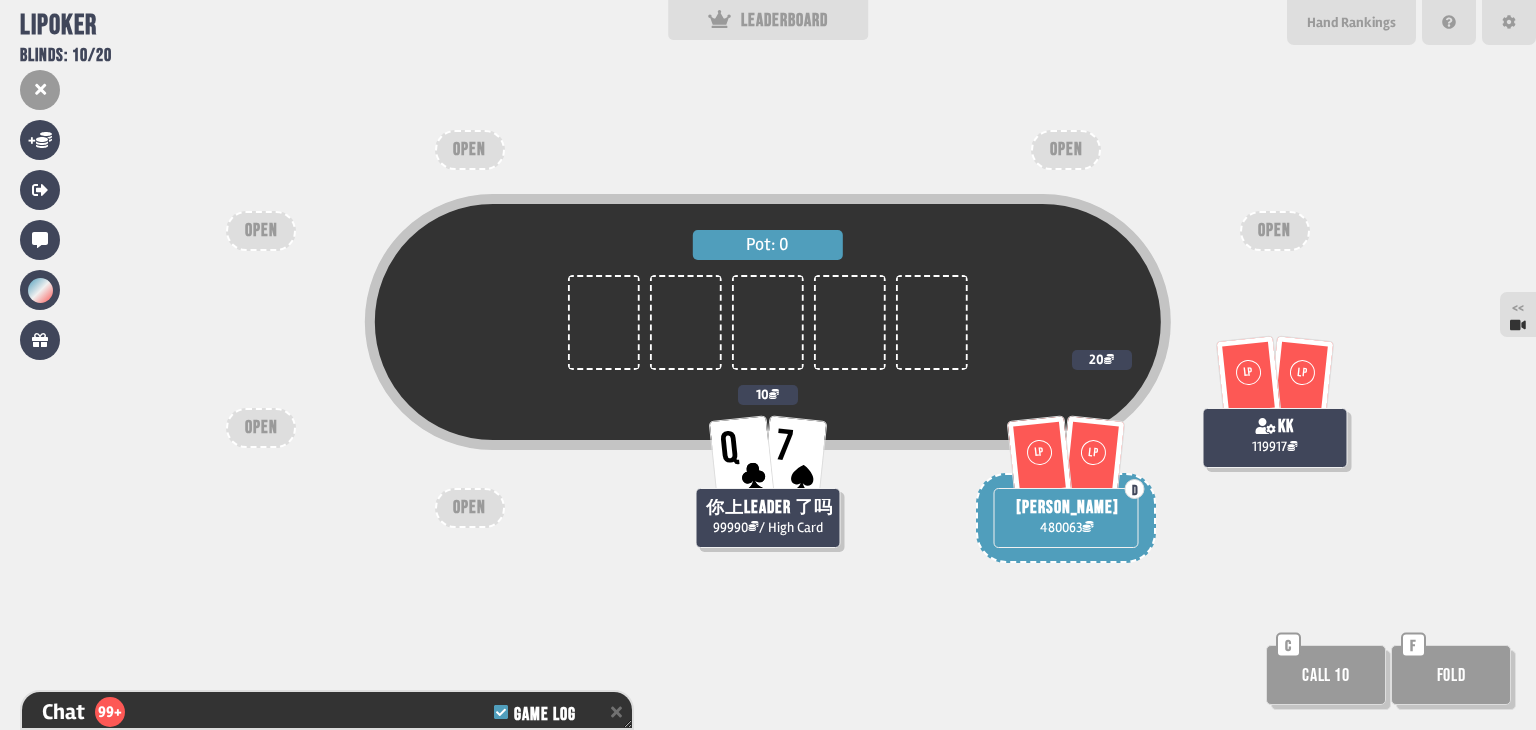 scroll, scrollTop: 98, scrollLeft: 0, axis: vertical 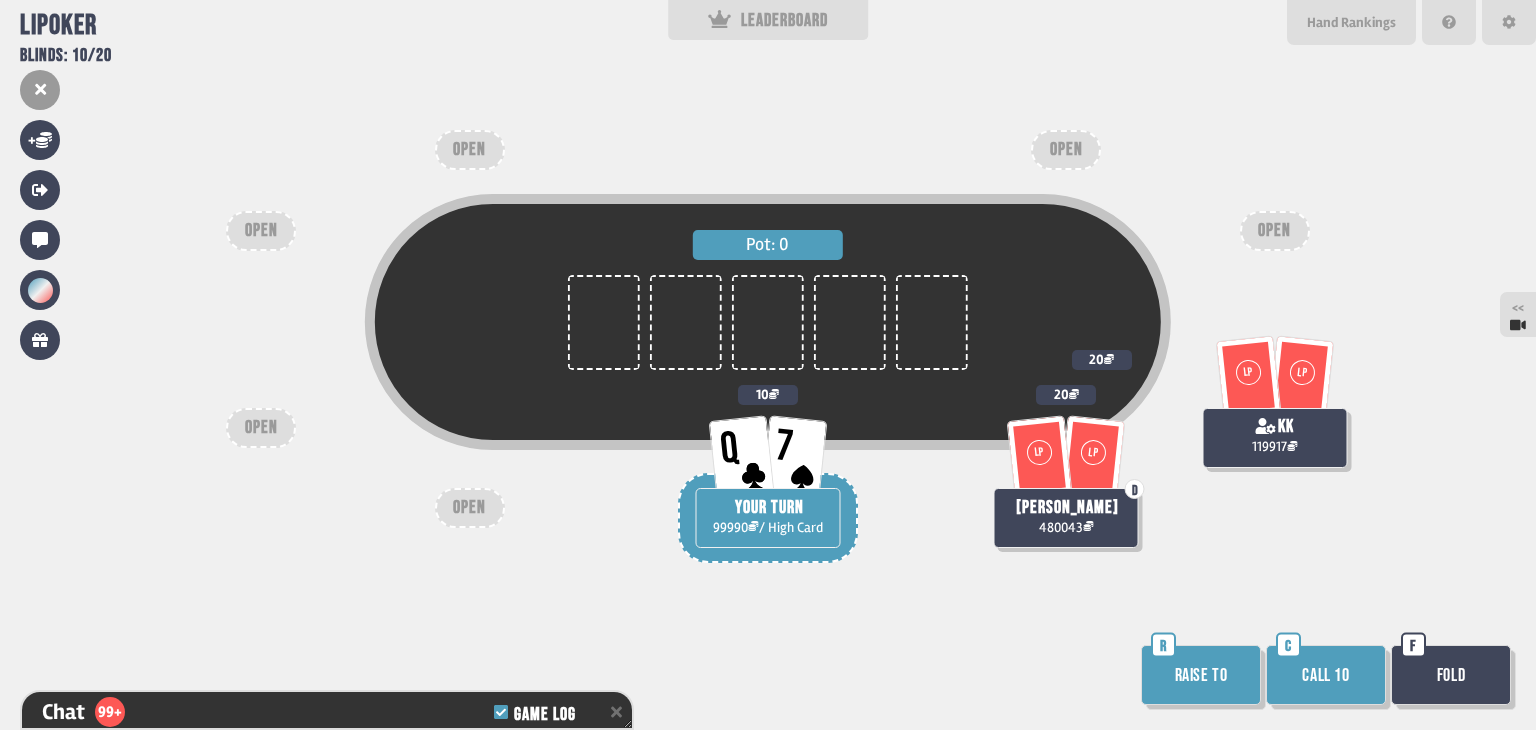 click on "Raise to" at bounding box center [1201, 675] 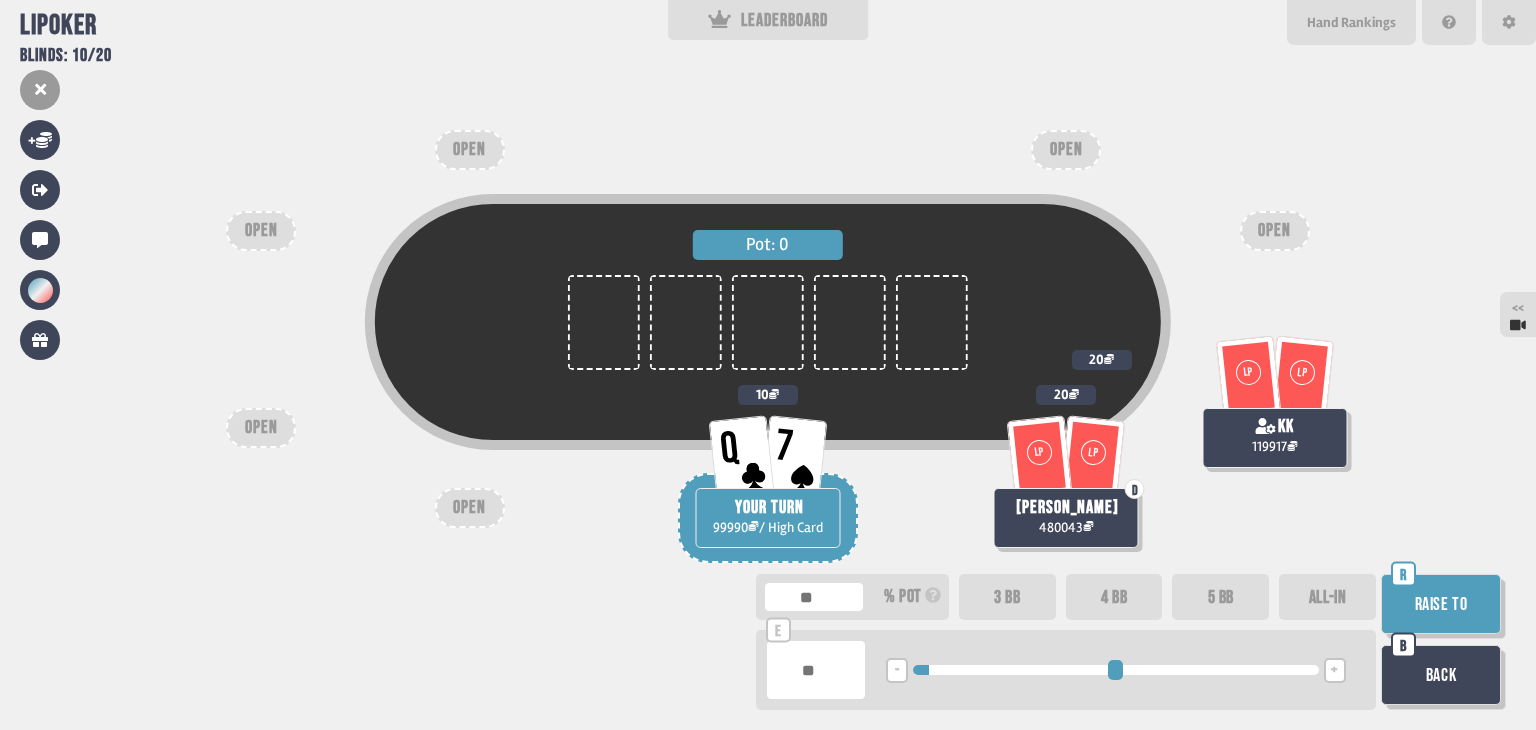drag, startPoint x: 925, startPoint y: 665, endPoint x: 936, endPoint y: 665, distance: 11 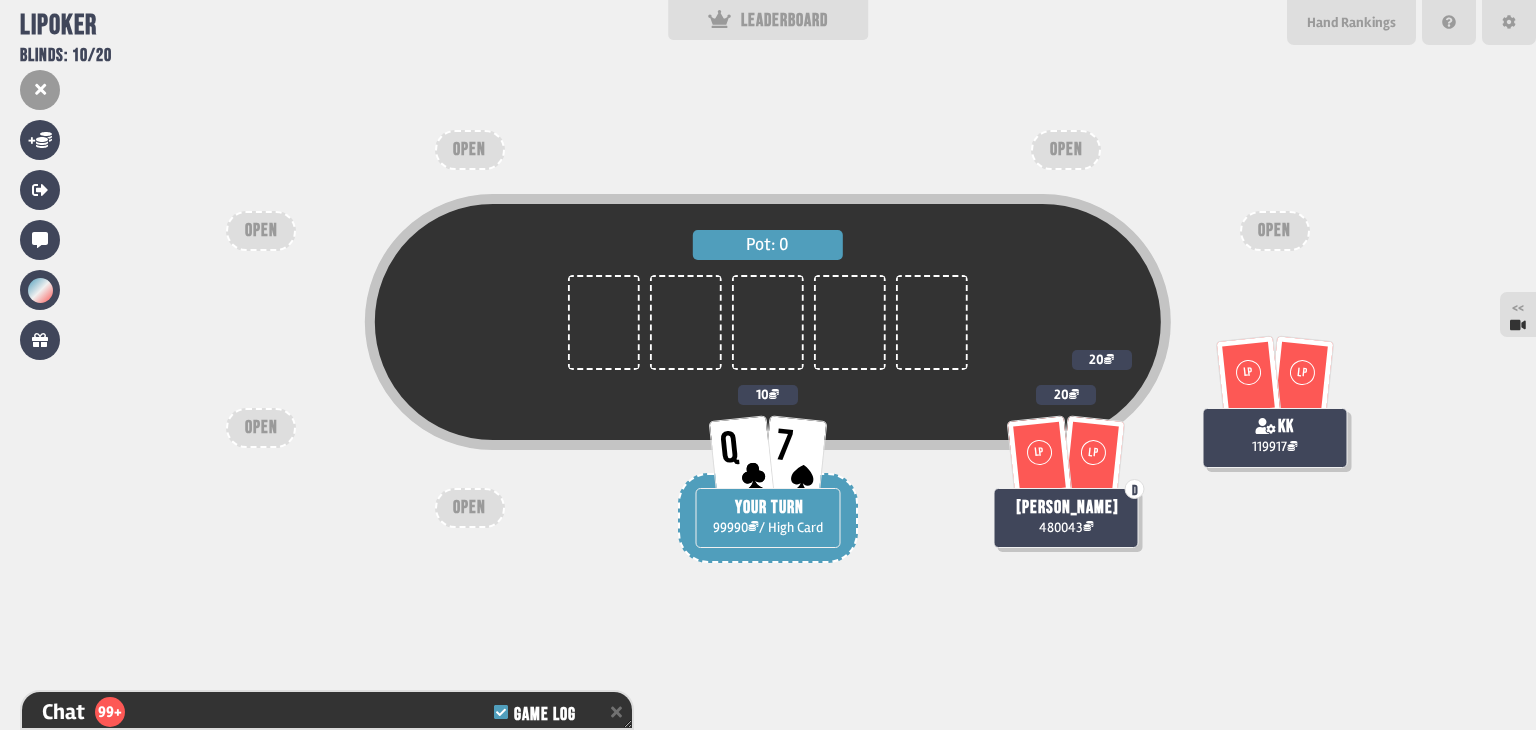 scroll, scrollTop: 8170, scrollLeft: 0, axis: vertical 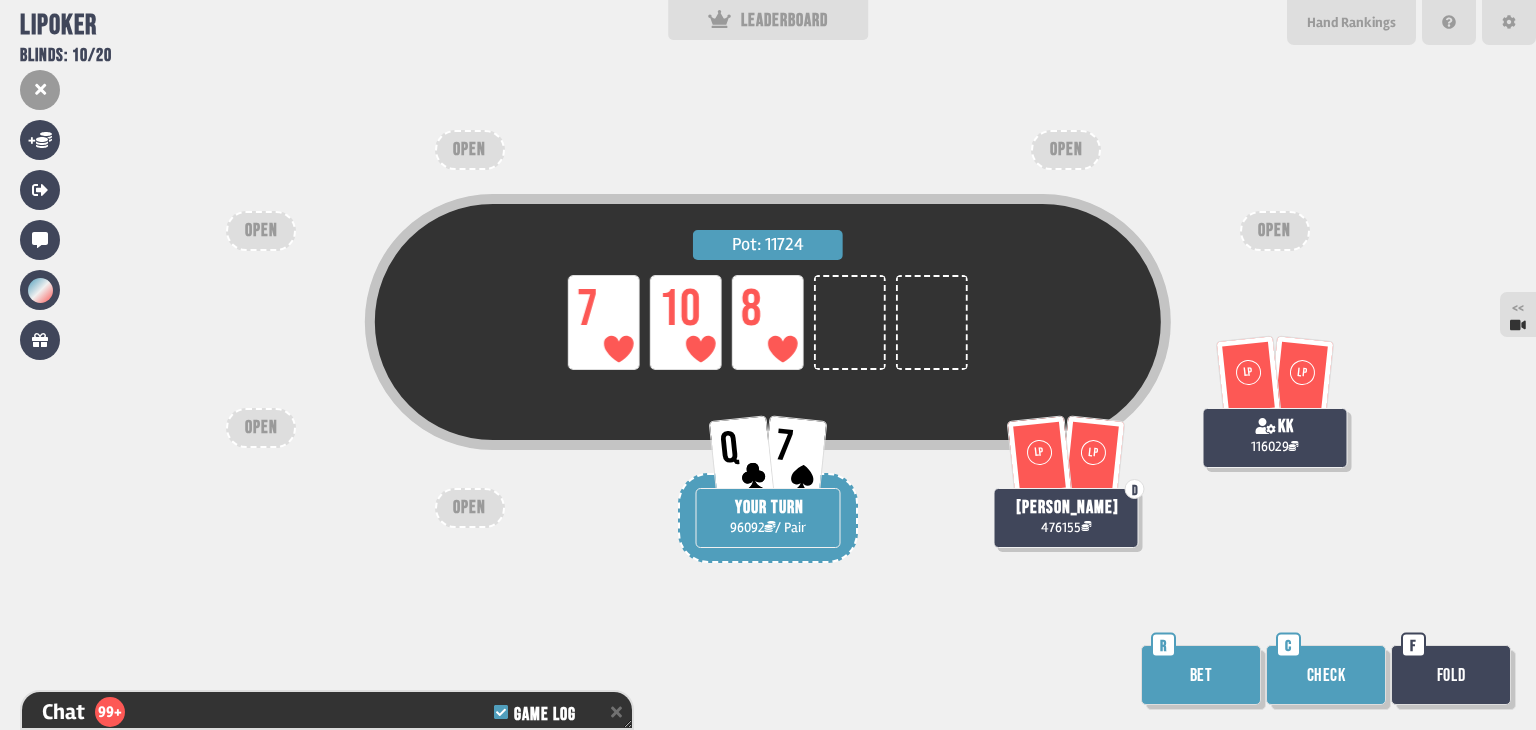click on "Check" at bounding box center (1326, 675) 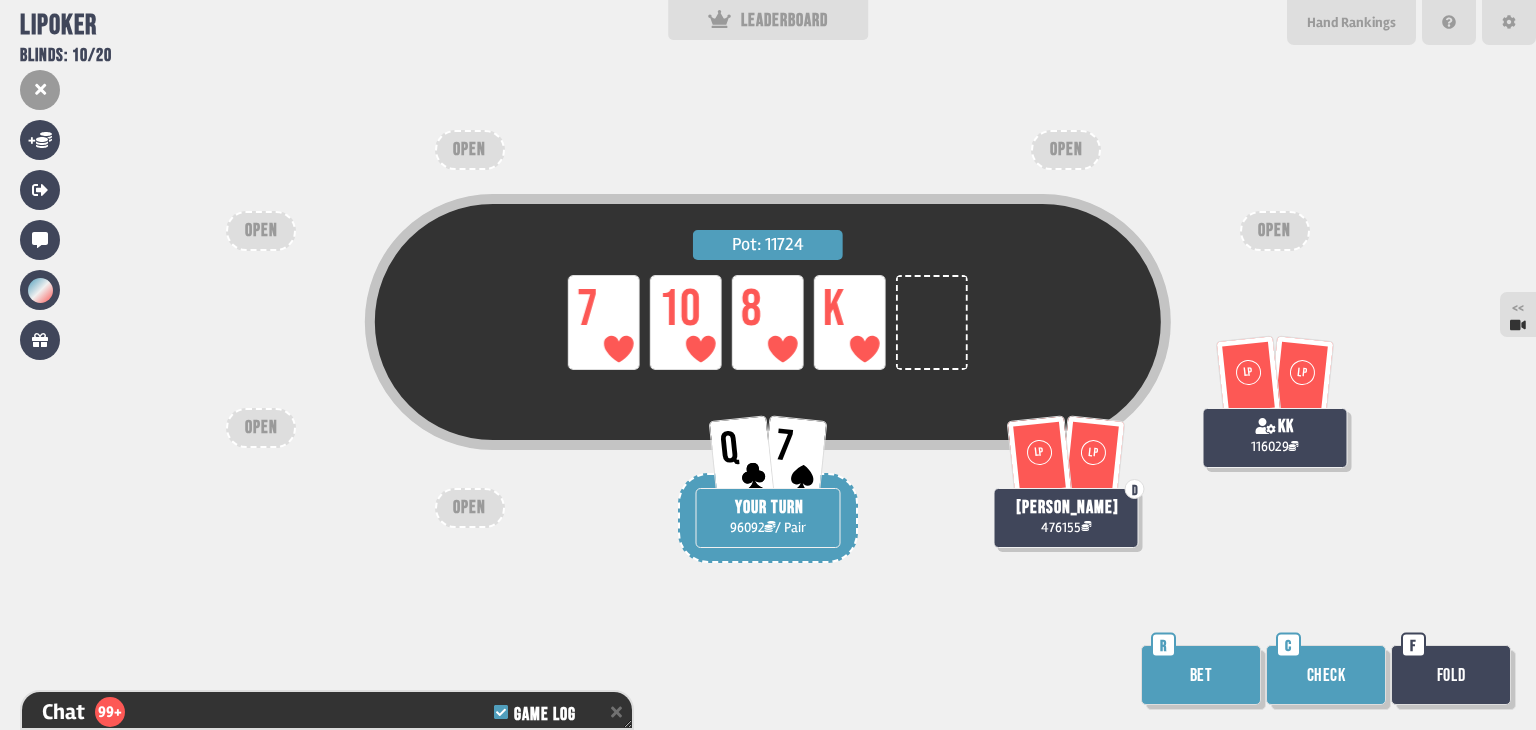 click on "Check" at bounding box center (1326, 675) 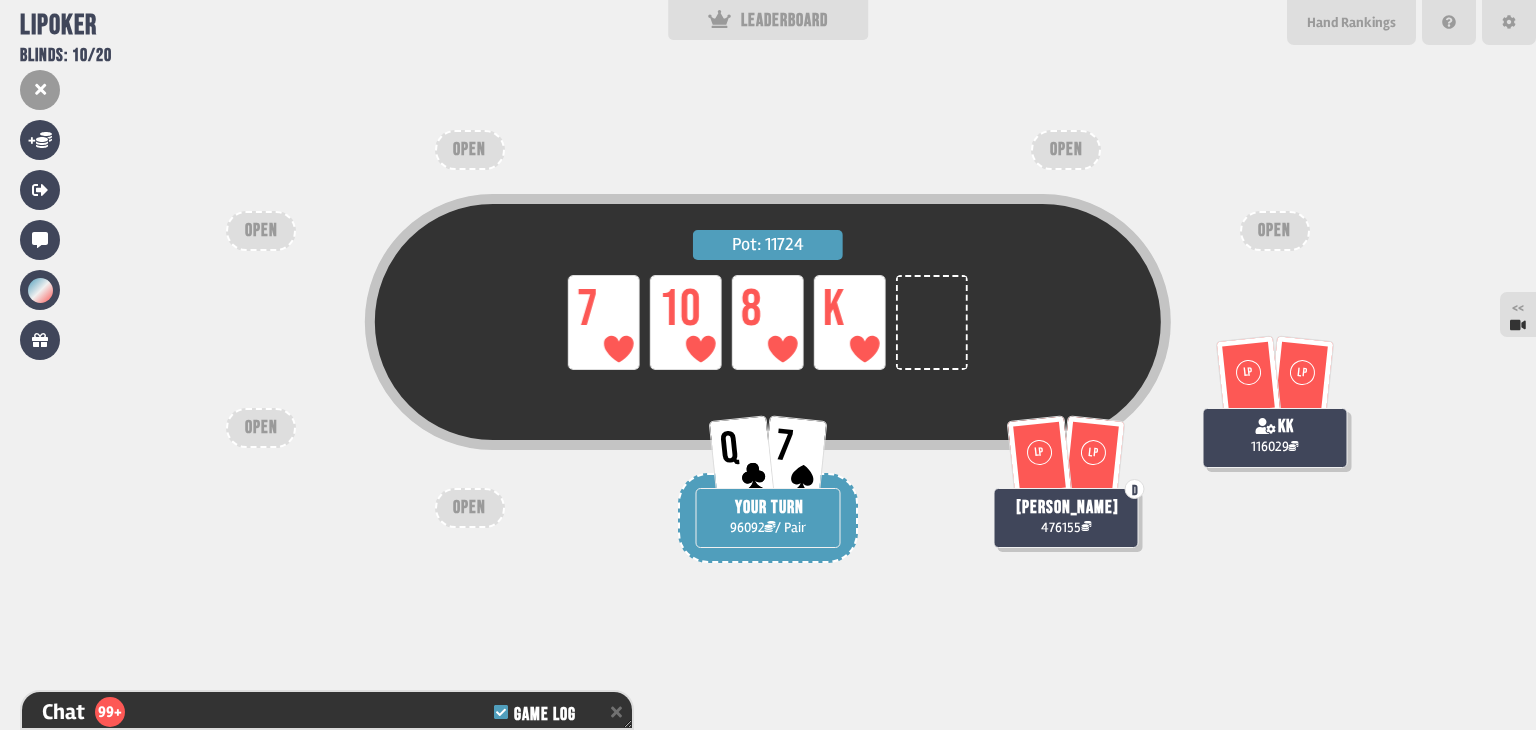 click on "Pot: 11724   LP 7 LP 10 LP 8 LP K Q 7 YOUR TURN 96092   / Pair LP LP kk 116029  LP LP D shahirah fatimah 476155  OPEN OPEN OPEN OPEN OPEN OPEN" at bounding box center [768, 365] 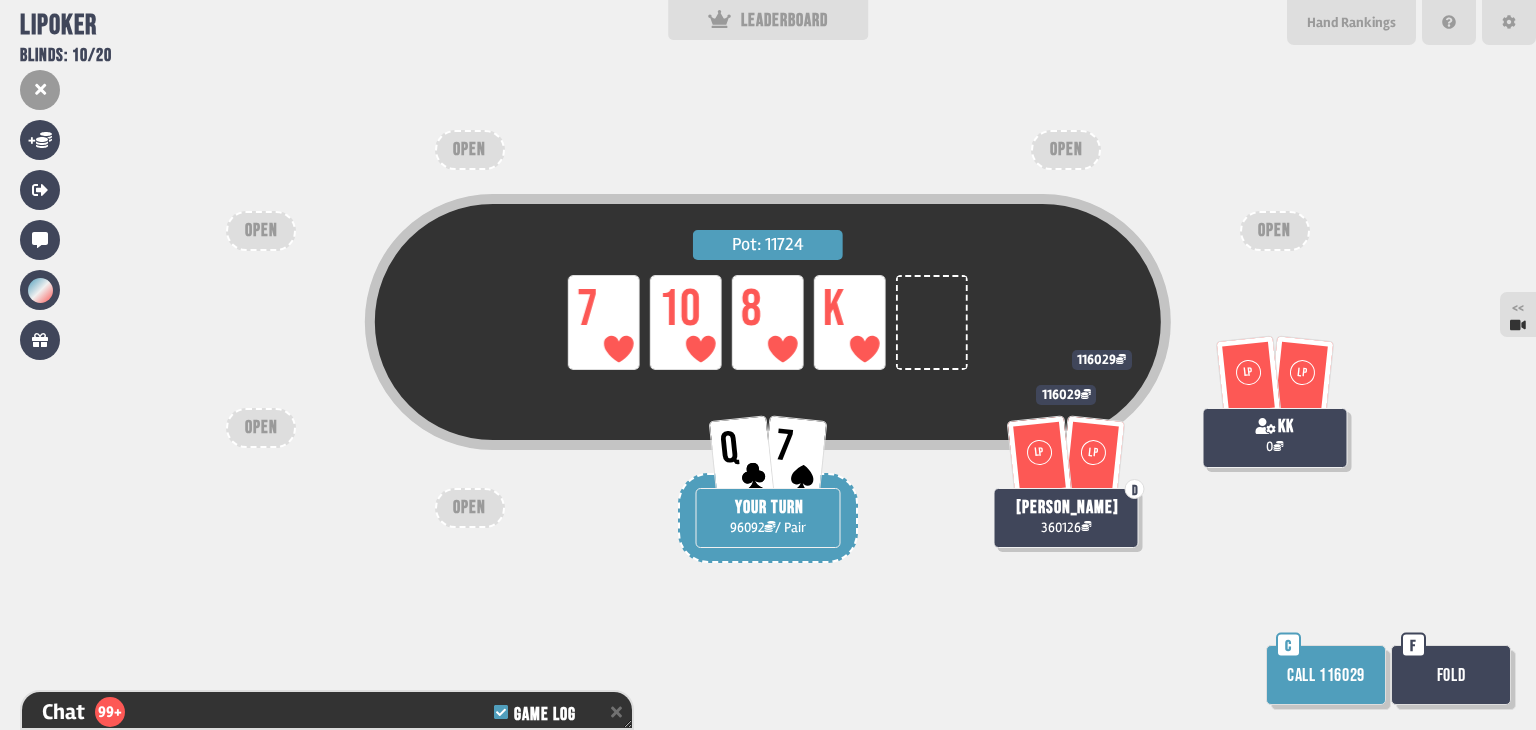 click on "Fold" at bounding box center [1451, 675] 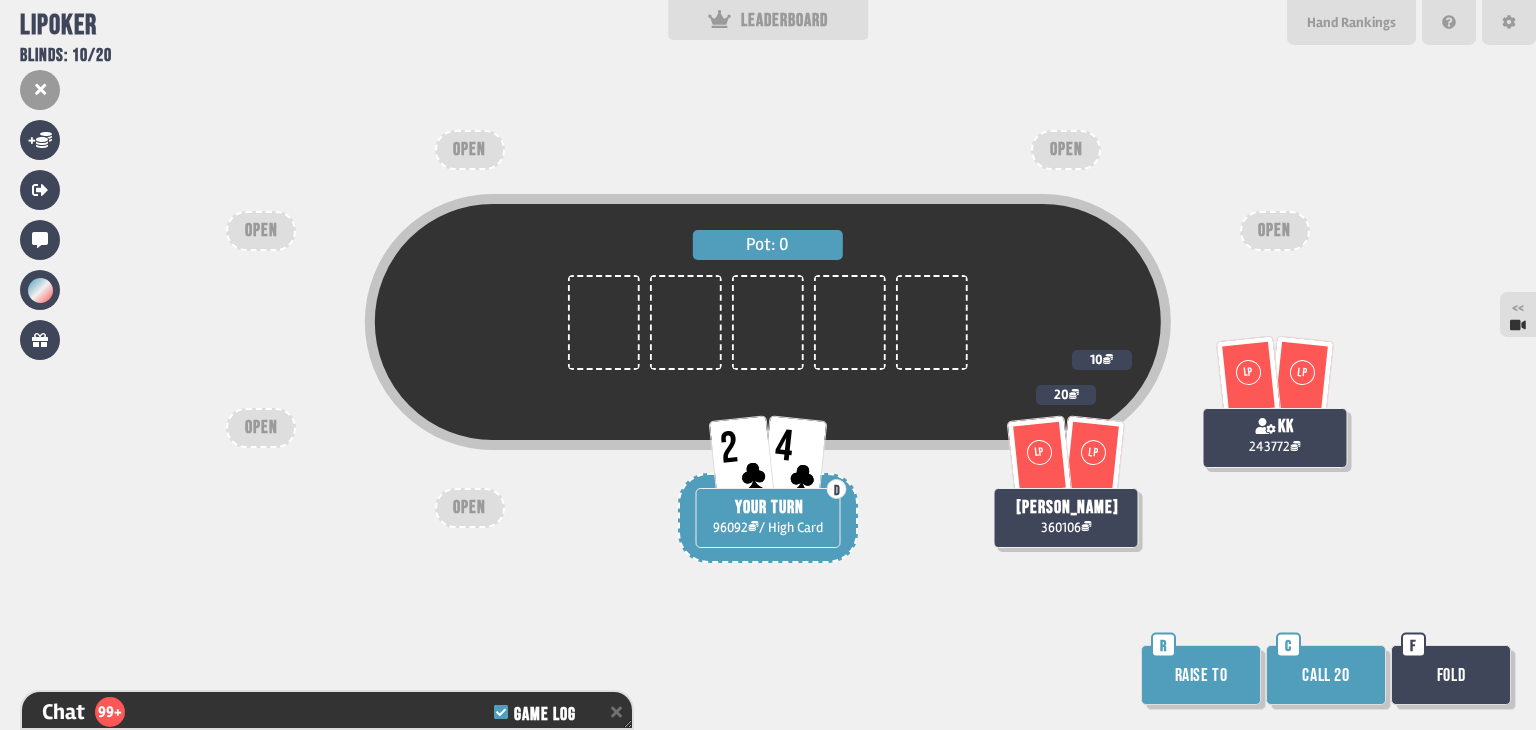 scroll, scrollTop: 98, scrollLeft: 0, axis: vertical 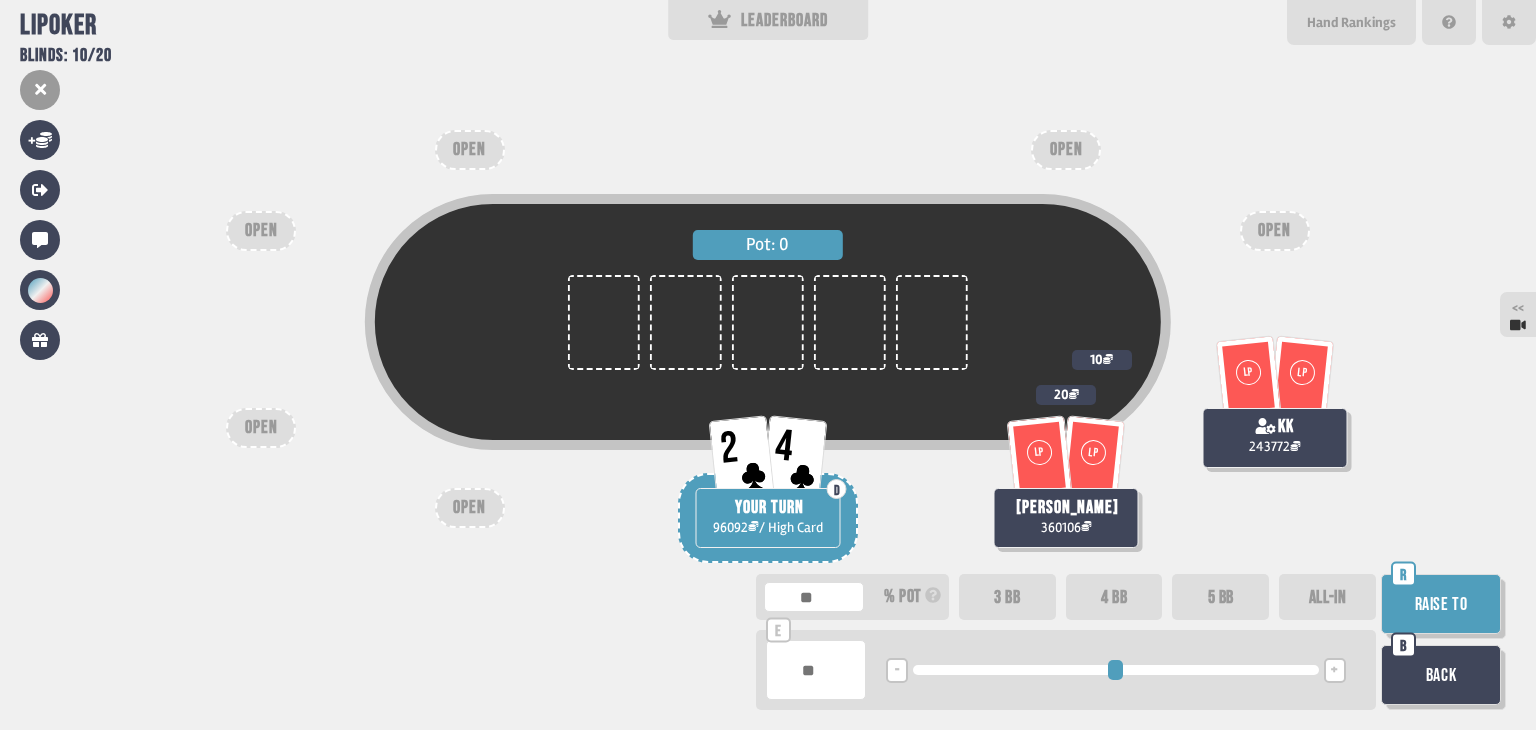 drag, startPoint x: 1330, startPoint y: 592, endPoint x: 1445, endPoint y: 597, distance: 115.10864 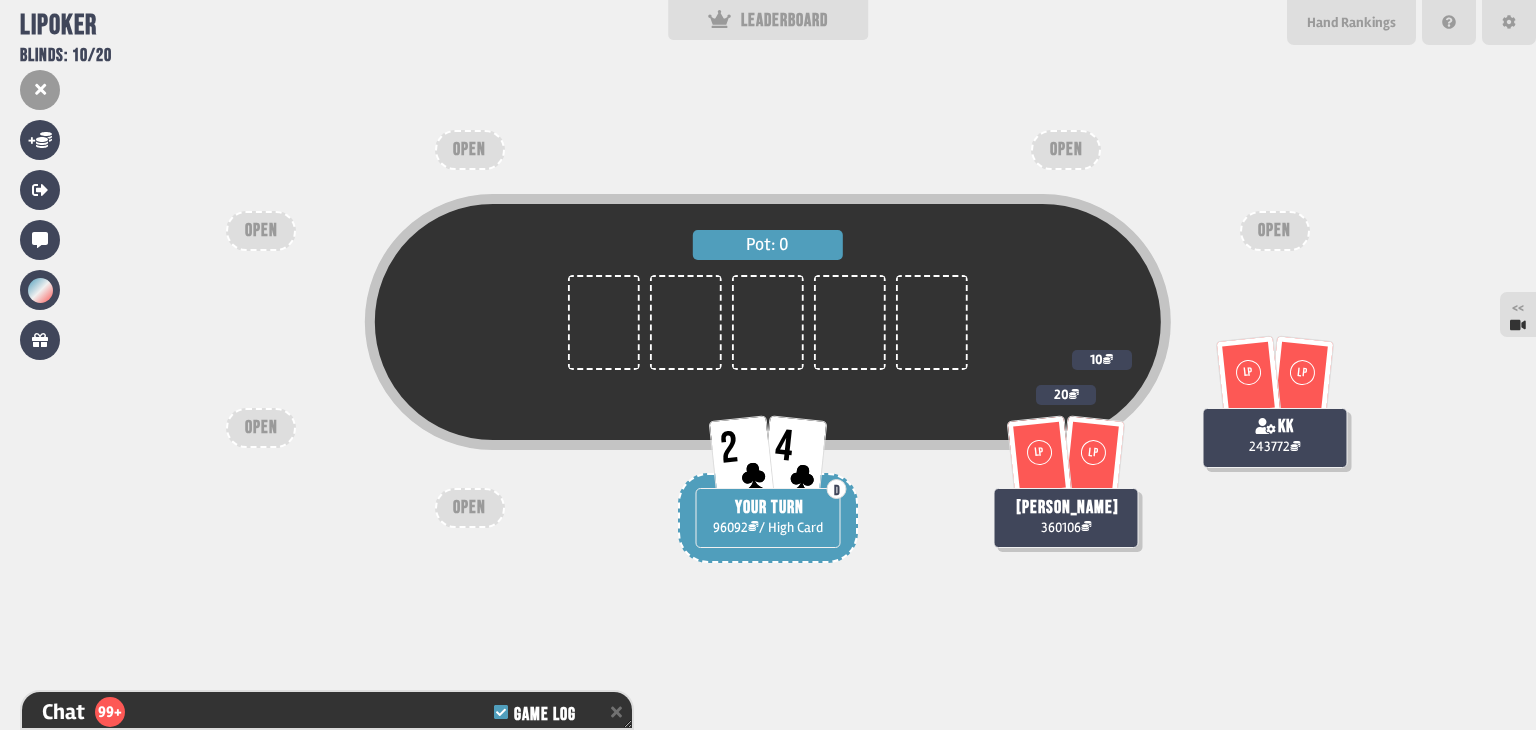scroll, scrollTop: 8750, scrollLeft: 0, axis: vertical 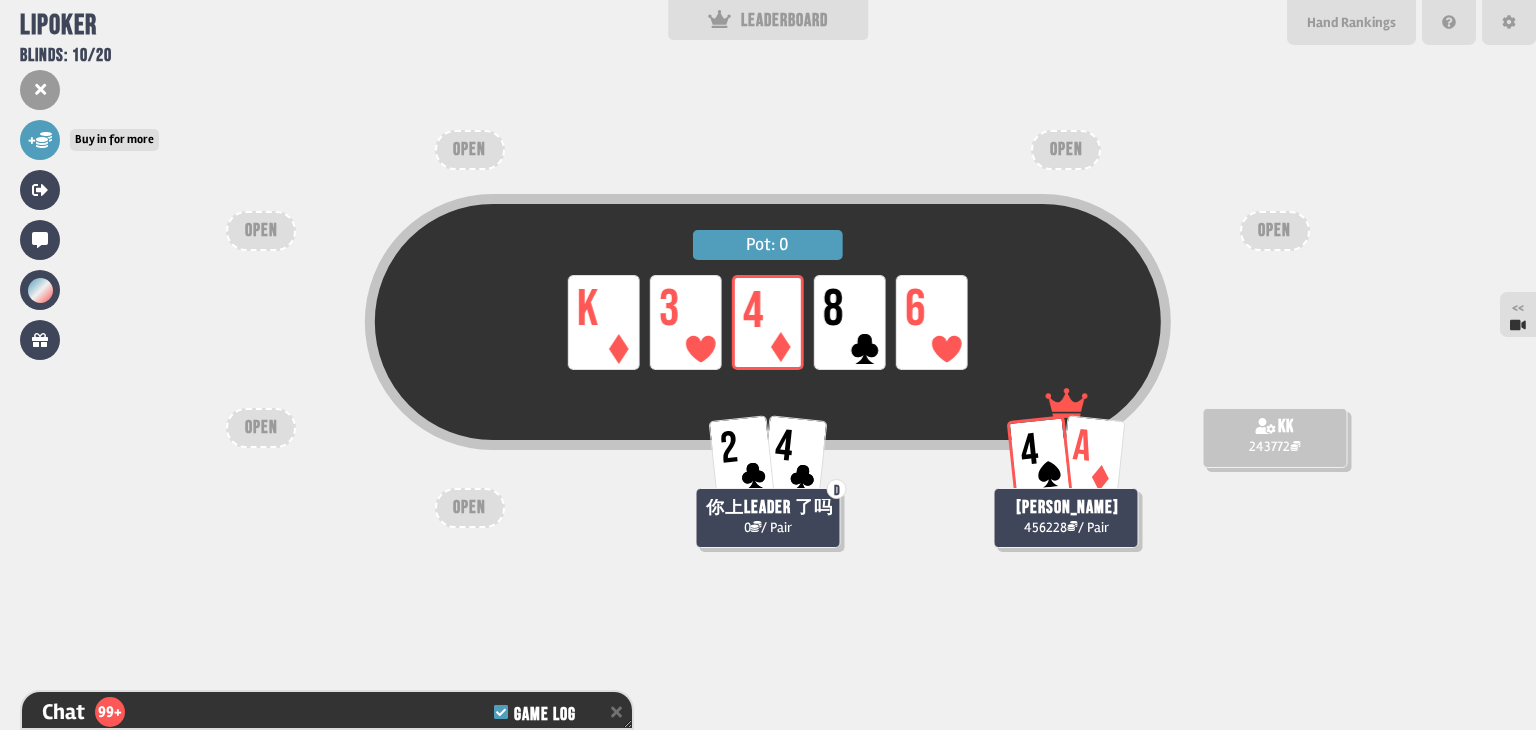 click 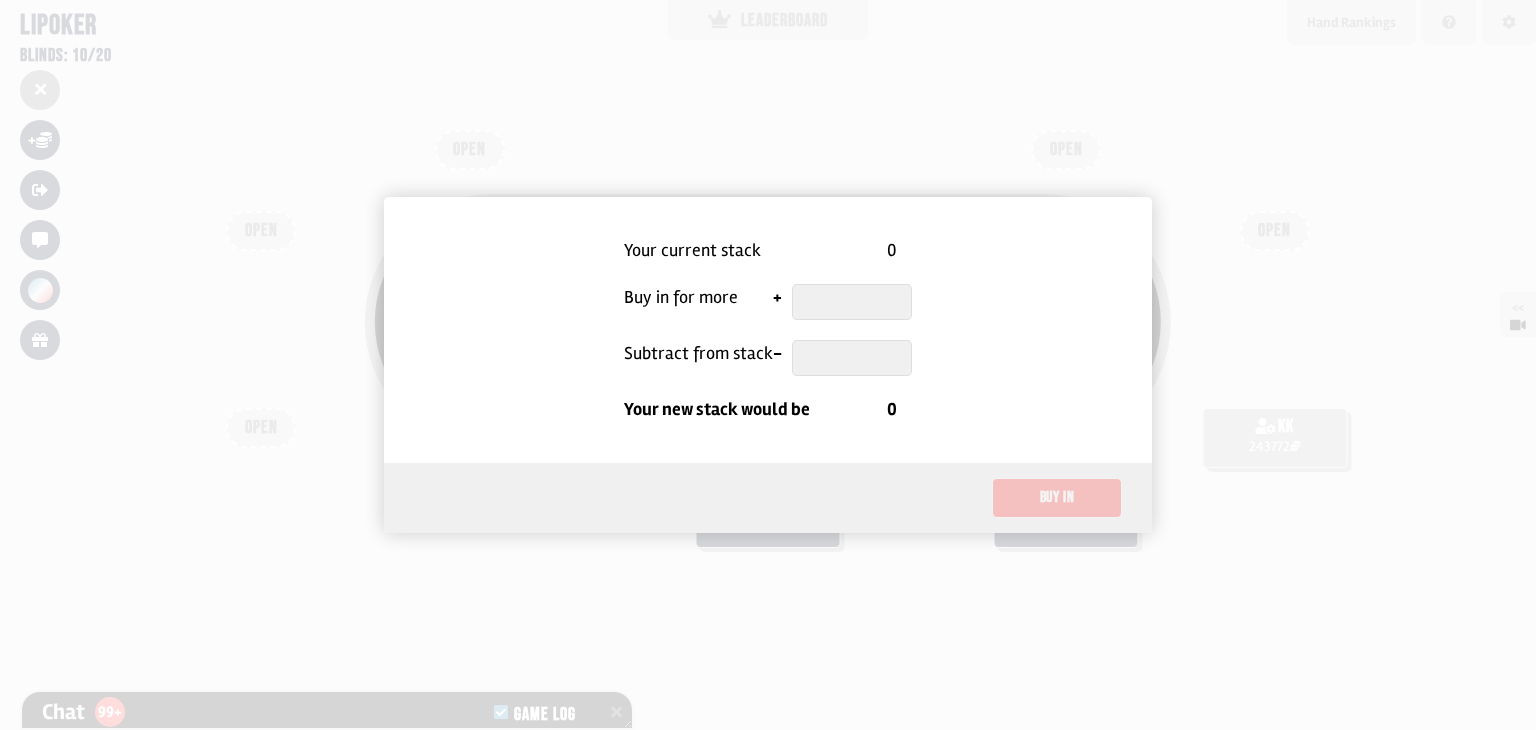 click at bounding box center (852, 302) 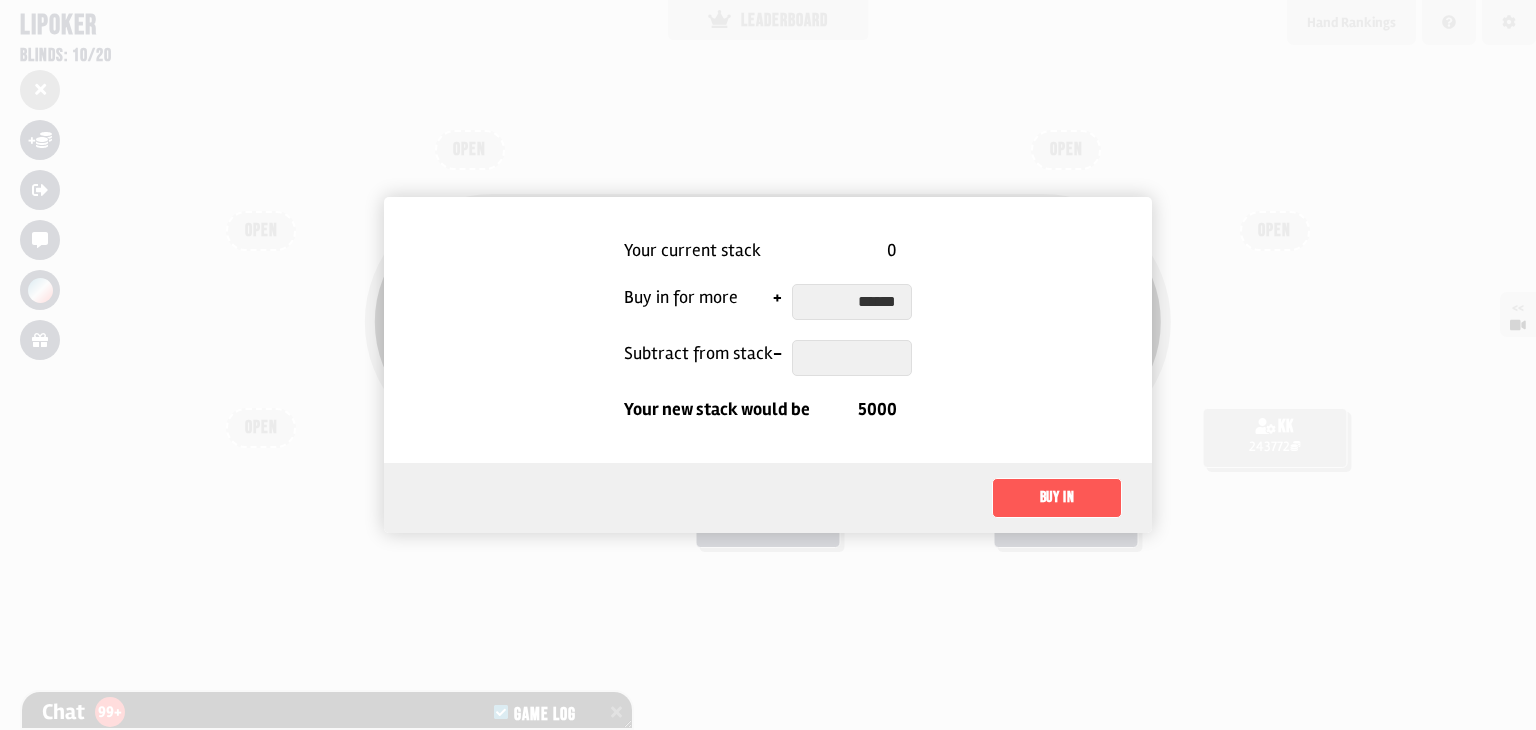 scroll, scrollTop: 100, scrollLeft: 0, axis: vertical 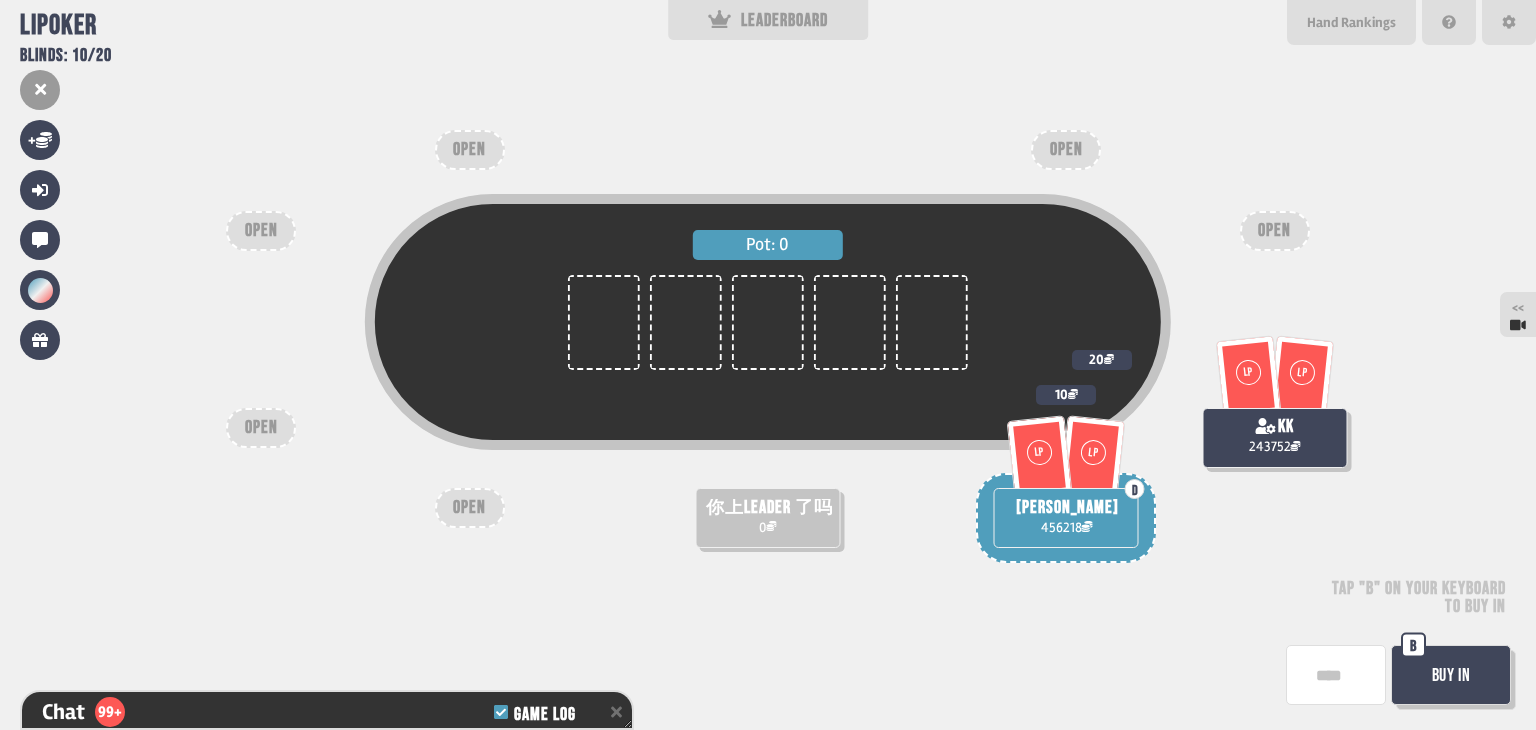 click on "Pot: 0   你上leader 了吗 0  LP LP kk 243752  20  LP LP D [PERSON_NAME] 456218  10  OPEN OPEN OPEN OPEN OPEN OPEN Tap "B" on your keyboard to buy in Buy In B" at bounding box center [768, 365] 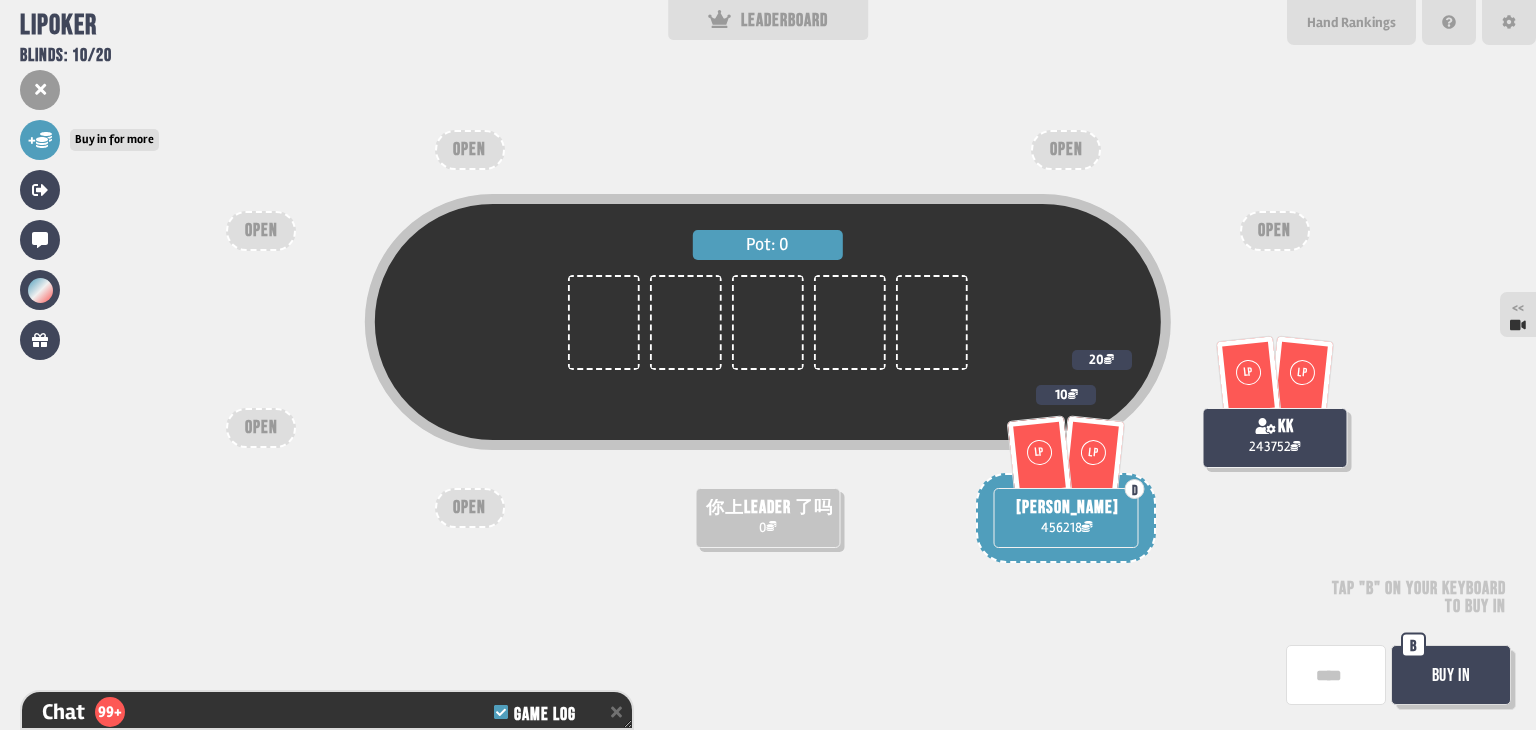 click on "+" at bounding box center (40, 140) 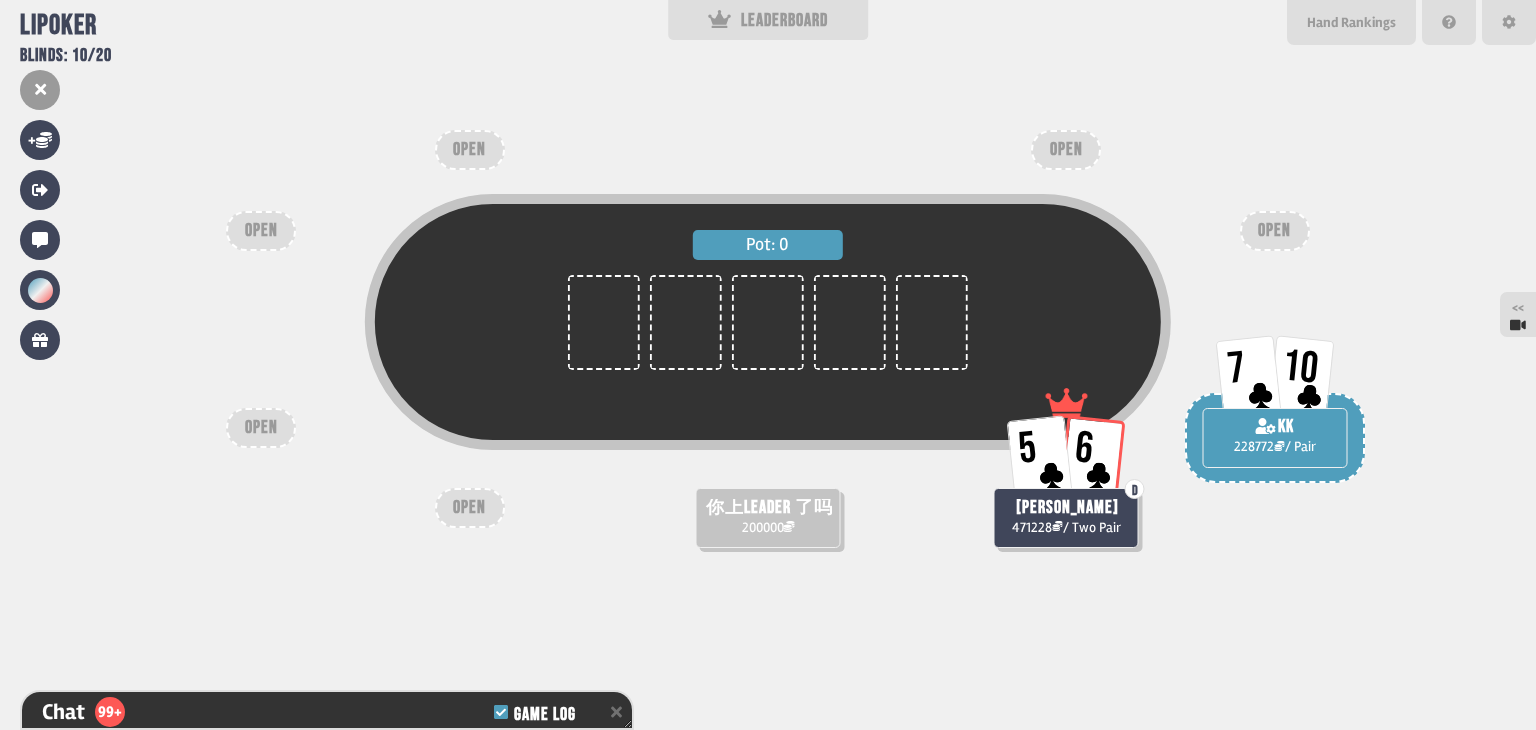 scroll, scrollTop: 98, scrollLeft: 0, axis: vertical 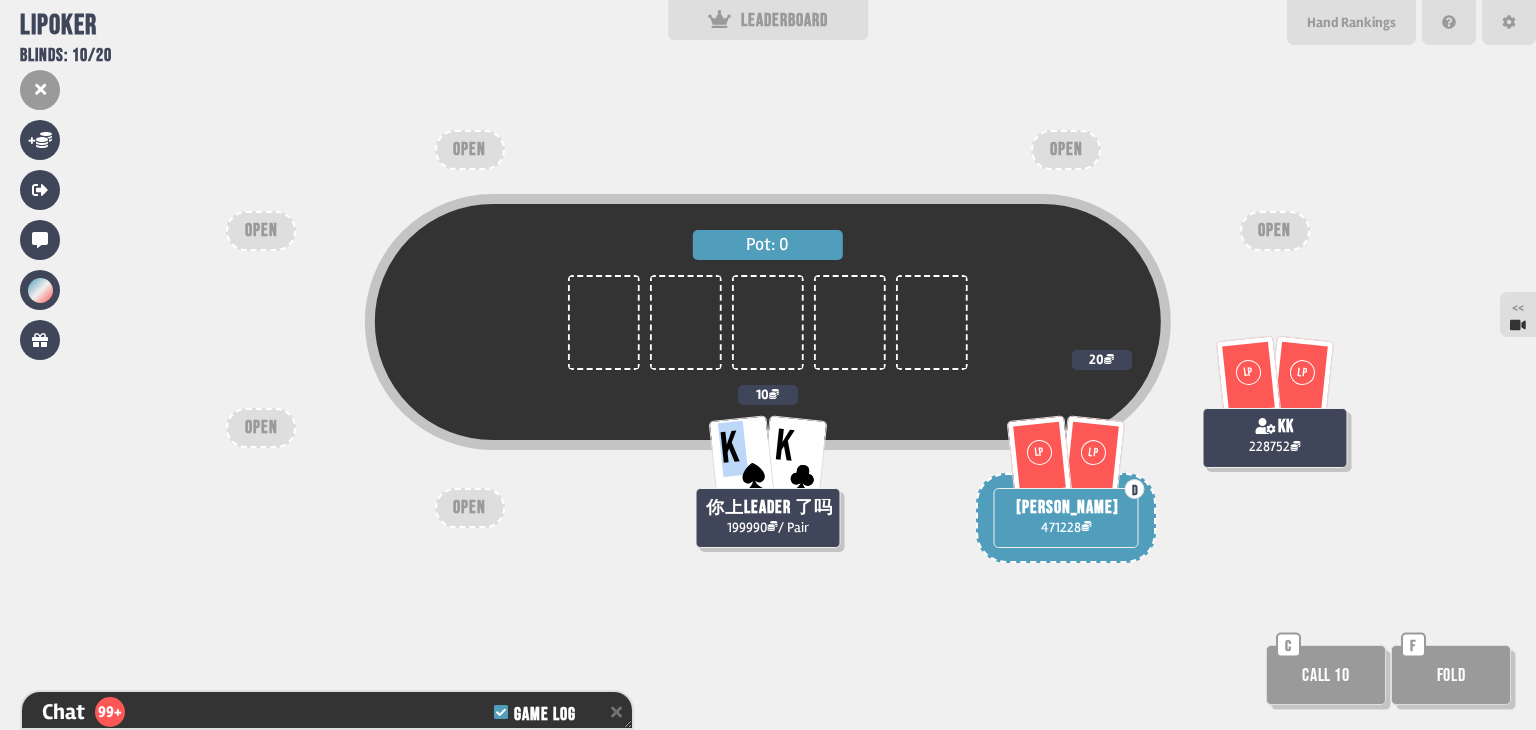 drag, startPoint x: 780, startPoint y: 445, endPoint x: 804, endPoint y: 446, distance: 24.020824 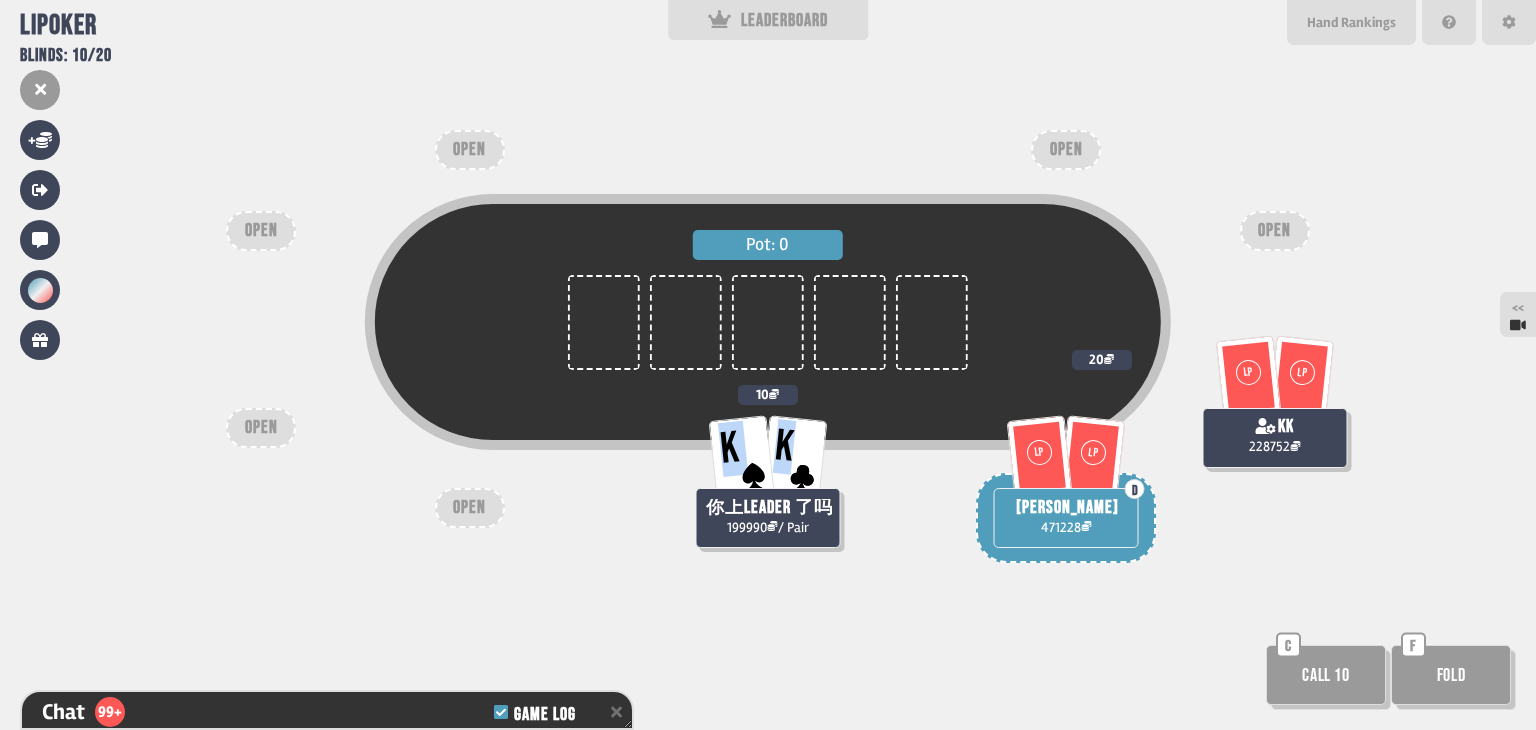 drag, startPoint x: 791, startPoint y: 446, endPoint x: 739, endPoint y: 452, distance: 52.34501 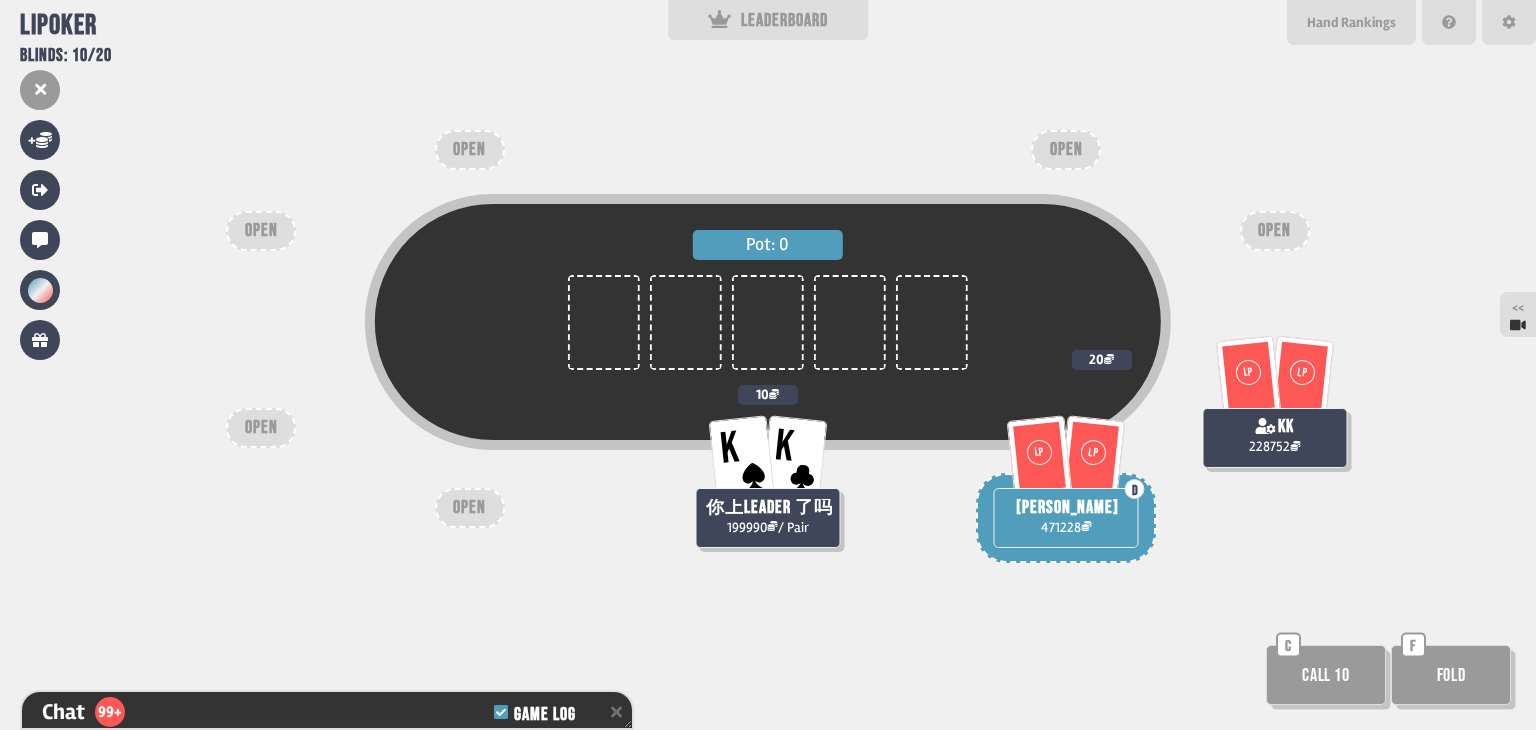click on "471228" at bounding box center [1066, 527] 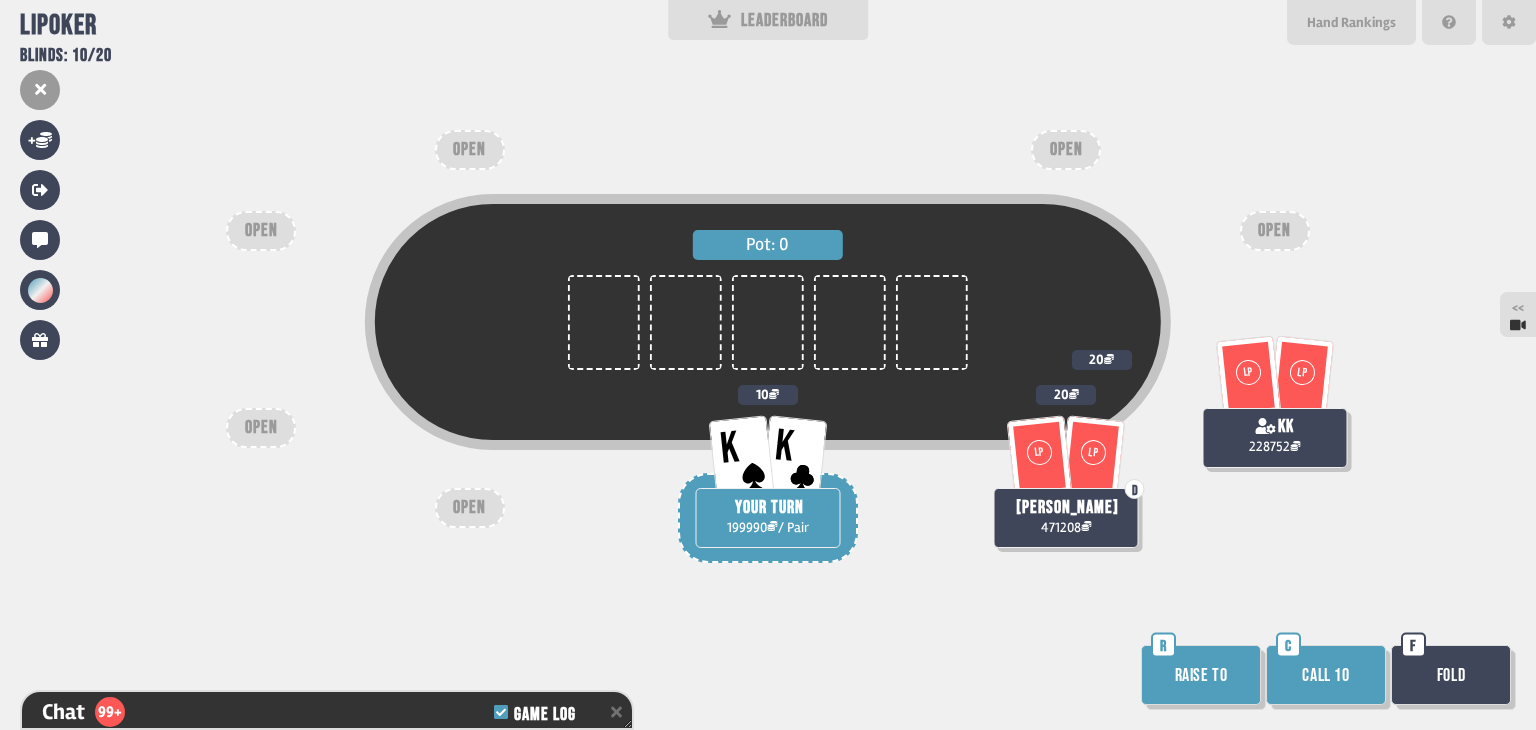 click on "Raise to" at bounding box center (1201, 675) 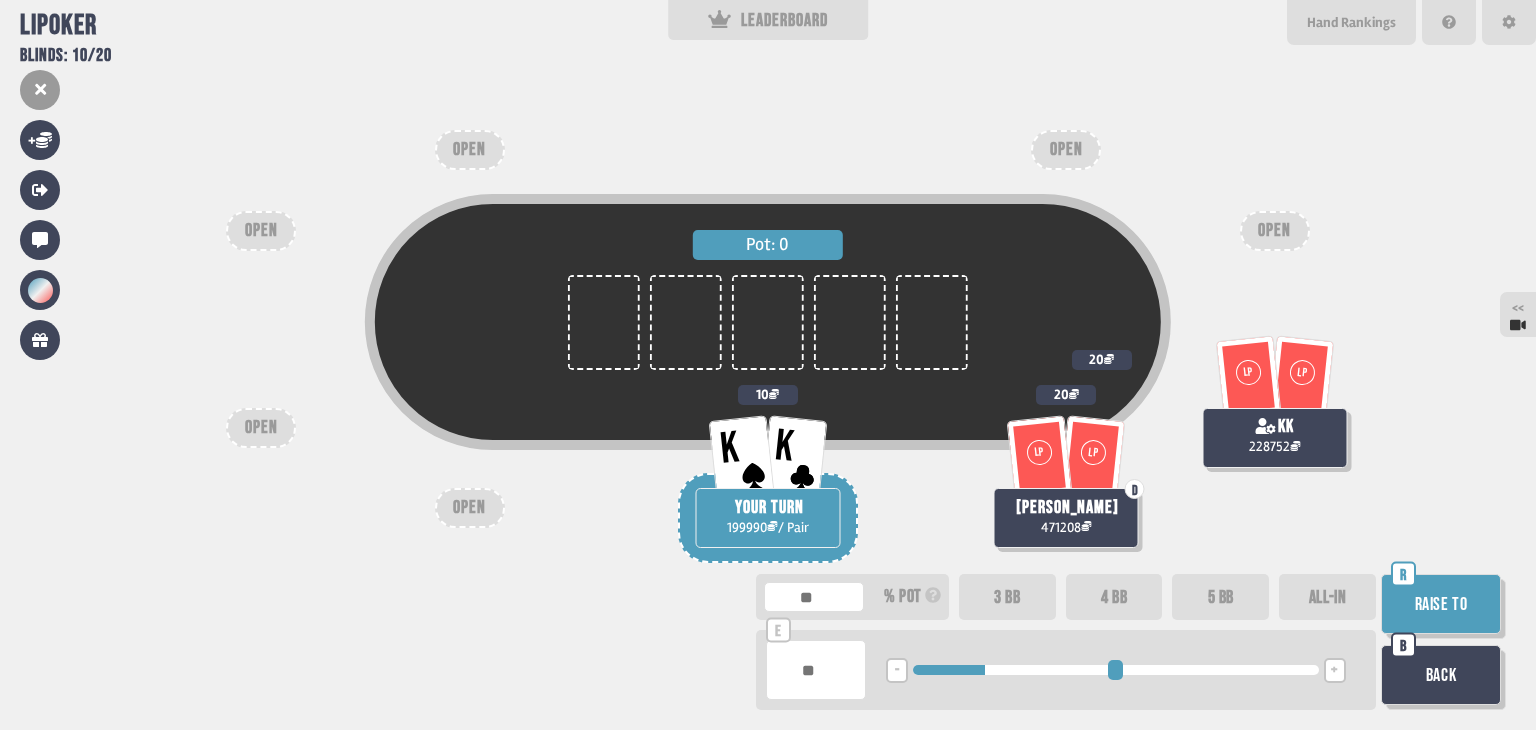 click at bounding box center [1115, 670] 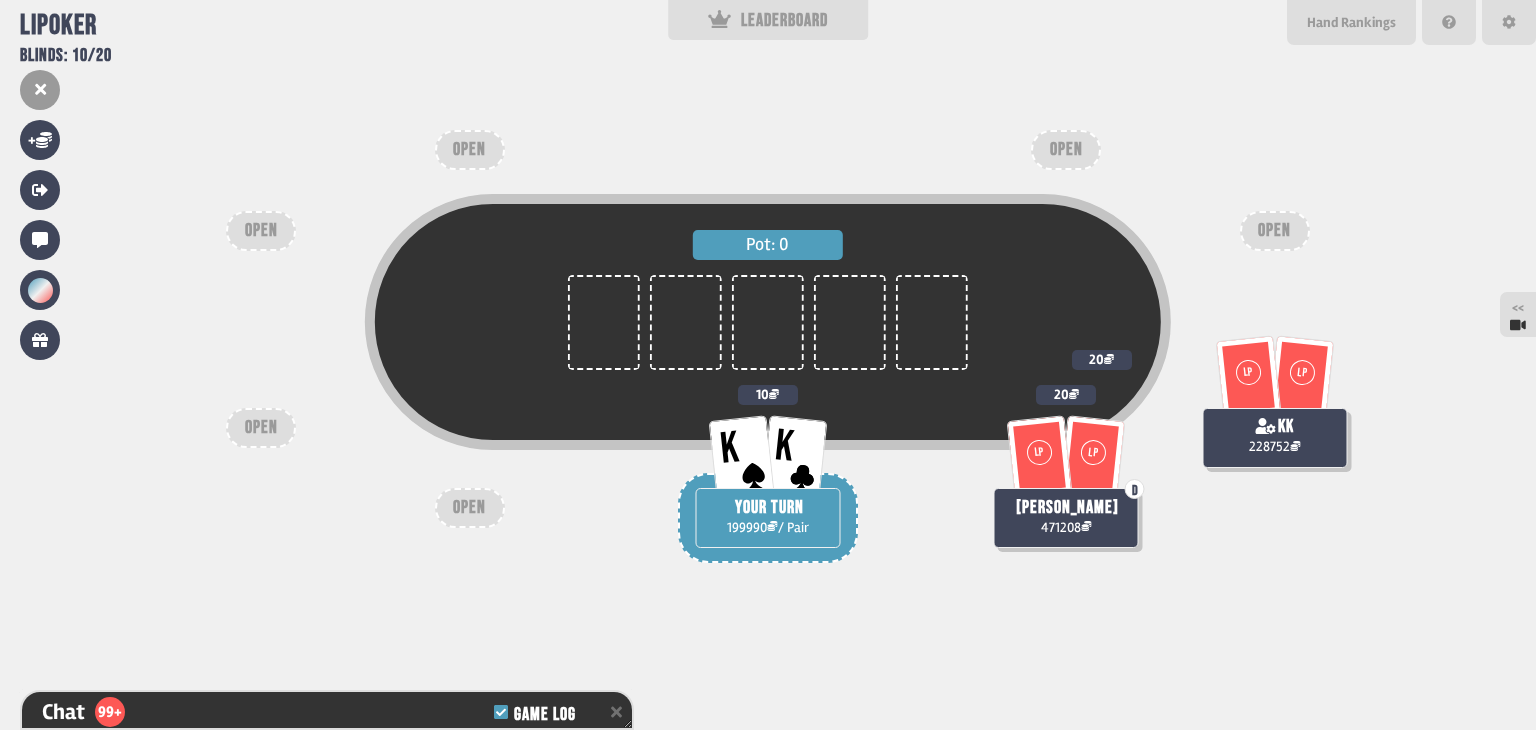 scroll, scrollTop: 9532, scrollLeft: 0, axis: vertical 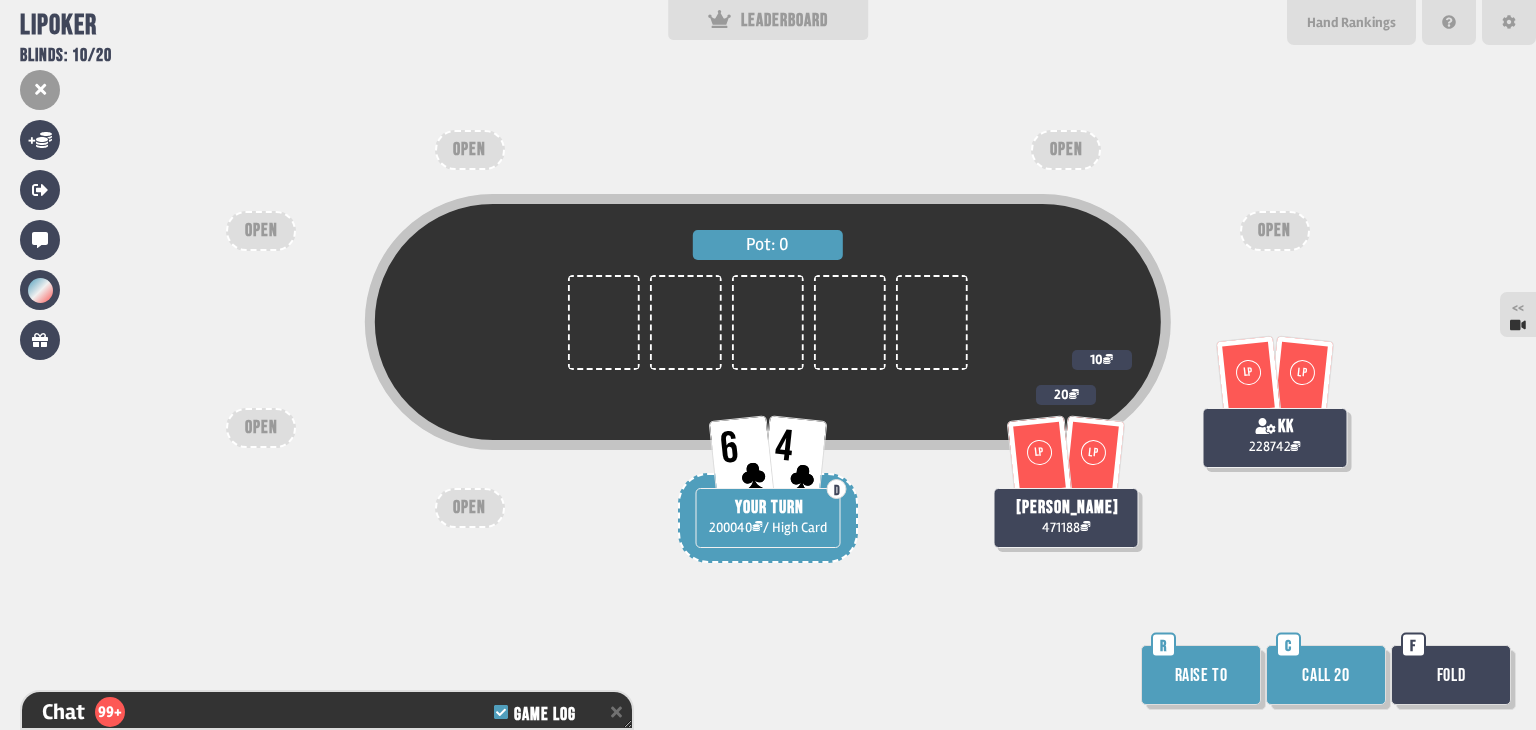 click on "Raise to" at bounding box center (1201, 675) 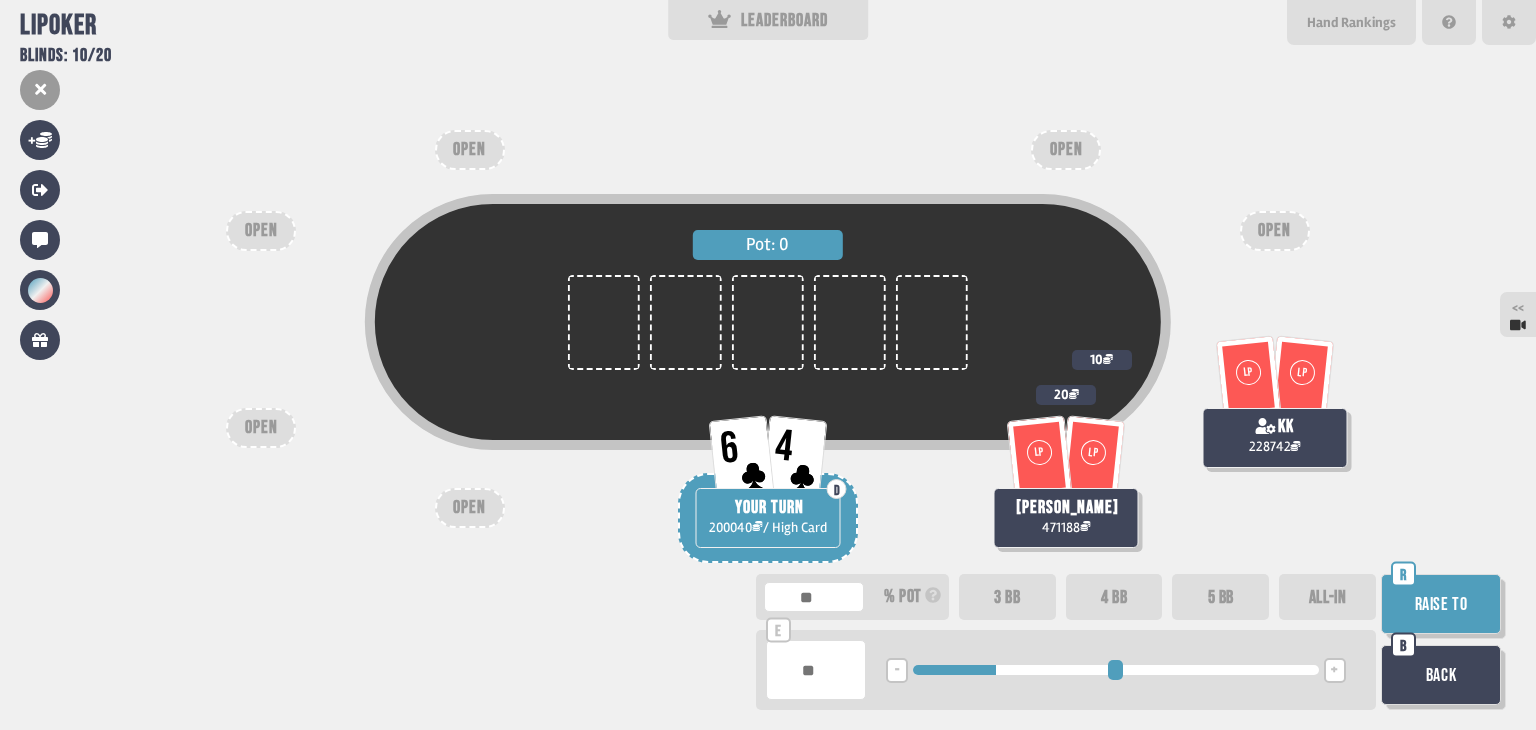 click at bounding box center (1115, 670) 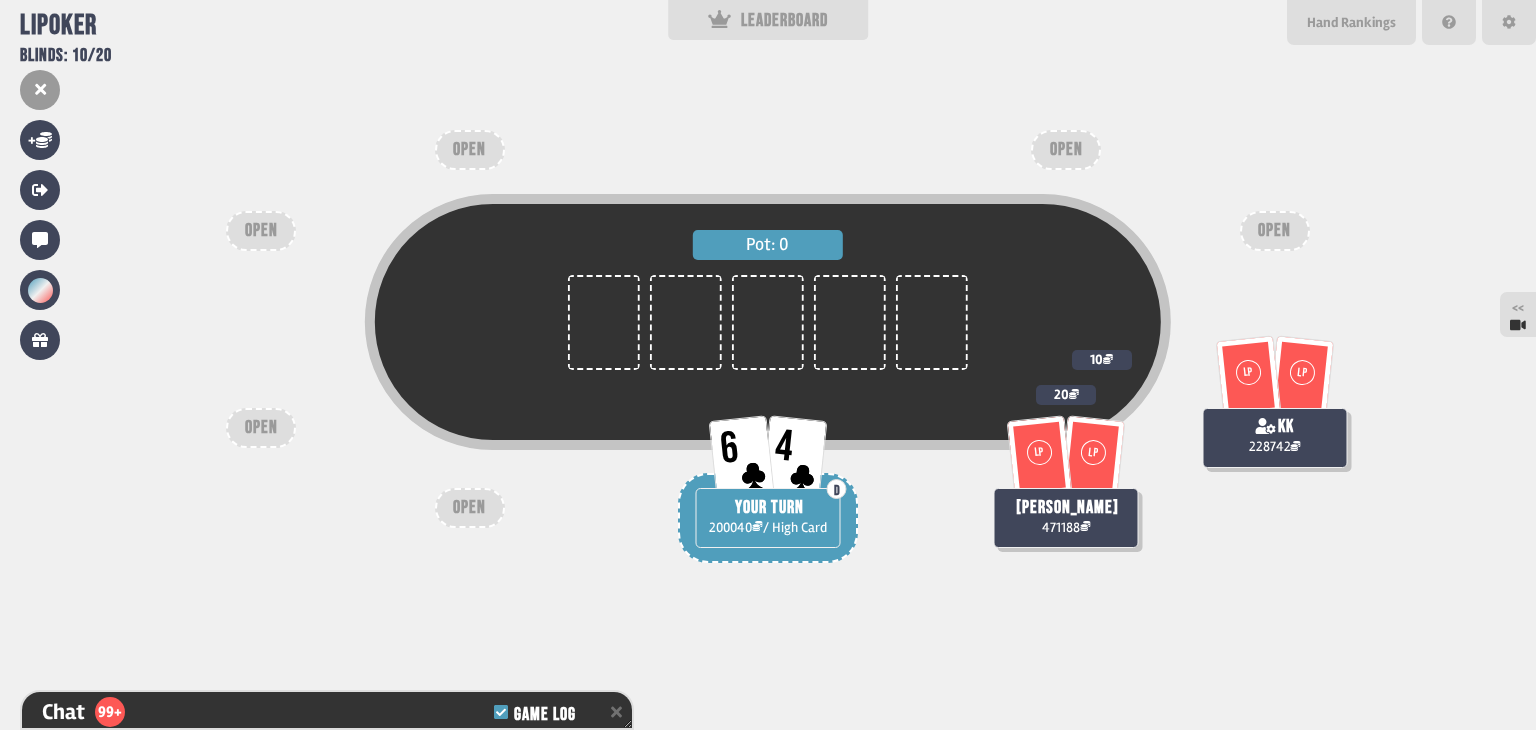 click on "Pot: 0   6 4 D YOUR TURN 200040   / High Card LP LP kk 228742  10  LP LP shahirah fatimah 471188  20  OPEN OPEN OPEN OPEN OPEN OPEN" at bounding box center [768, 365] 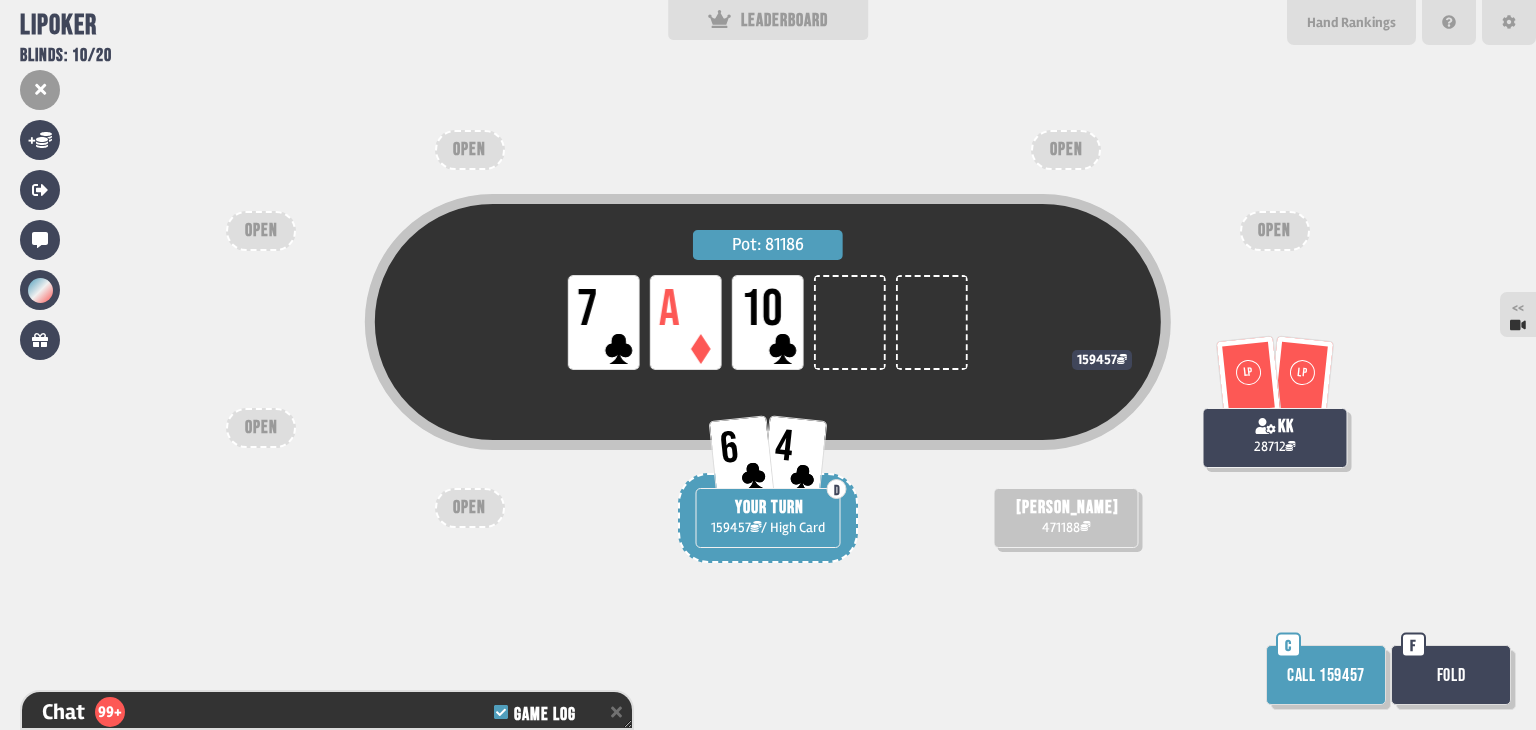 click on "Call 159457" at bounding box center (1326, 675) 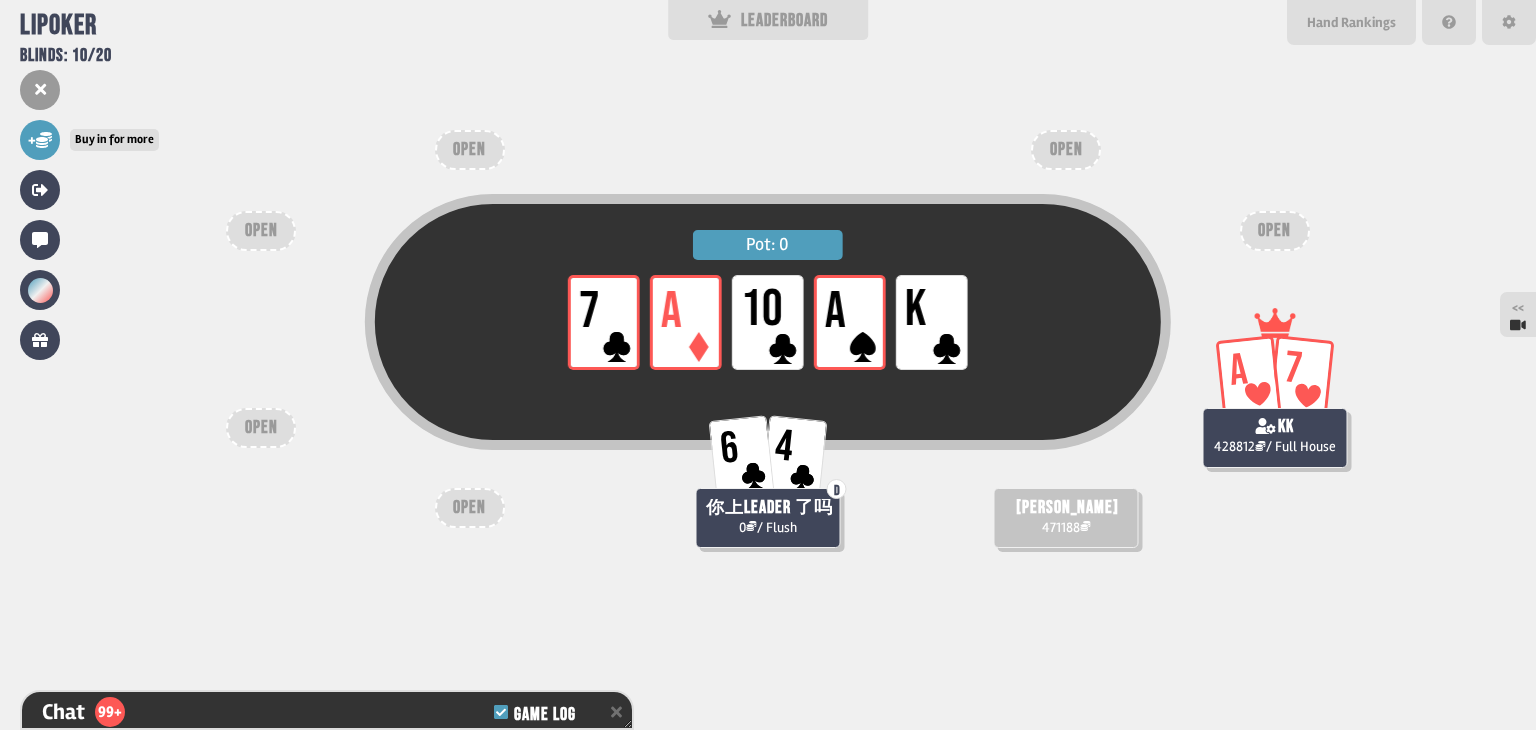 click on "+" at bounding box center [40, 140] 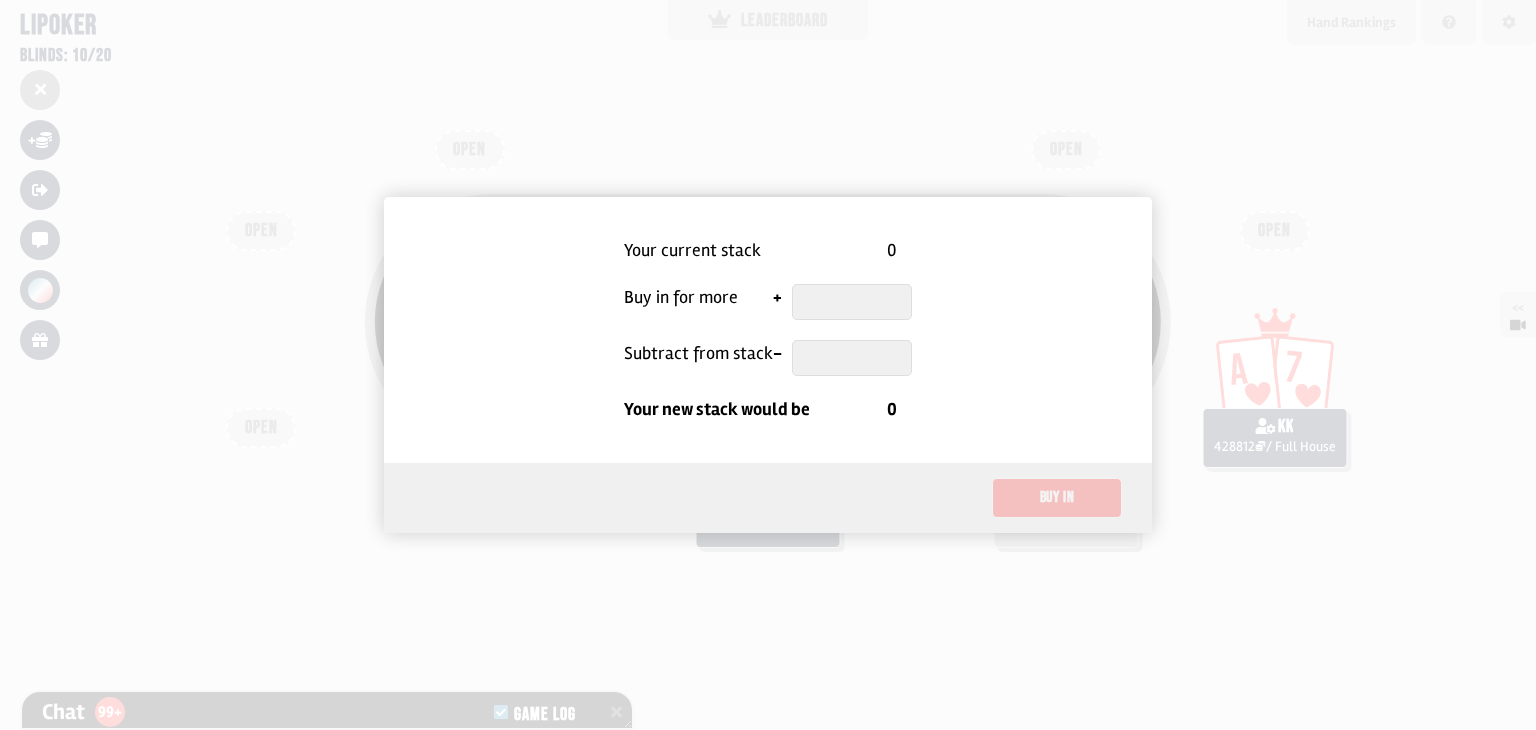 click at bounding box center [852, 302] 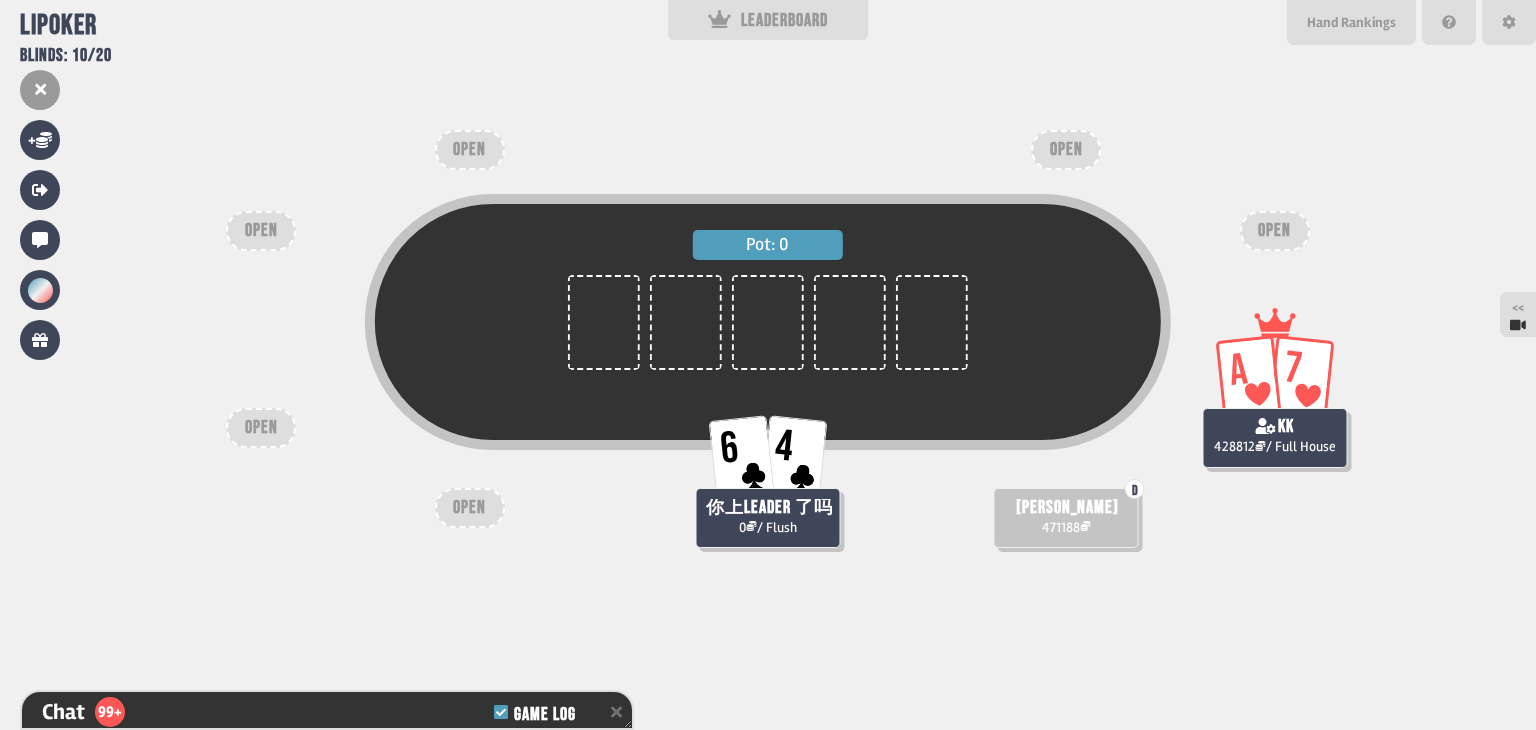 scroll, scrollTop: 100, scrollLeft: 0, axis: vertical 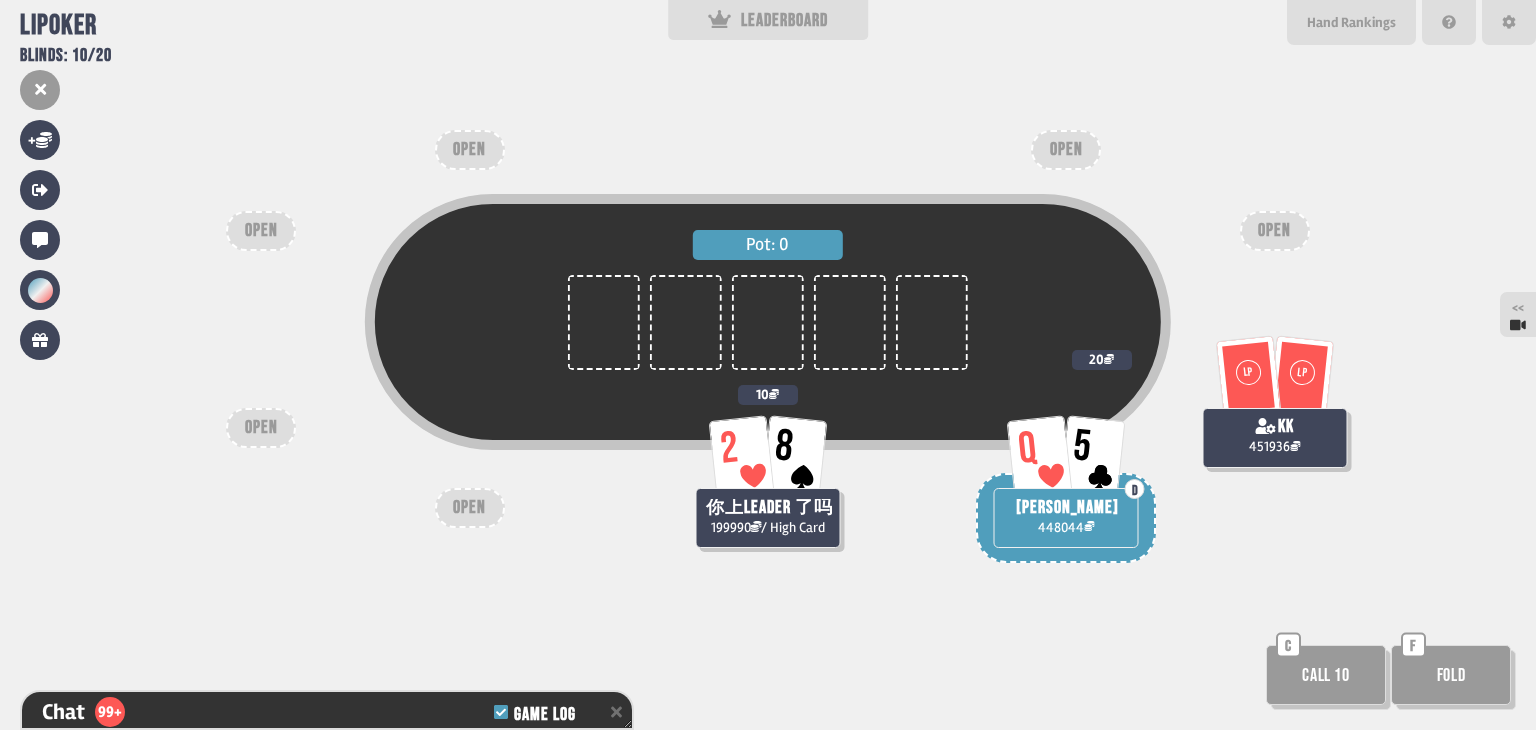click on "Call 10" at bounding box center [1326, 675] 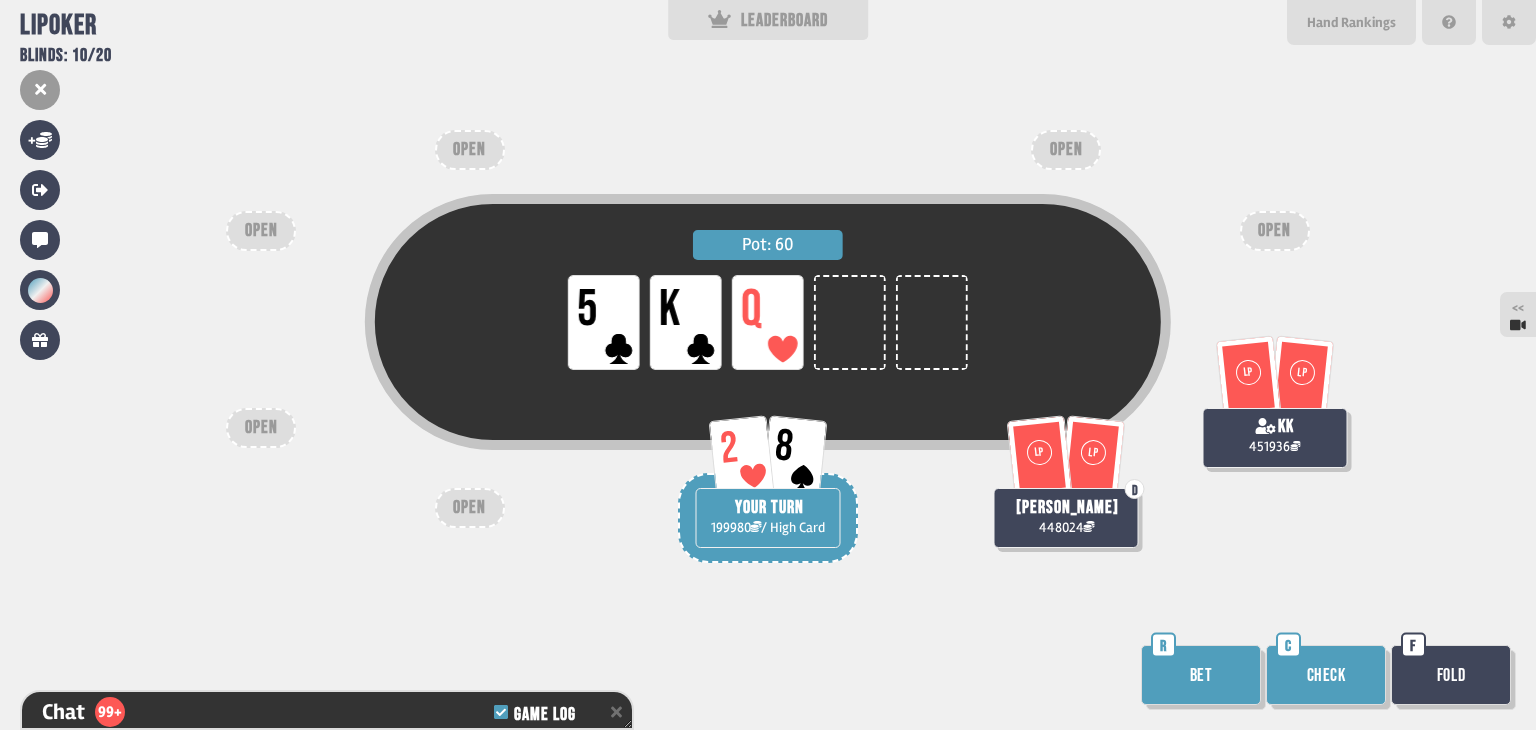 click on "Fold" at bounding box center (1451, 675) 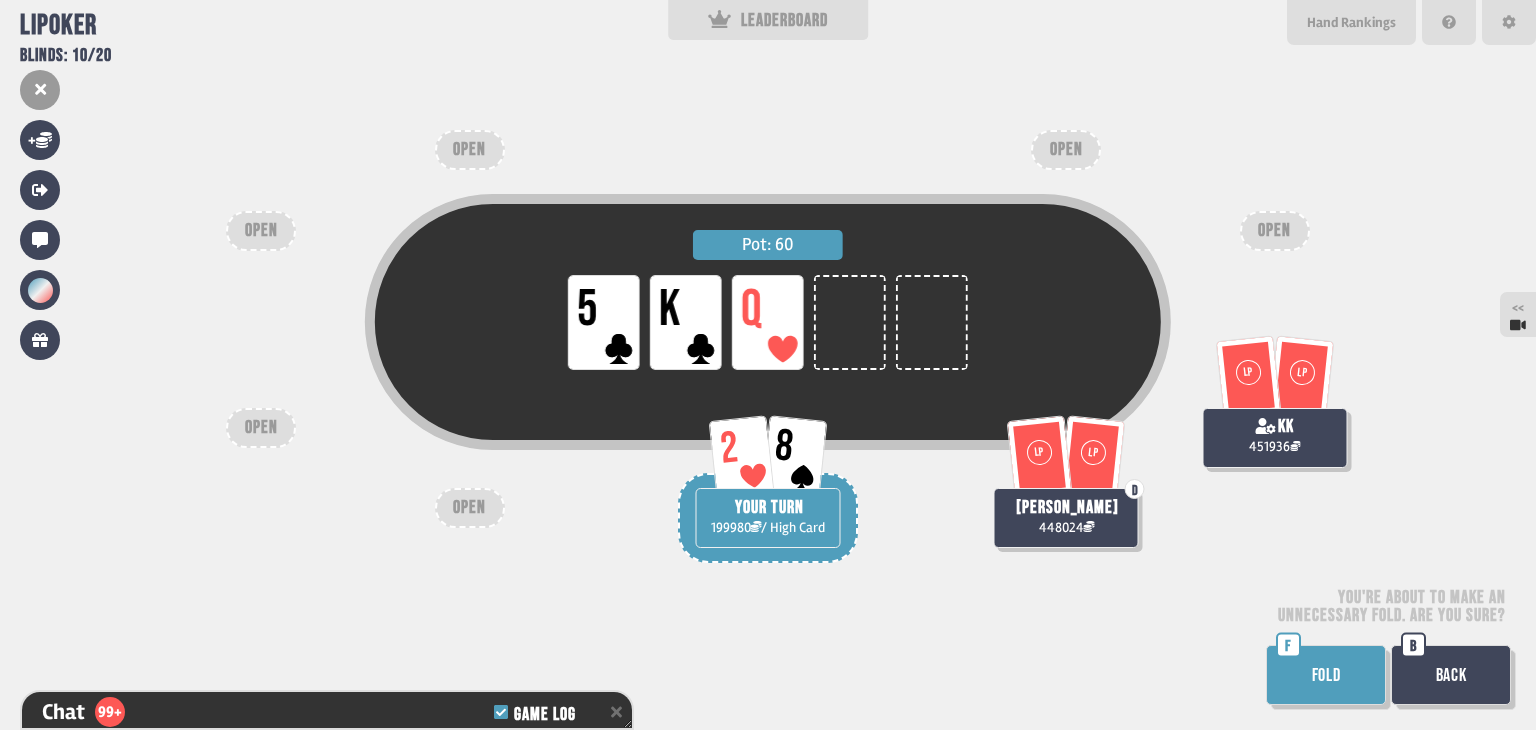 click on "FOLD" at bounding box center (1326, 675) 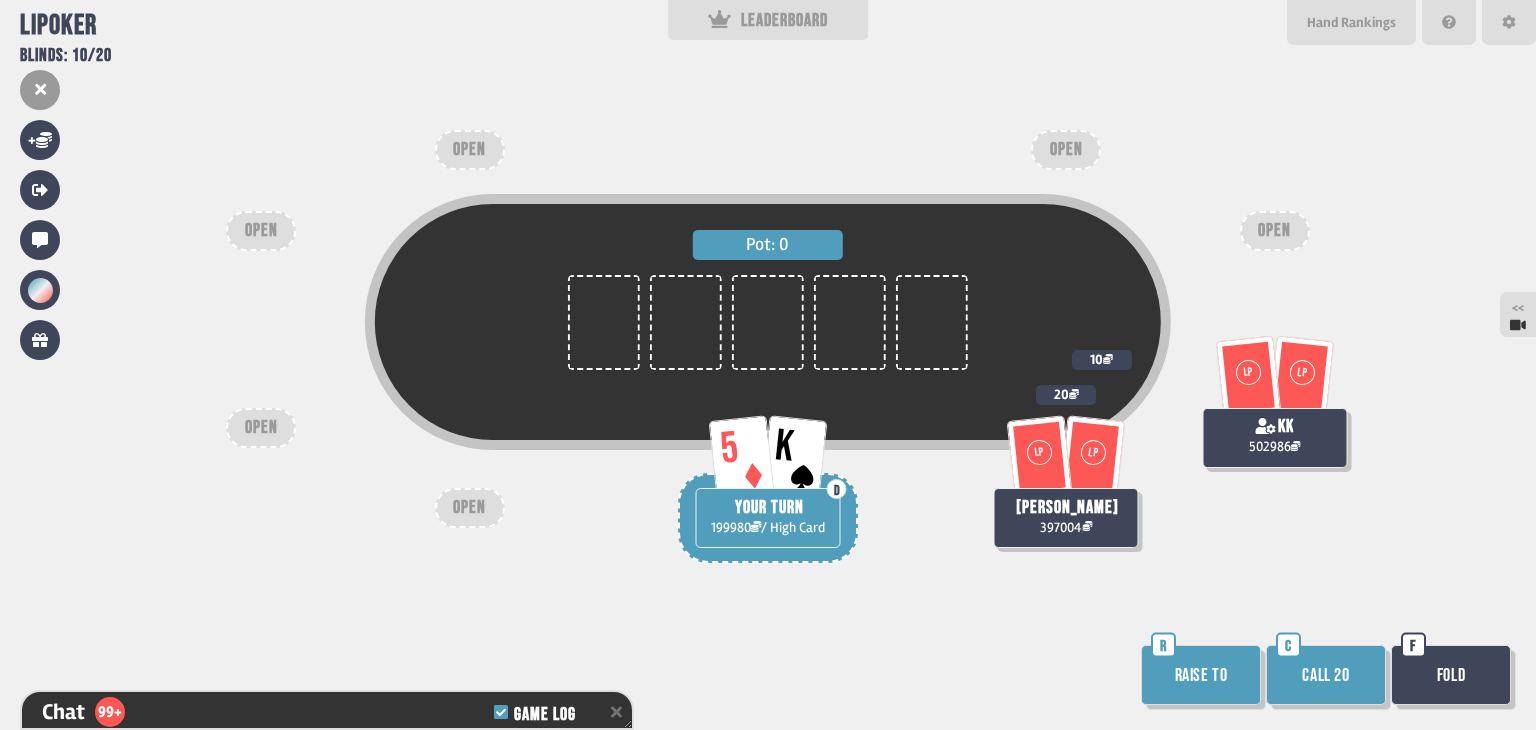 scroll, scrollTop: 98, scrollLeft: 0, axis: vertical 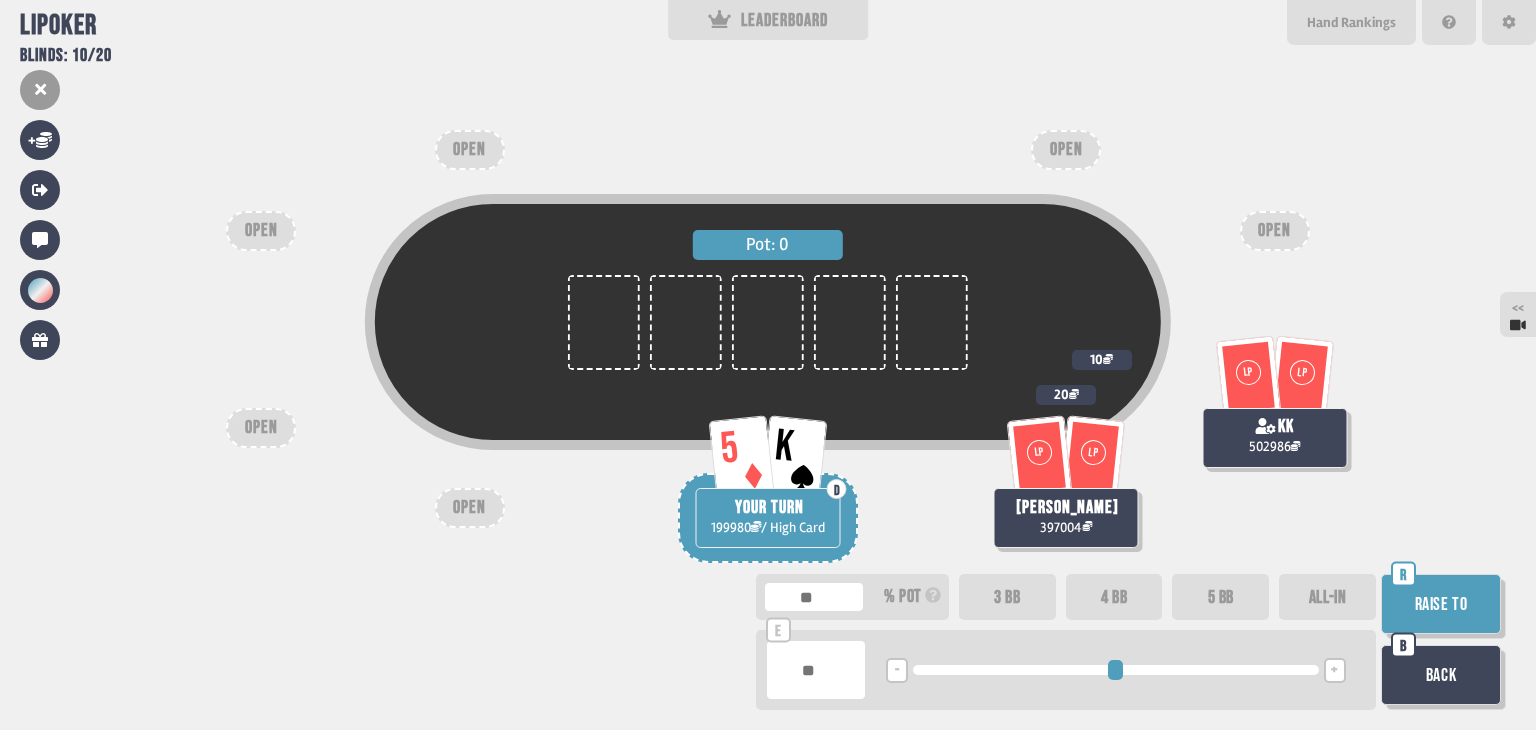 click at bounding box center [1115, 670] 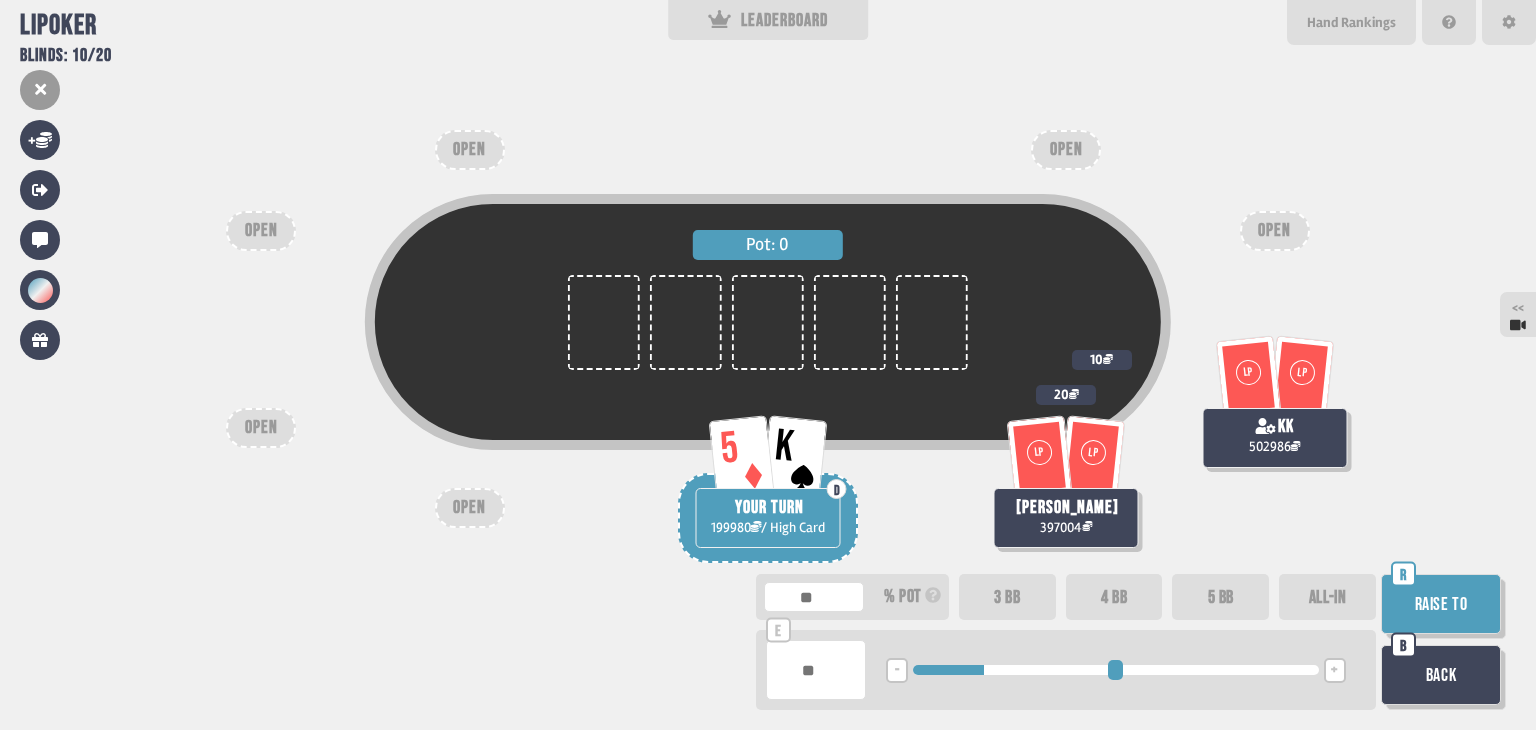click on "Raise to" at bounding box center [1441, 604] 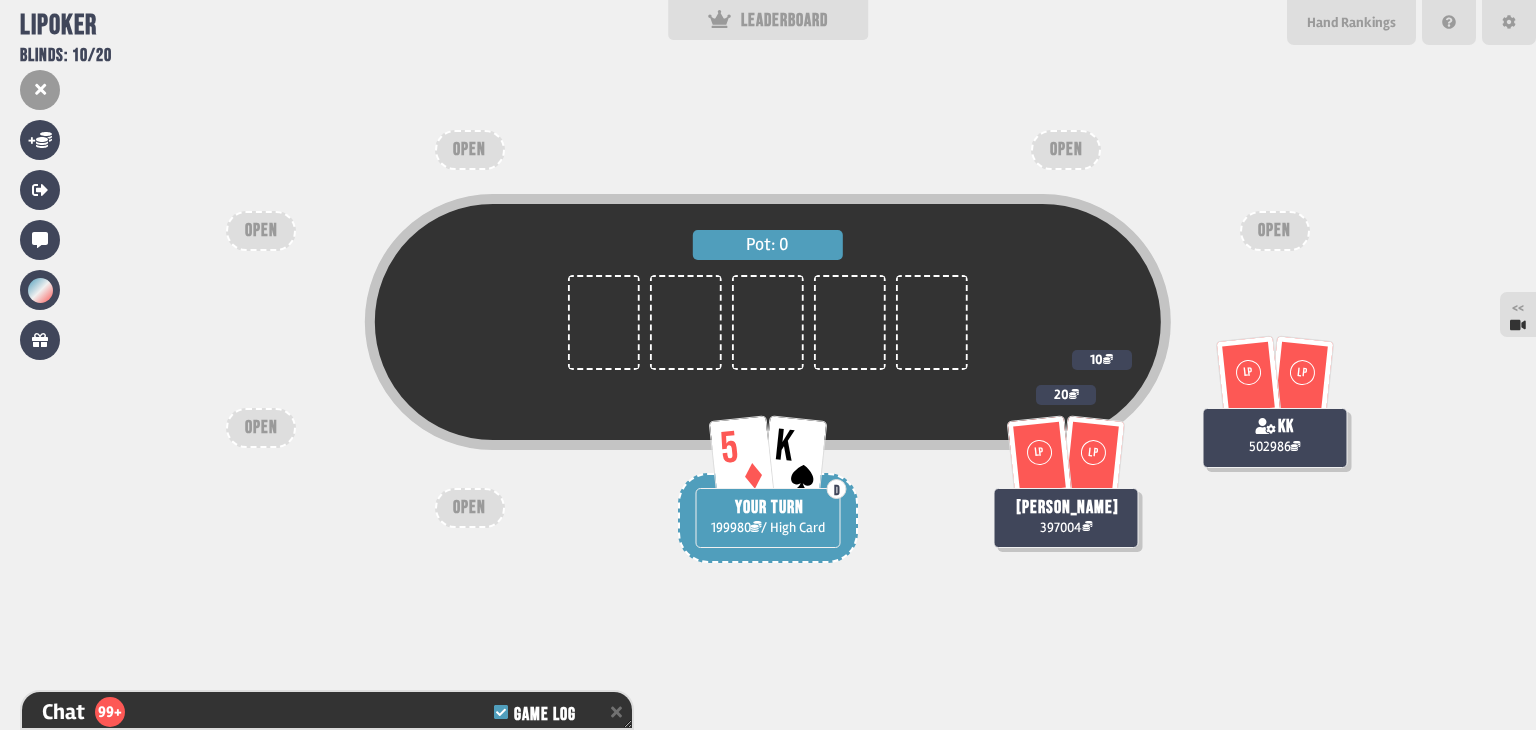 scroll, scrollTop: 11040, scrollLeft: 0, axis: vertical 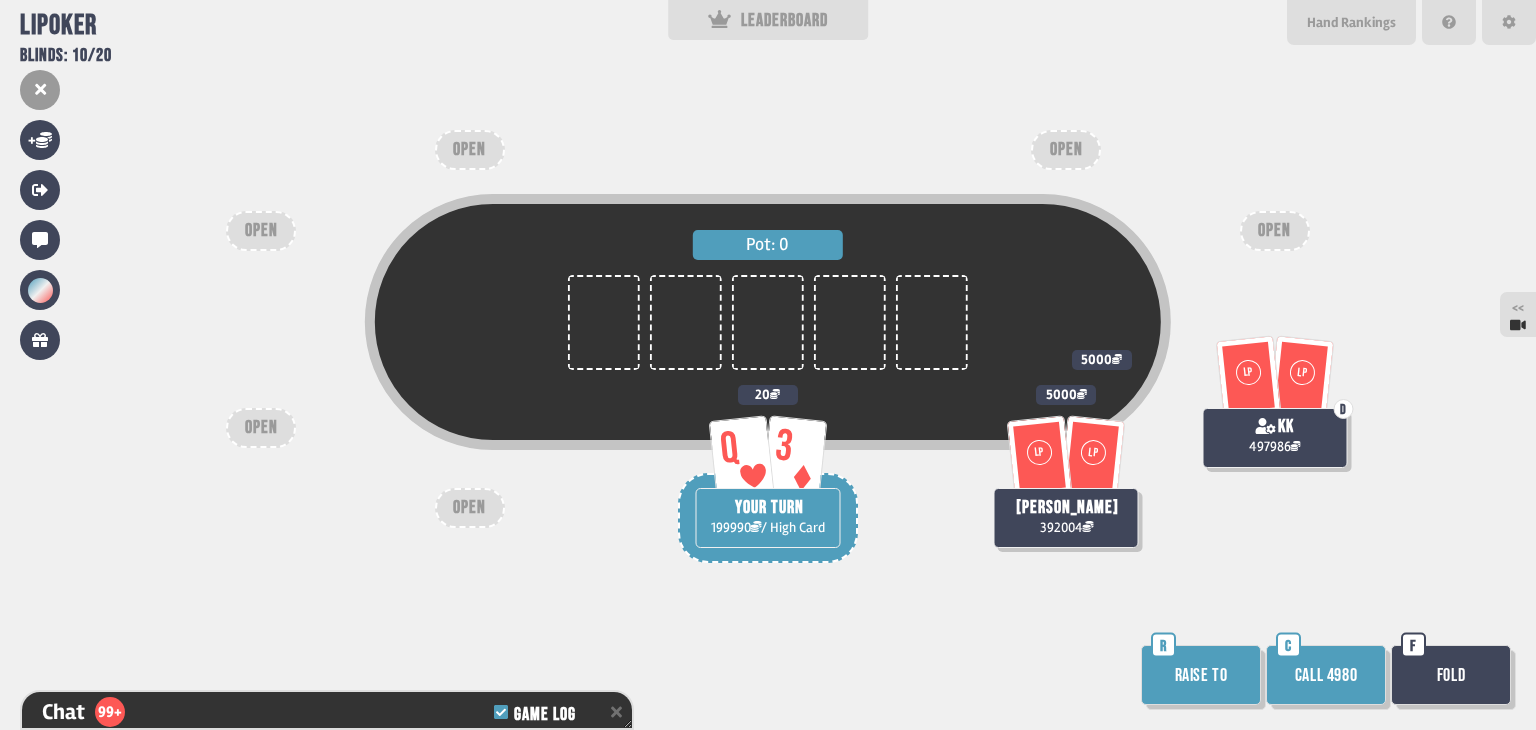 click on "Raise to" at bounding box center (1201, 675) 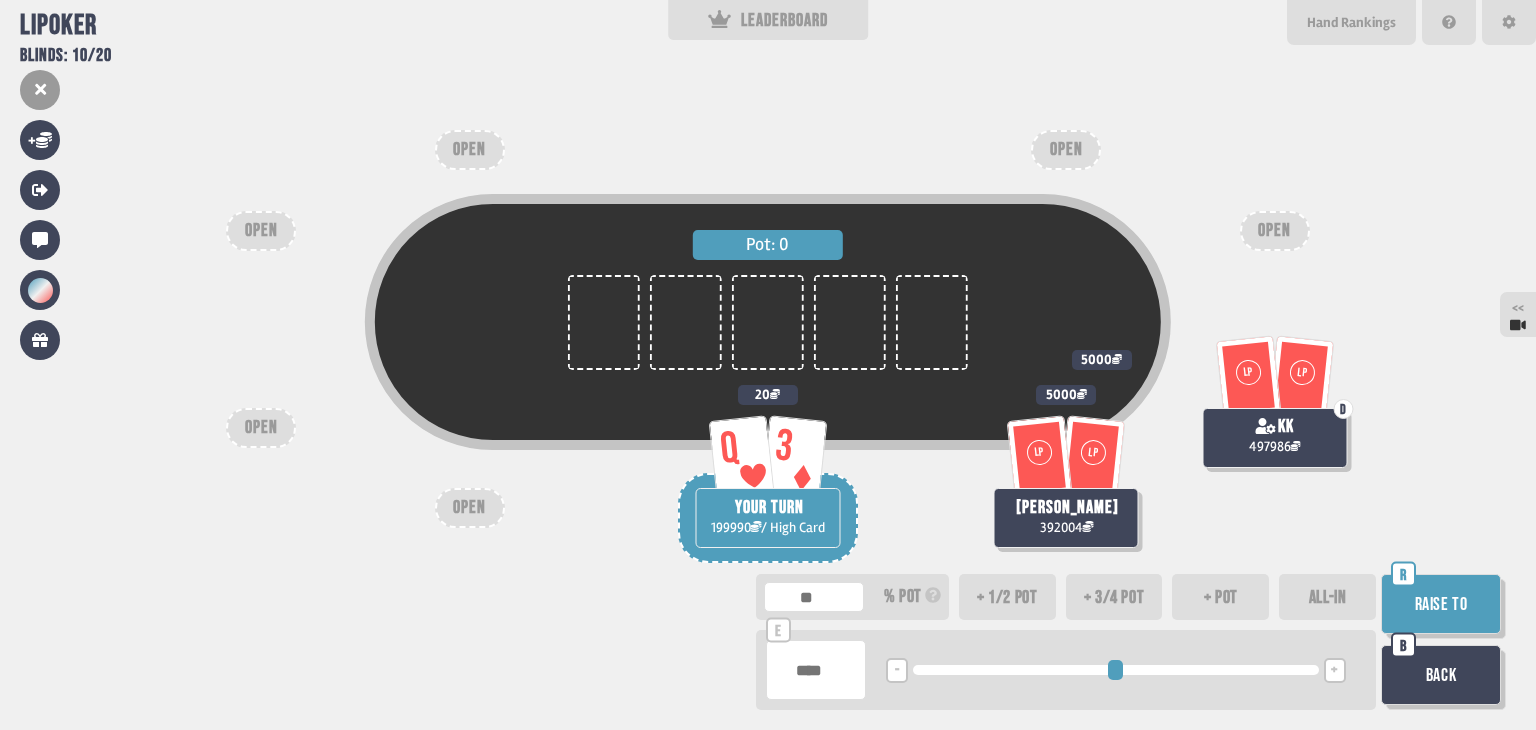 click at bounding box center (1115, 670) 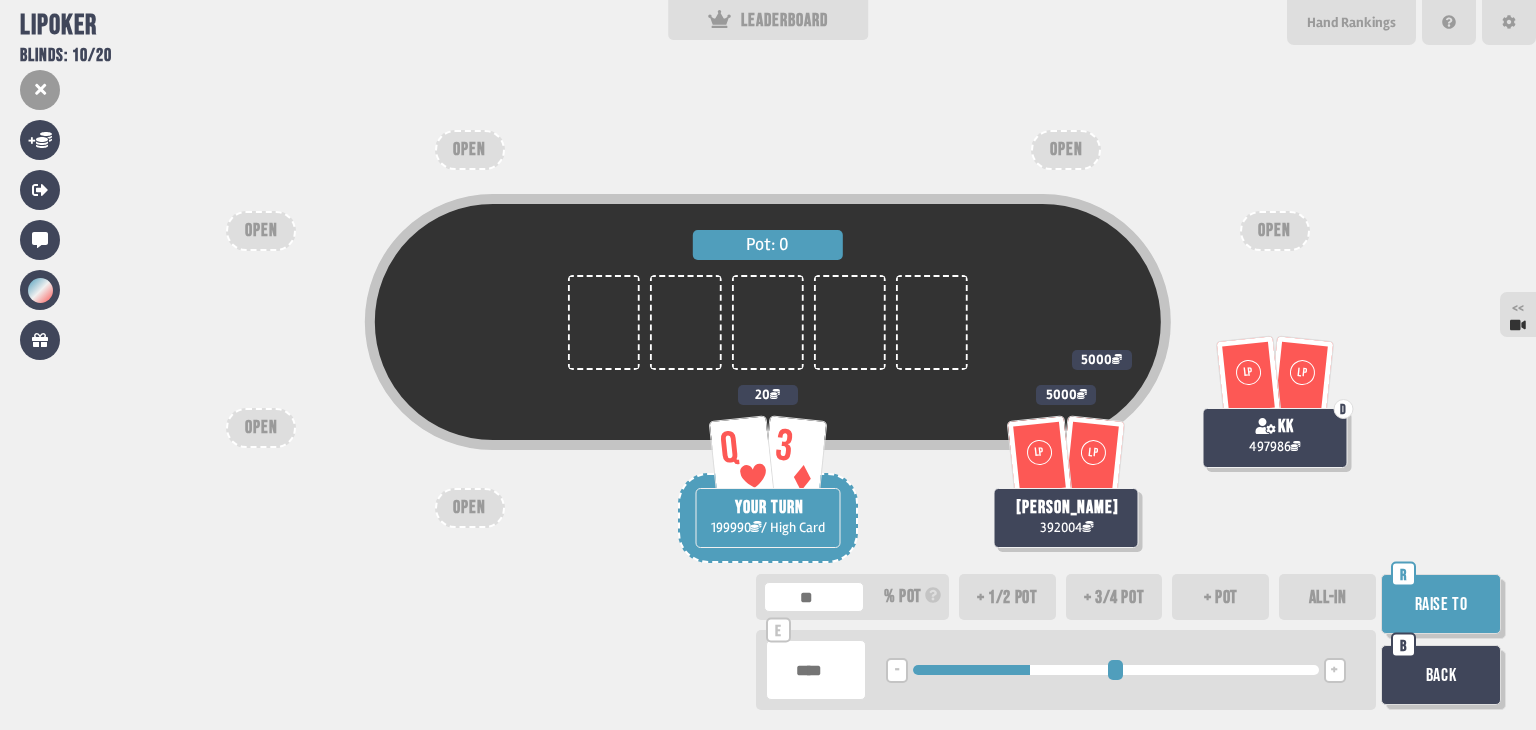 click on "Raise to" at bounding box center (1441, 604) 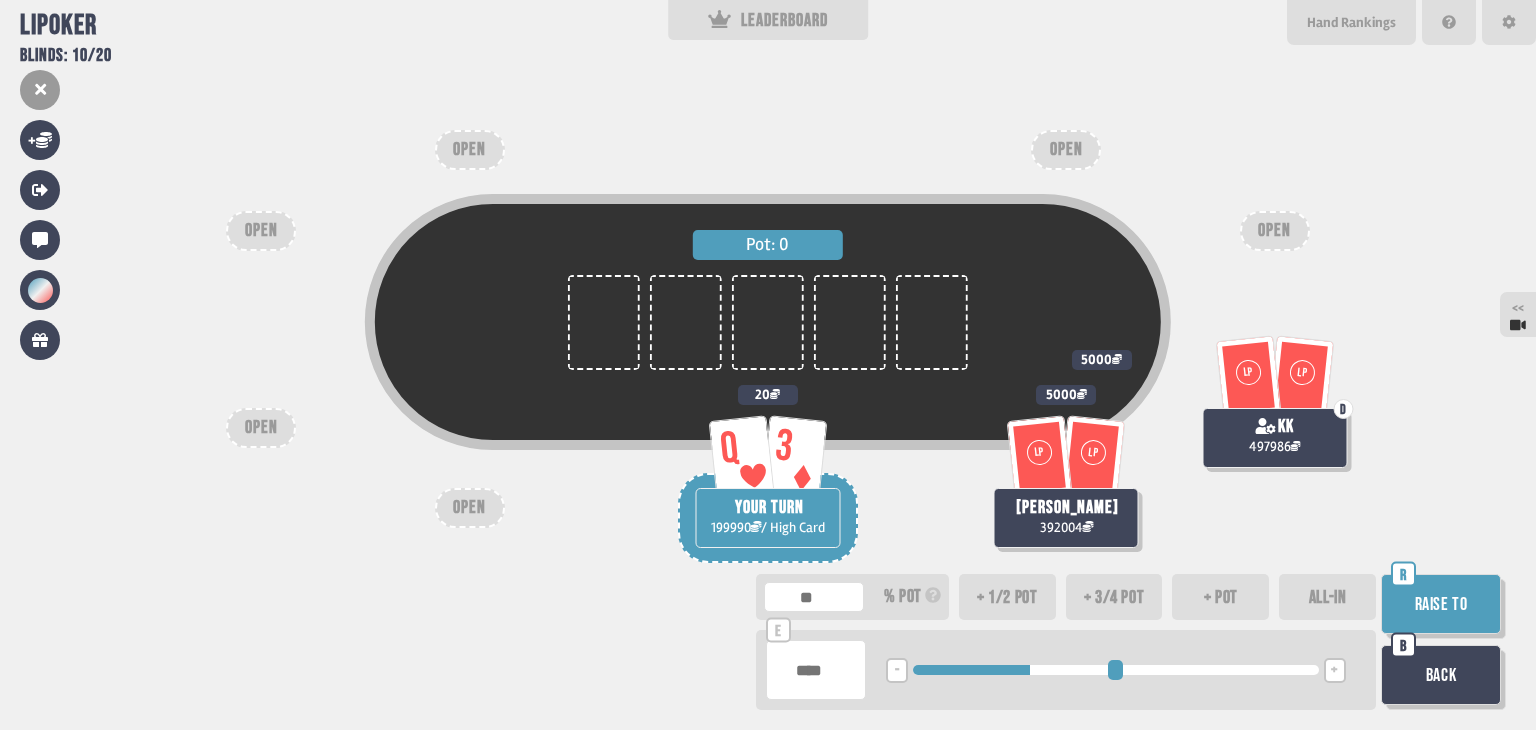 click on "Pot: 0   Q 3 YOUR TURN 199990   / High Card 20  LP LP D kk 497986  5000  LP LP shahirah fatimah 392004  5000  OPEN OPEN OPEN OPEN OPEN OPEN *** % pot + 1/2 pot + 3/4 pot + pot ALL-IN ***** e - <LEFT> <DOWN> + <UP> <RIGHT> Raise to R Back B" at bounding box center (768, 365) 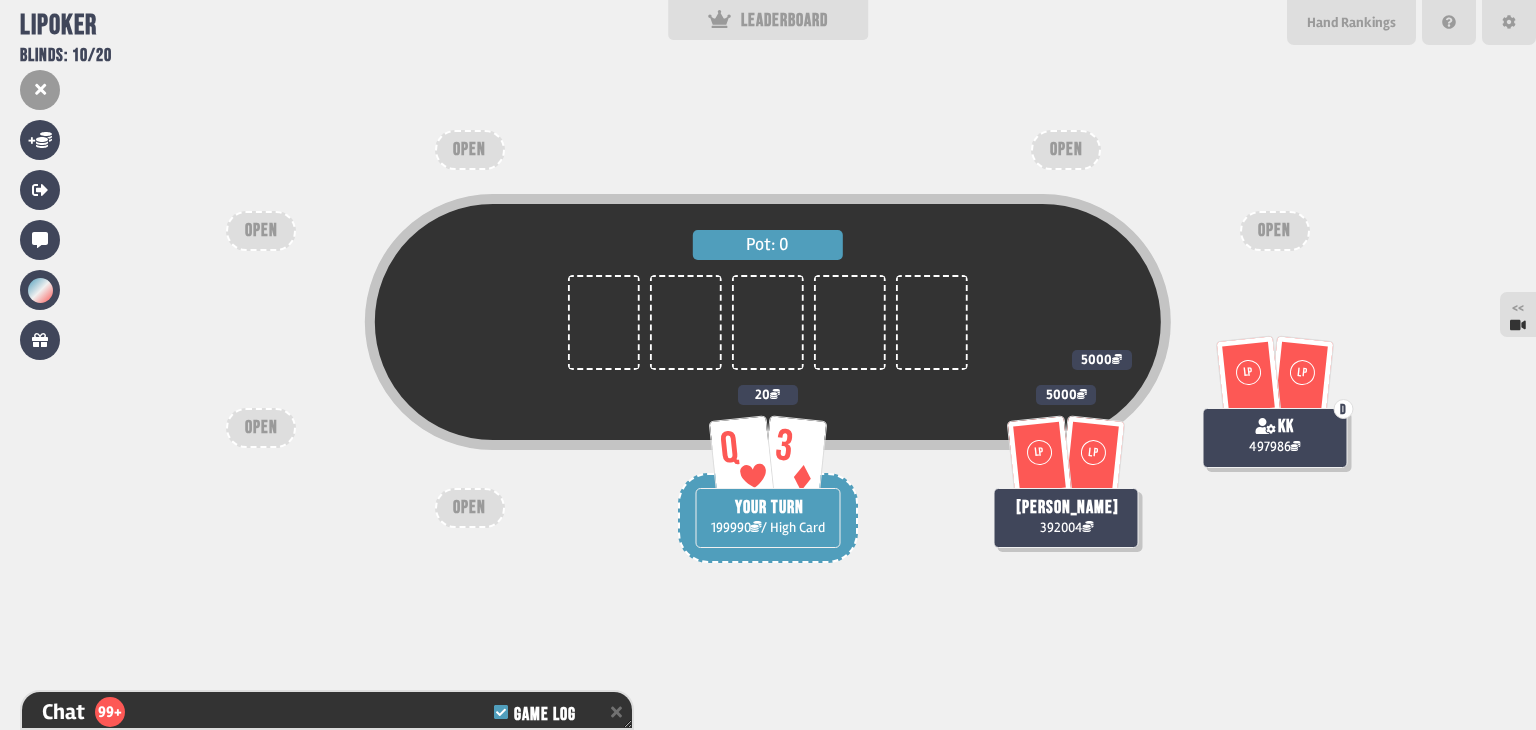 scroll, scrollTop: 11302, scrollLeft: 0, axis: vertical 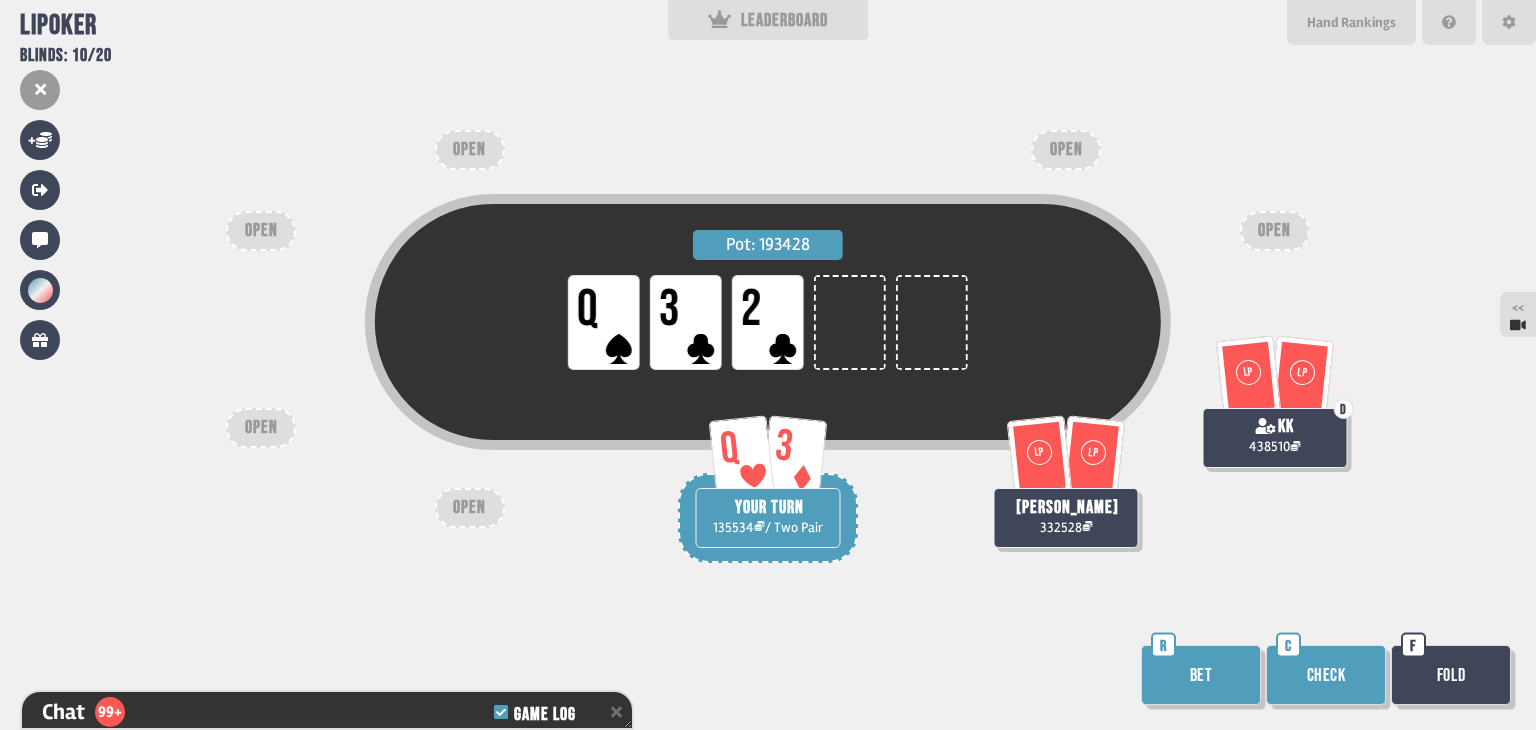 click on "Bet" at bounding box center [1201, 675] 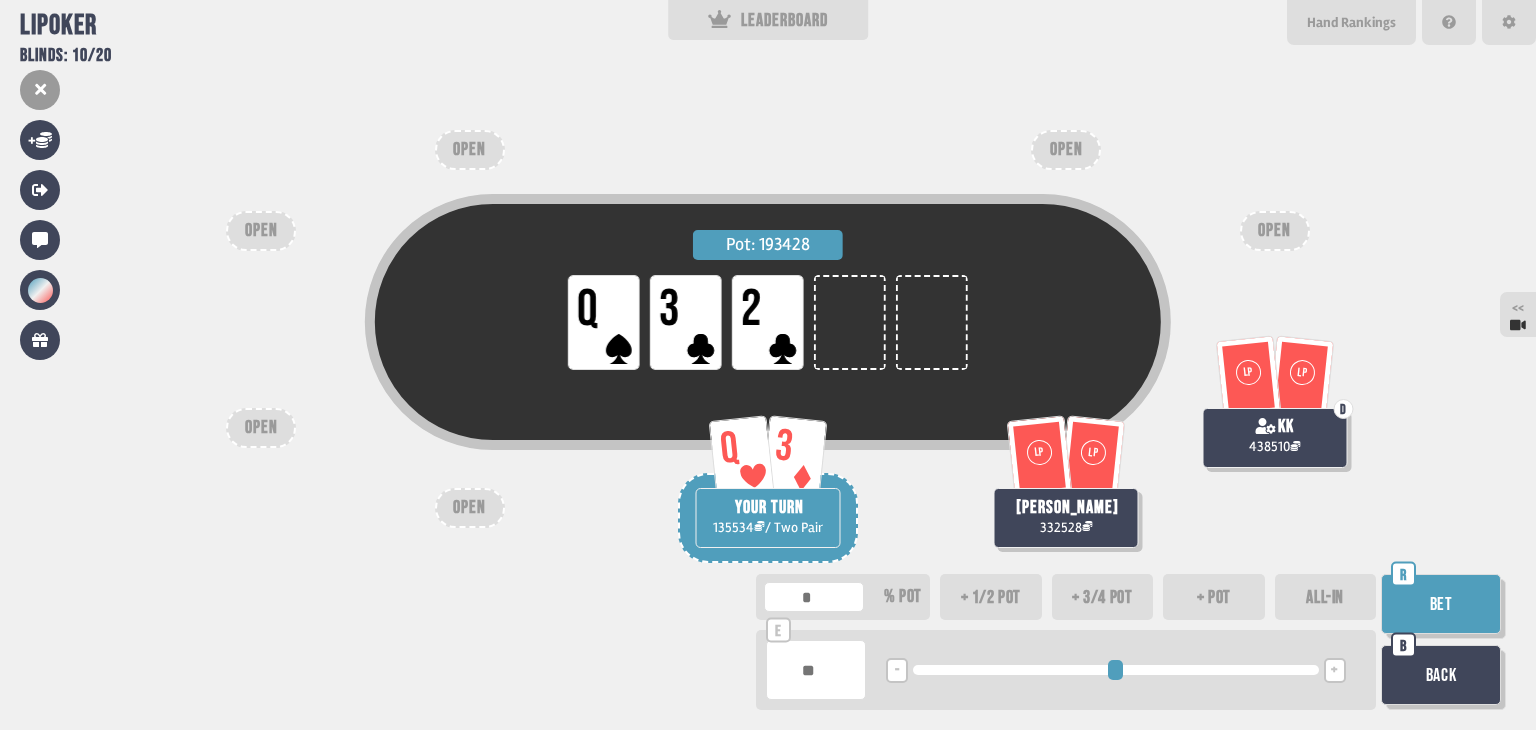 click on "ALL-IN" at bounding box center (1326, 597) 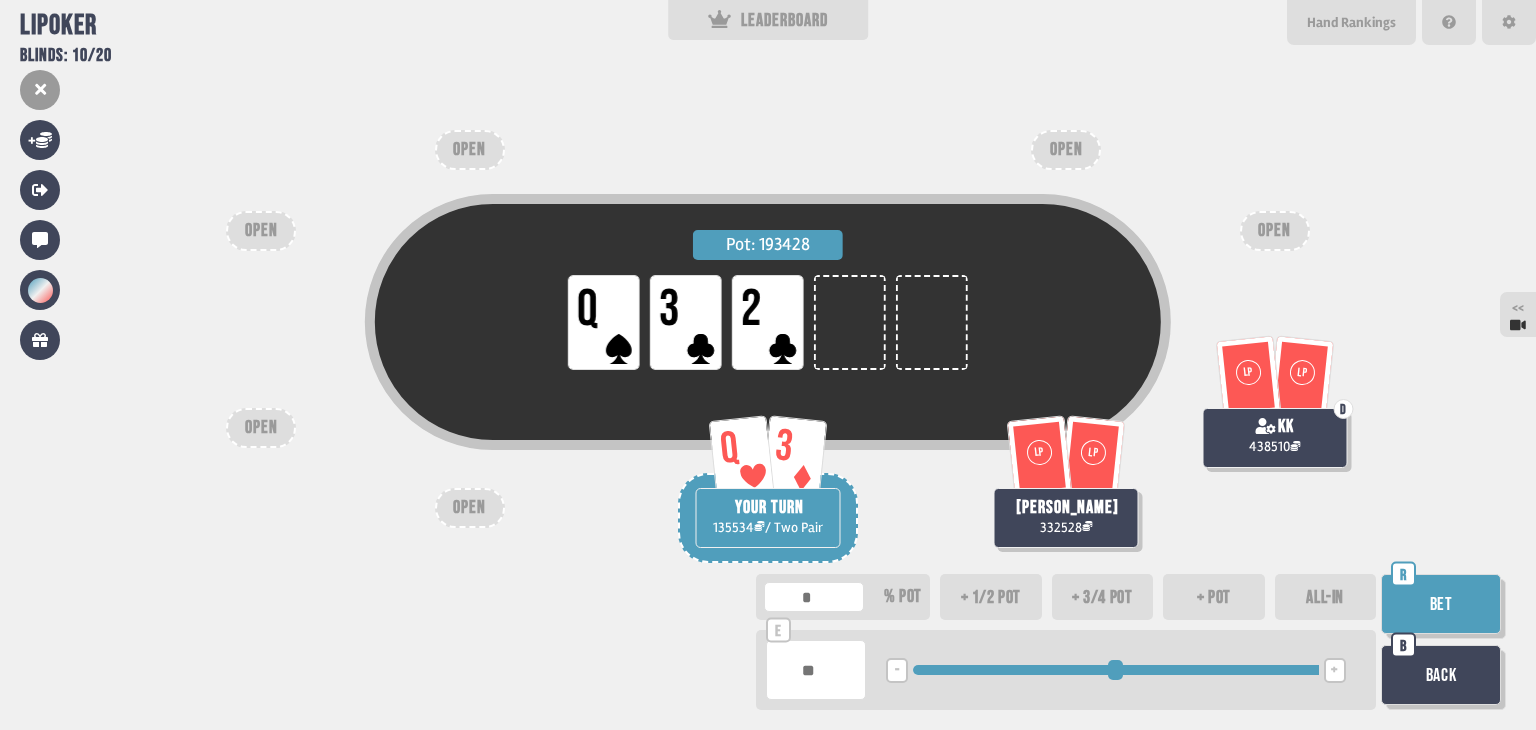 click on "Bet" at bounding box center (1441, 604) 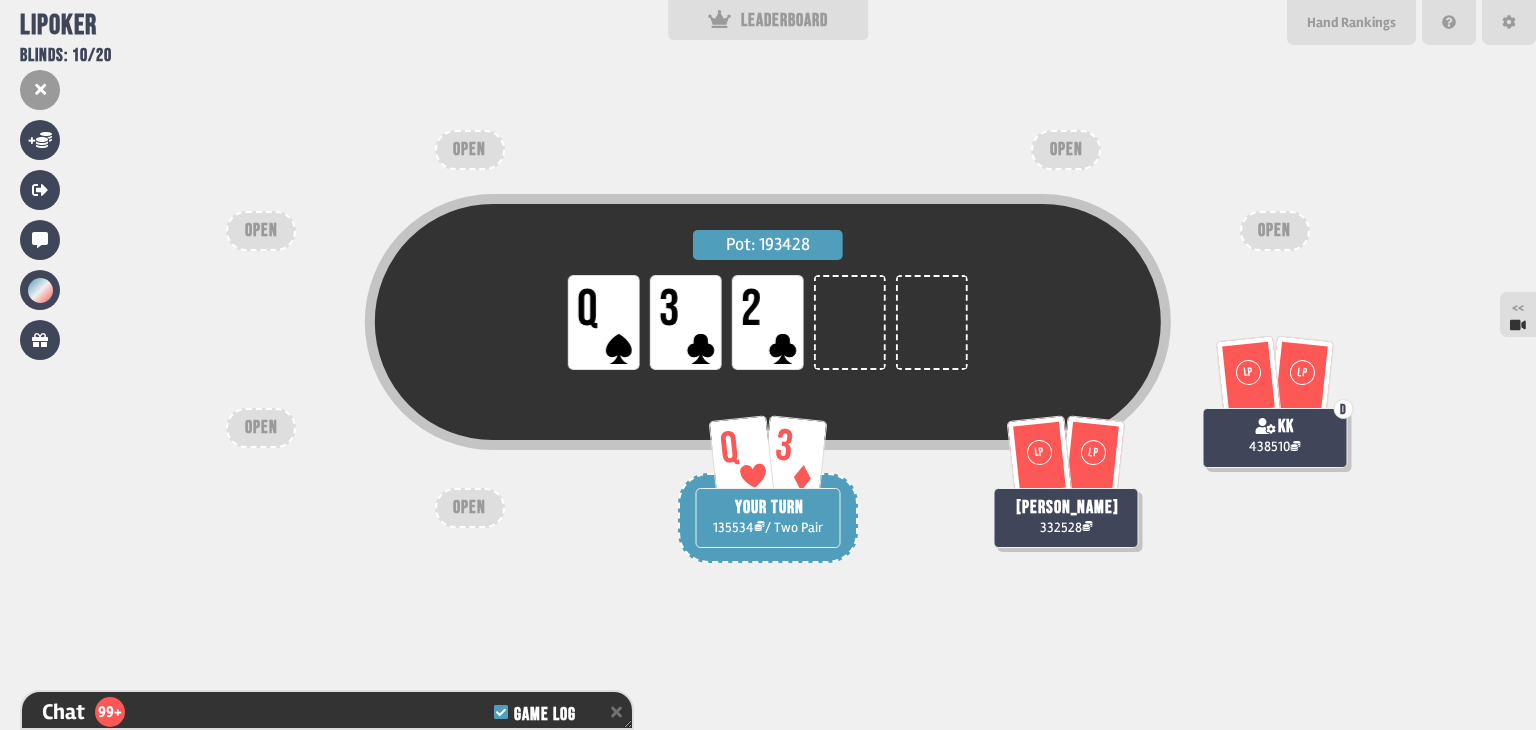 scroll, scrollTop: 11504, scrollLeft: 0, axis: vertical 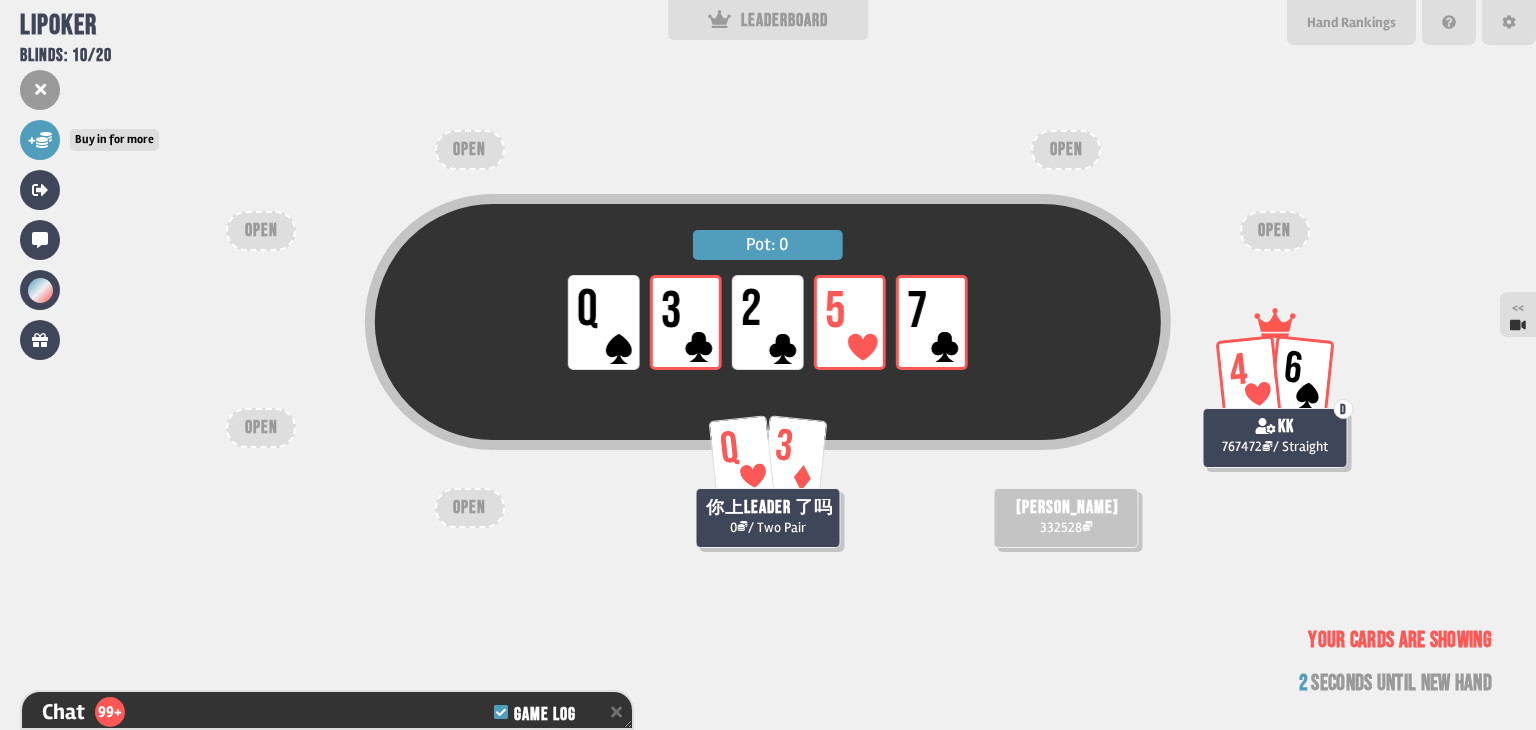 click 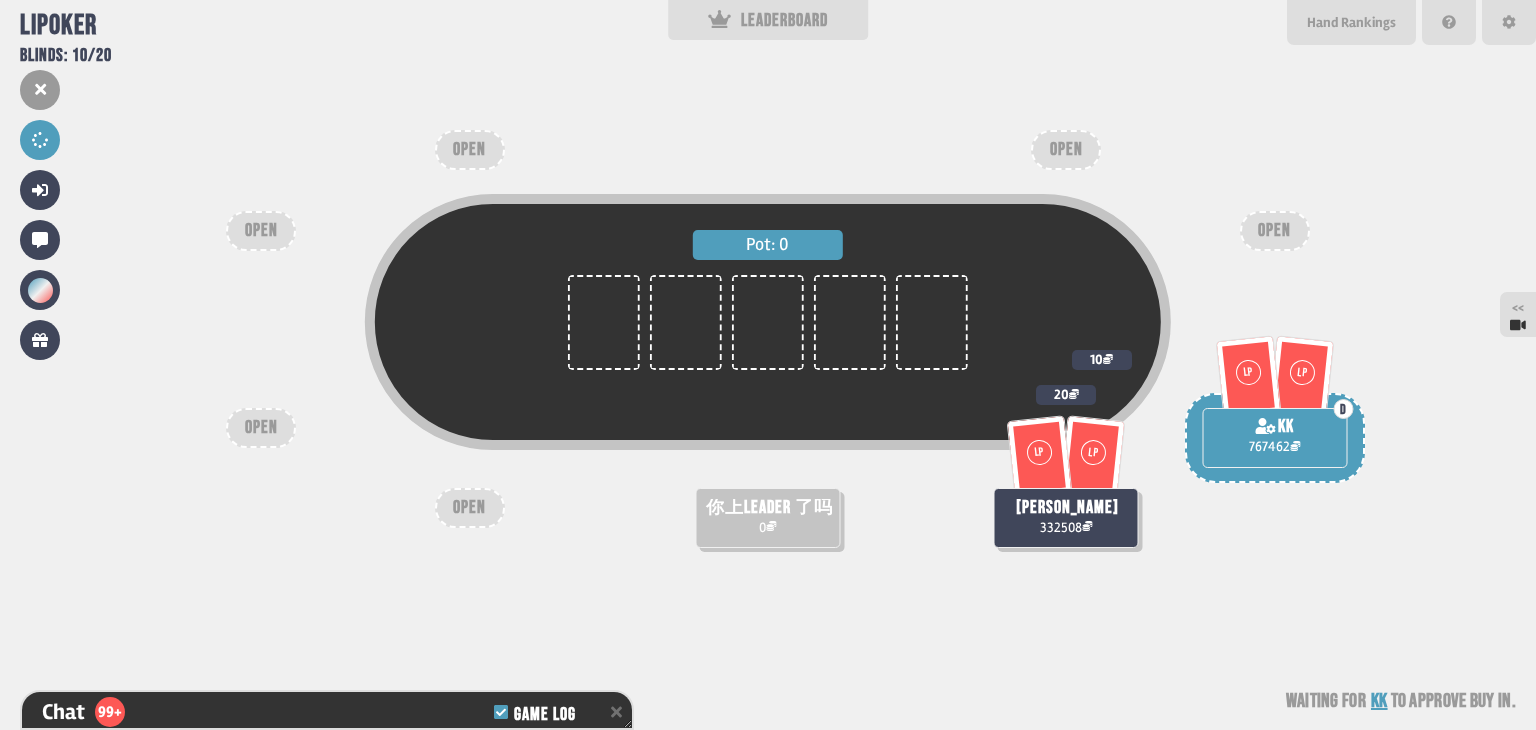 scroll, scrollTop: 100, scrollLeft: 0, axis: vertical 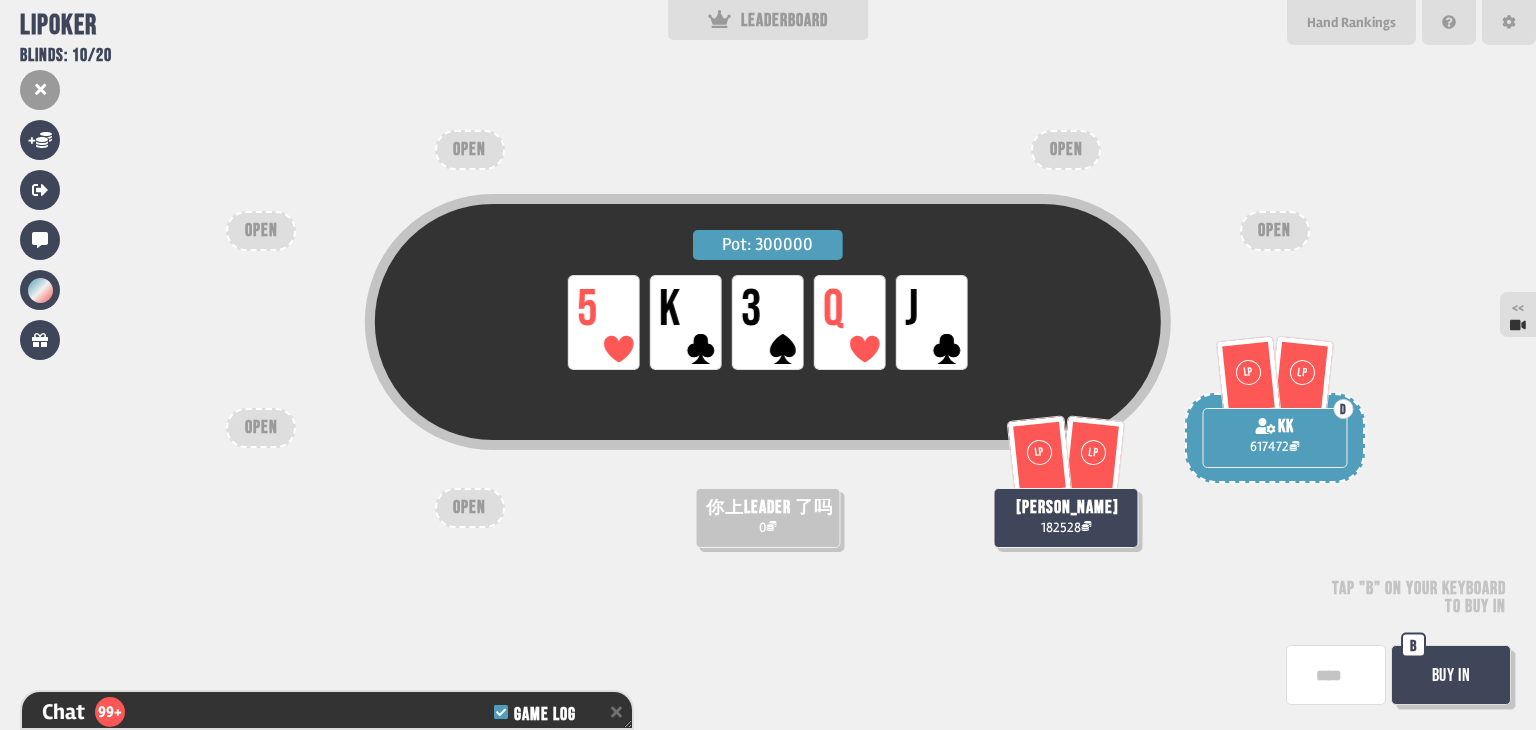 click on "Pot: 300000   LP 5 LP K LP 3 LP Q LP J 你上leader 了吗 0  LP LP D kk 617472  LP LP shahirah fatimah 182528  OPEN OPEN OPEN OPEN OPEN OPEN Tap "B" on your keyboard to buy in Buy In B" at bounding box center [768, 365] 